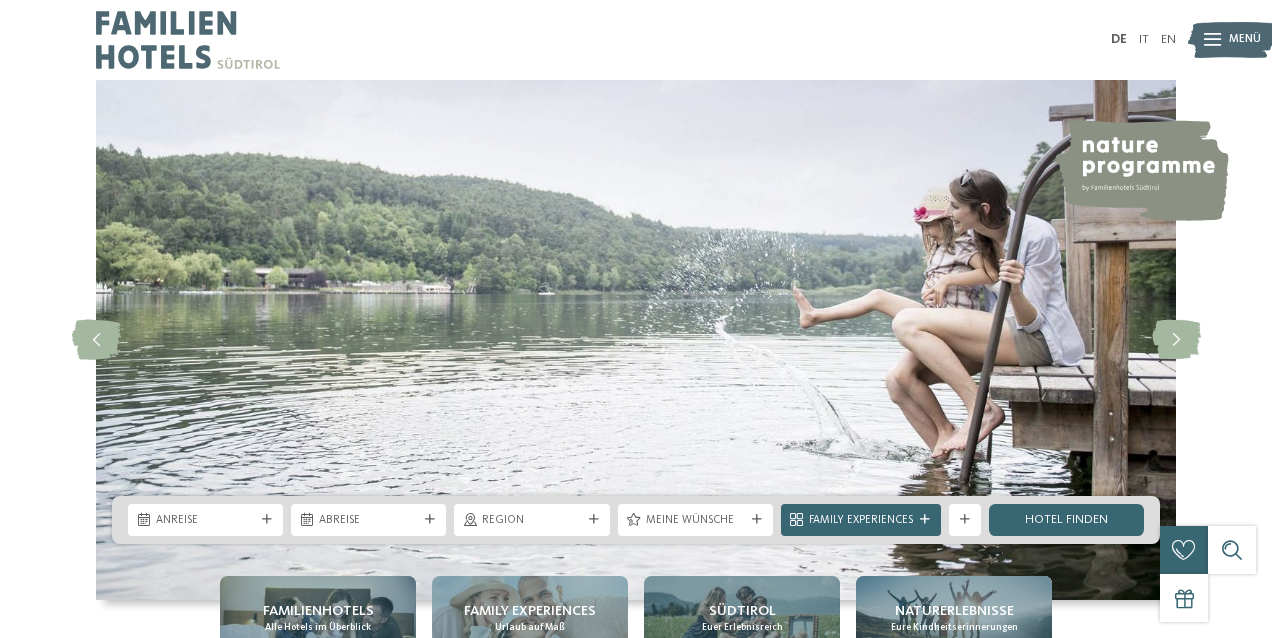scroll, scrollTop: 0, scrollLeft: 0, axis: both 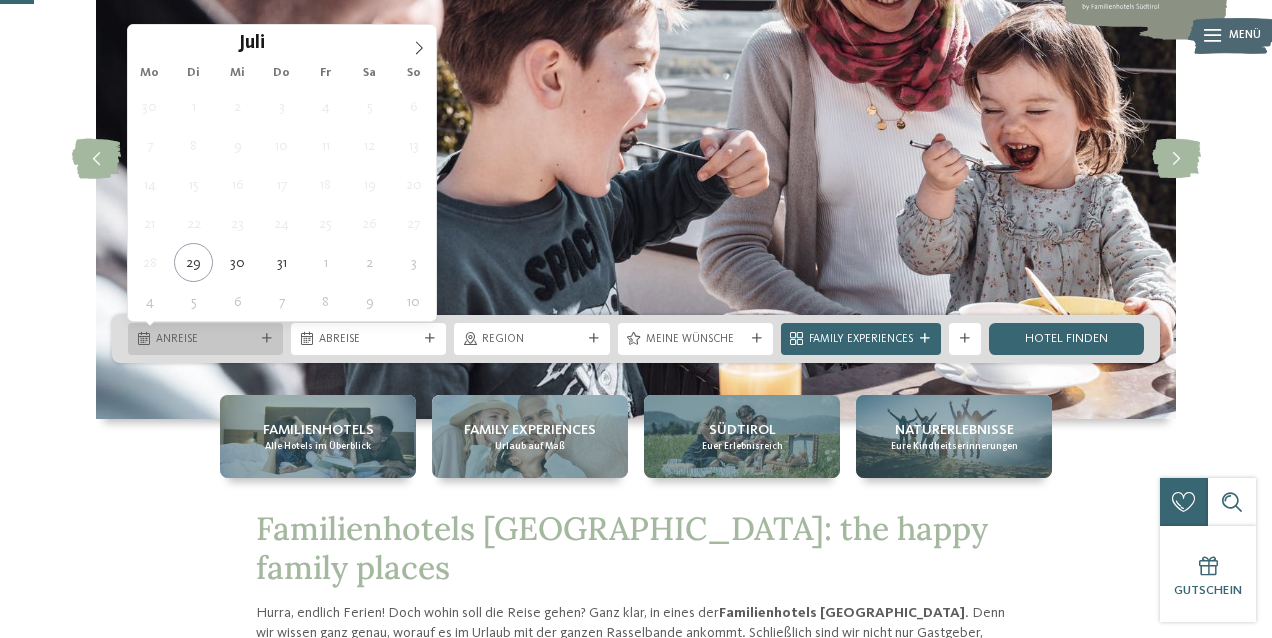 click at bounding box center (267, 339) 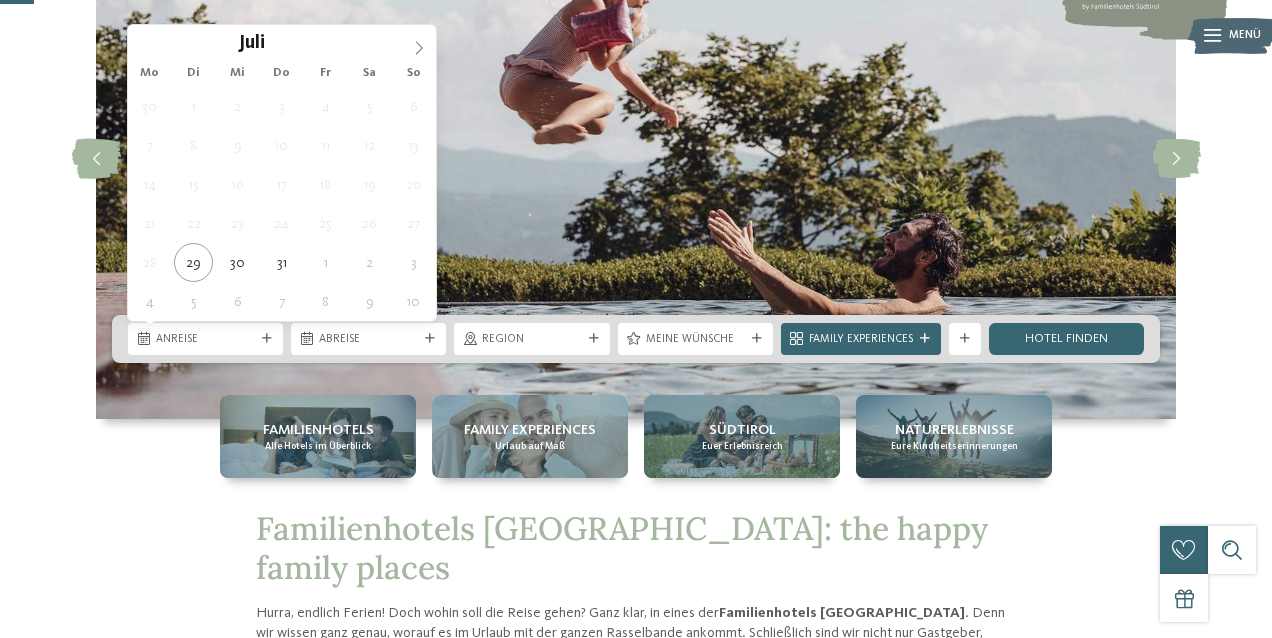 click 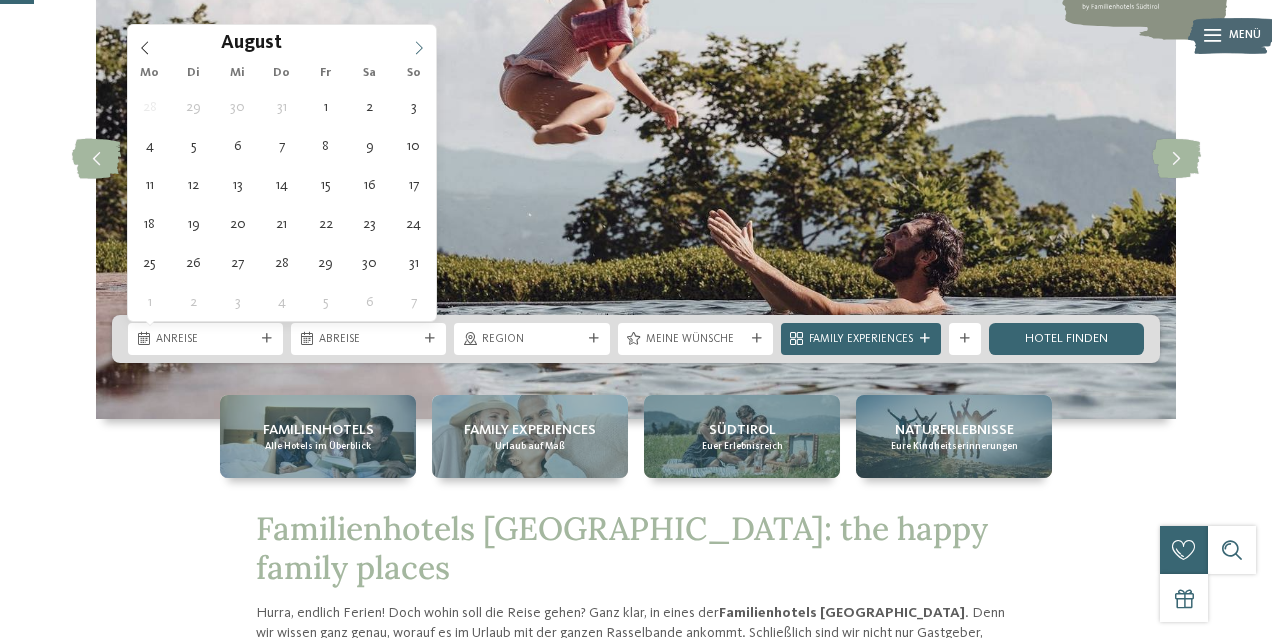 click 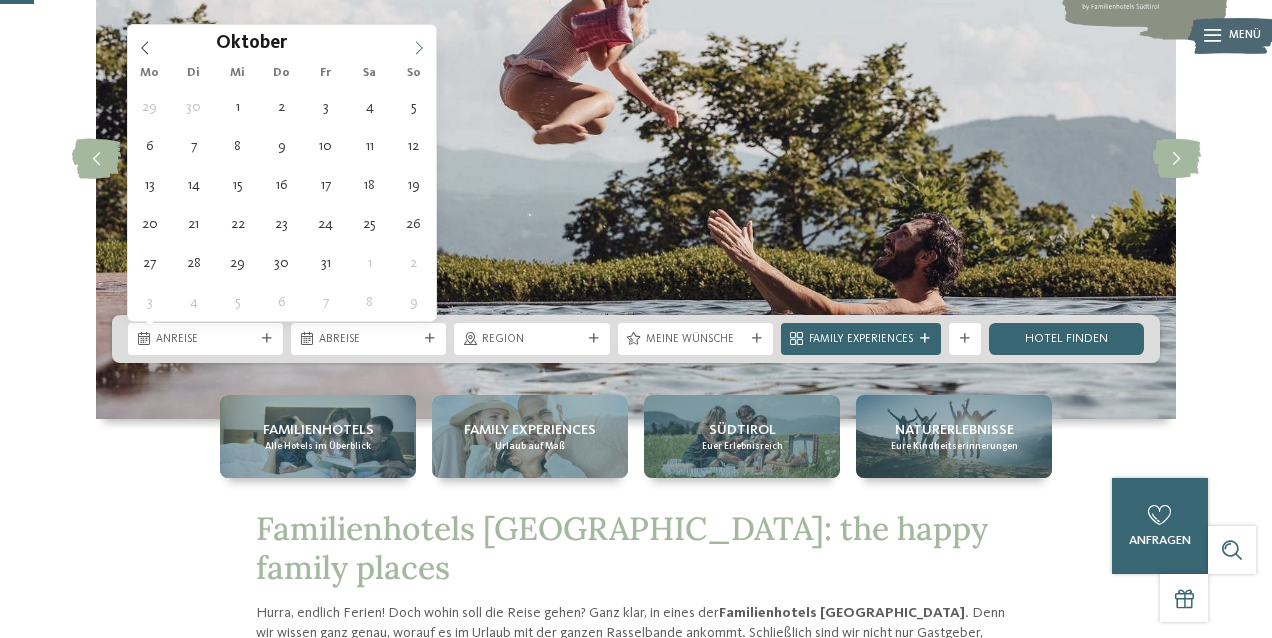 click 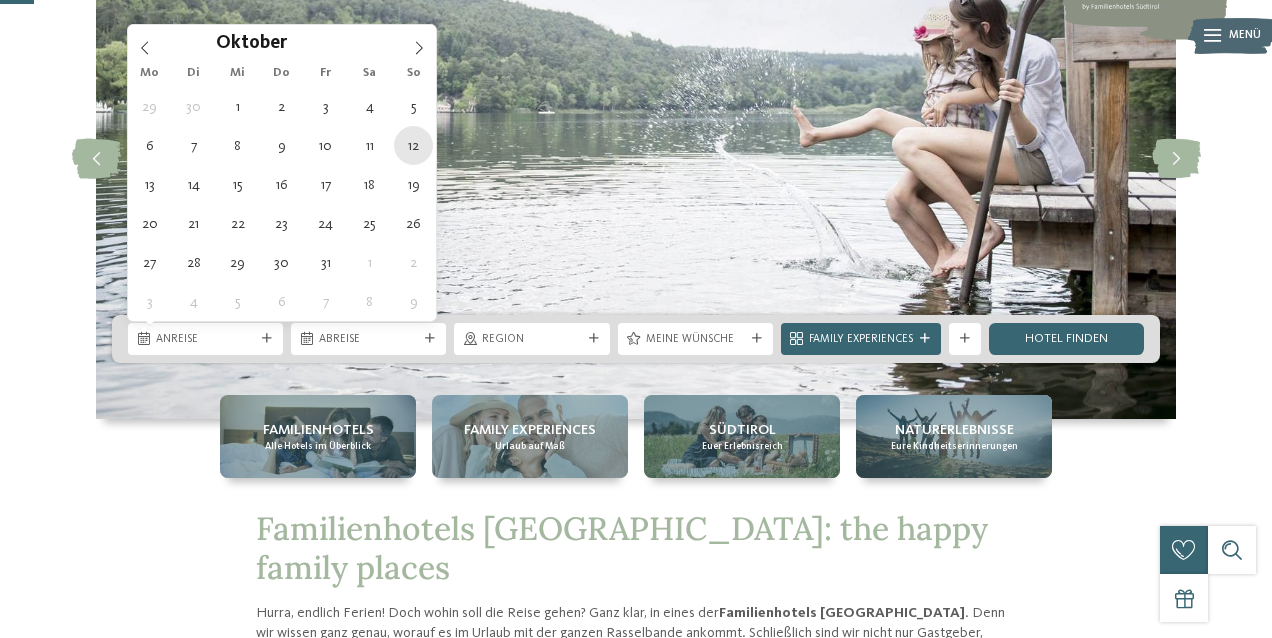 type on "12.10.2025" 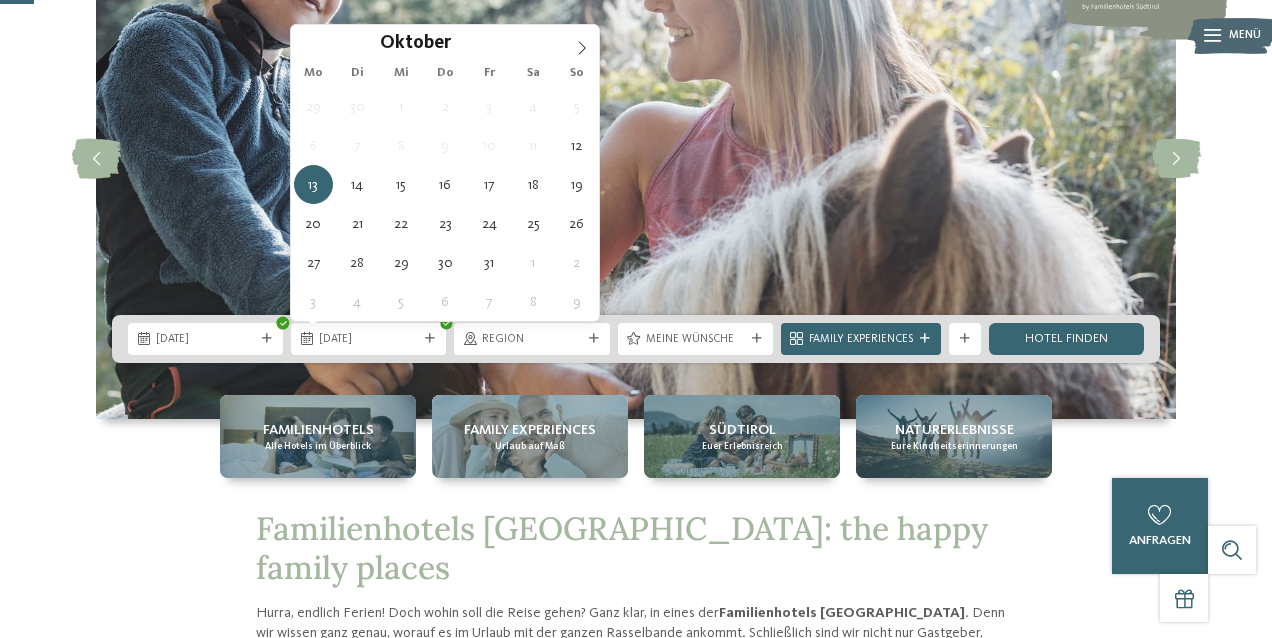 type on "27.10.2025" 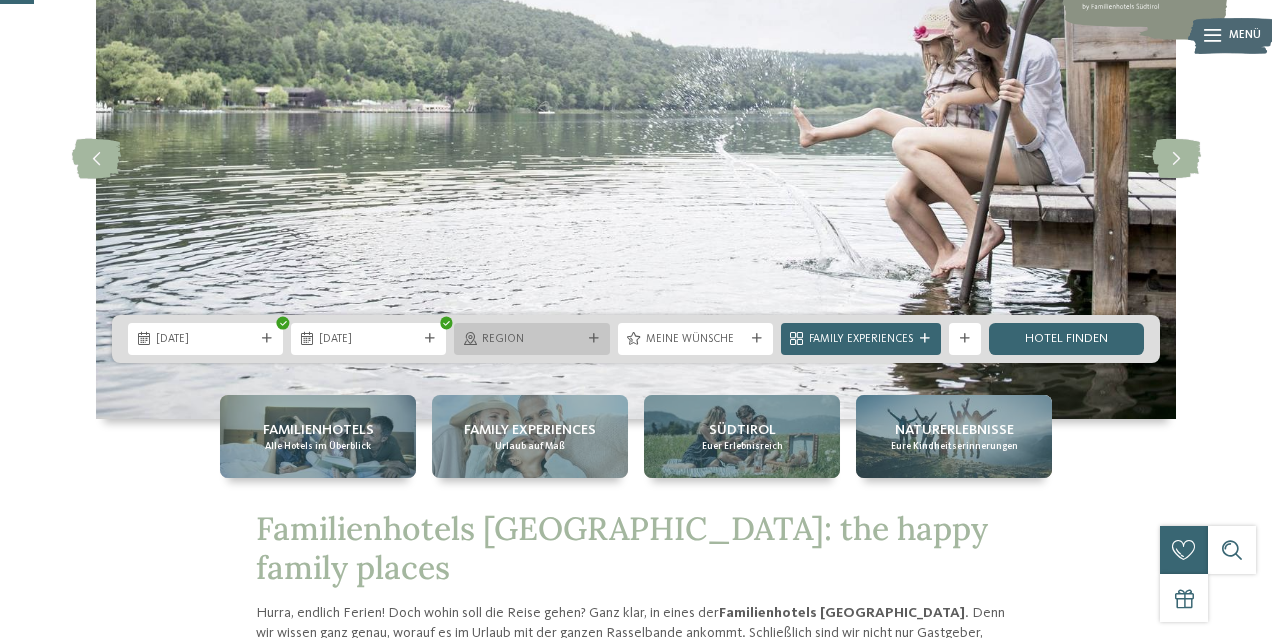 click at bounding box center [594, 339] 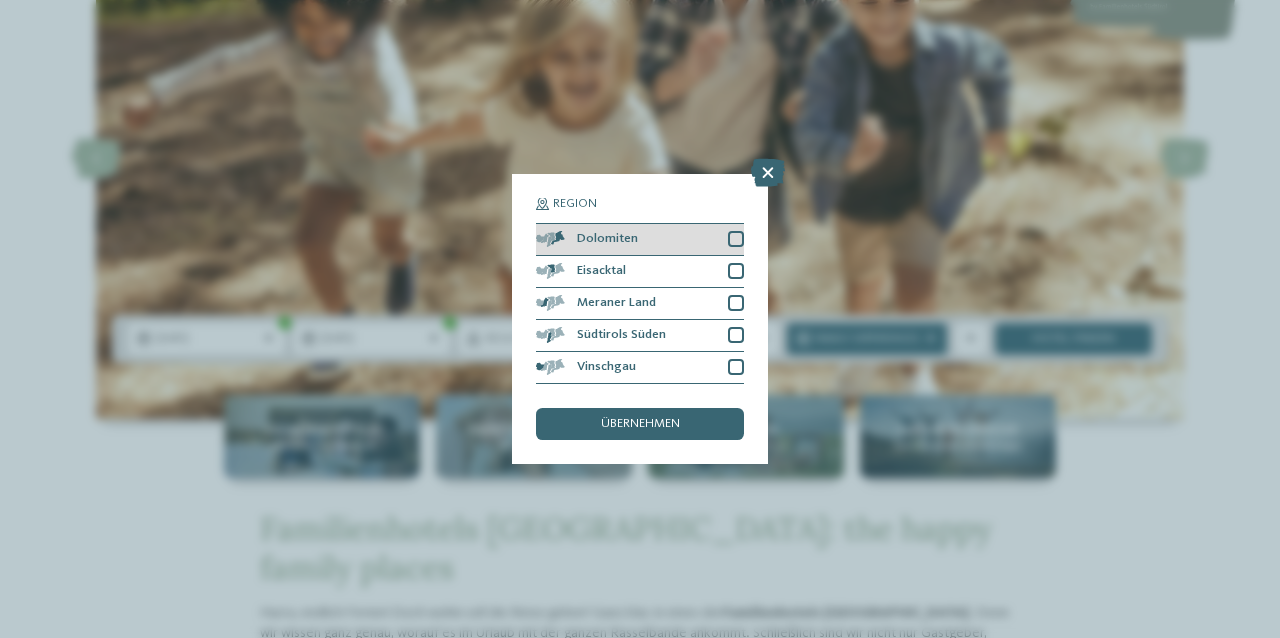 click at bounding box center (736, 239) 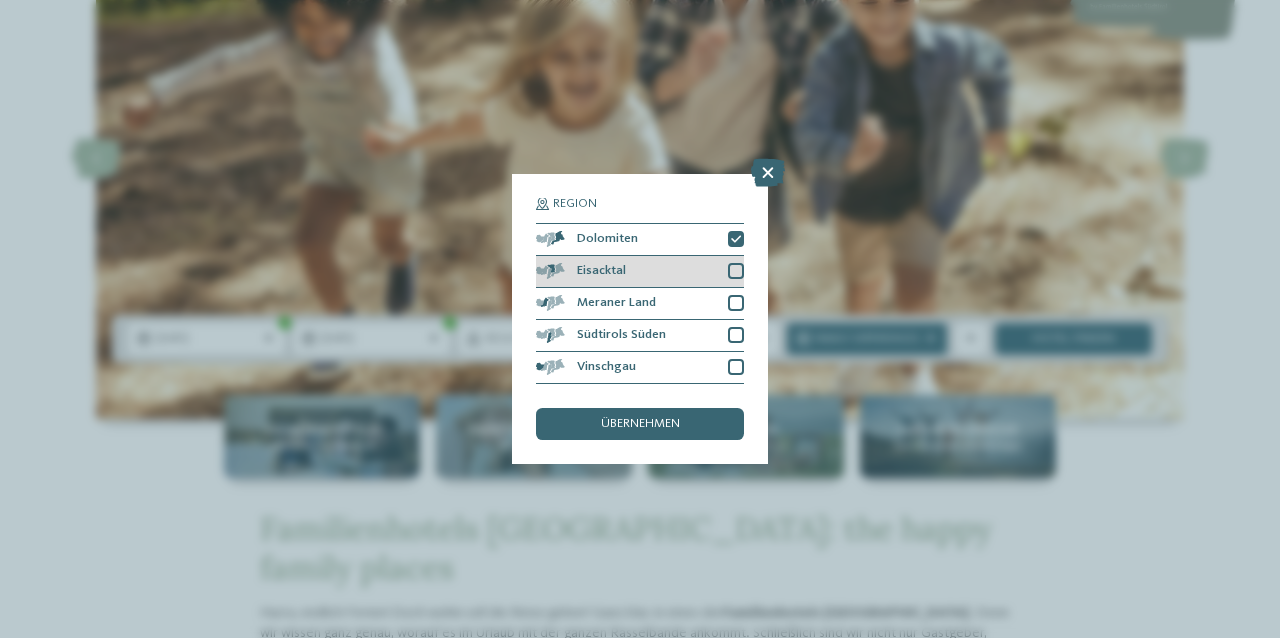 click at bounding box center [736, 271] 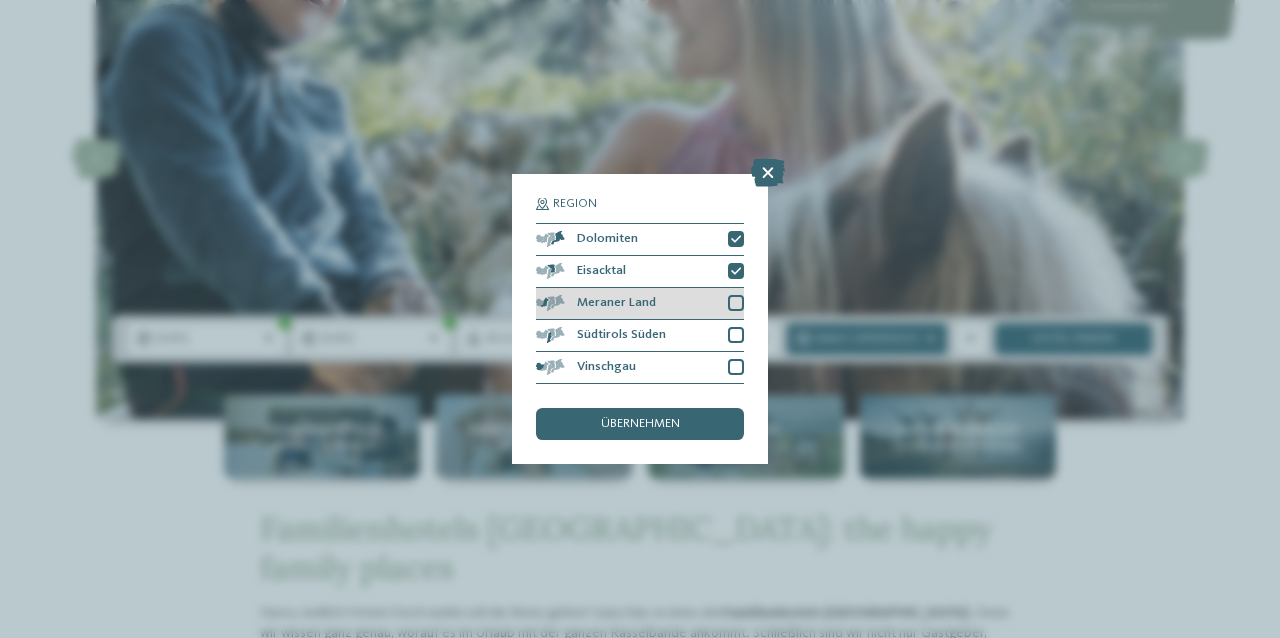 click at bounding box center (736, 303) 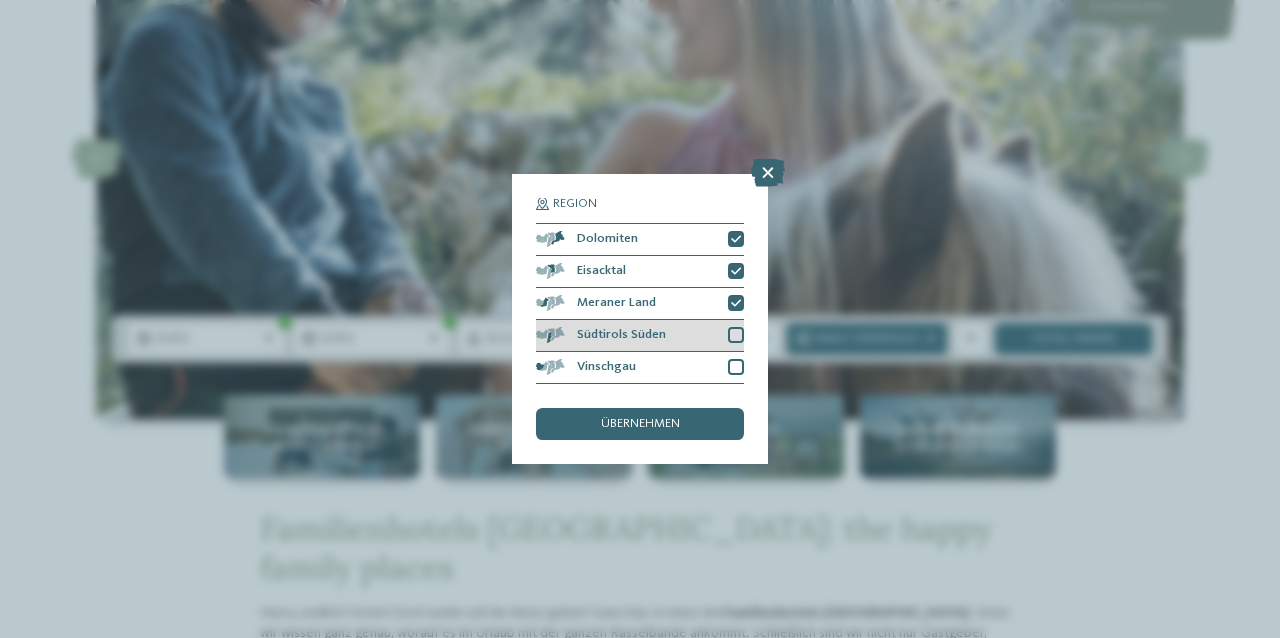 click at bounding box center (736, 335) 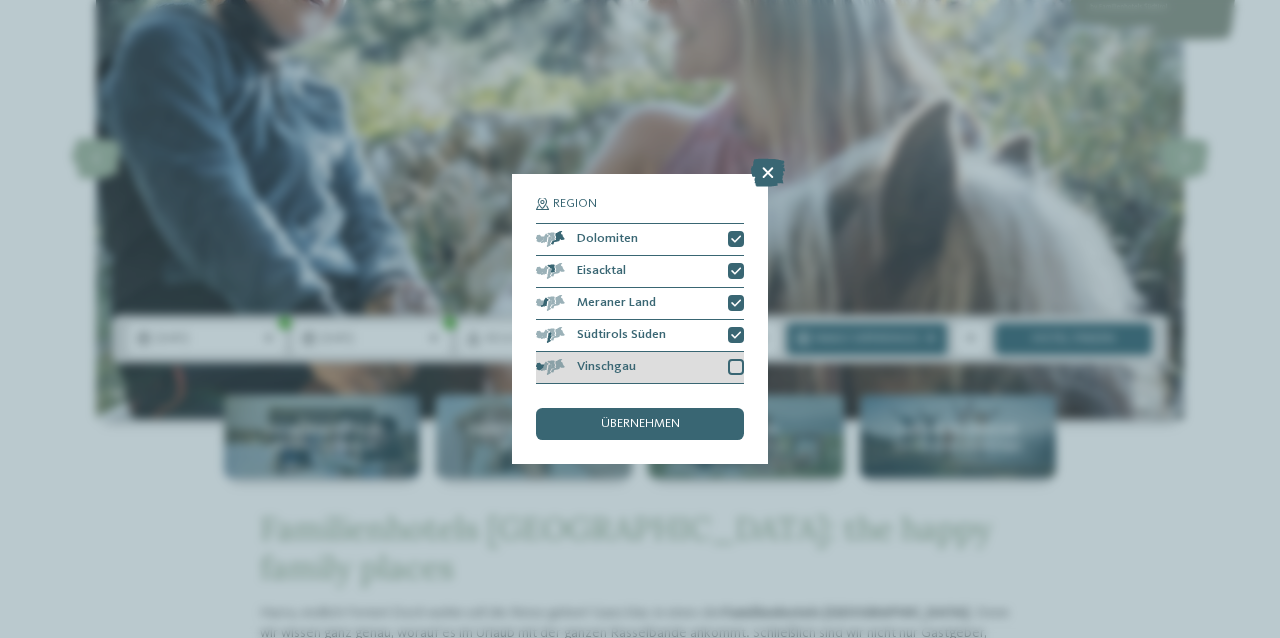 click on "Vinschgau" at bounding box center [640, 368] 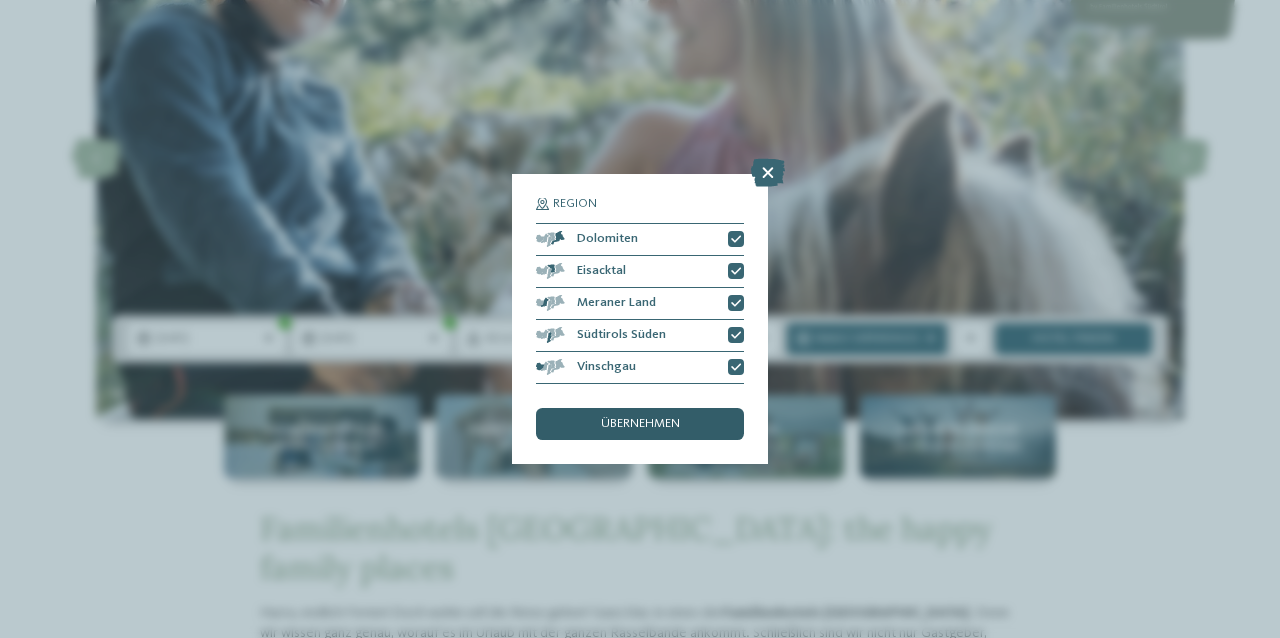 click on "übernehmen" at bounding box center (640, 424) 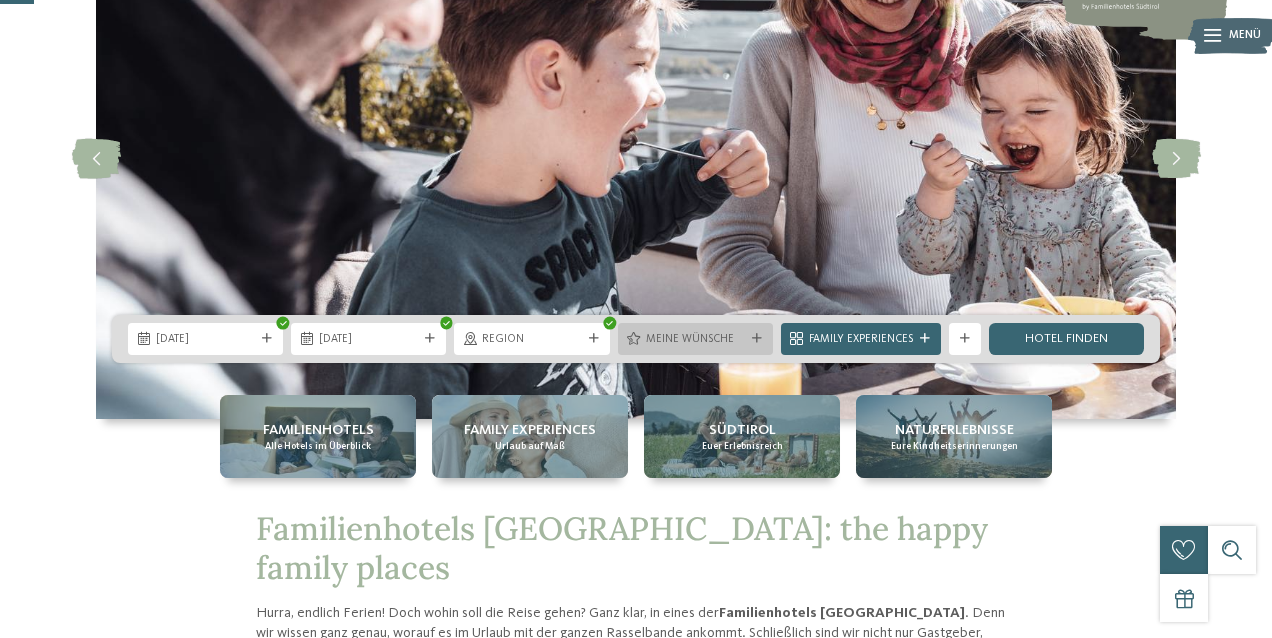 click on "Meine Wünsche" at bounding box center [695, 340] 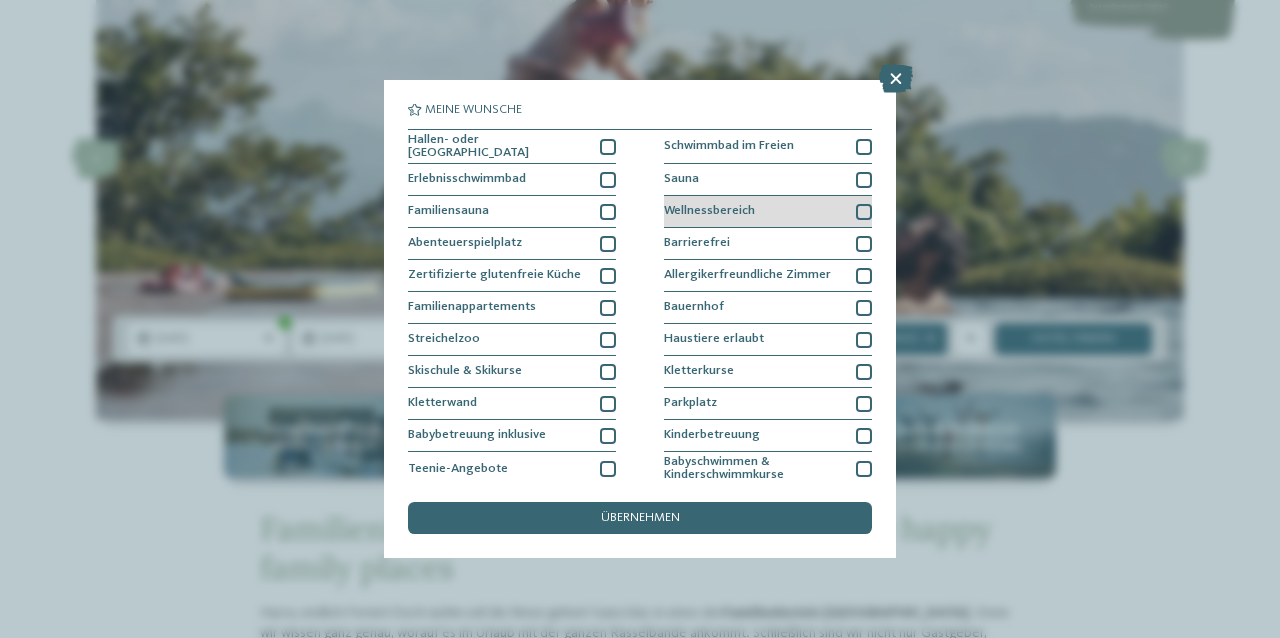 click at bounding box center (864, 212) 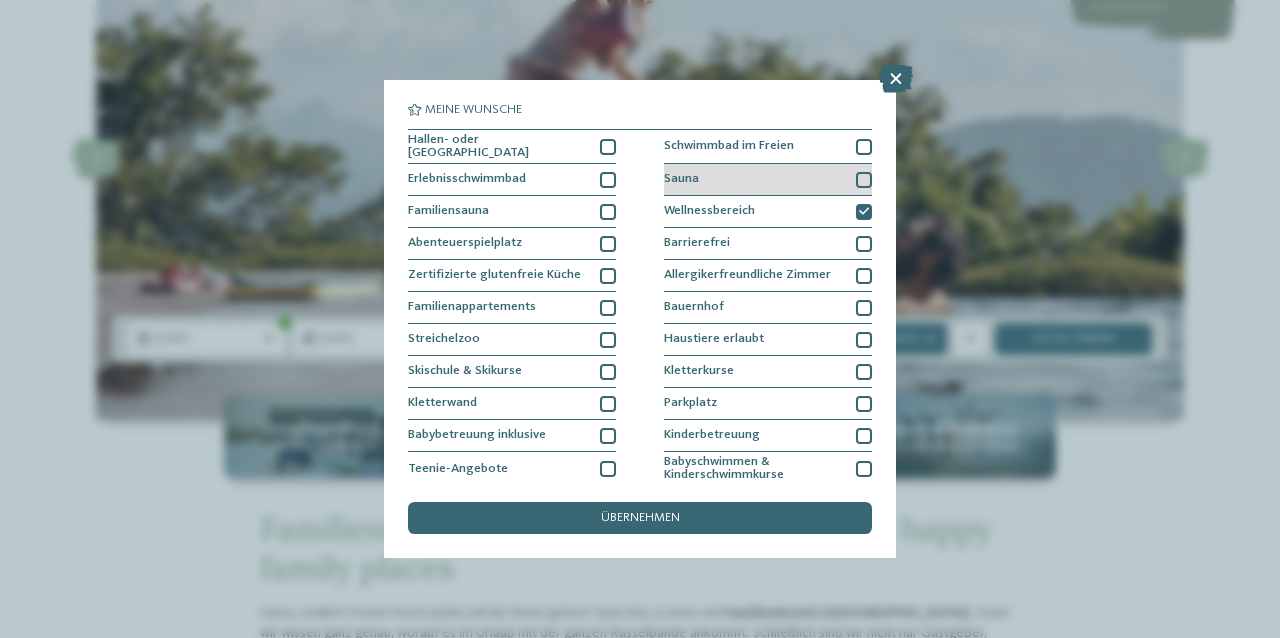 click at bounding box center [864, 180] 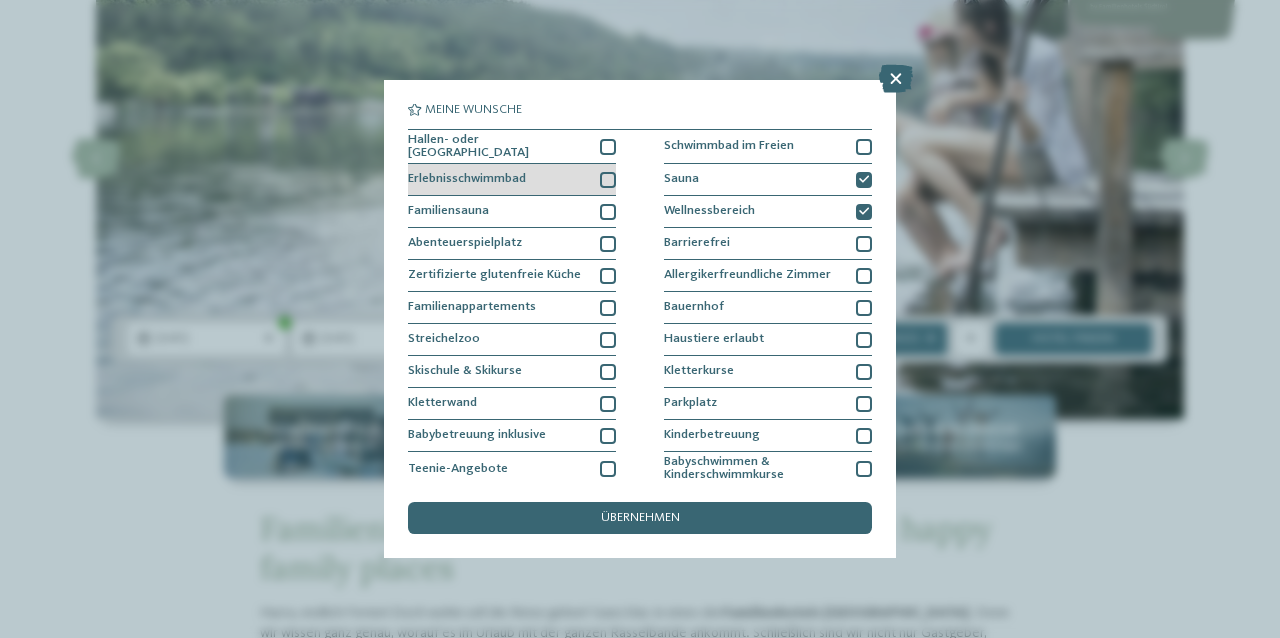click at bounding box center (608, 180) 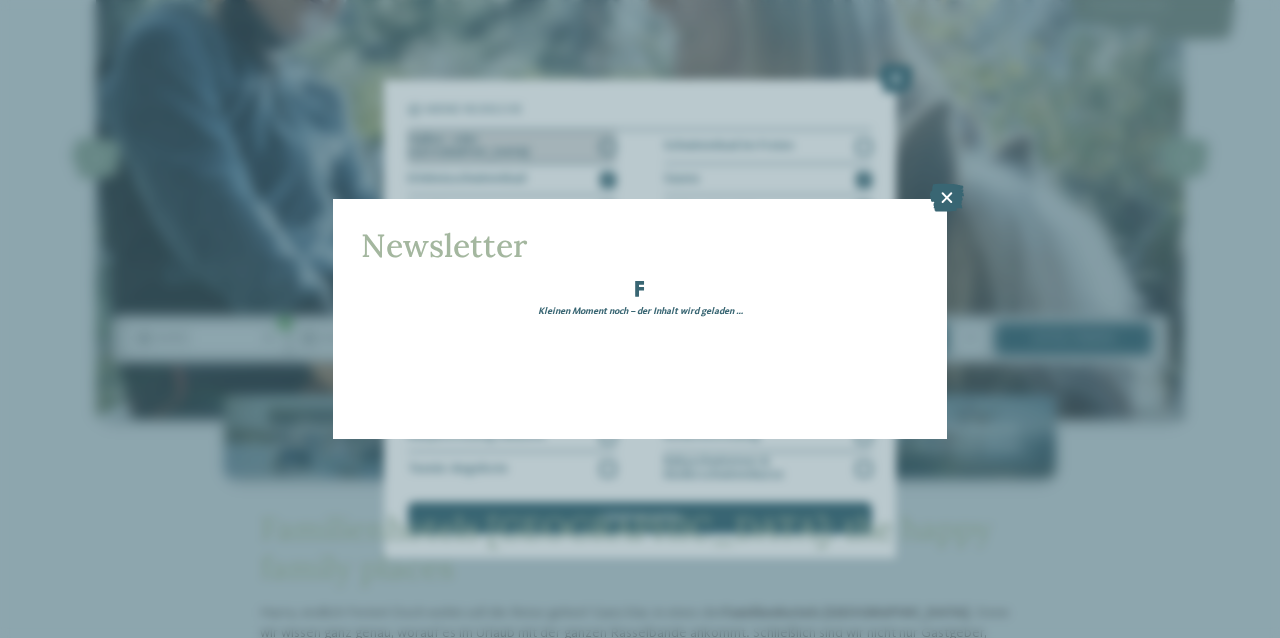 click on "Newsletter
Kleinen Moment noch – der Inhalt wird geladen …" at bounding box center (640, 319) 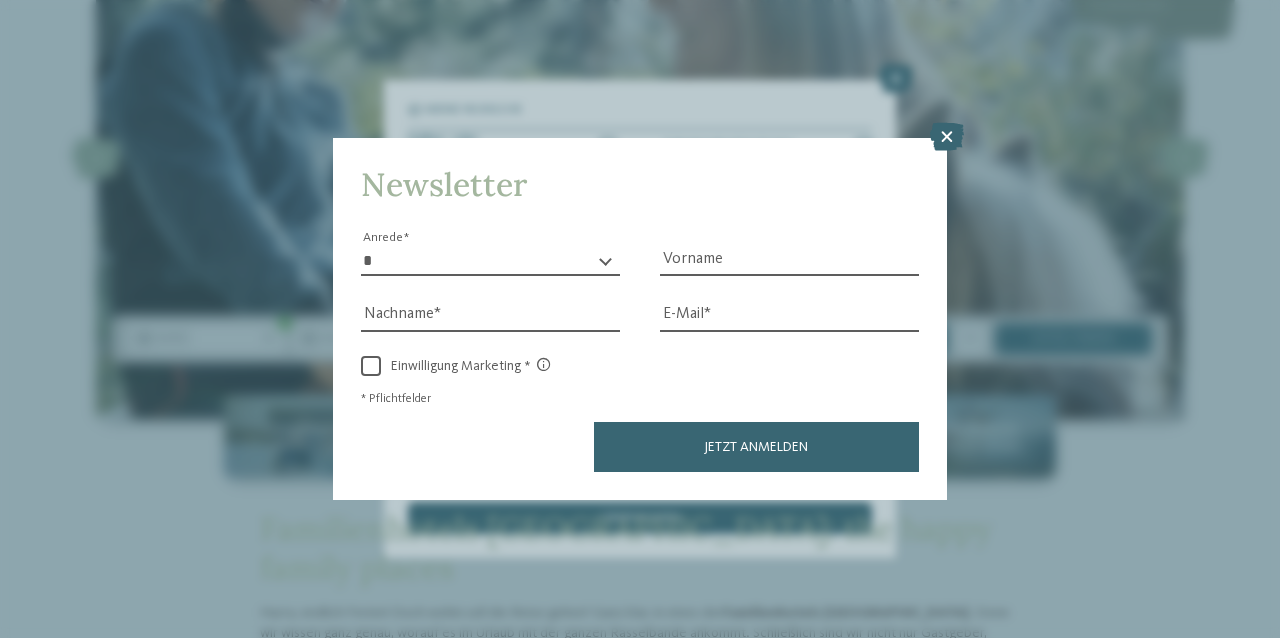 click on "Newsletter
* **** **** ******* ******
Anrede
Vorname
Nachname
Link" at bounding box center (640, 319) 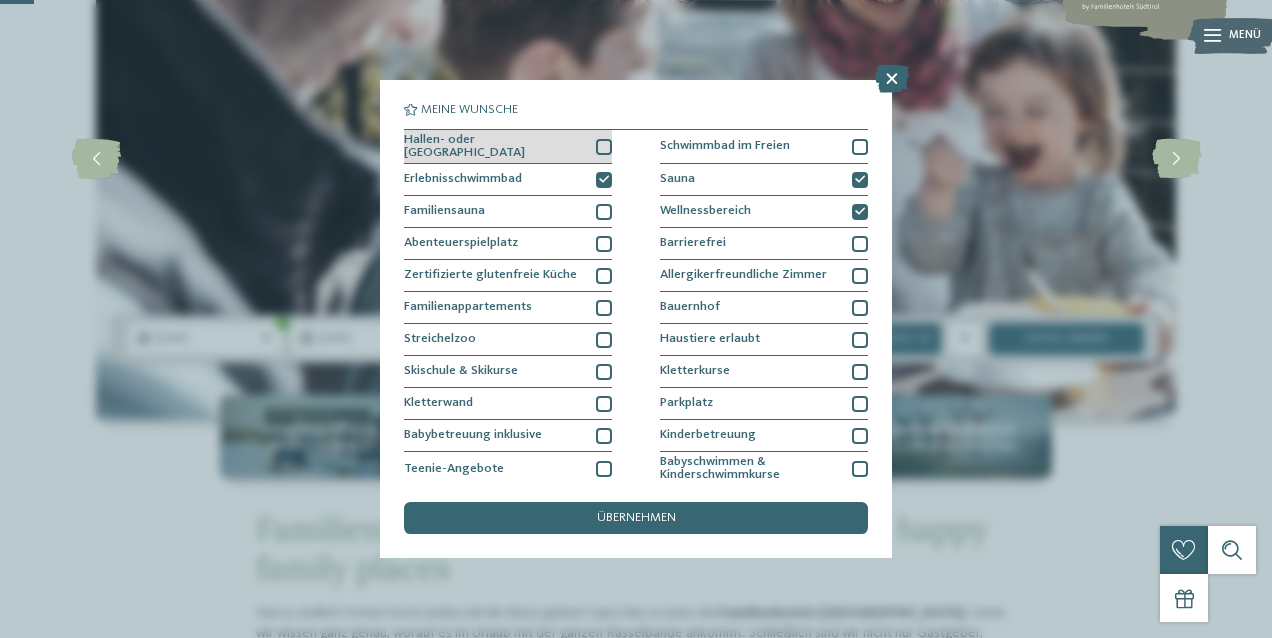 click at bounding box center (604, 147) 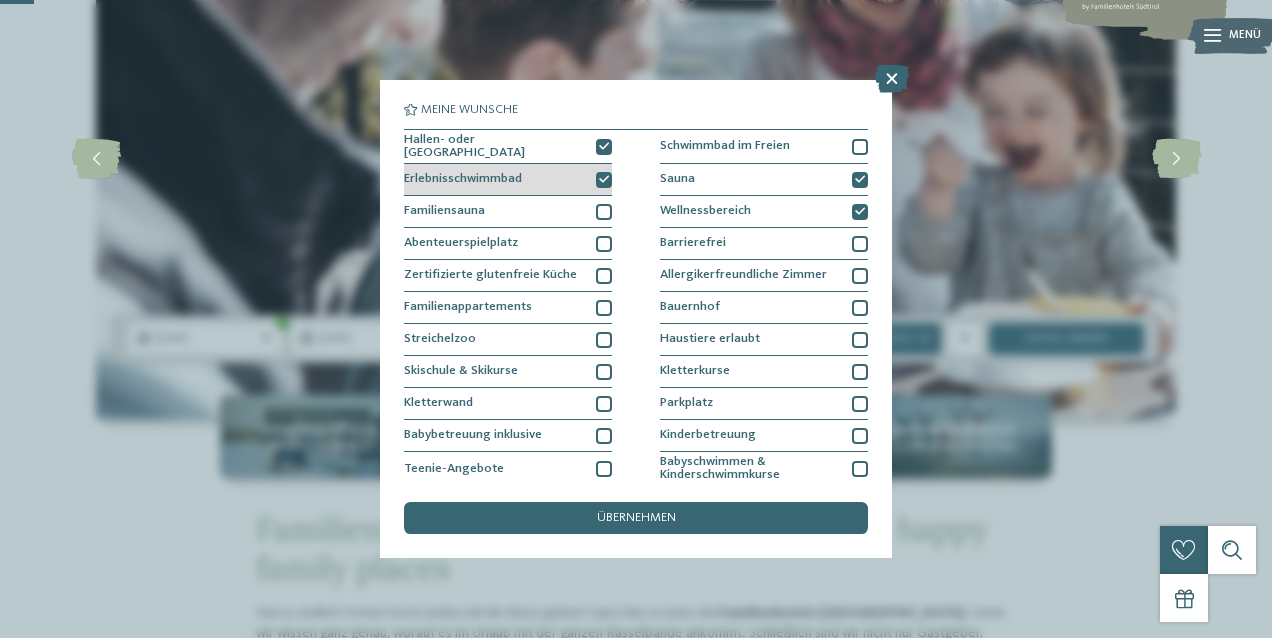 click at bounding box center [604, 180] 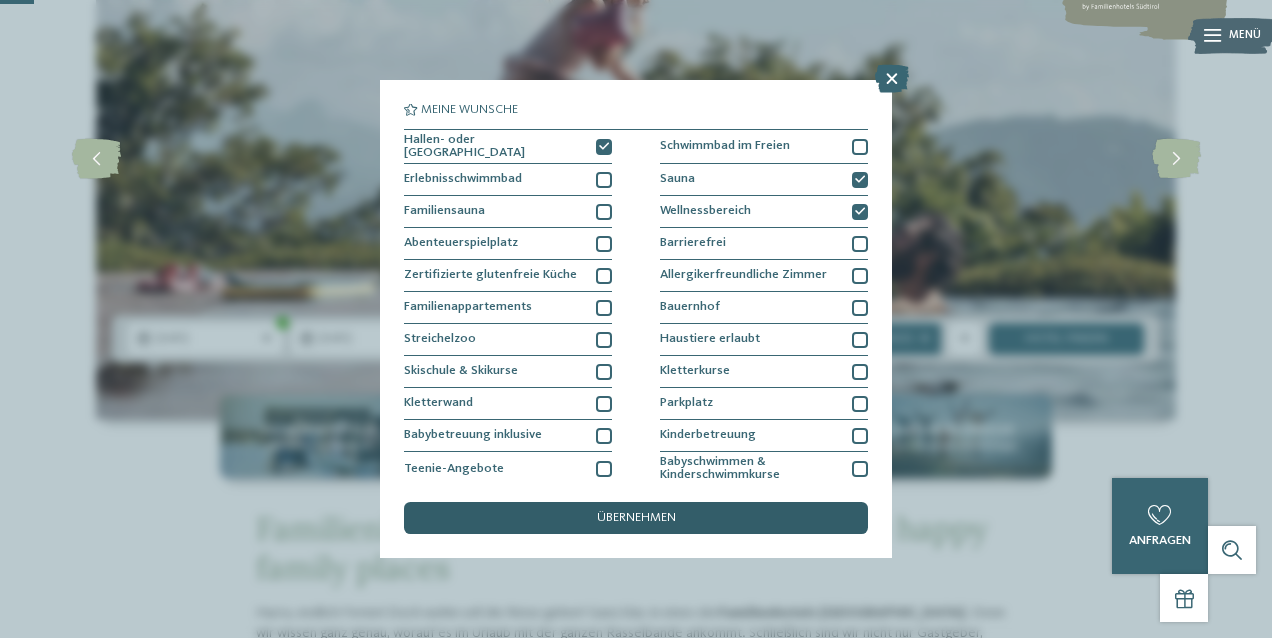 click on "übernehmen" at bounding box center (636, 518) 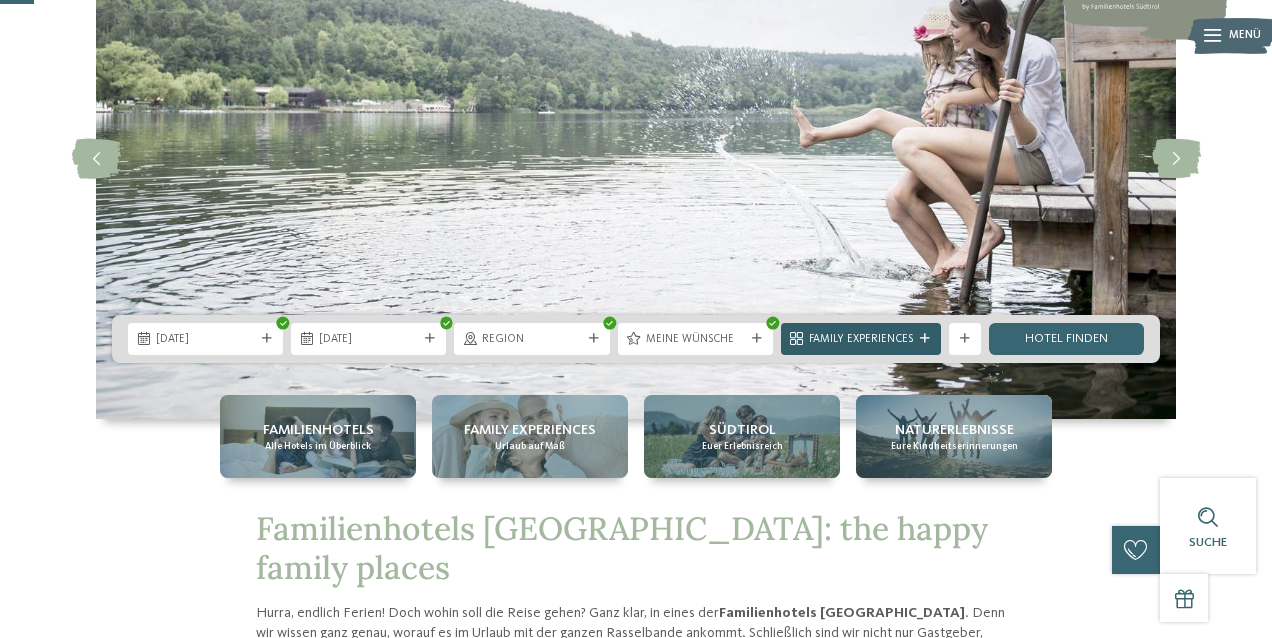 click at bounding box center (925, 339) 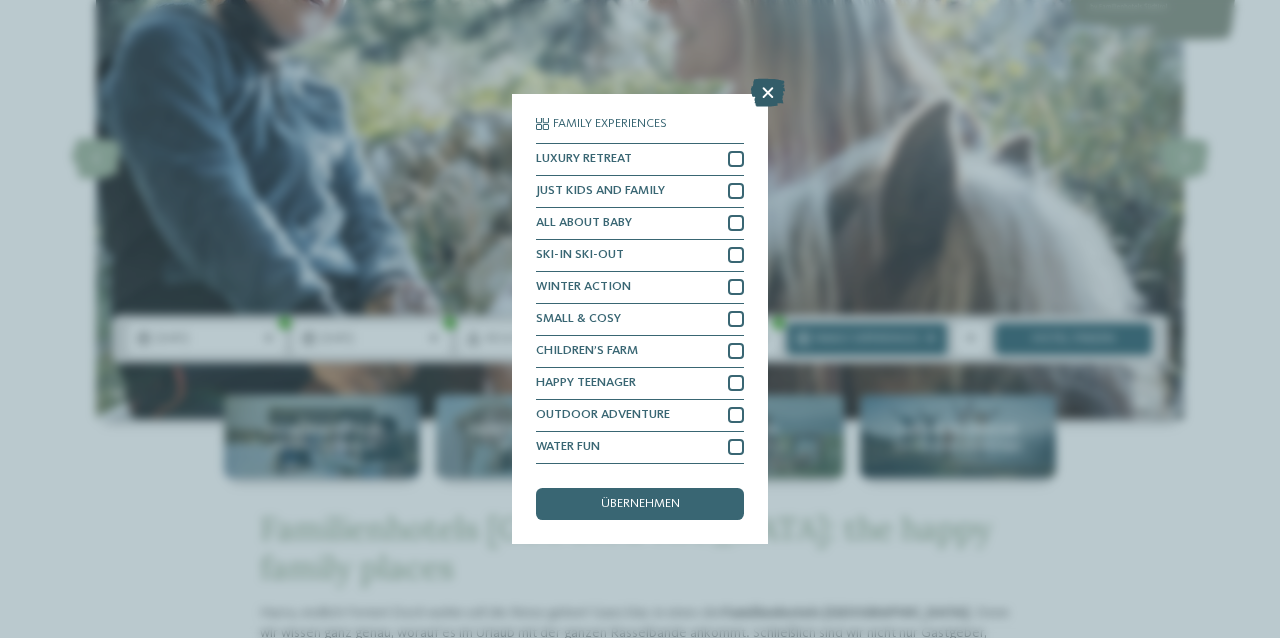 click at bounding box center [768, 93] 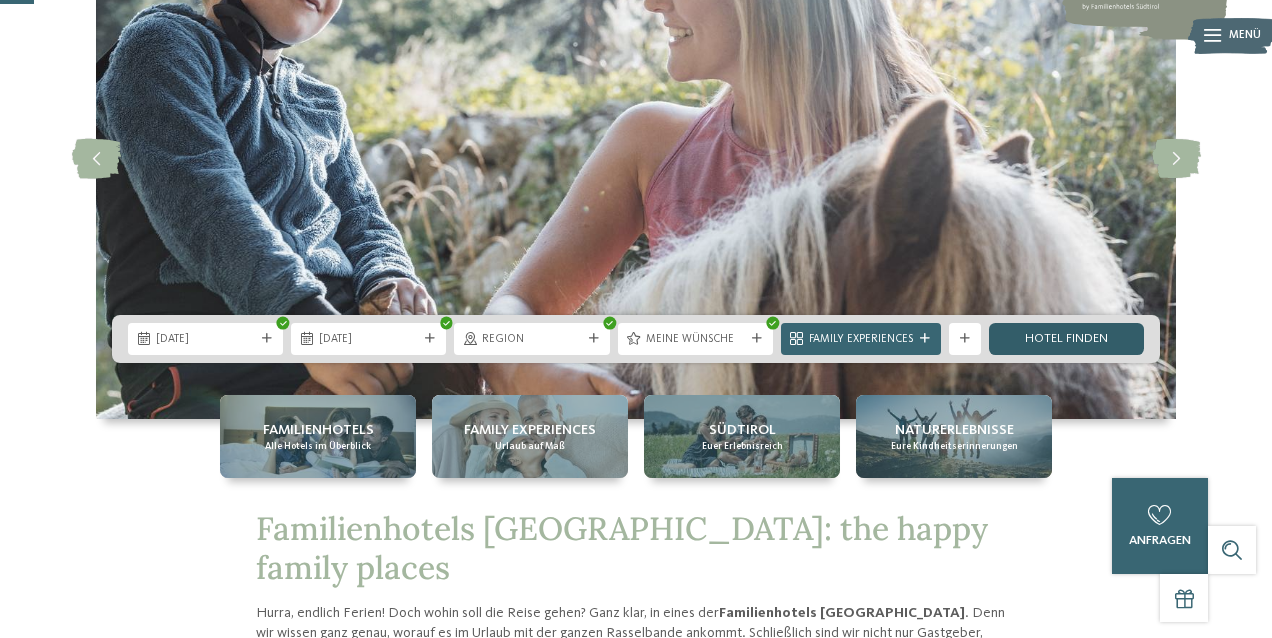 click on "Hotel finden" at bounding box center (1066, 339) 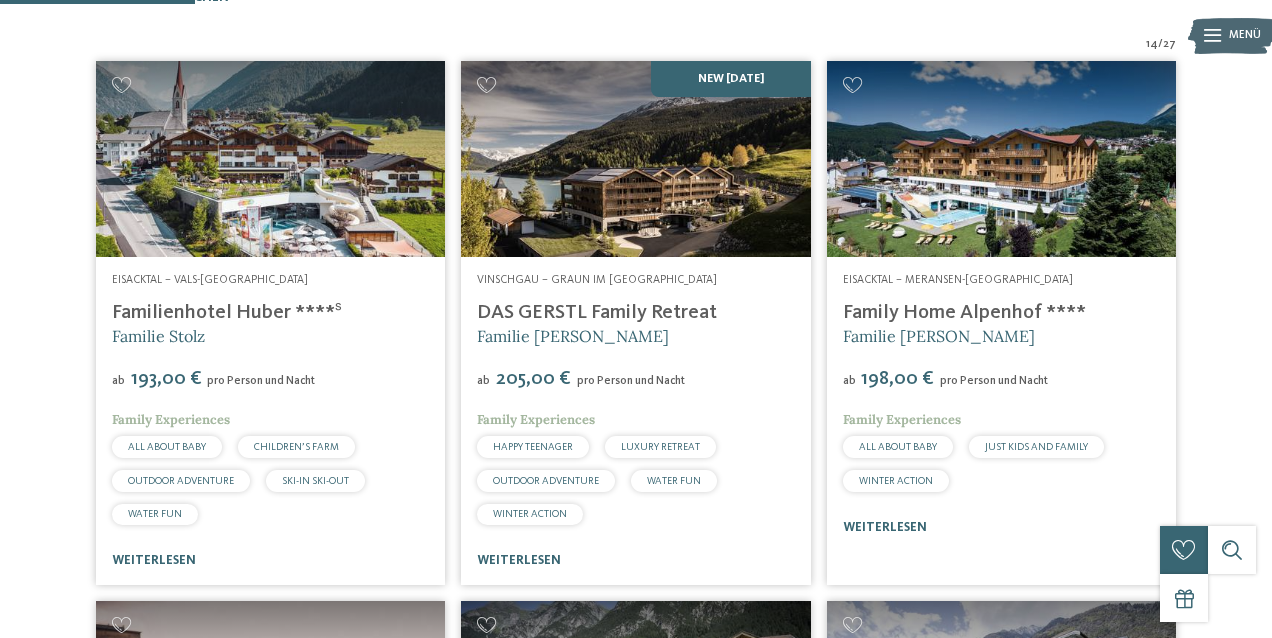 scroll, scrollTop: 0, scrollLeft: 0, axis: both 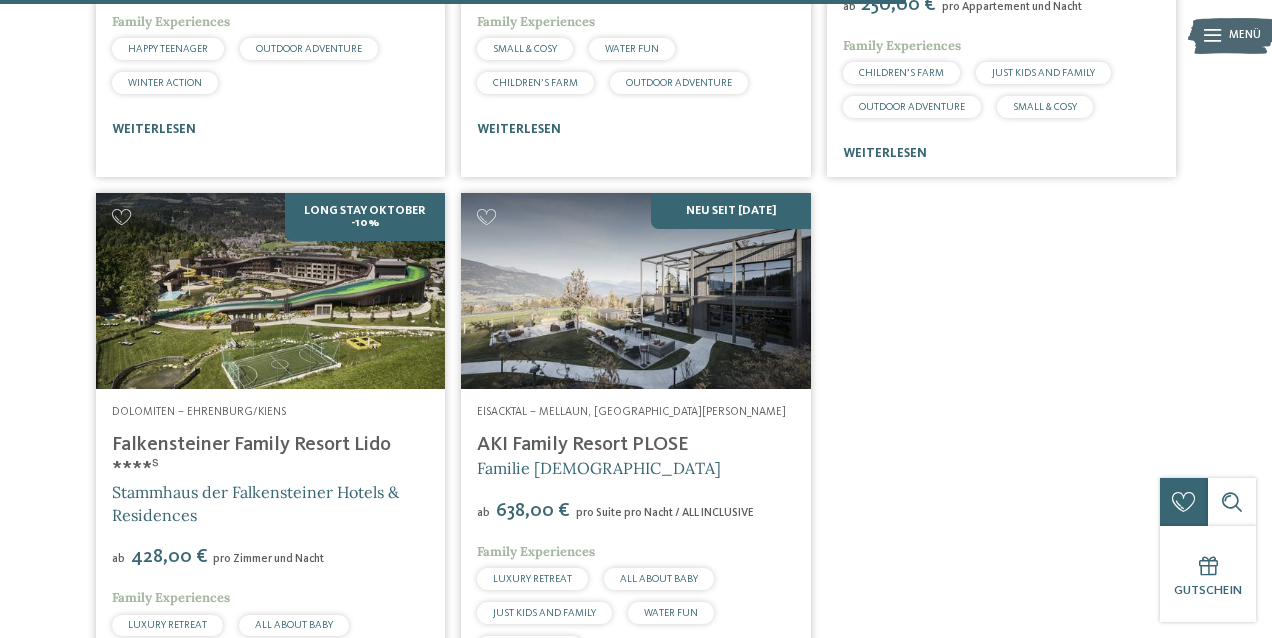 click at bounding box center (270, 291) 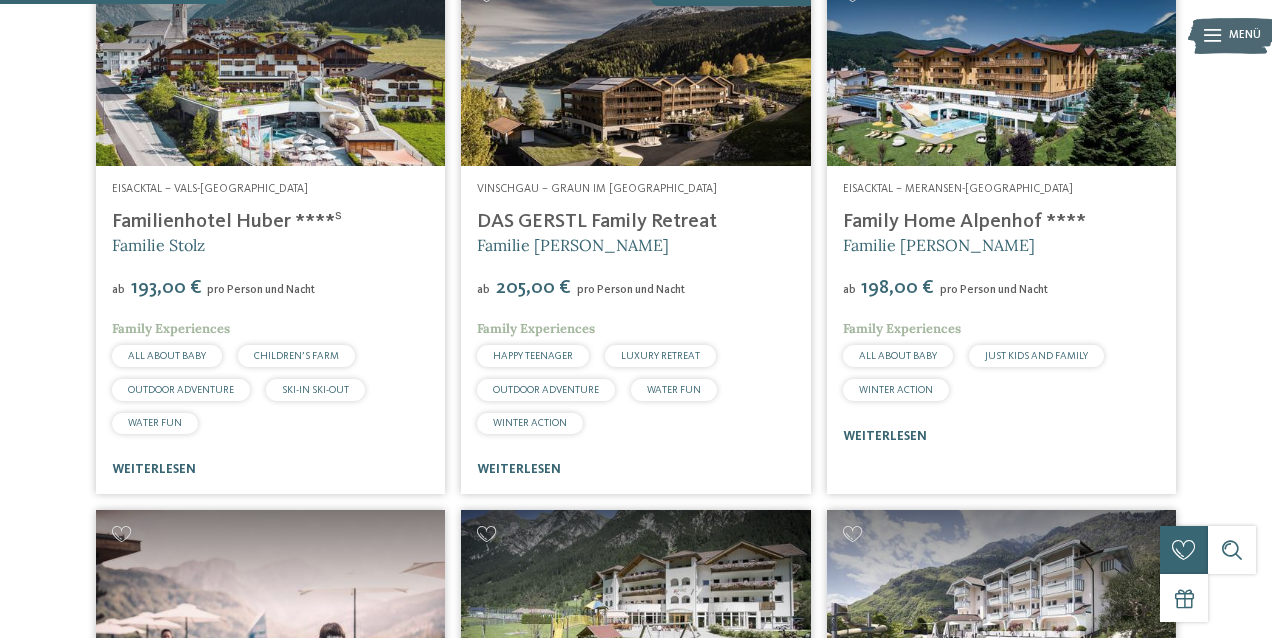 scroll, scrollTop: 646, scrollLeft: 0, axis: vertical 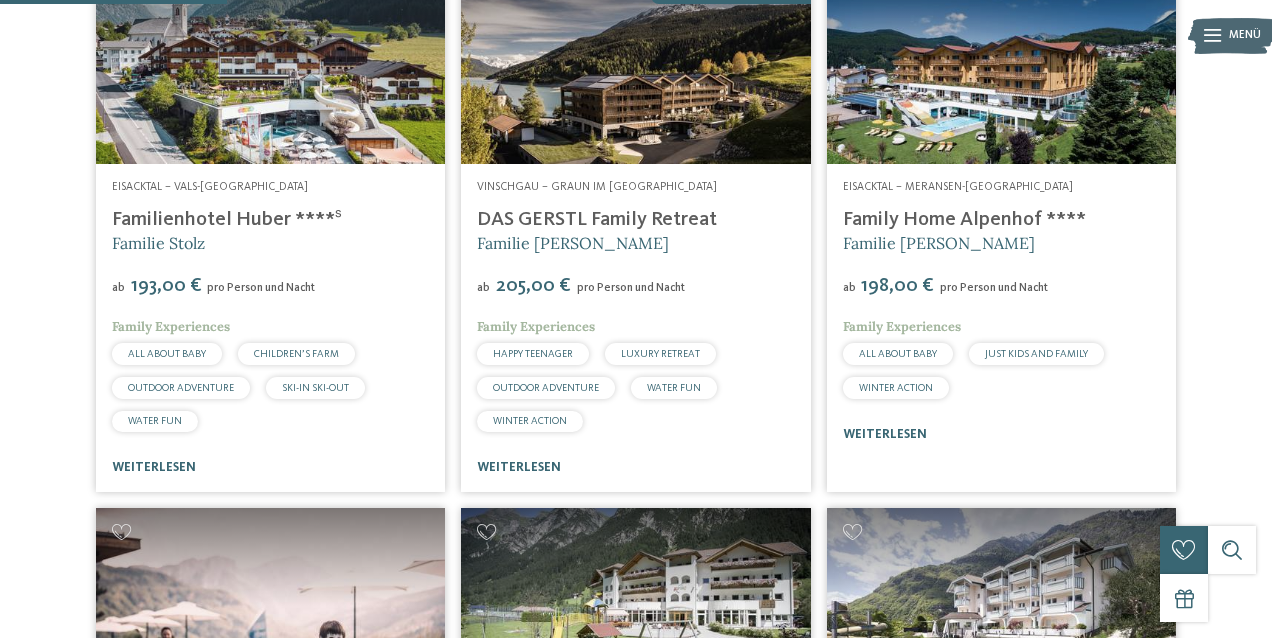 click at bounding box center (635, 66) 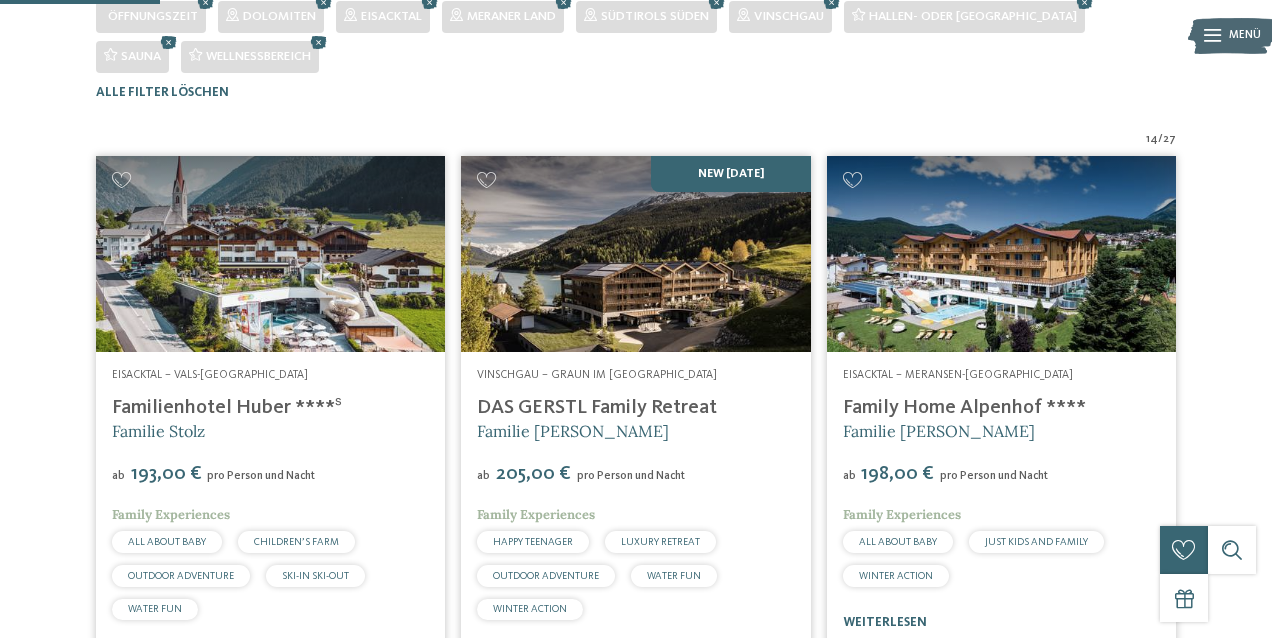 scroll, scrollTop: 461, scrollLeft: 0, axis: vertical 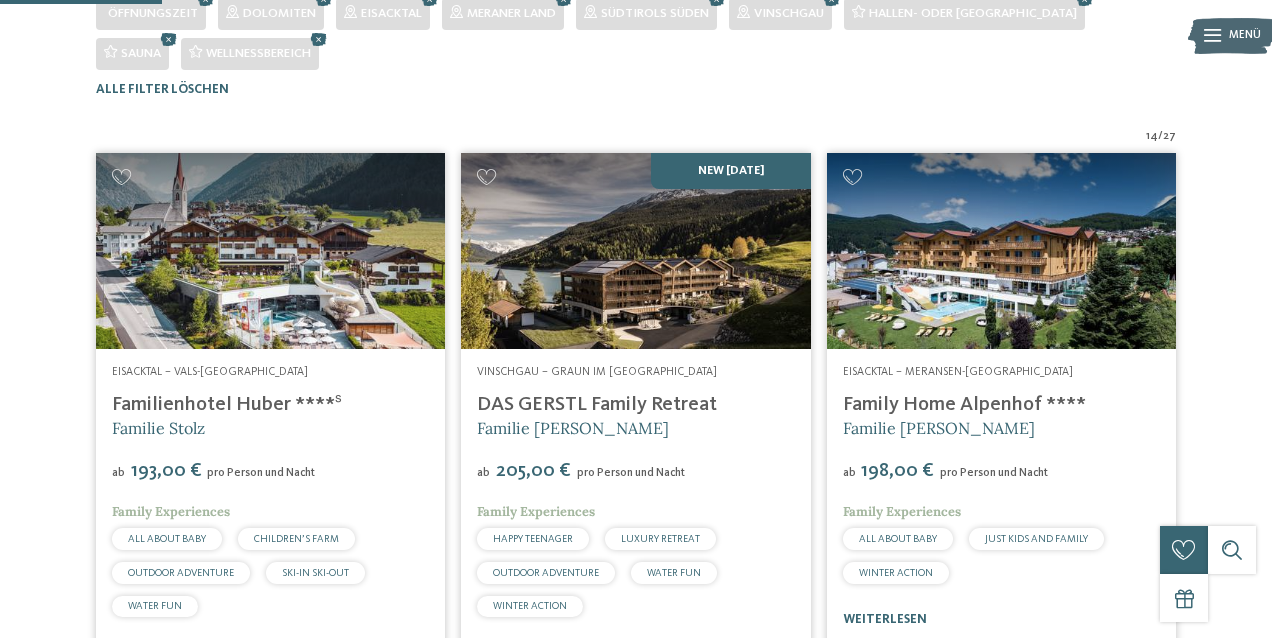 click at bounding box center [1001, 251] 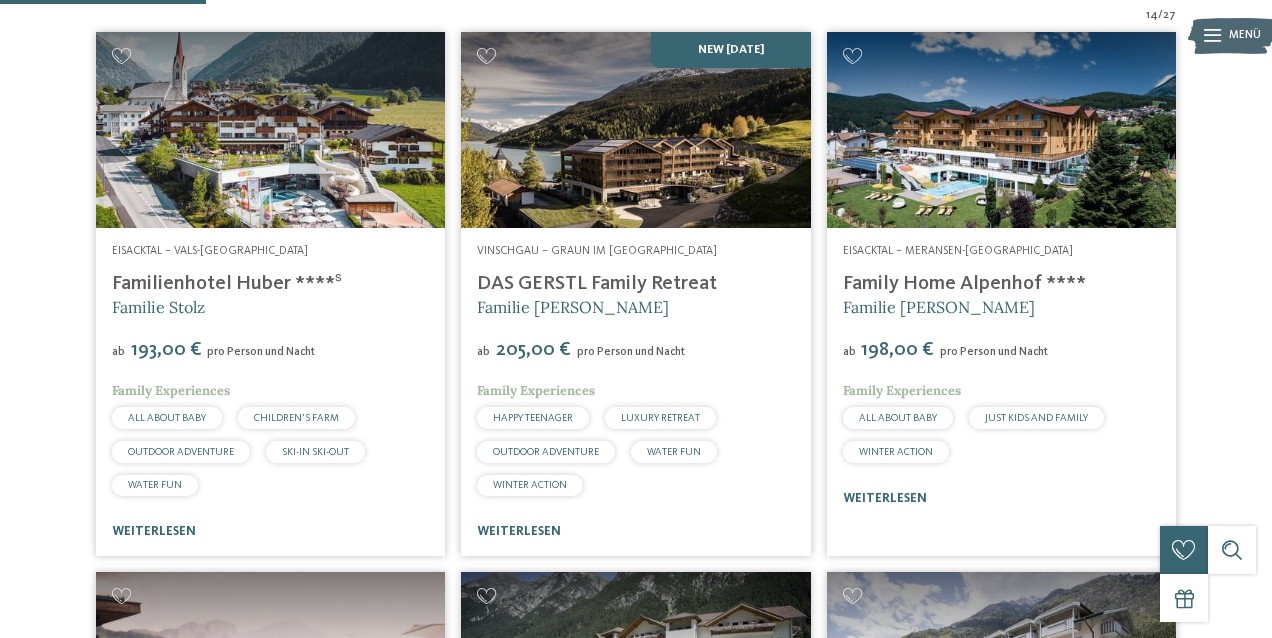 scroll, scrollTop: 586, scrollLeft: 0, axis: vertical 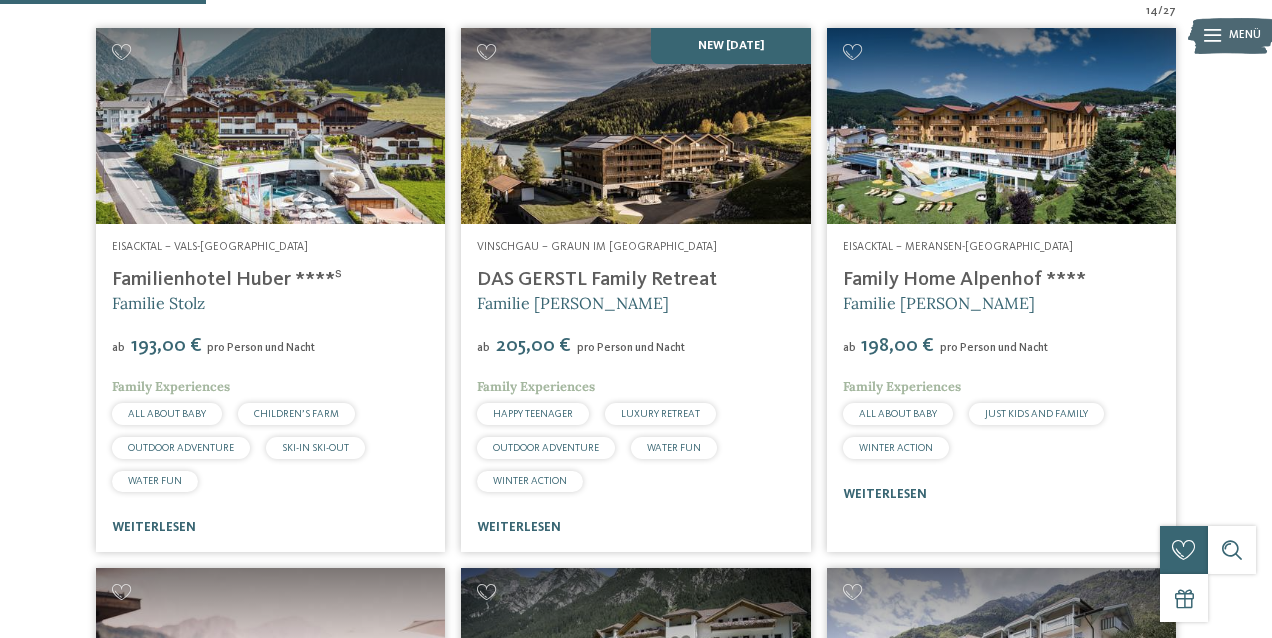 click at bounding box center (270, 126) 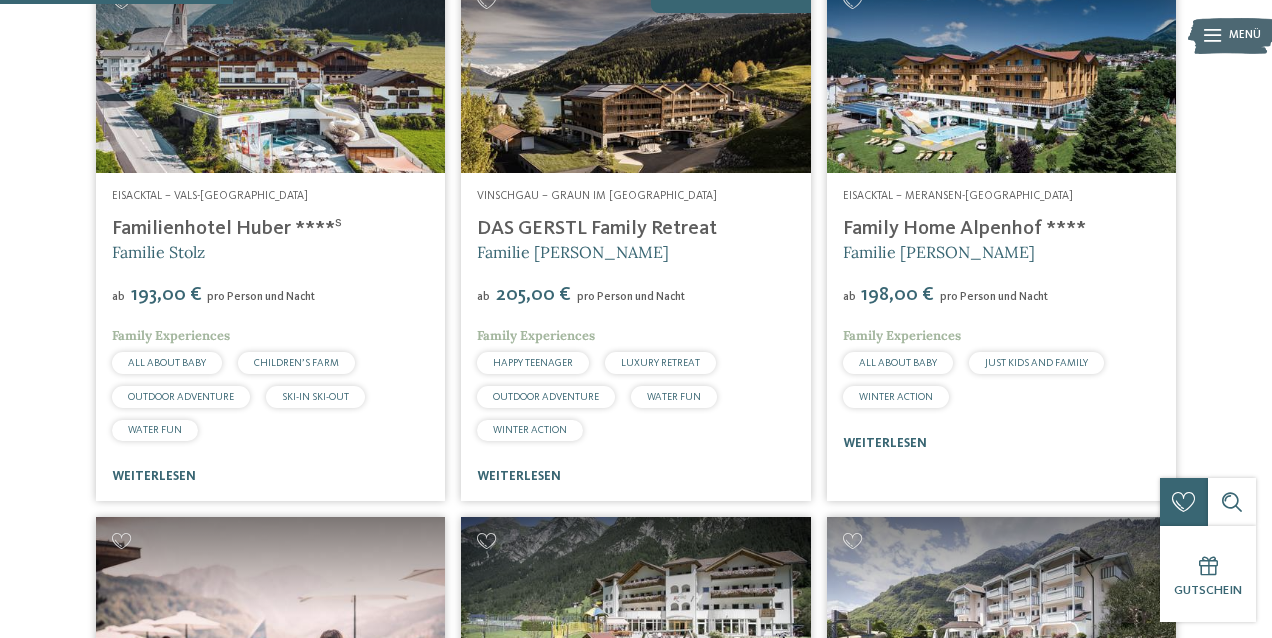 scroll, scrollTop: 623, scrollLeft: 0, axis: vertical 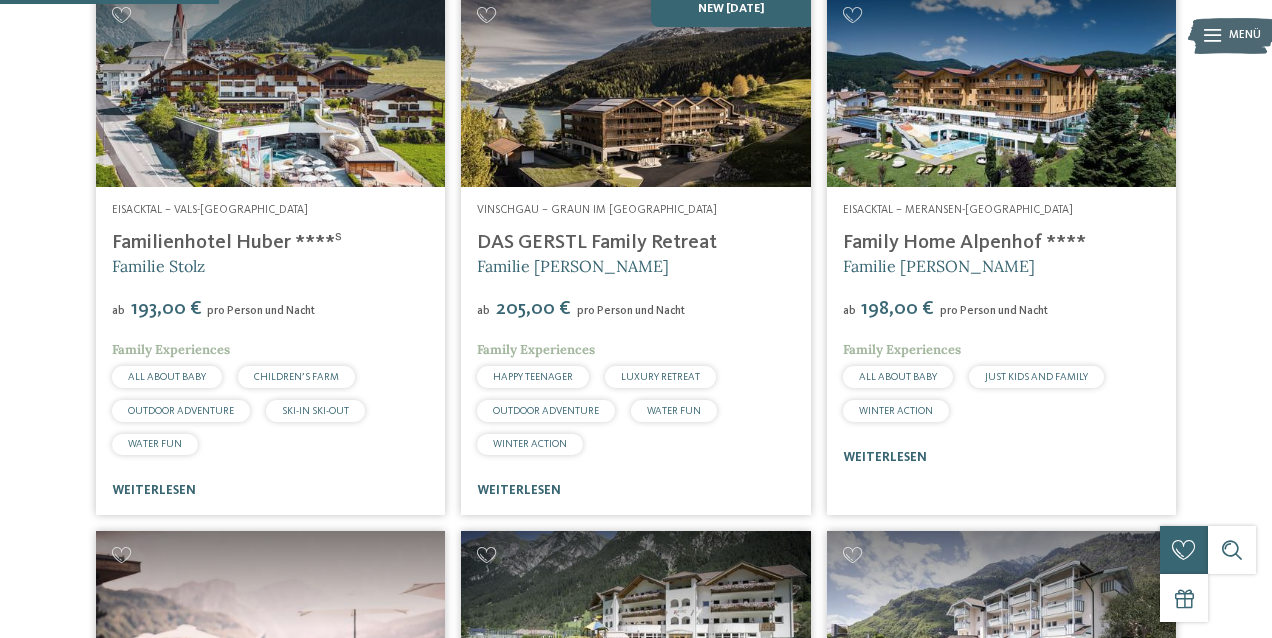 click at bounding box center (270, 89) 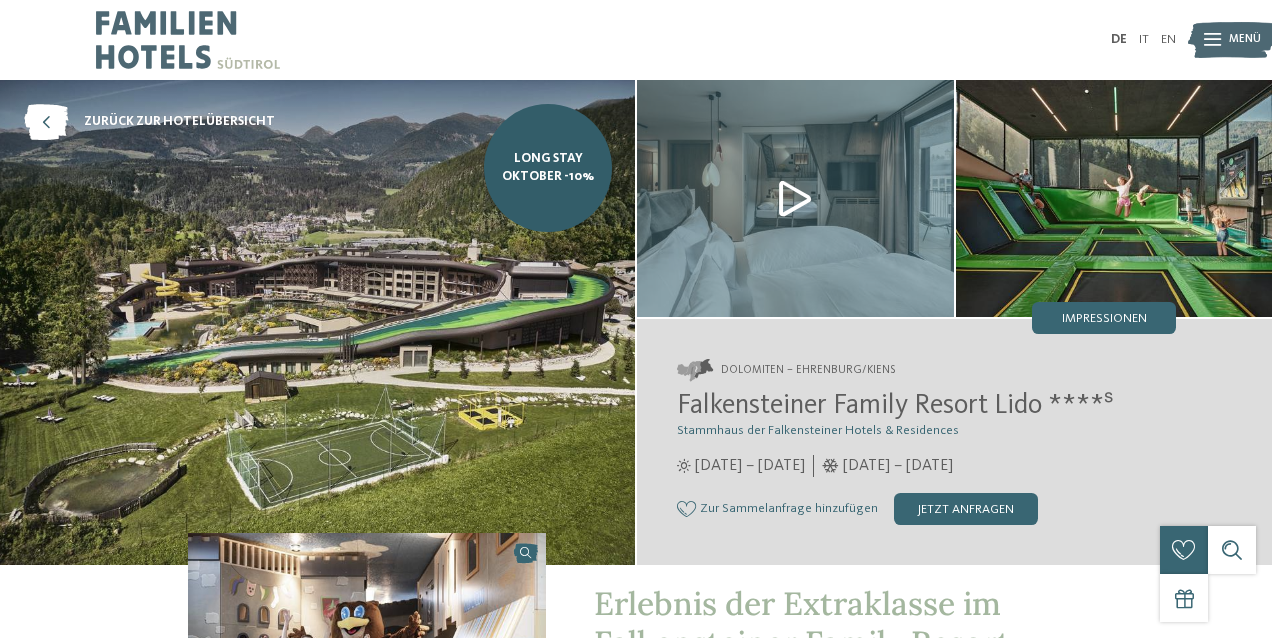scroll, scrollTop: 0, scrollLeft: 0, axis: both 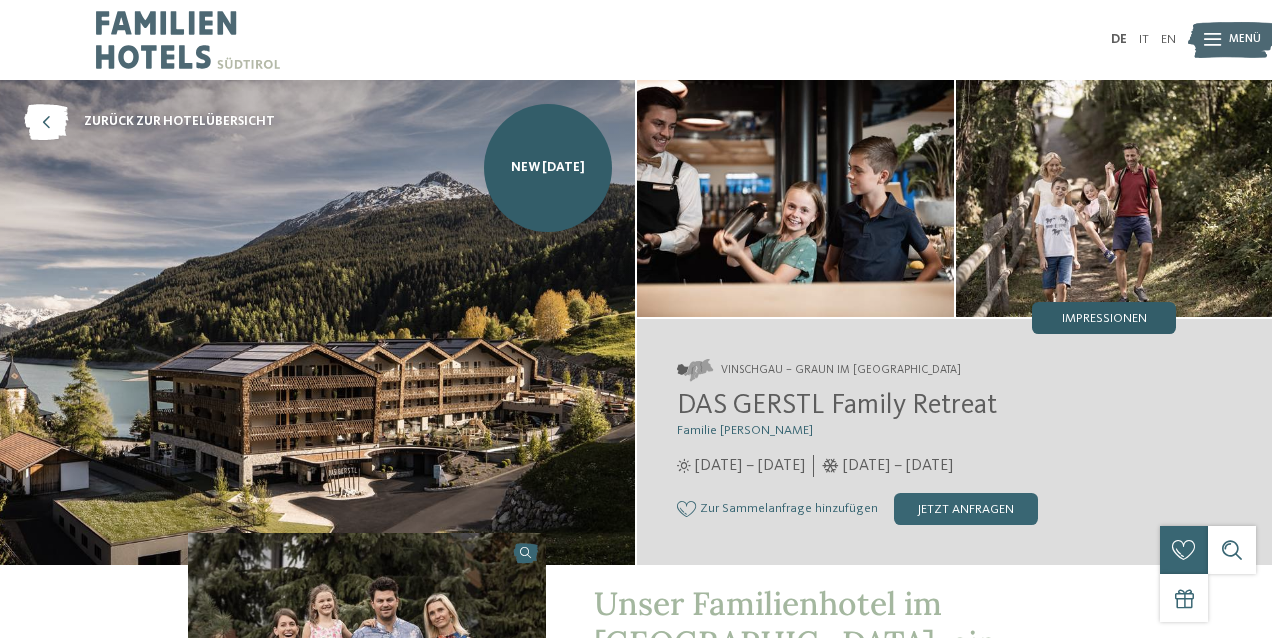 click on "Impressionen" at bounding box center [1104, 319] 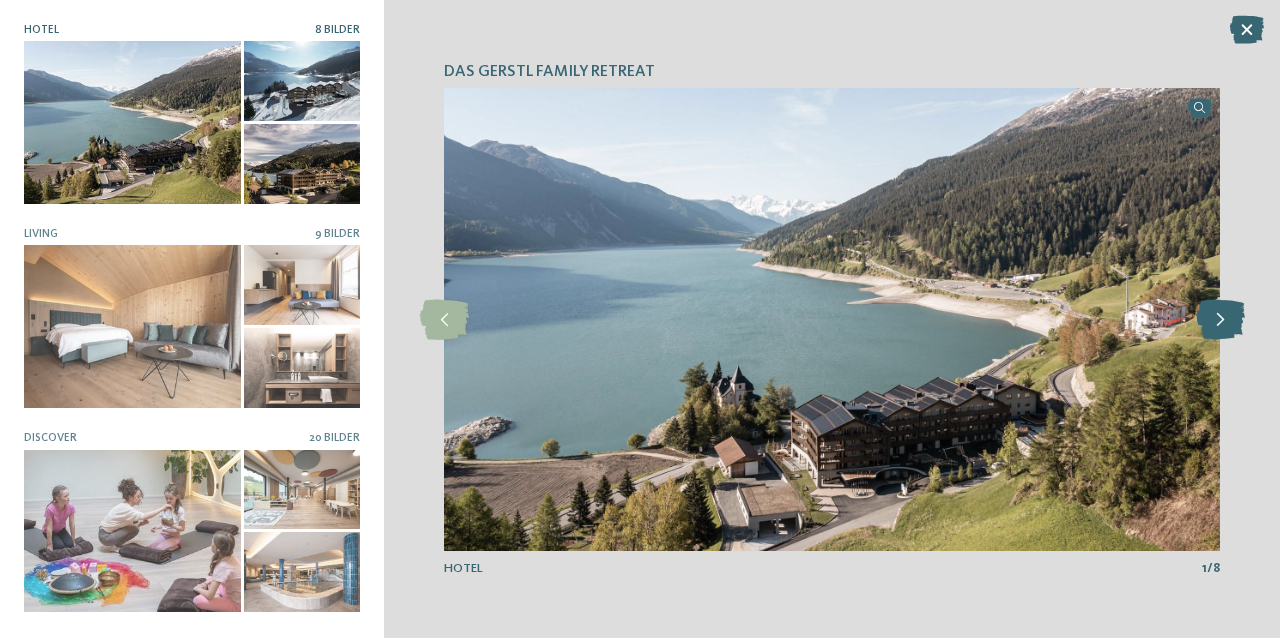 click at bounding box center (1220, 320) 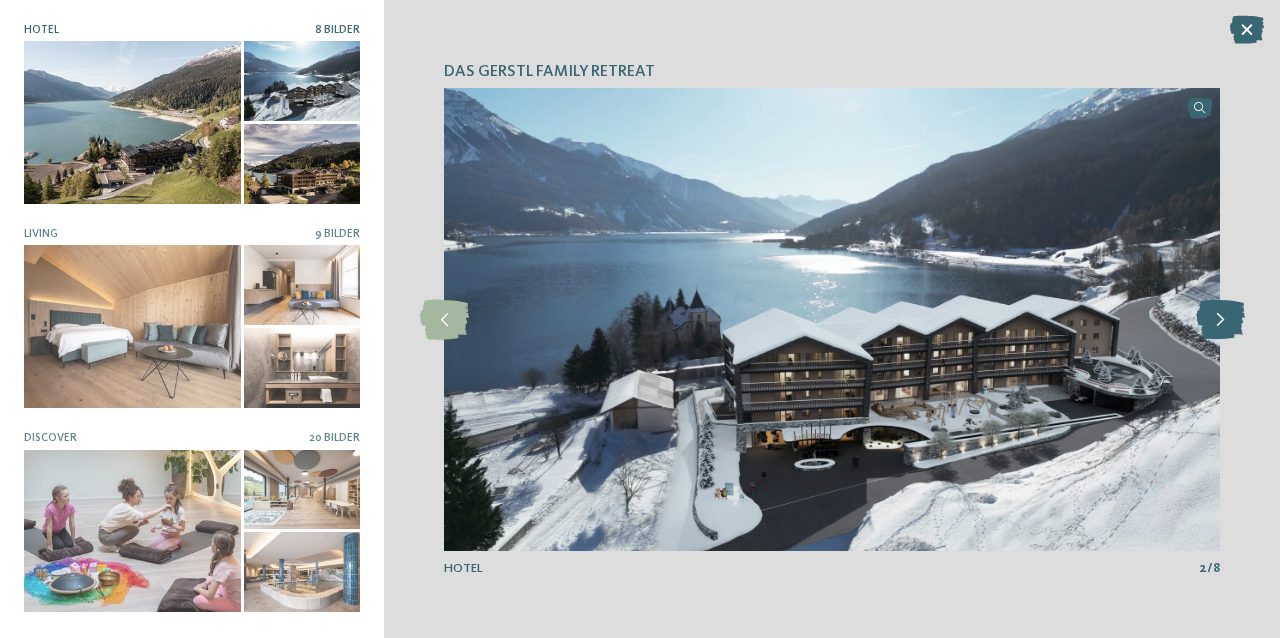 click at bounding box center [1220, 320] 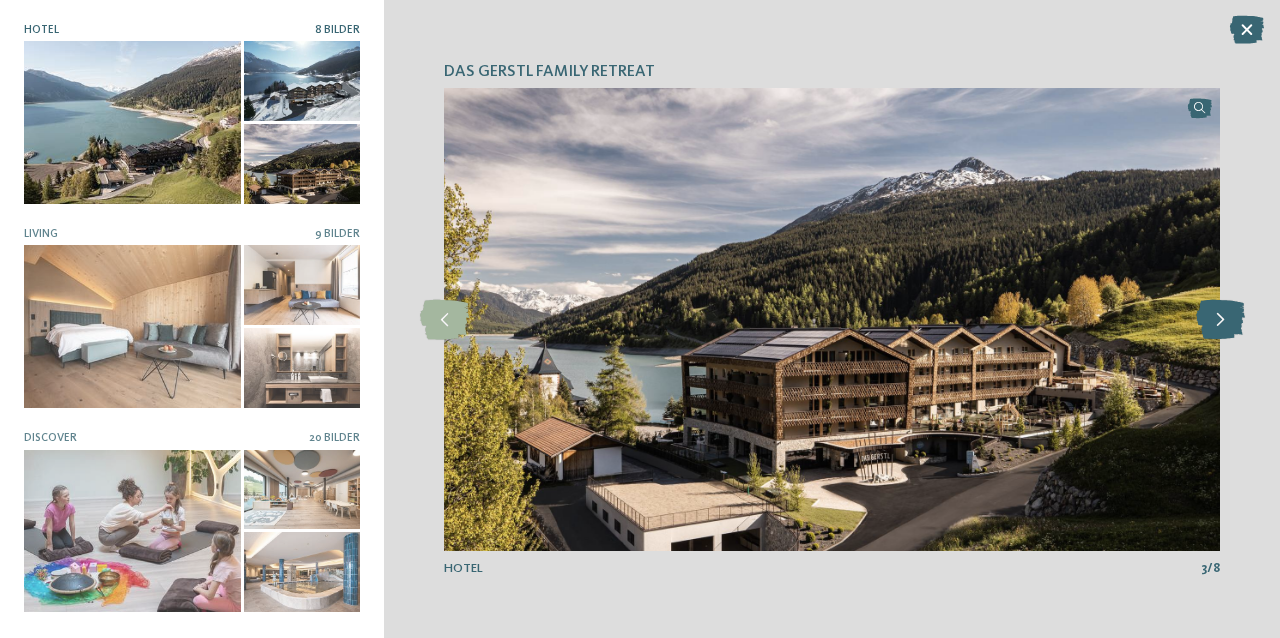 click at bounding box center [1220, 320] 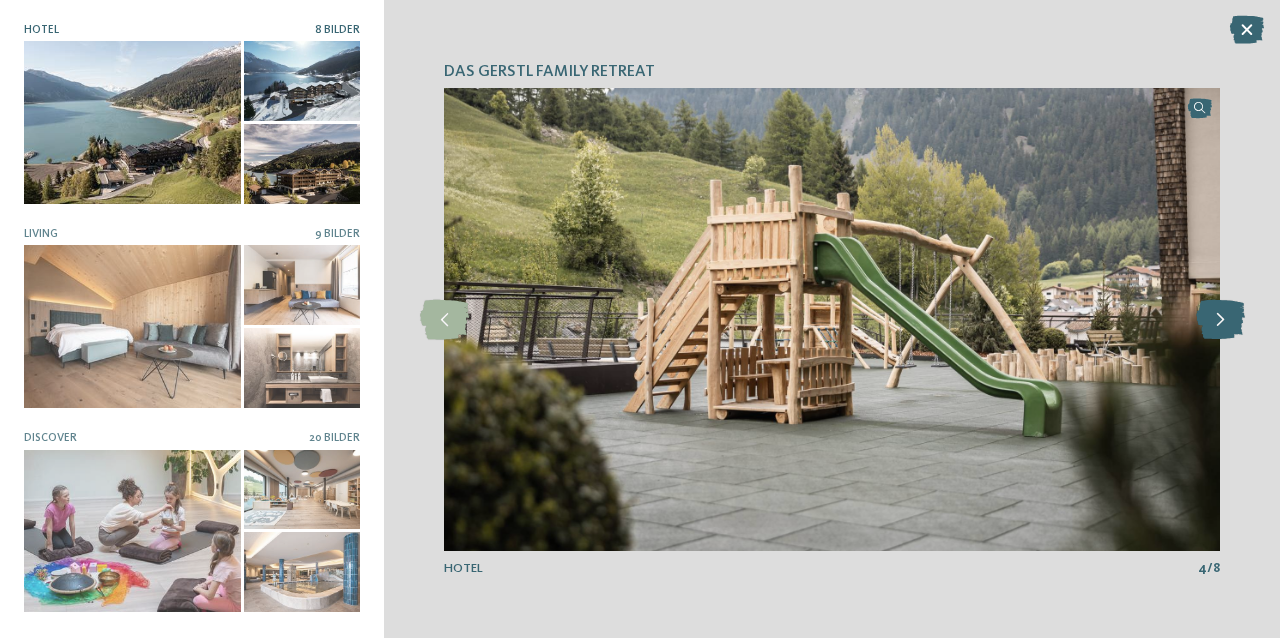 click at bounding box center [1220, 320] 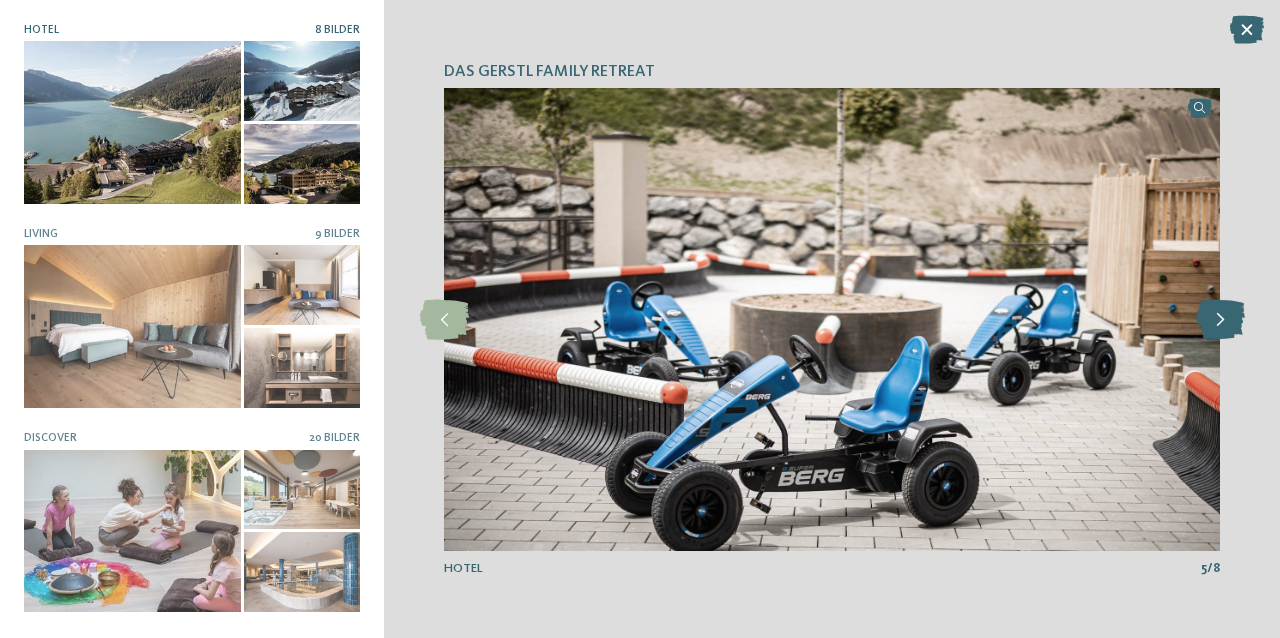 click at bounding box center [1220, 320] 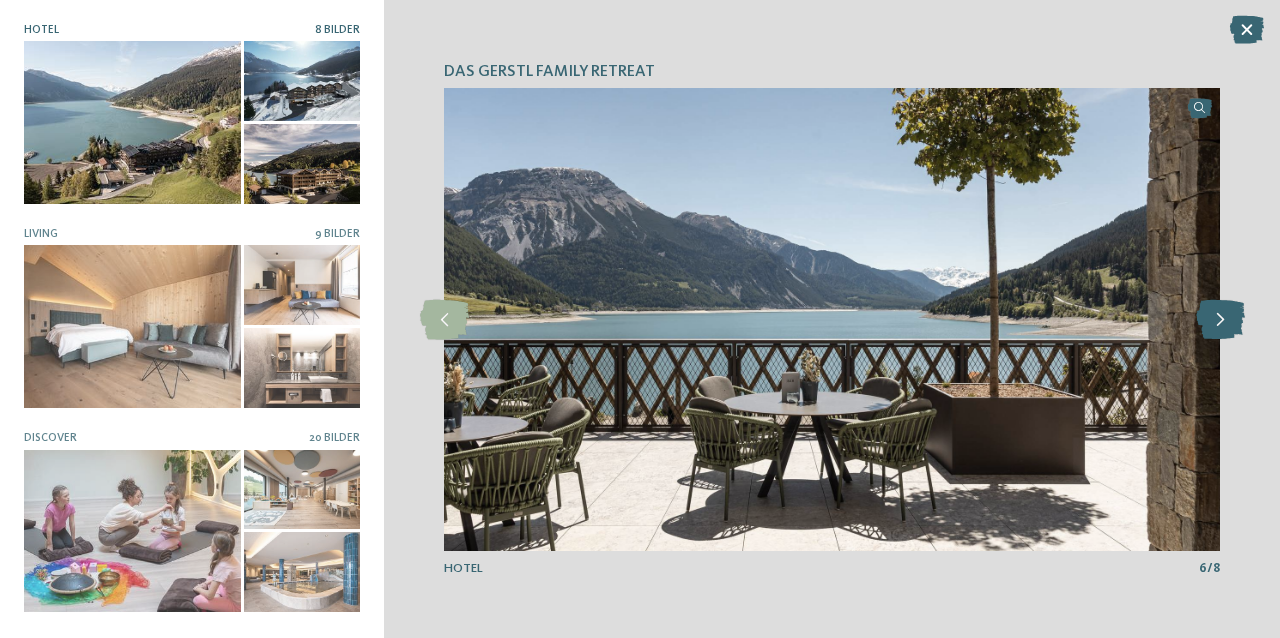 click at bounding box center (1220, 320) 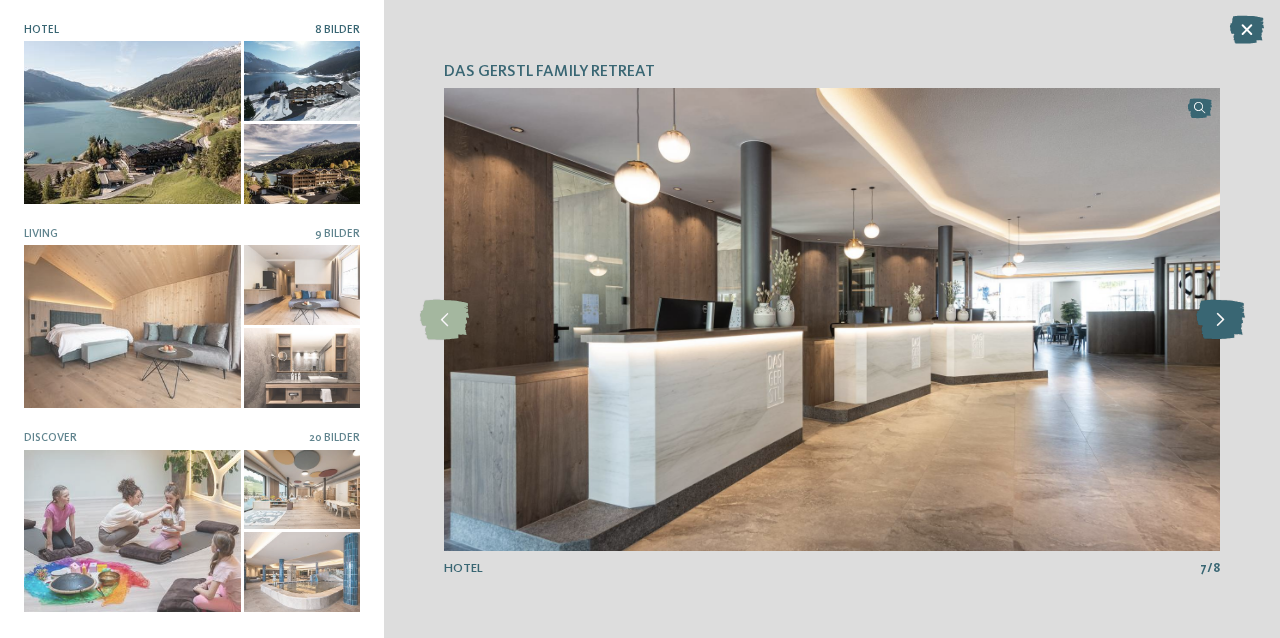 click at bounding box center [1220, 320] 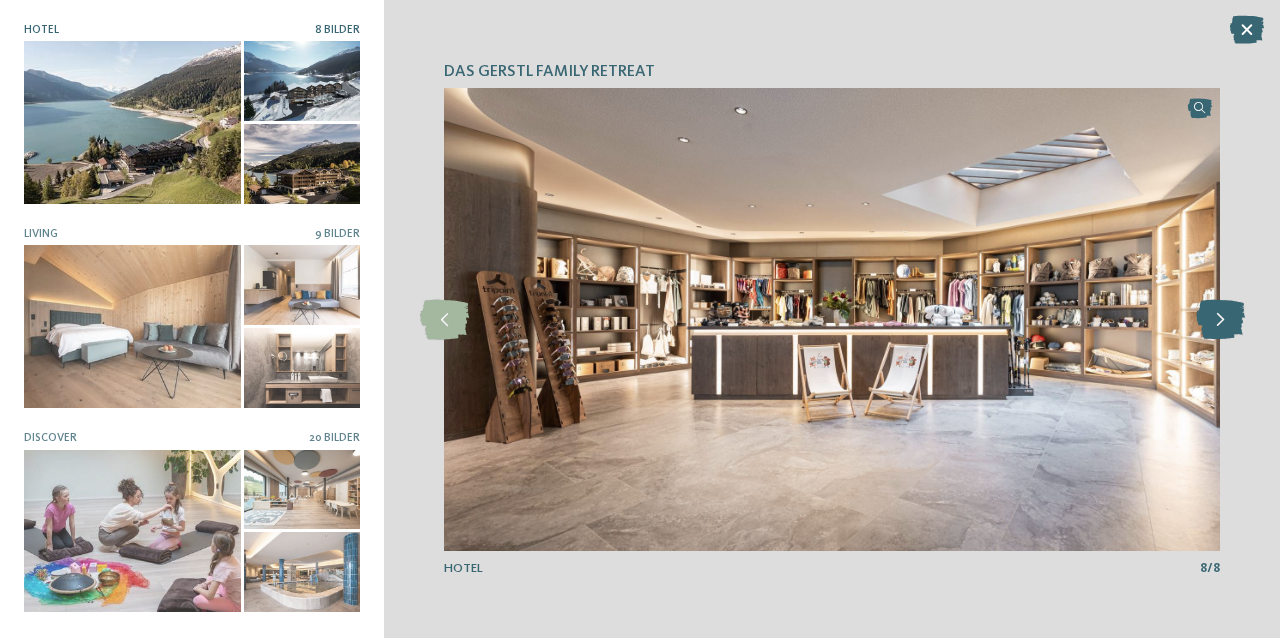 click at bounding box center [1220, 320] 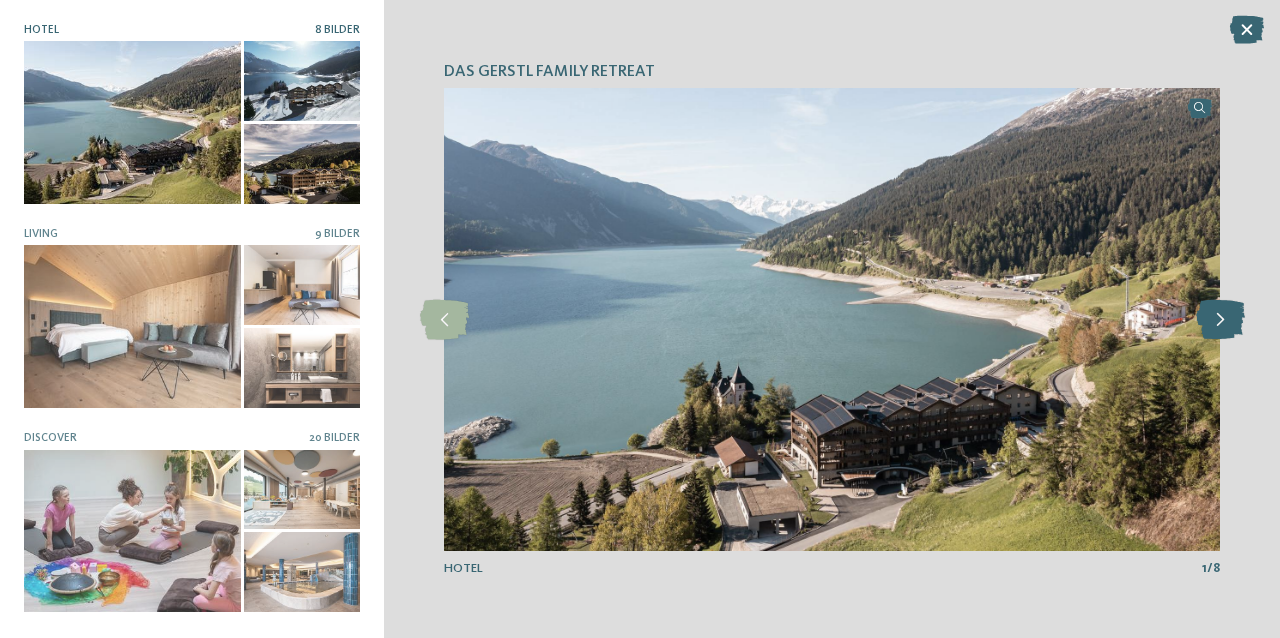 click at bounding box center [1220, 320] 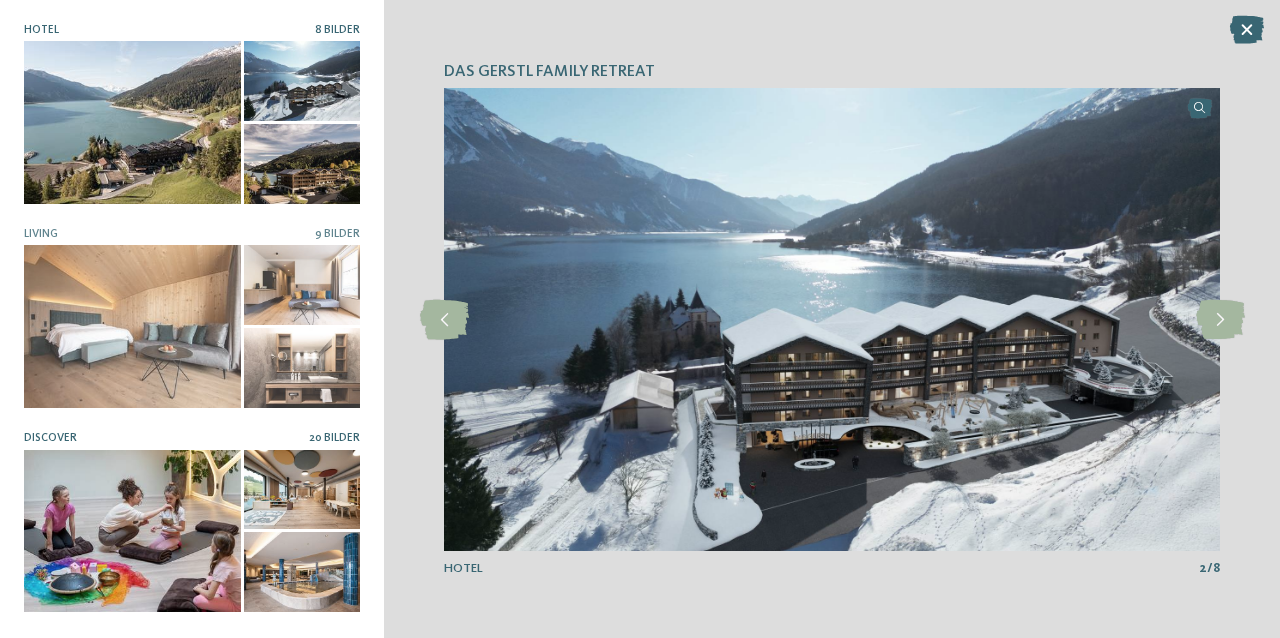 click at bounding box center (132, 531) 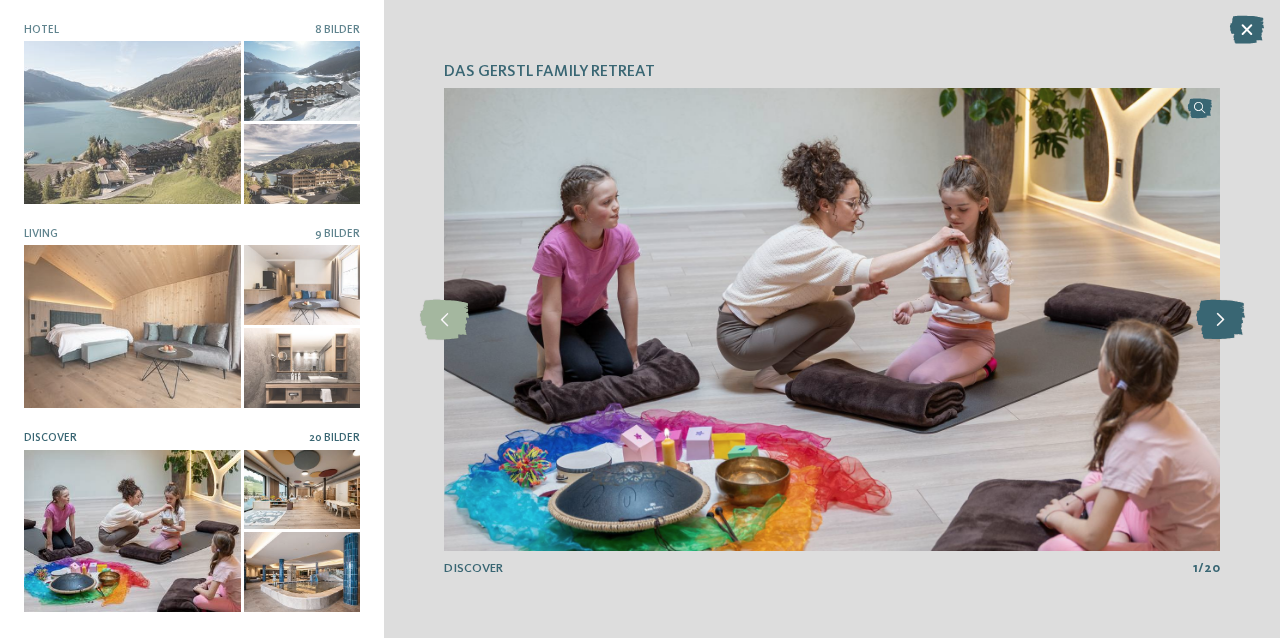 click at bounding box center [1220, 320] 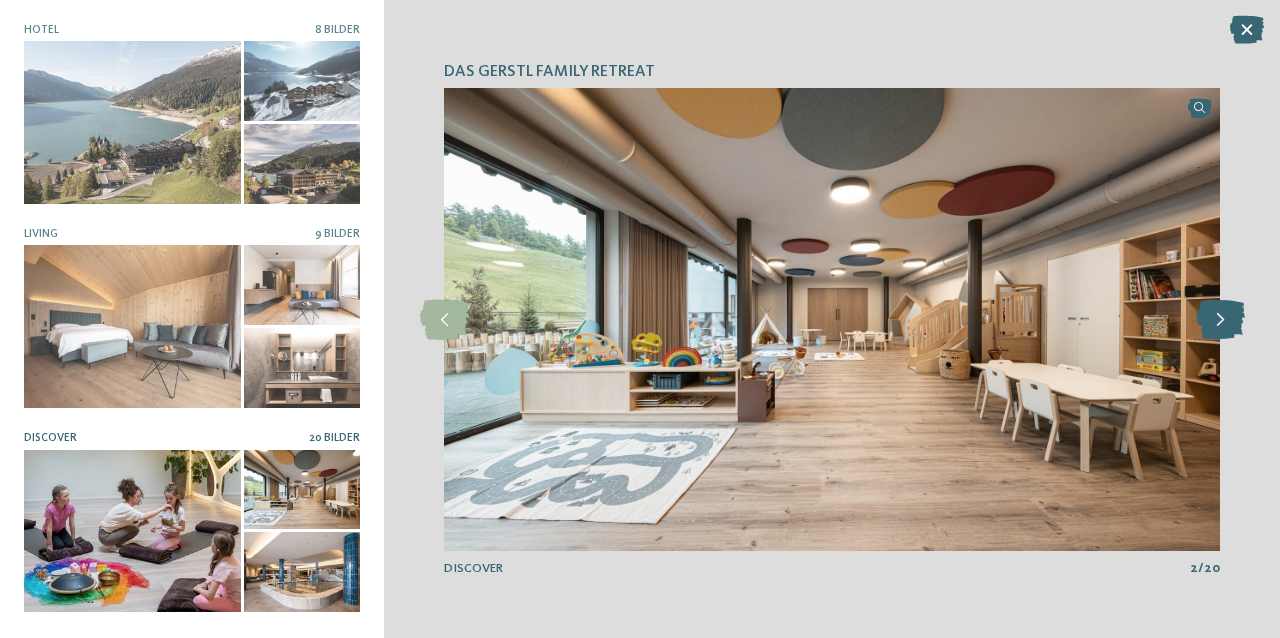 click at bounding box center [1220, 320] 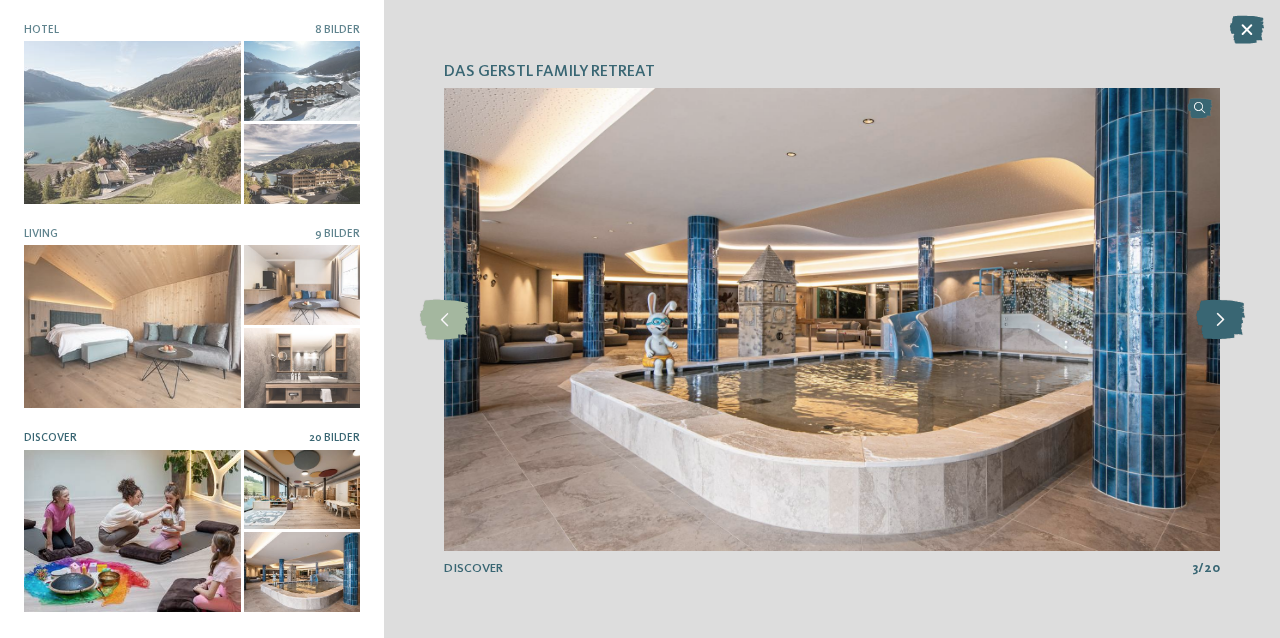 click at bounding box center (1220, 320) 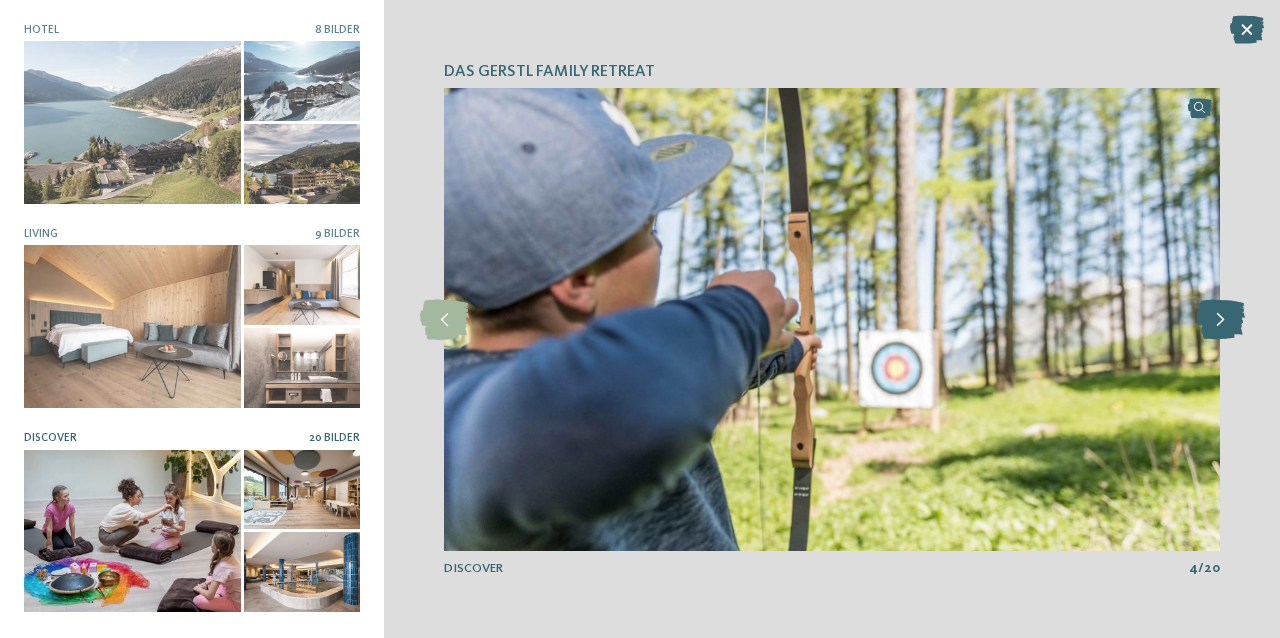 click at bounding box center (1220, 320) 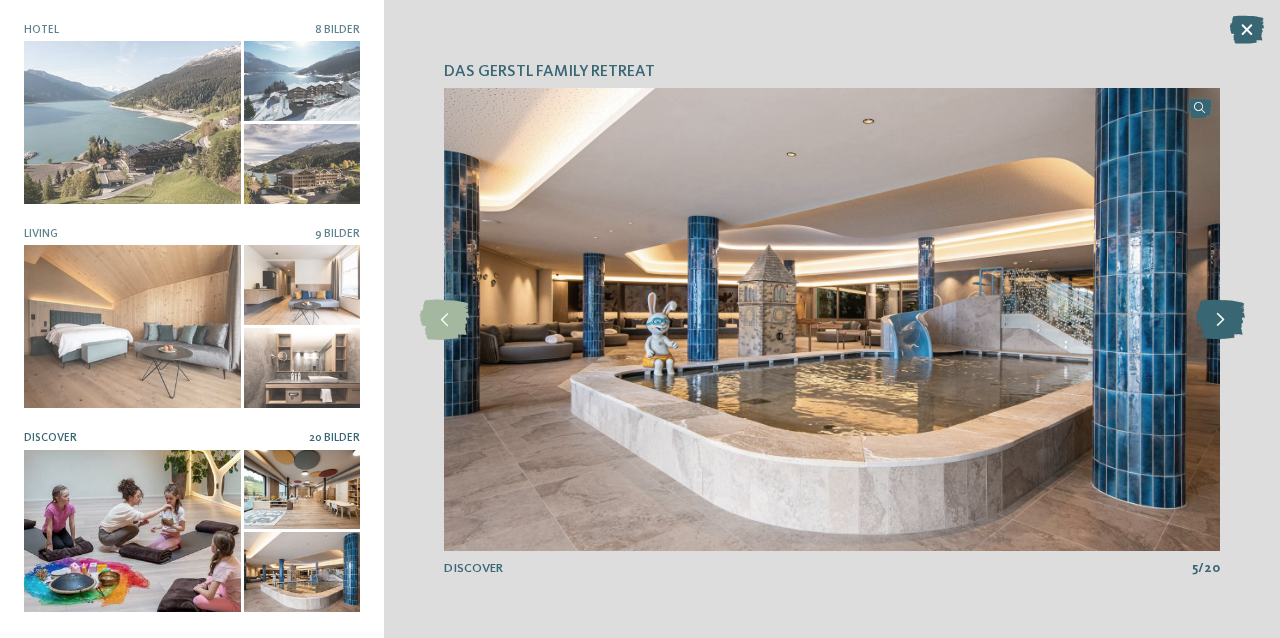 click at bounding box center [1220, 320] 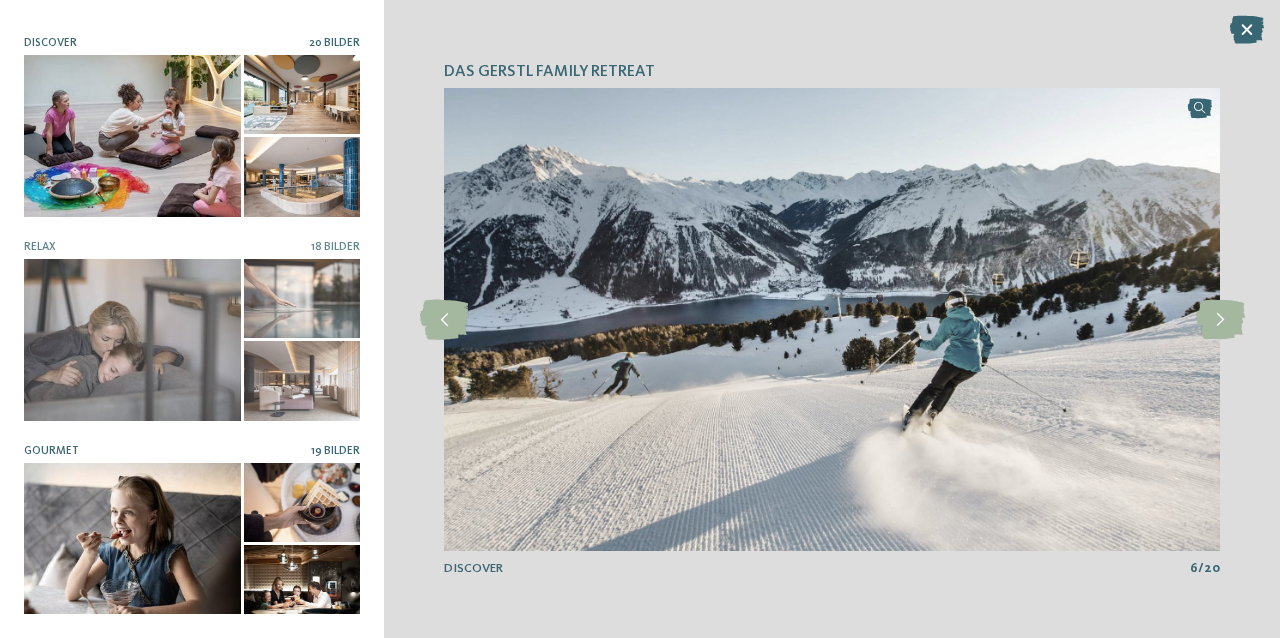 scroll, scrollTop: 394, scrollLeft: 0, axis: vertical 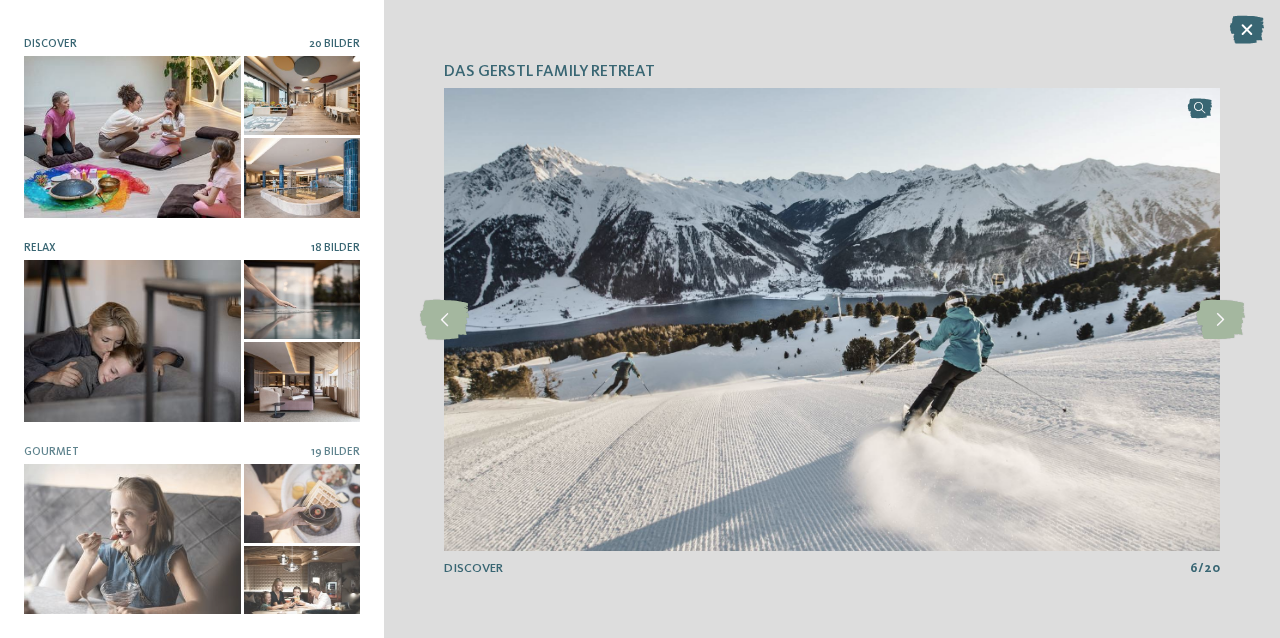 click at bounding box center [302, 382] 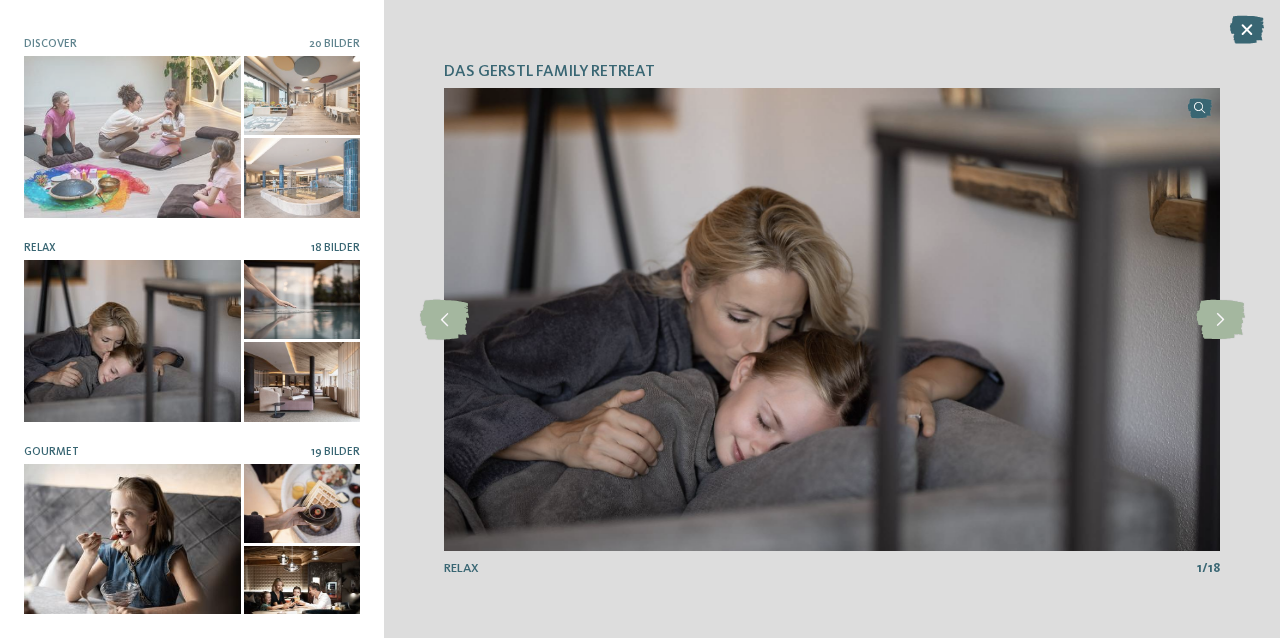 click at bounding box center (302, 504) 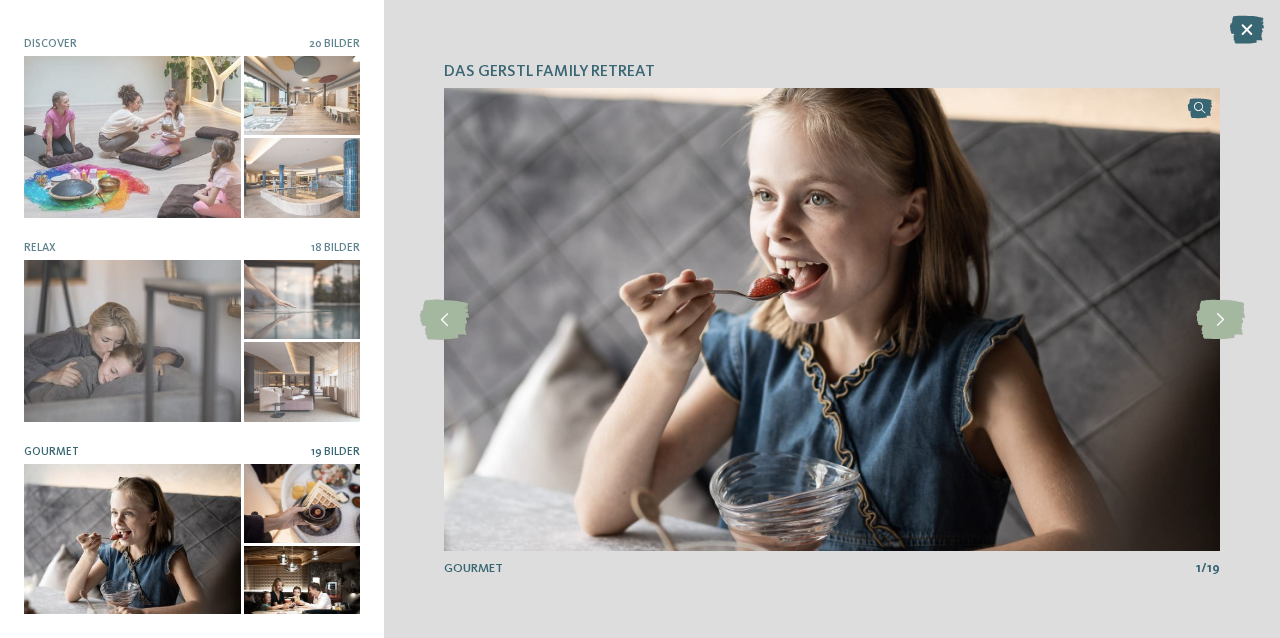 click at bounding box center (302, 586) 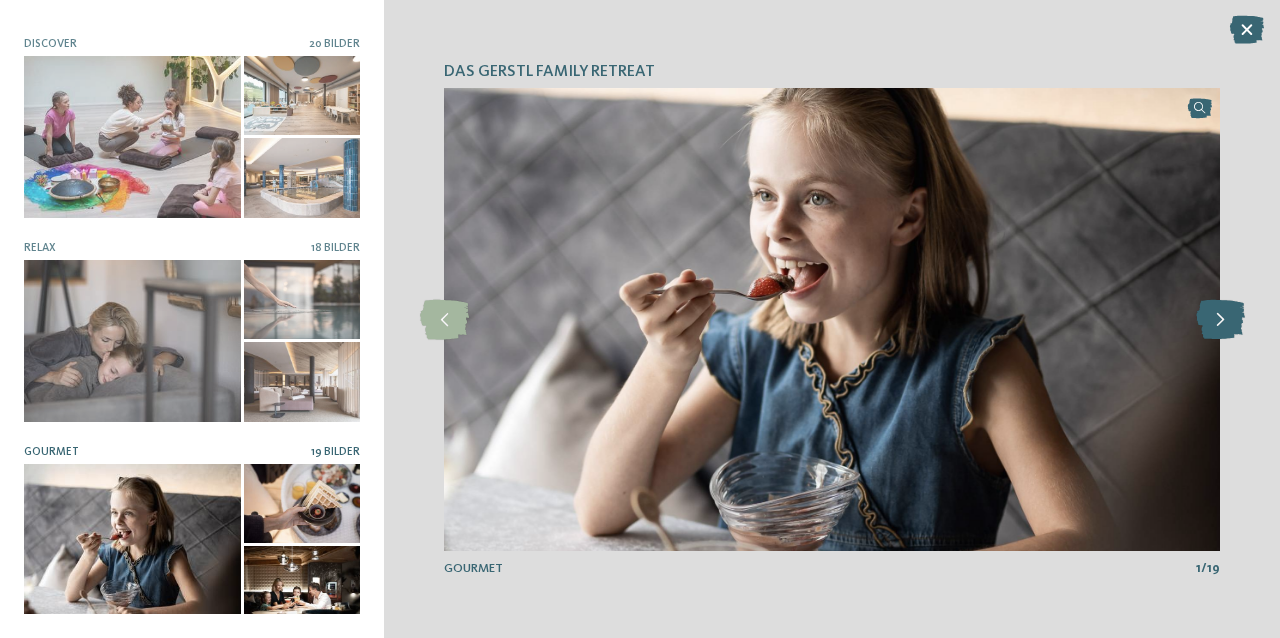 click at bounding box center (1220, 320) 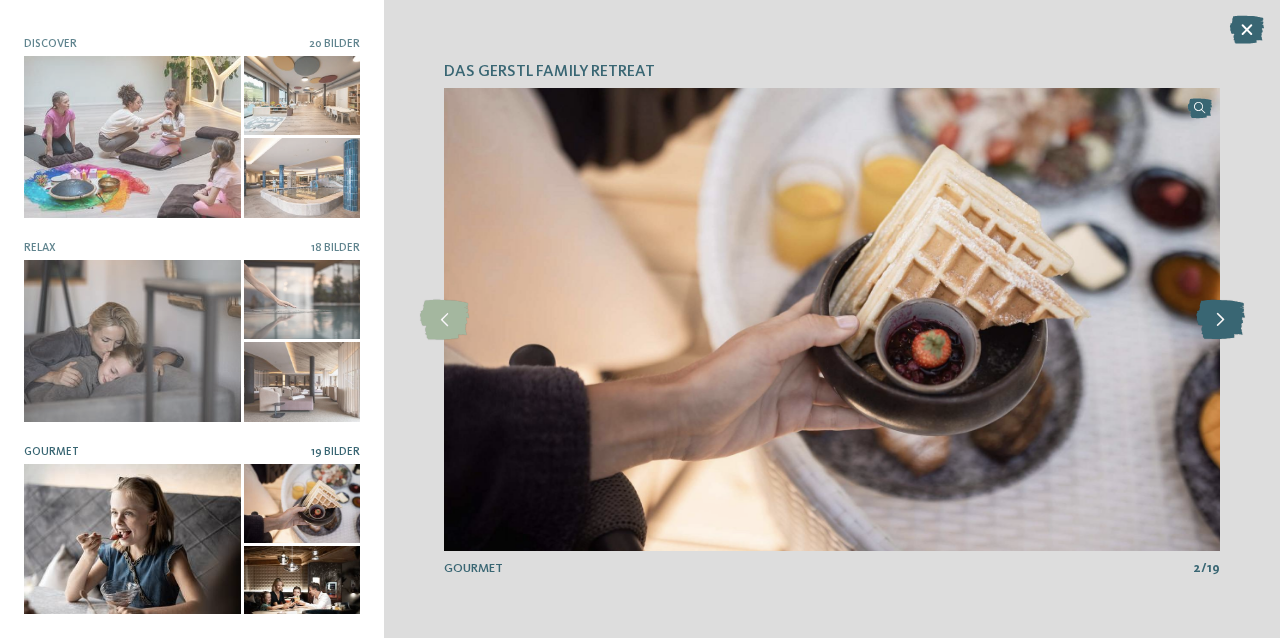 click at bounding box center [1220, 320] 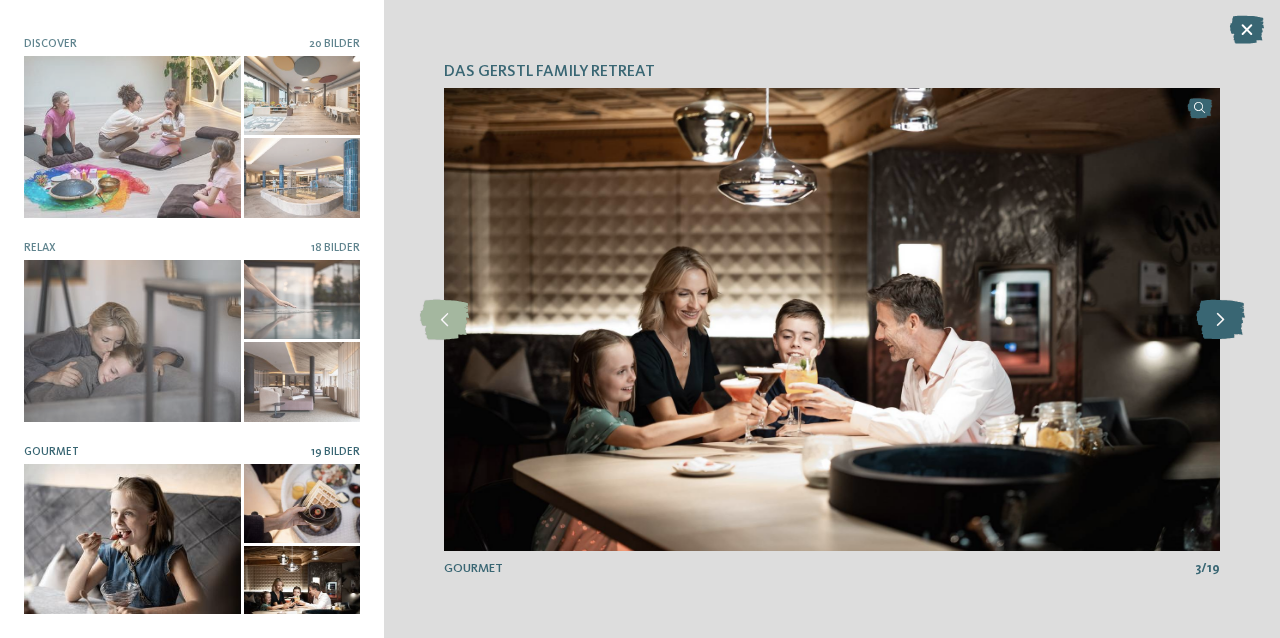 click at bounding box center (1220, 320) 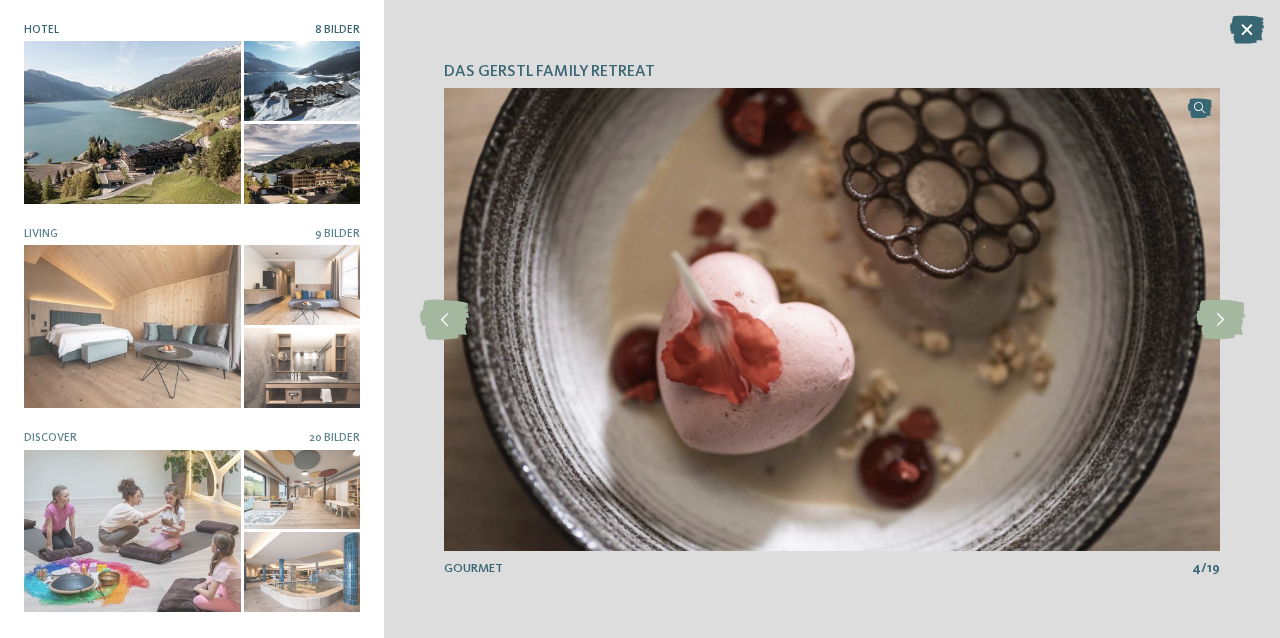 scroll, scrollTop: 0, scrollLeft: 0, axis: both 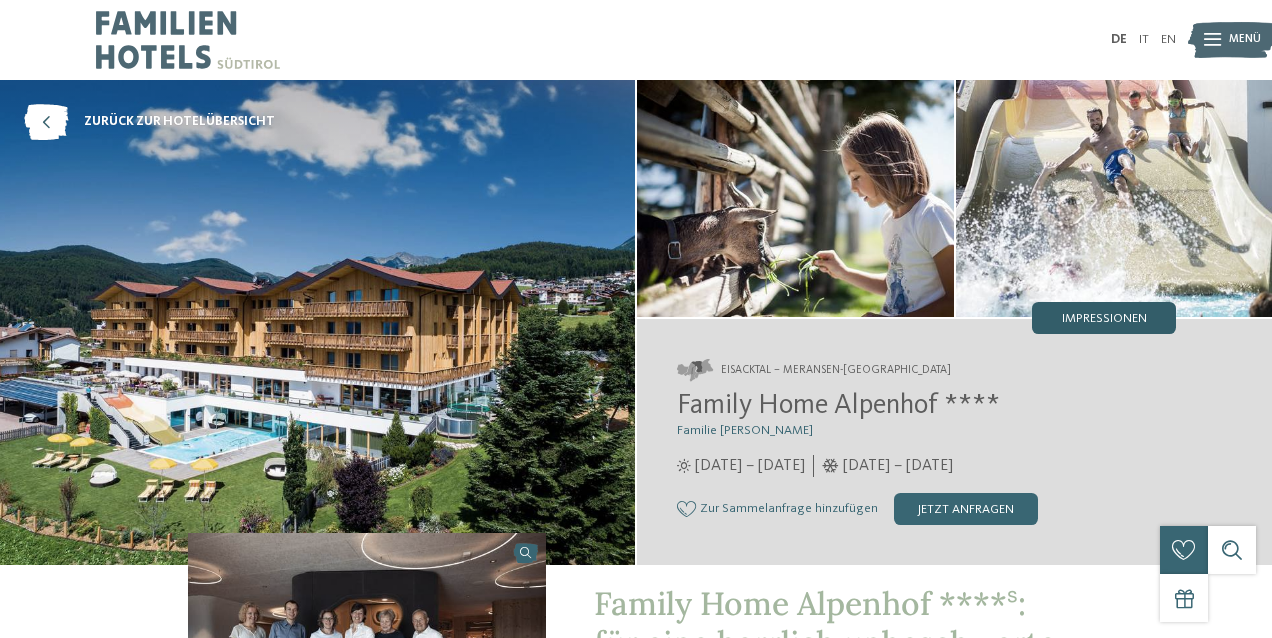 click on "Impressionen" at bounding box center [1104, 319] 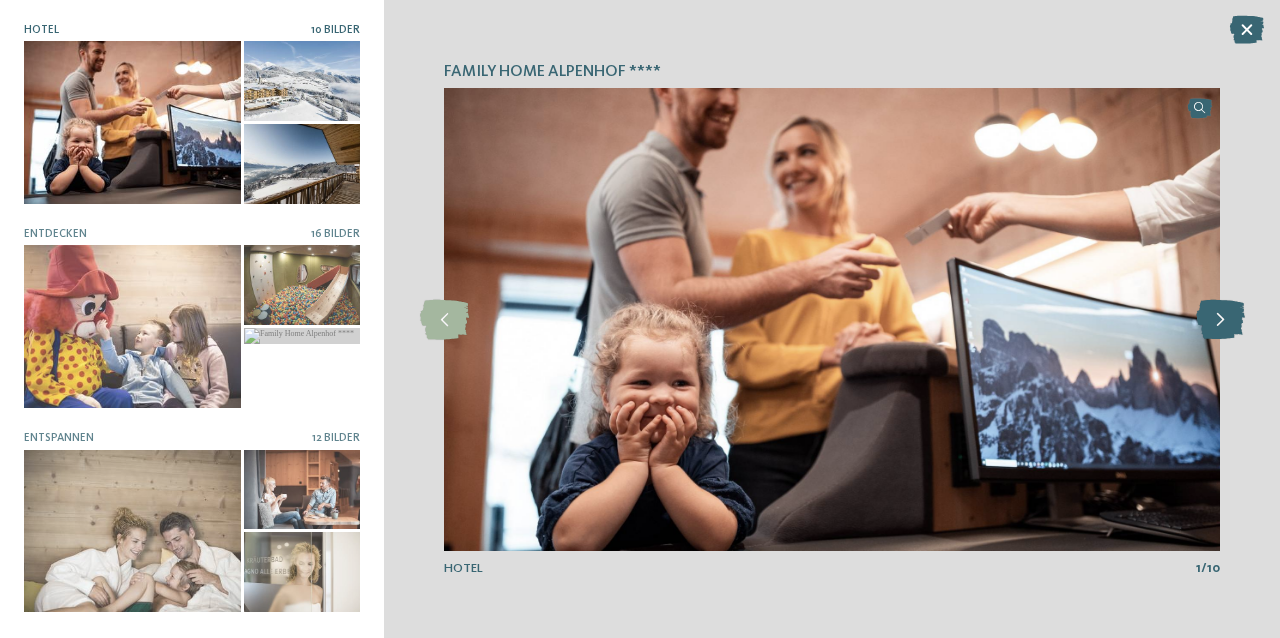 click at bounding box center (1220, 320) 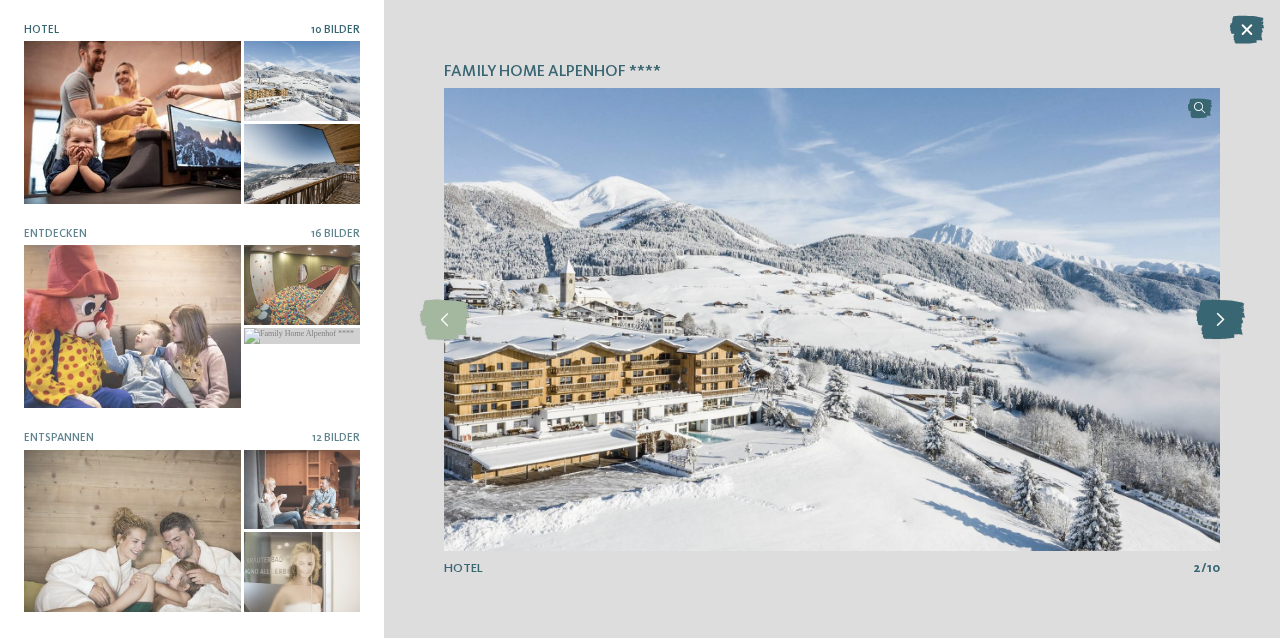 click at bounding box center (1220, 320) 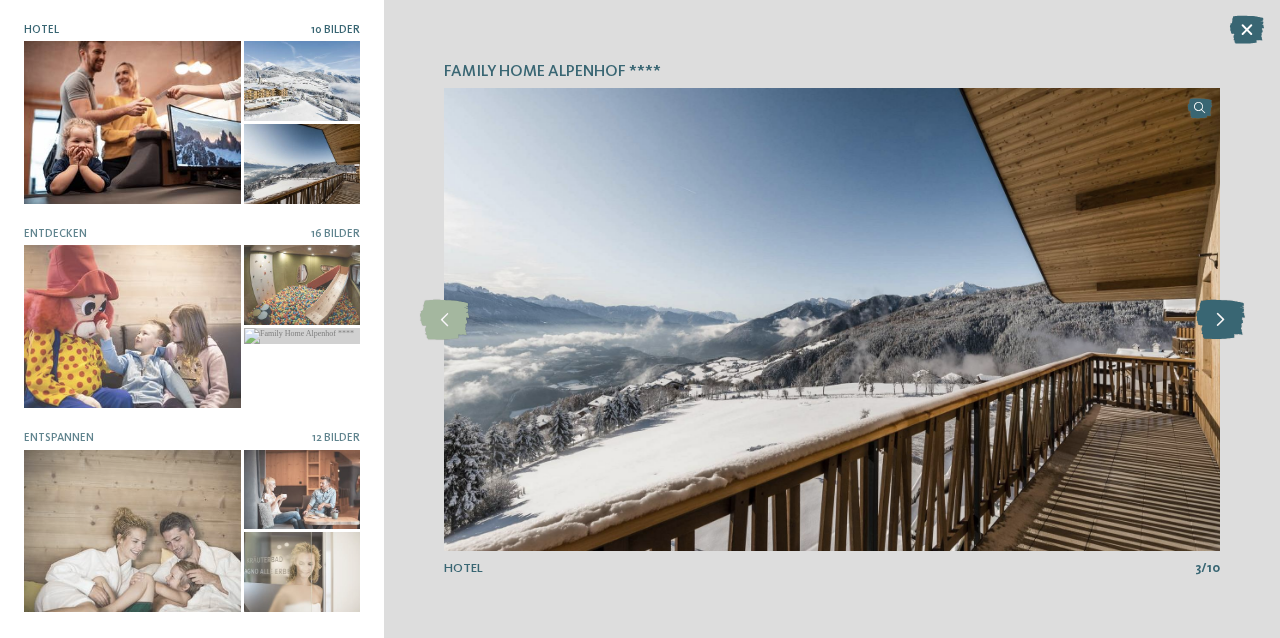 click at bounding box center [1220, 320] 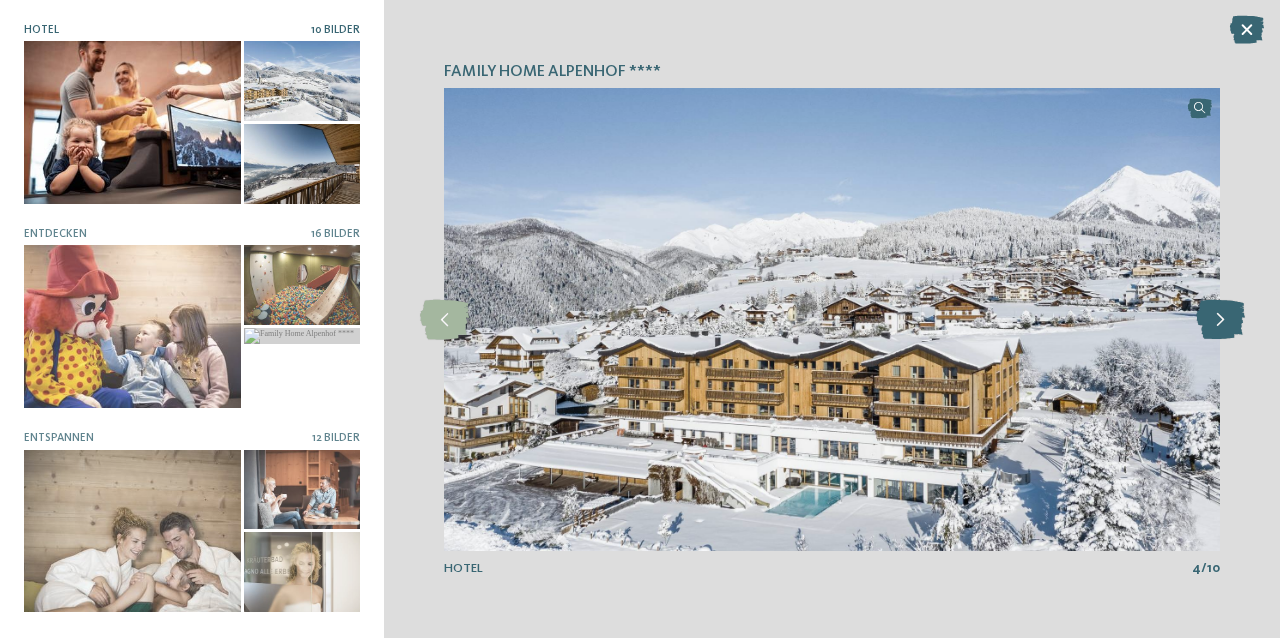 click at bounding box center (1220, 320) 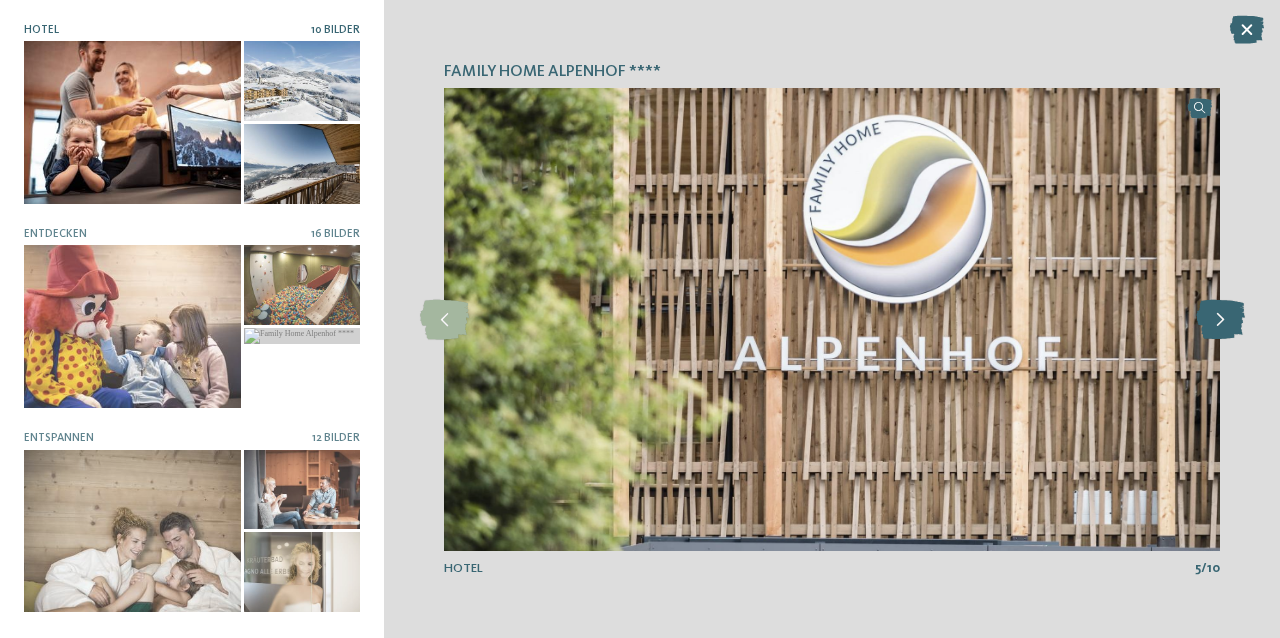 click at bounding box center [1220, 320] 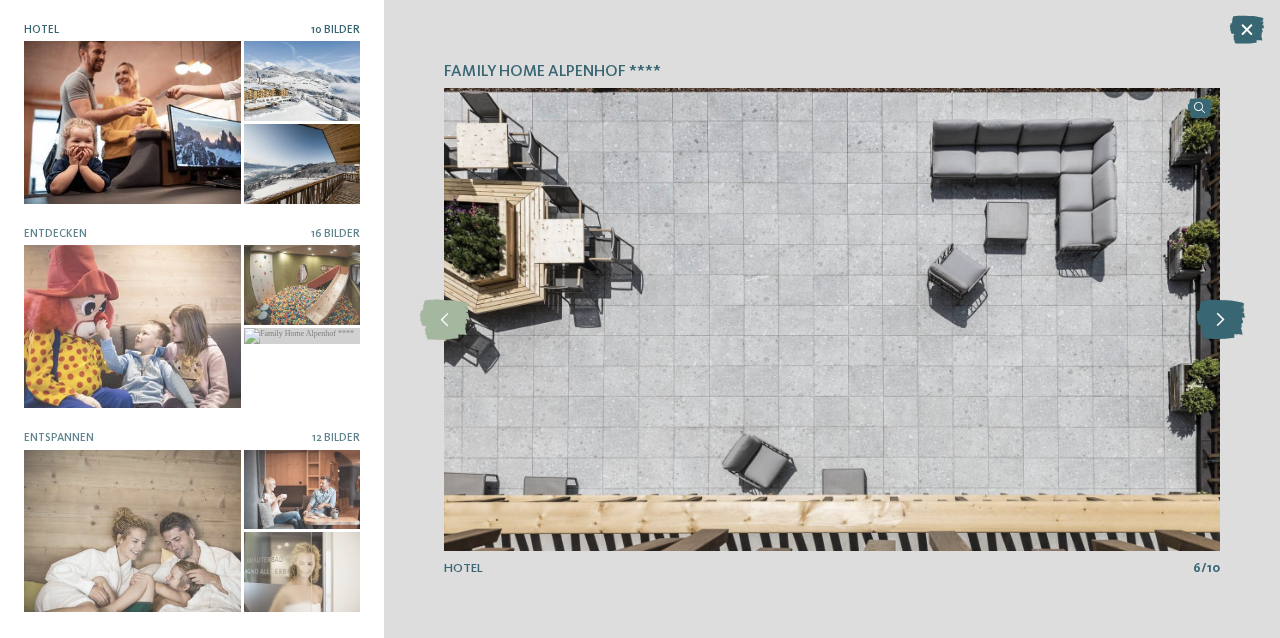 click at bounding box center [1220, 320] 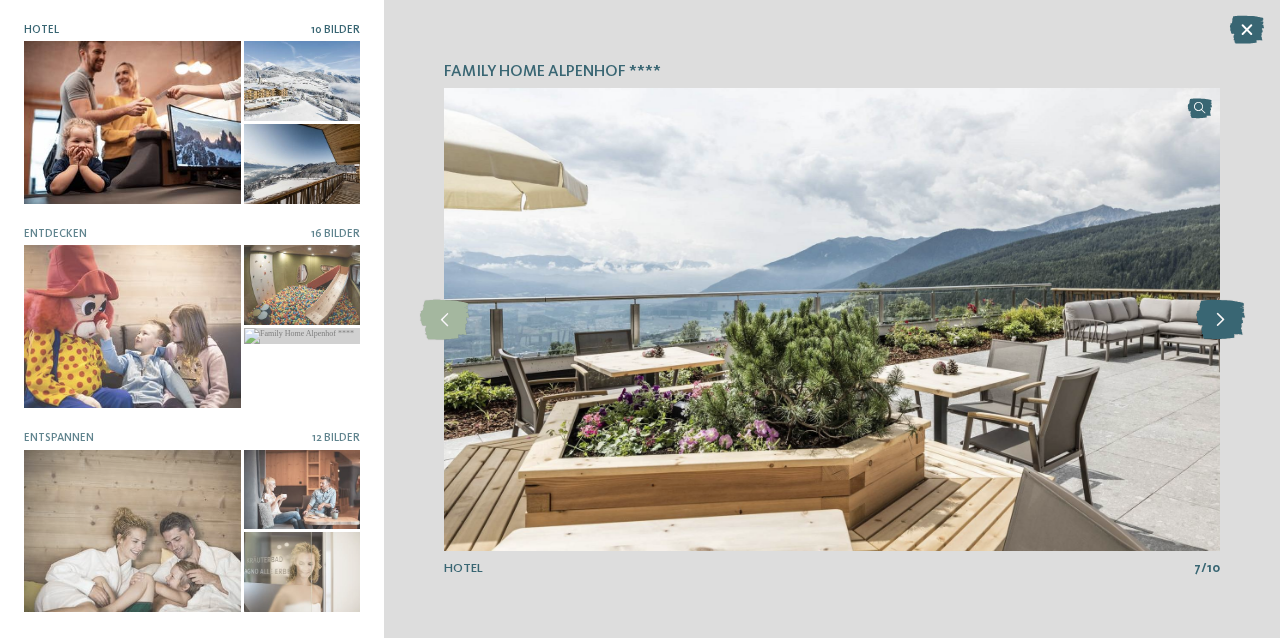 click at bounding box center [1220, 320] 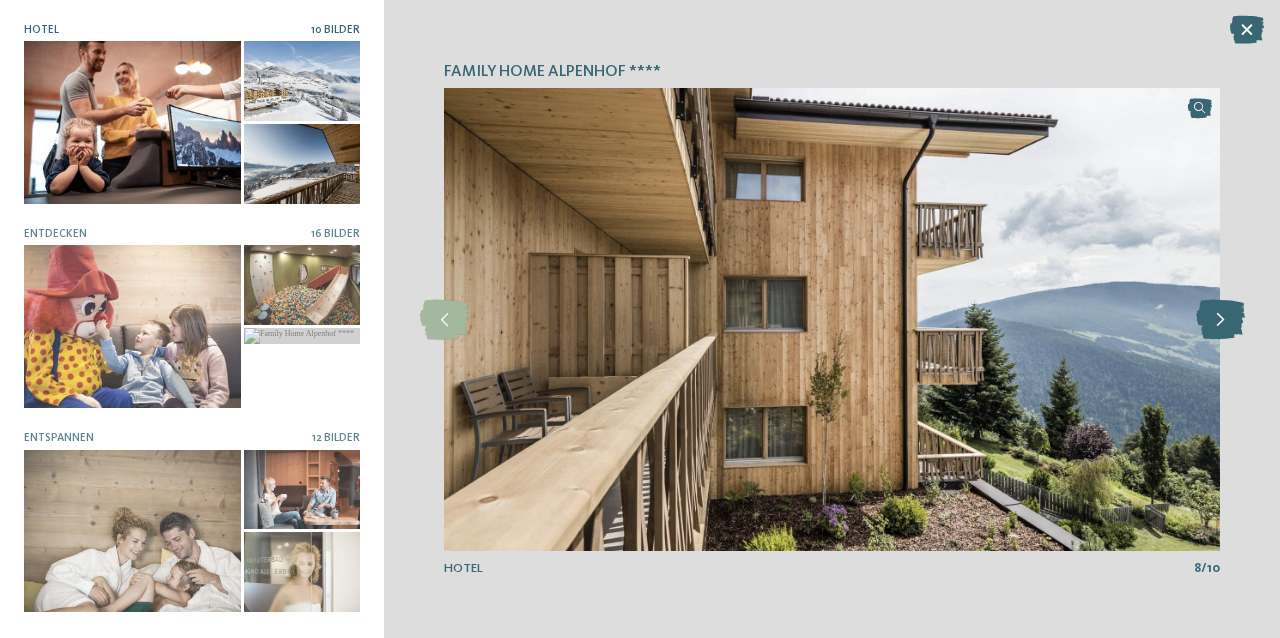 click at bounding box center (1220, 320) 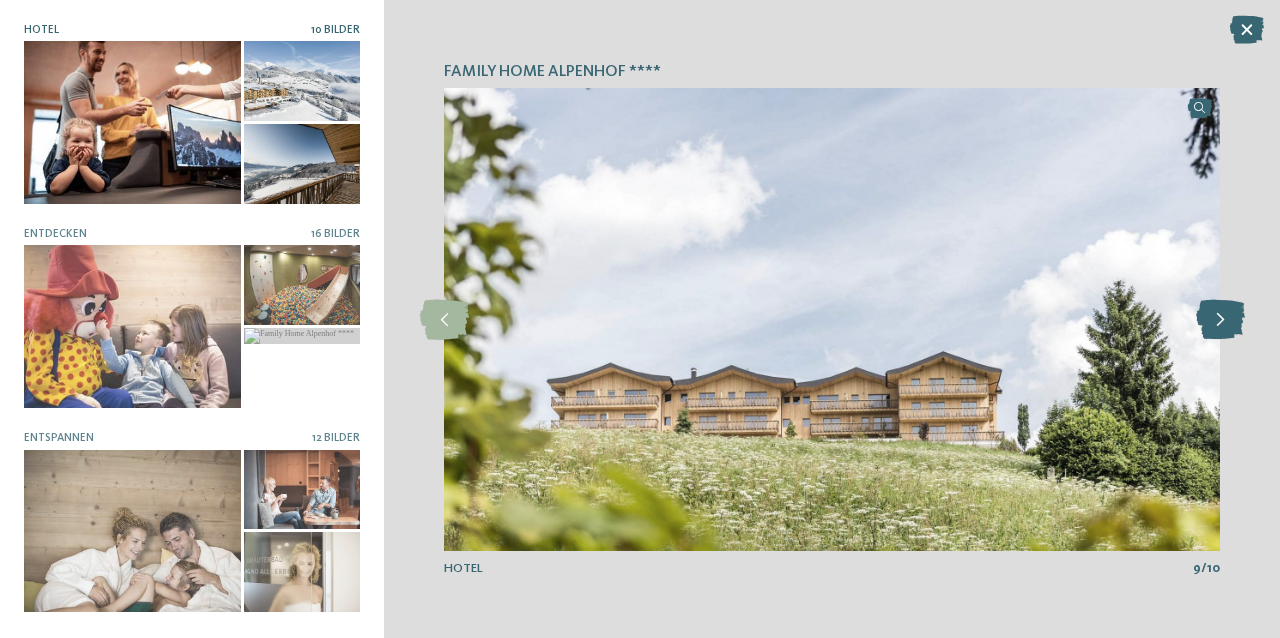 click at bounding box center (1220, 320) 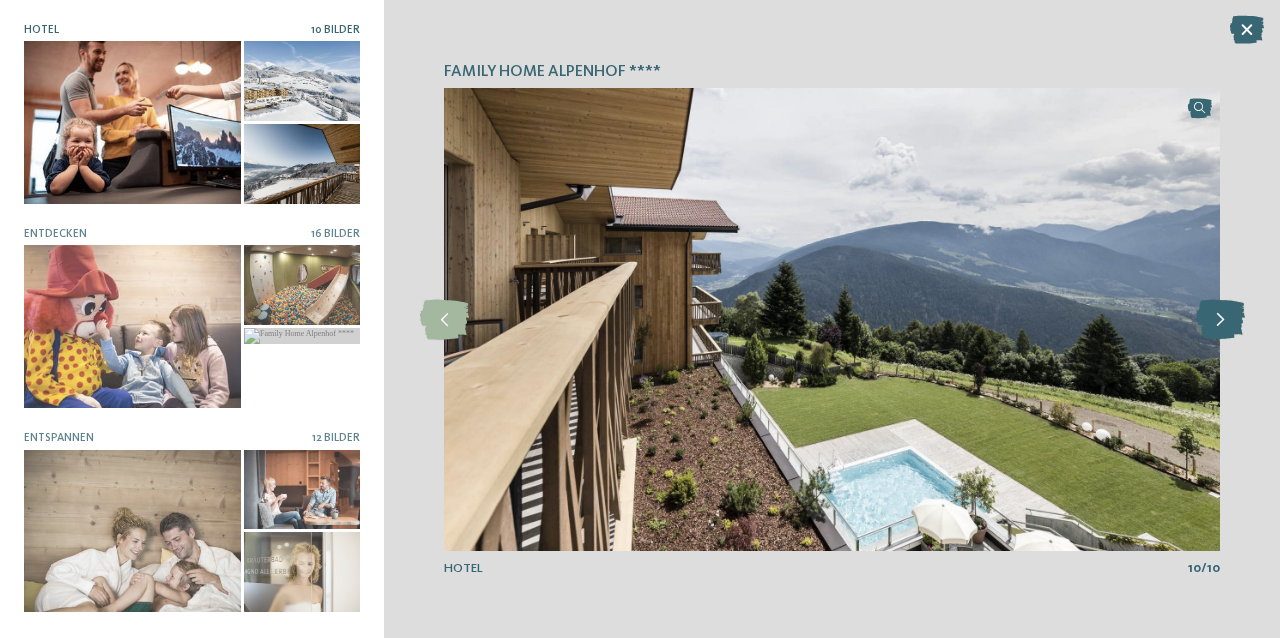 click at bounding box center (1220, 320) 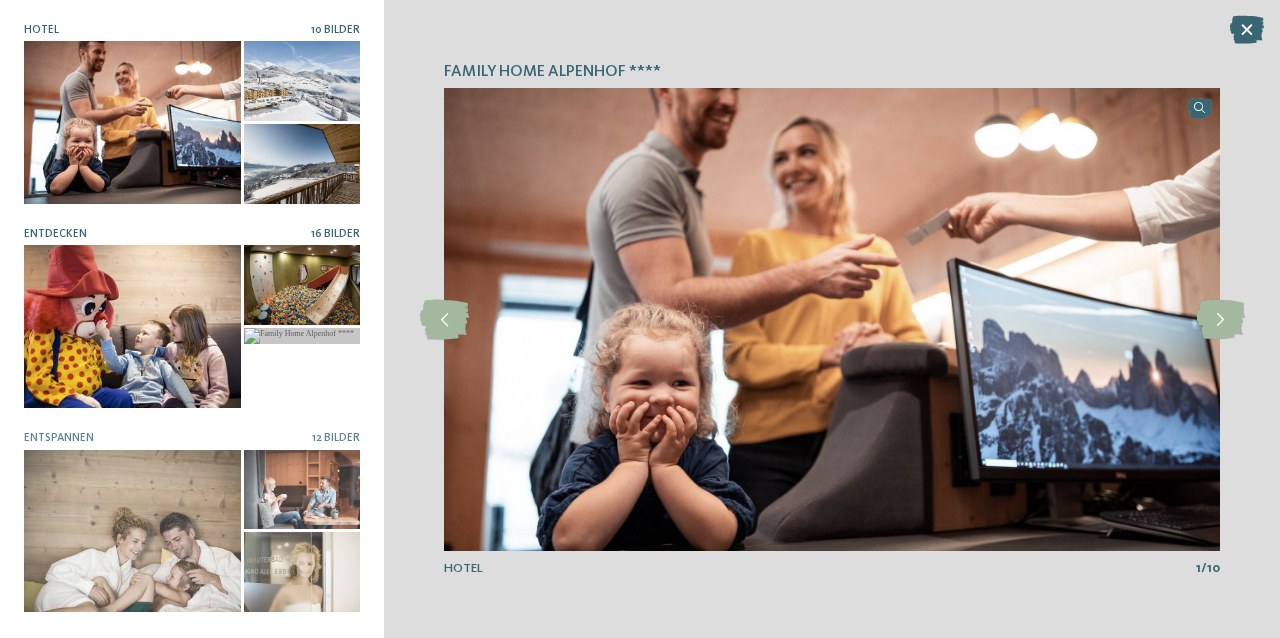click at bounding box center (302, 285) 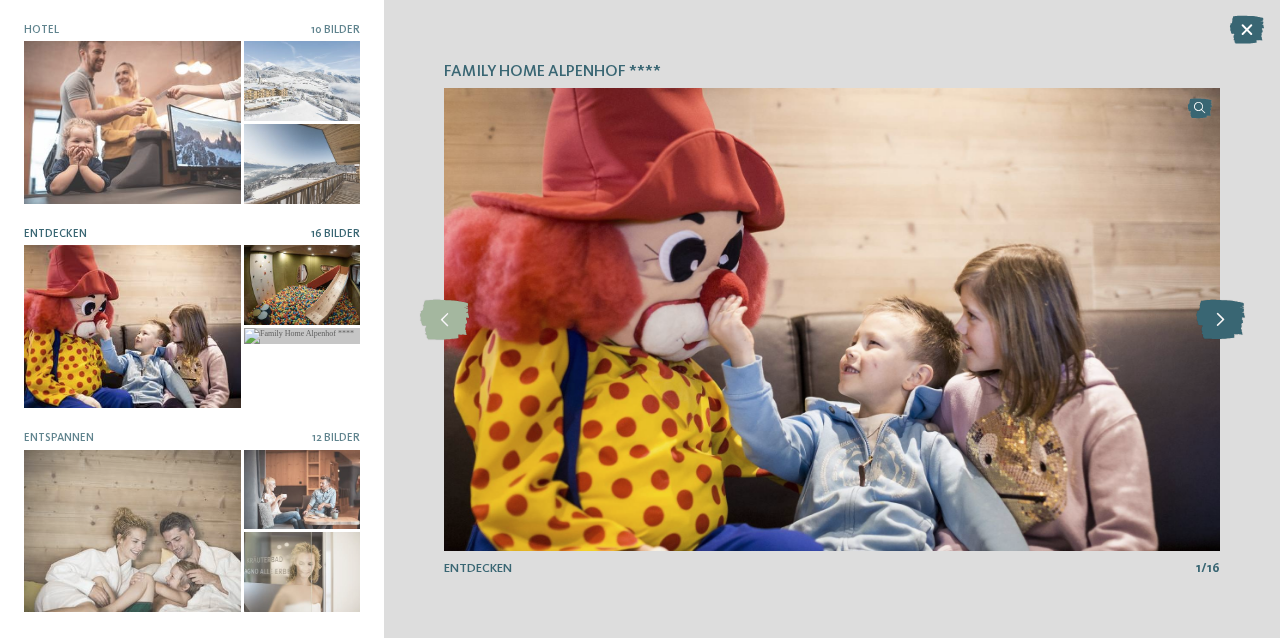 click at bounding box center (1220, 320) 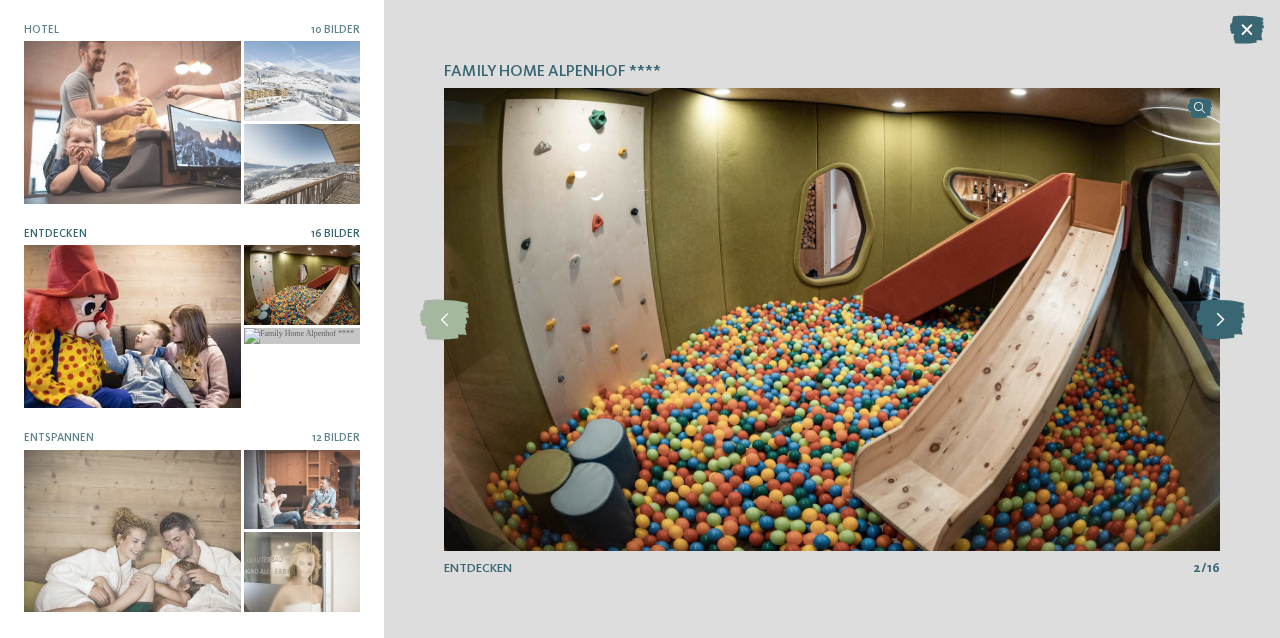 click at bounding box center (1220, 320) 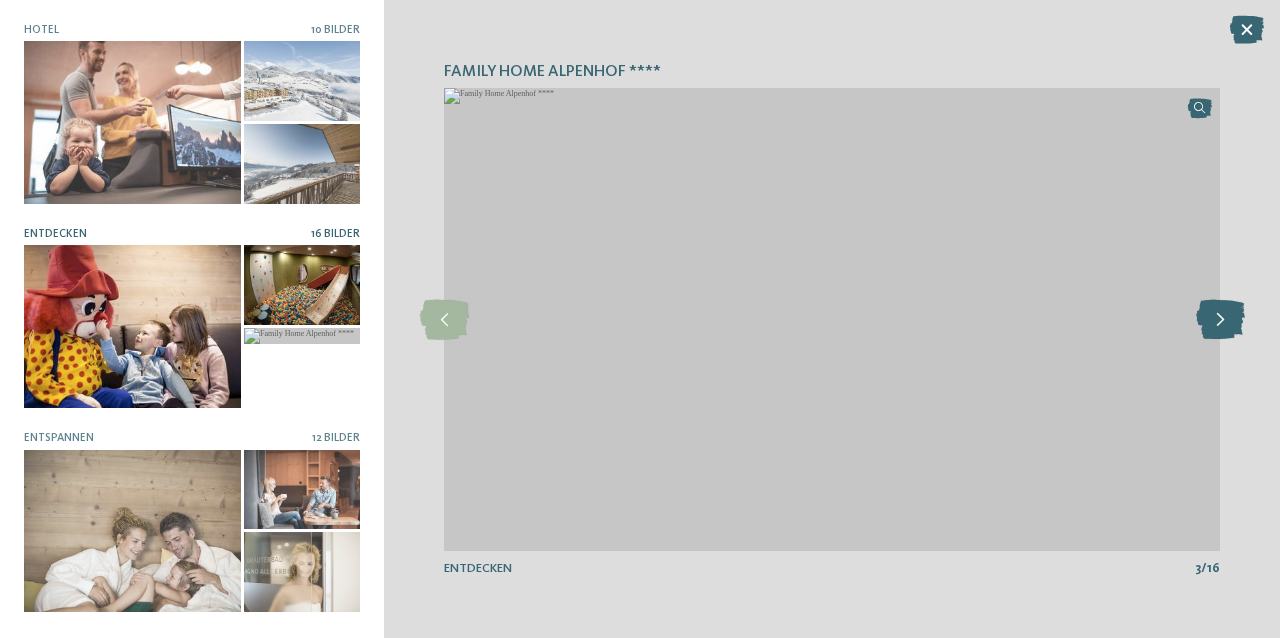 click at bounding box center (1220, 320) 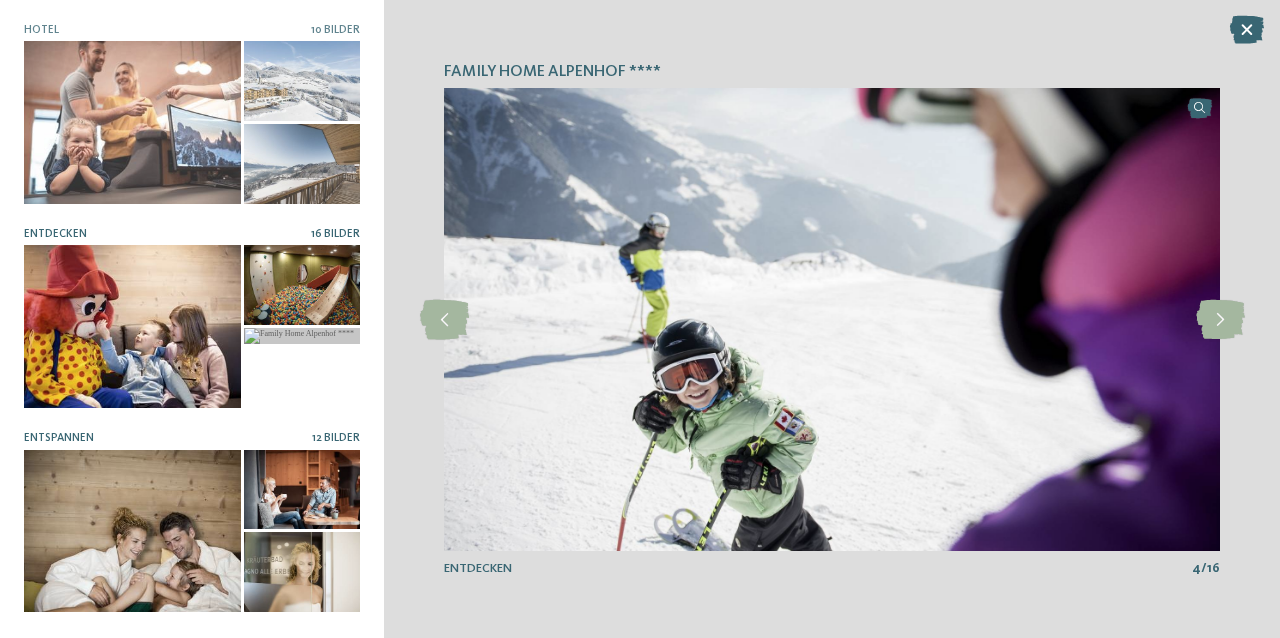 click at bounding box center [302, 572] 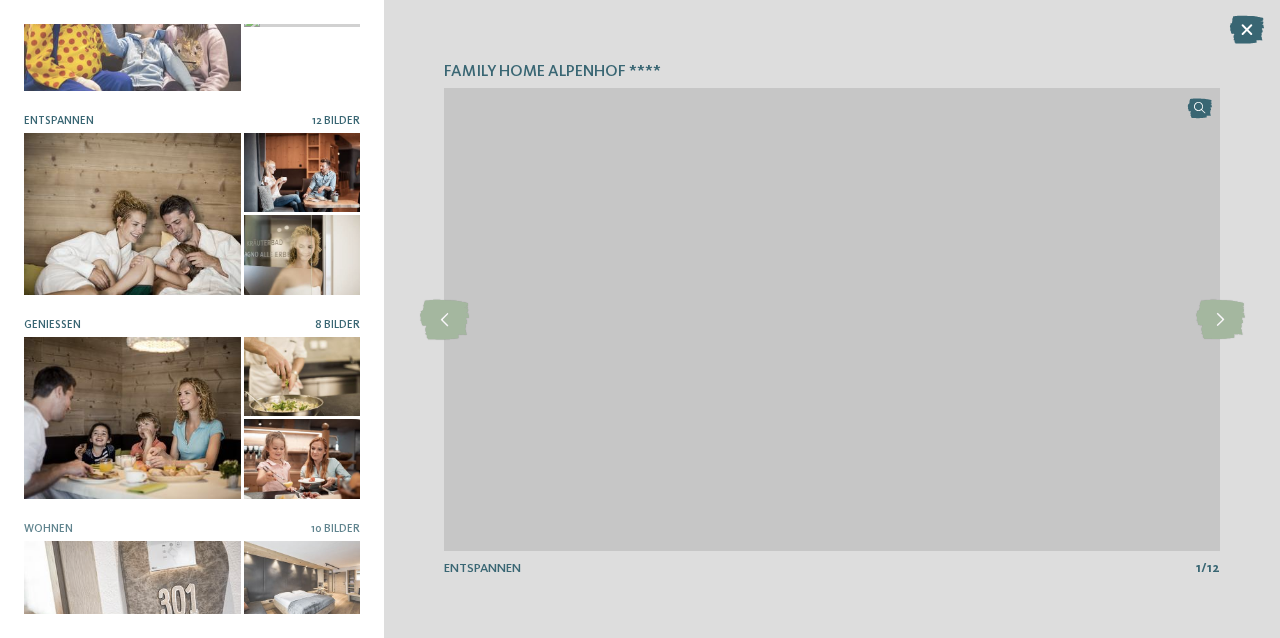 scroll, scrollTop: 320, scrollLeft: 0, axis: vertical 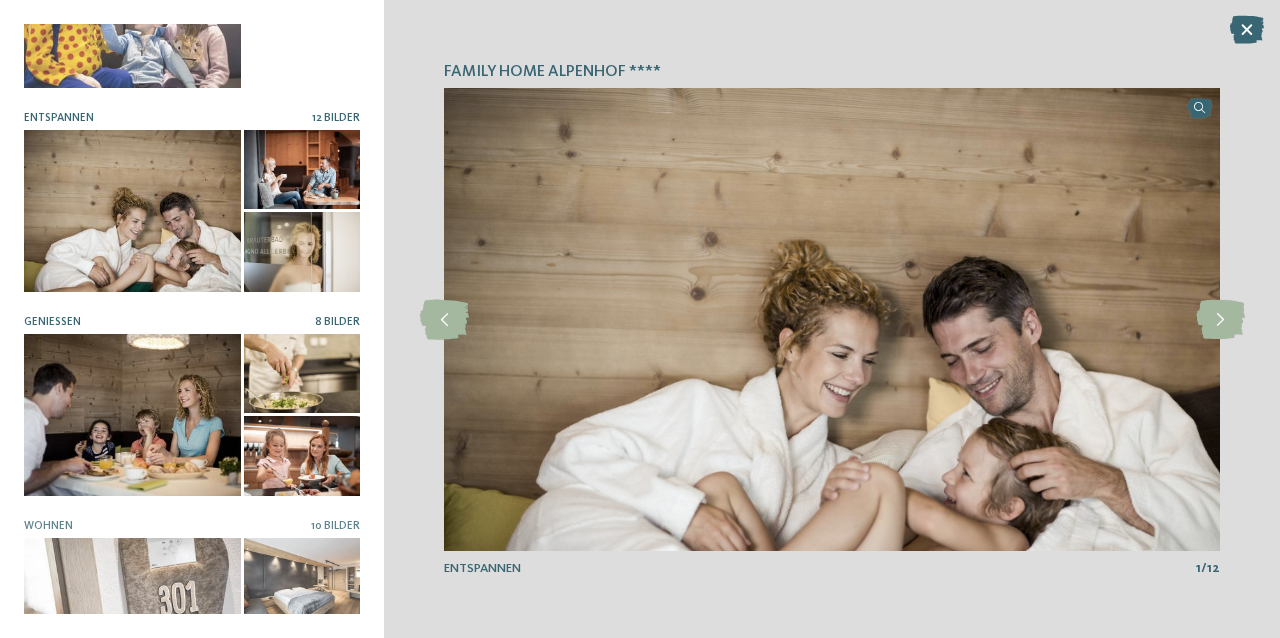 click at bounding box center [302, 456] 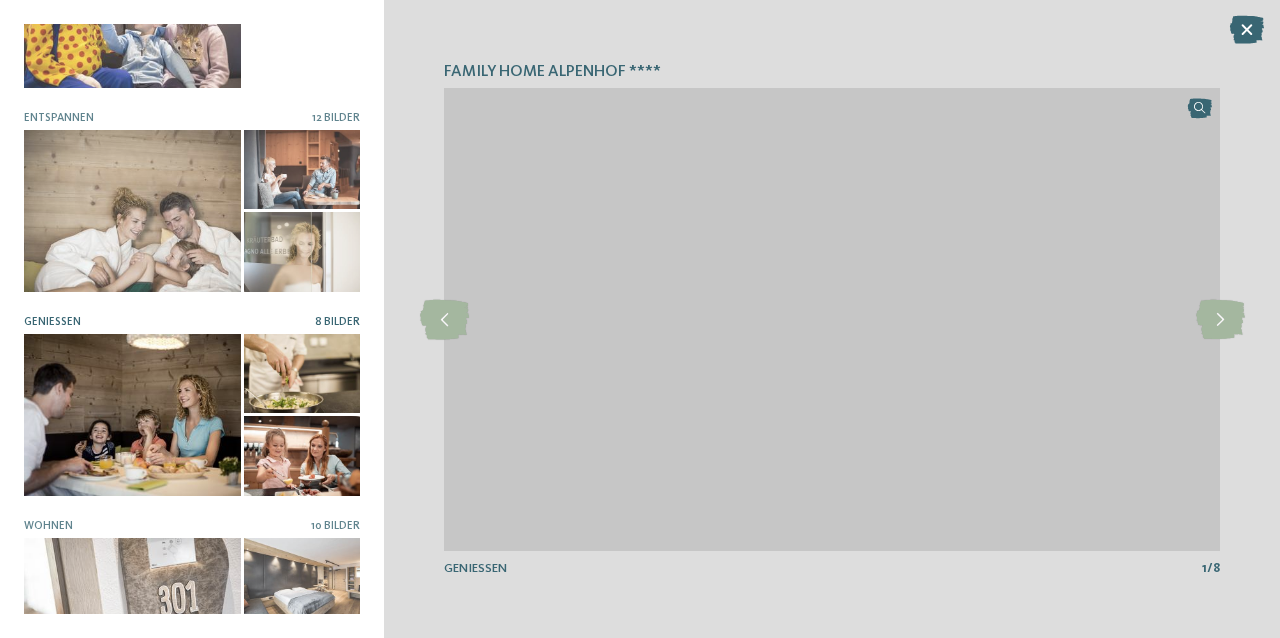 click at bounding box center (302, 374) 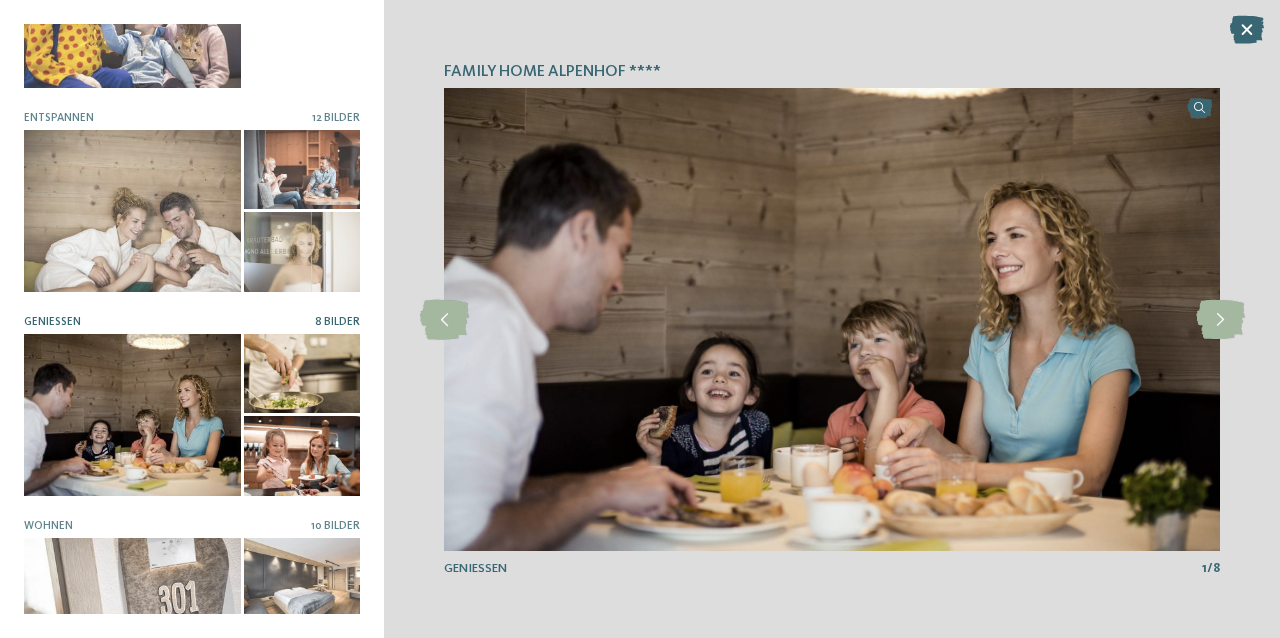 click at bounding box center [302, 374] 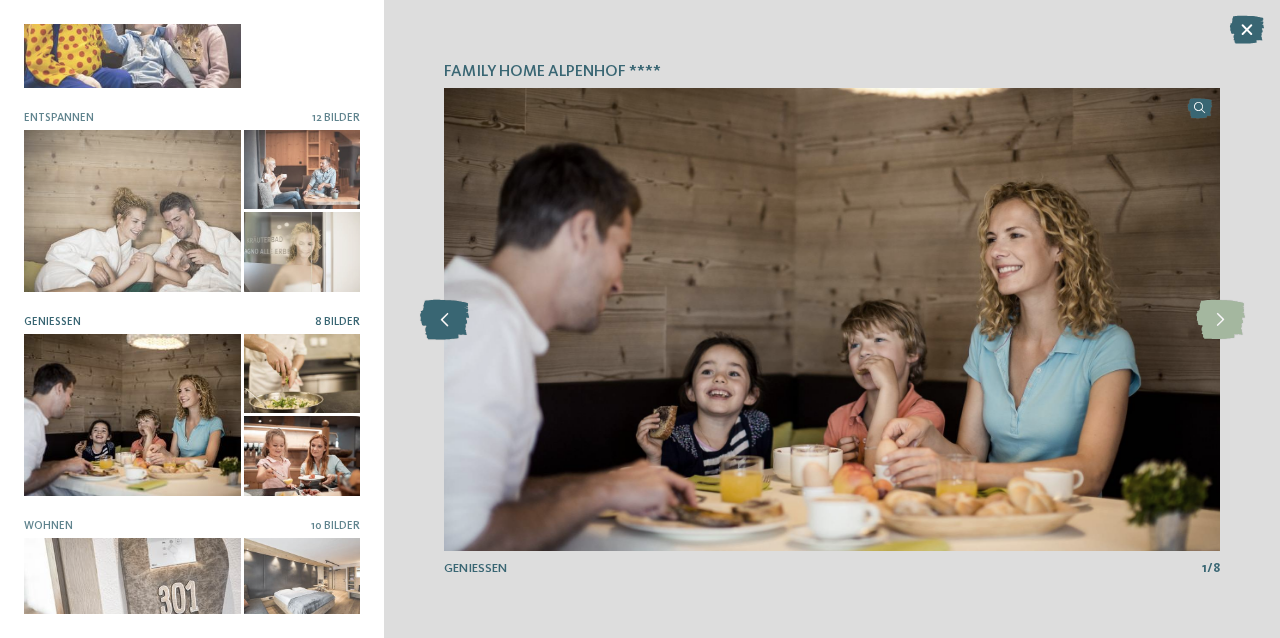click at bounding box center [444, 320] 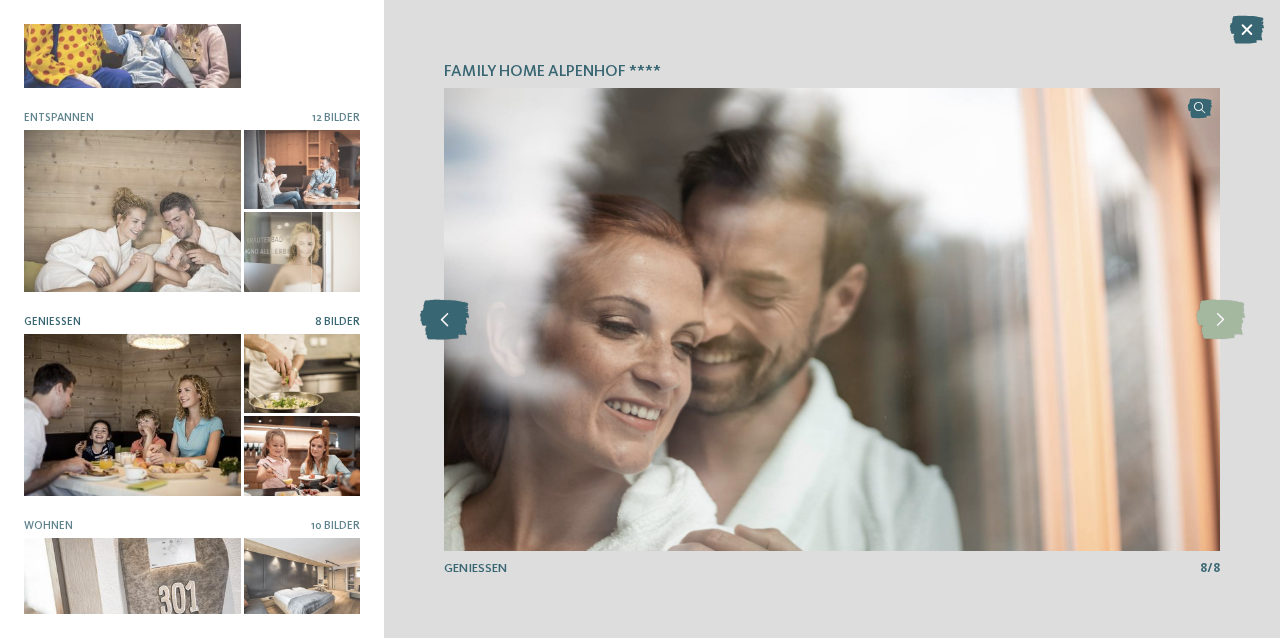 click at bounding box center (444, 320) 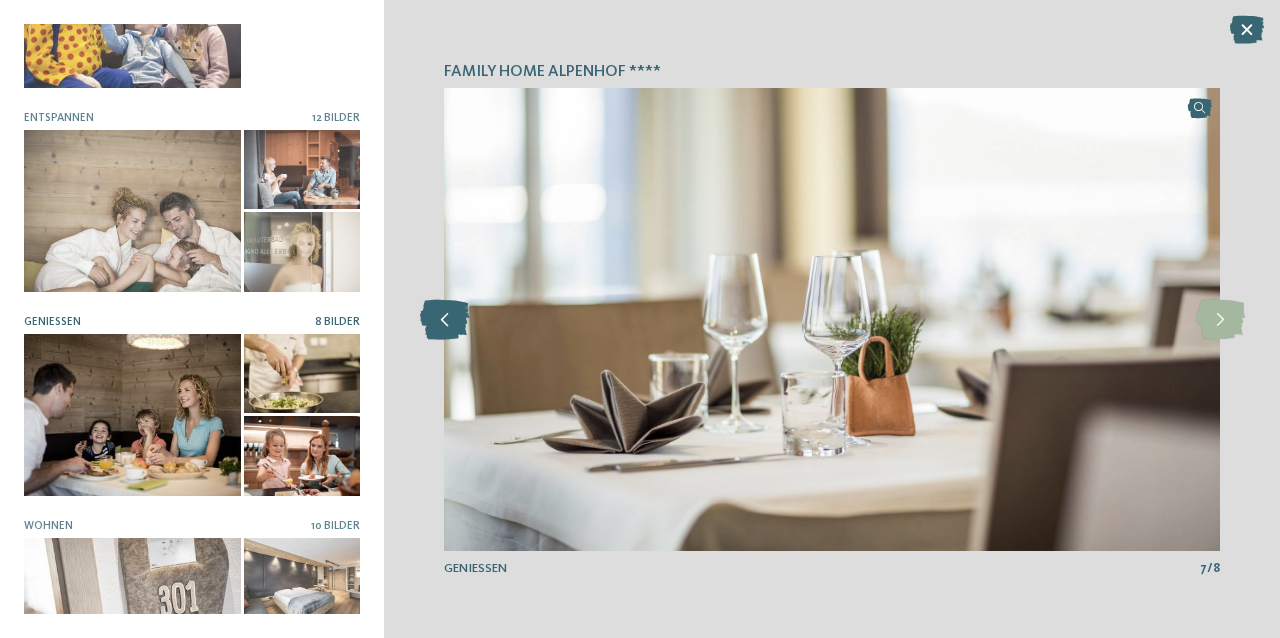 click at bounding box center (444, 320) 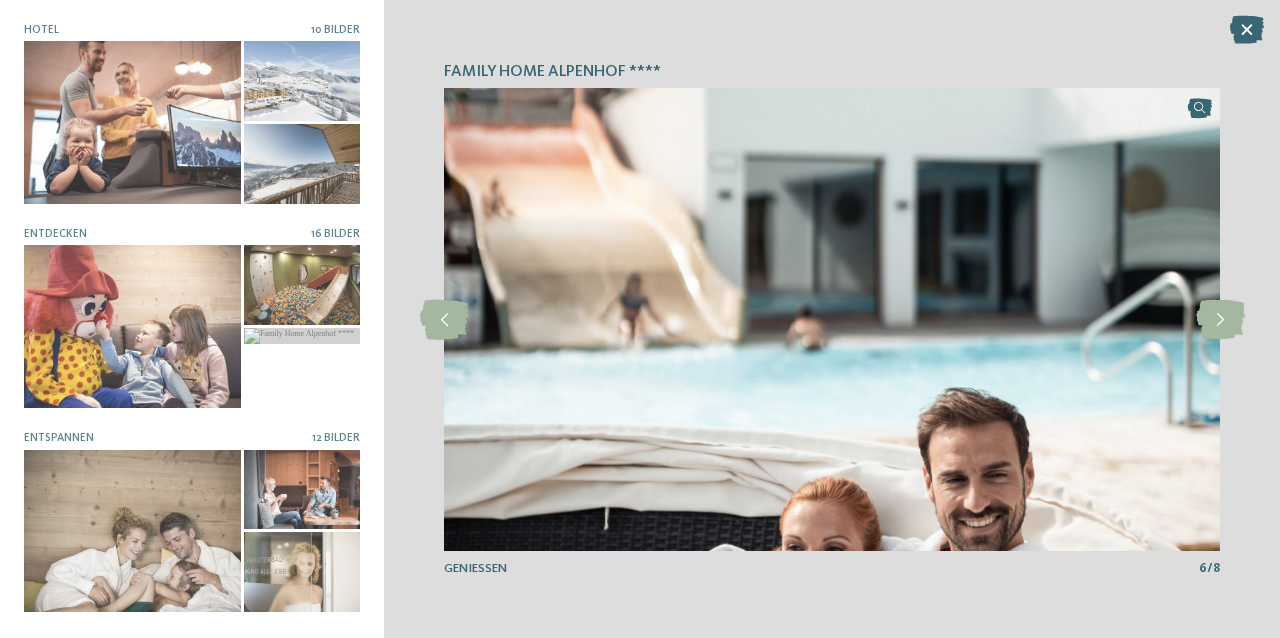 scroll, scrollTop: 0, scrollLeft: 0, axis: both 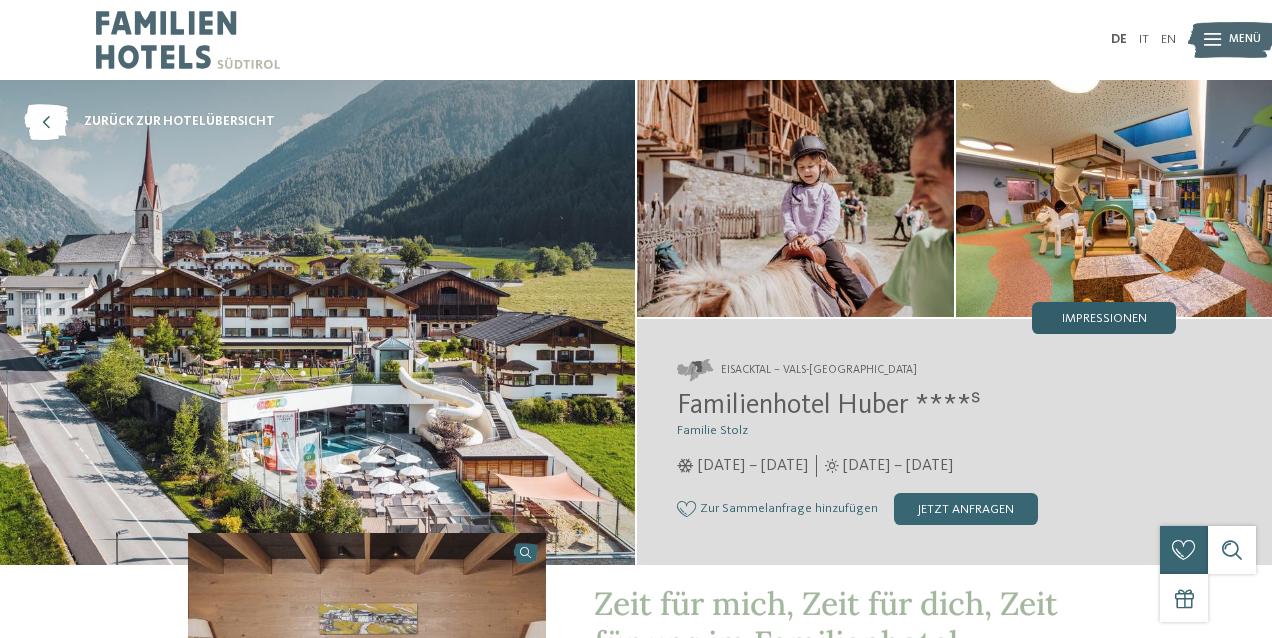 click on "Impressionen" at bounding box center (1104, 319) 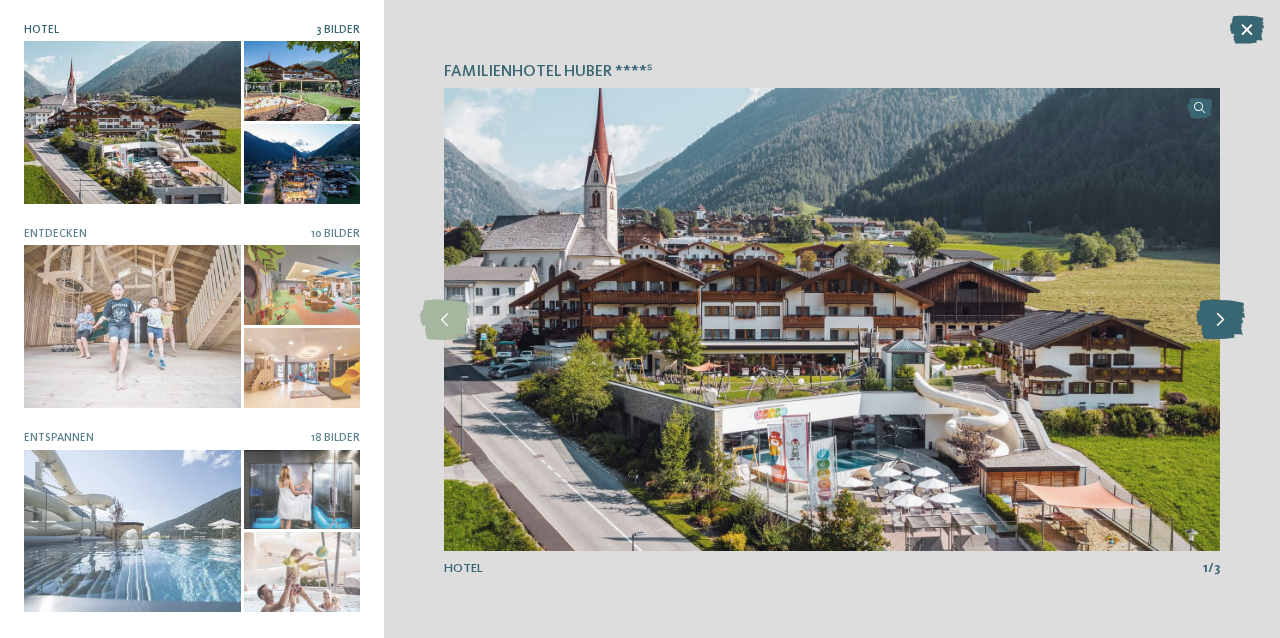 click at bounding box center [1220, 320] 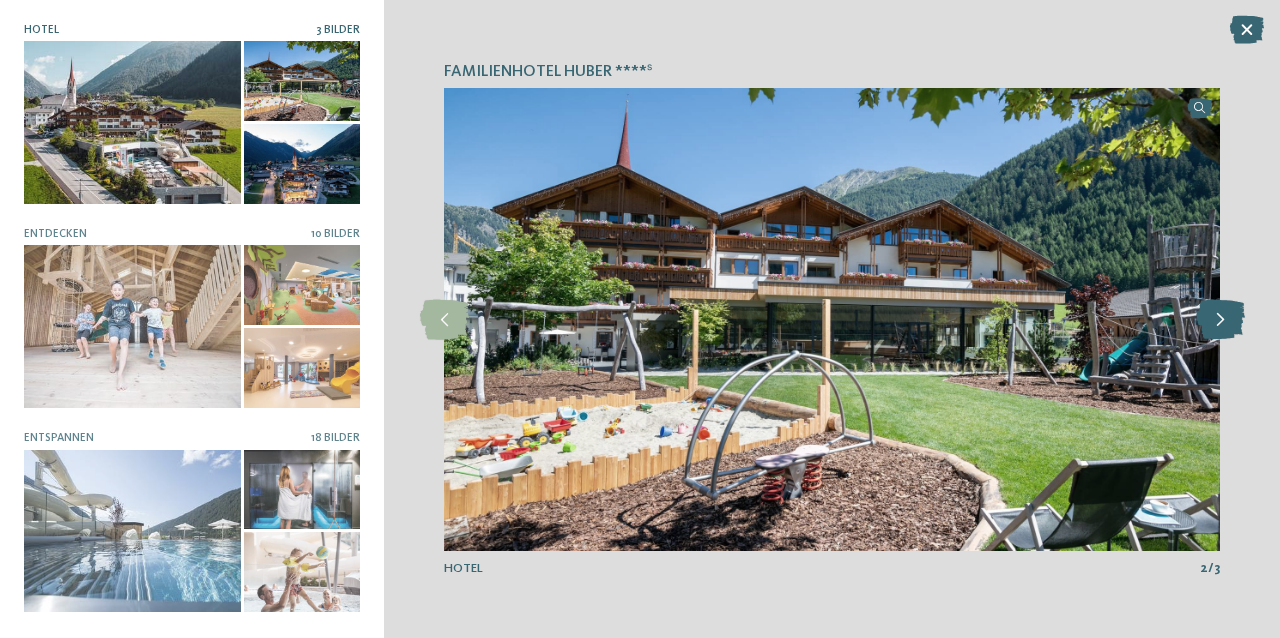 click at bounding box center [1220, 320] 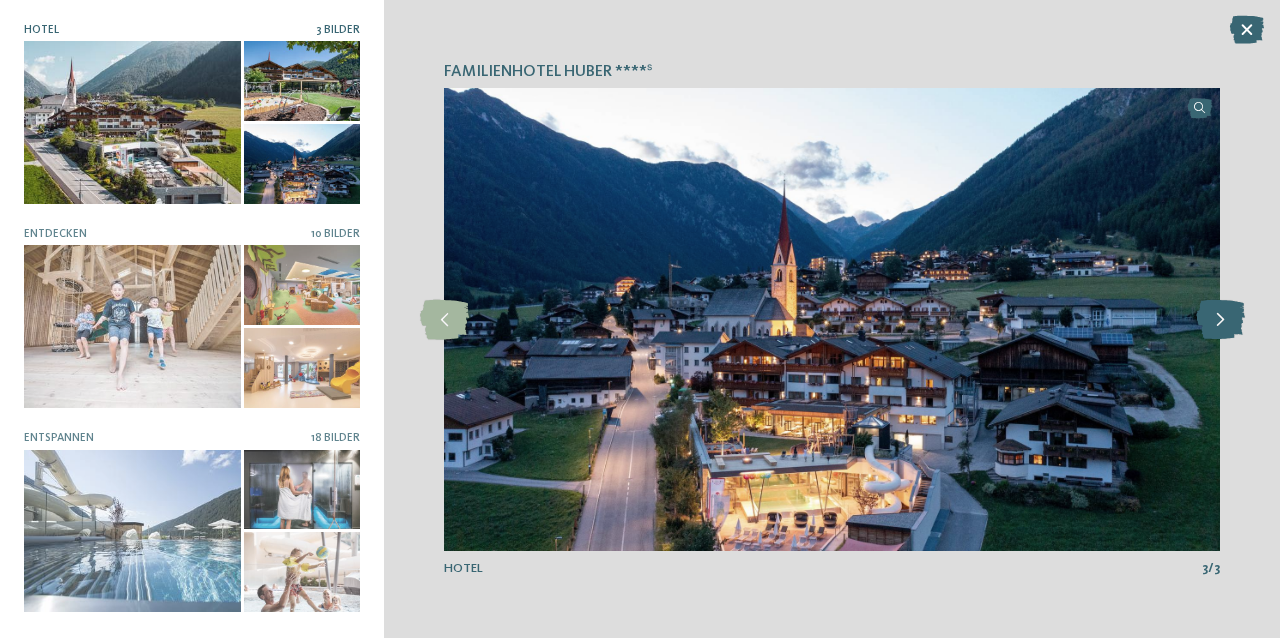 click at bounding box center (1220, 320) 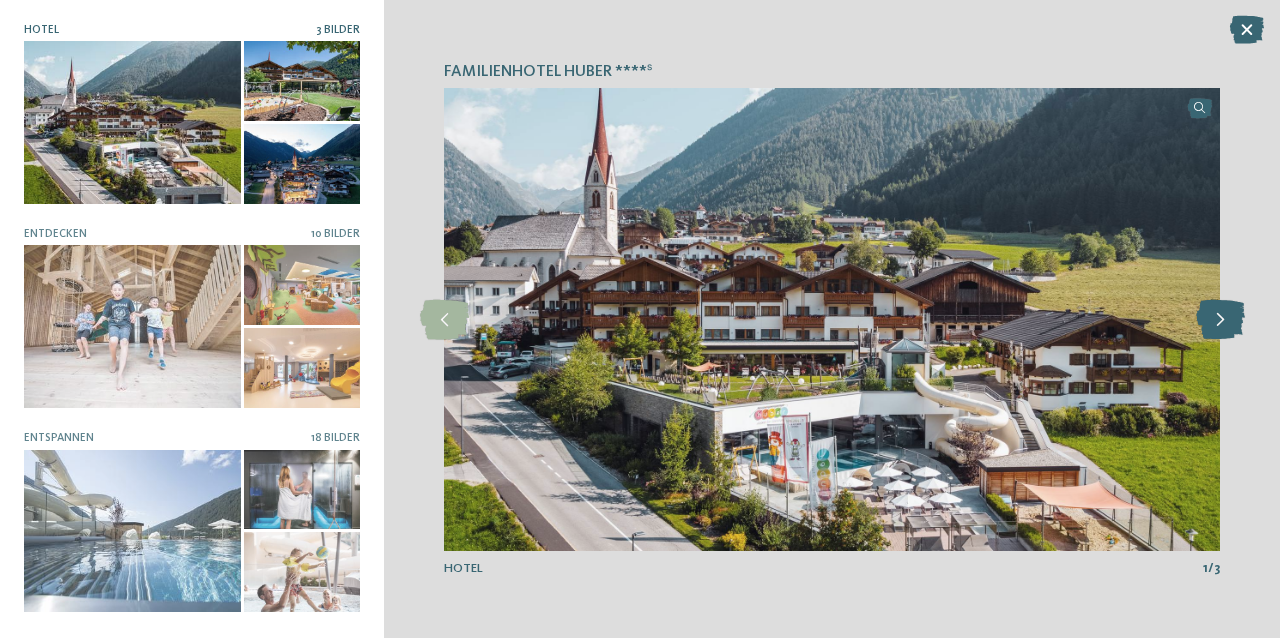 click at bounding box center (1220, 320) 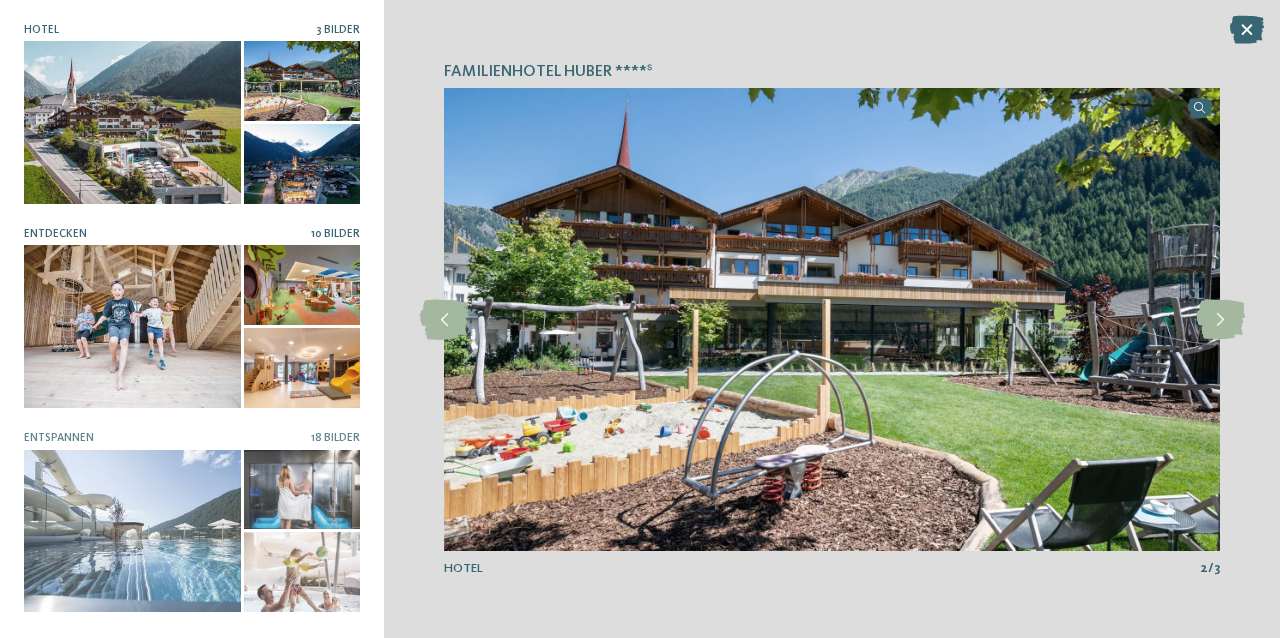 click at bounding box center (132, 326) 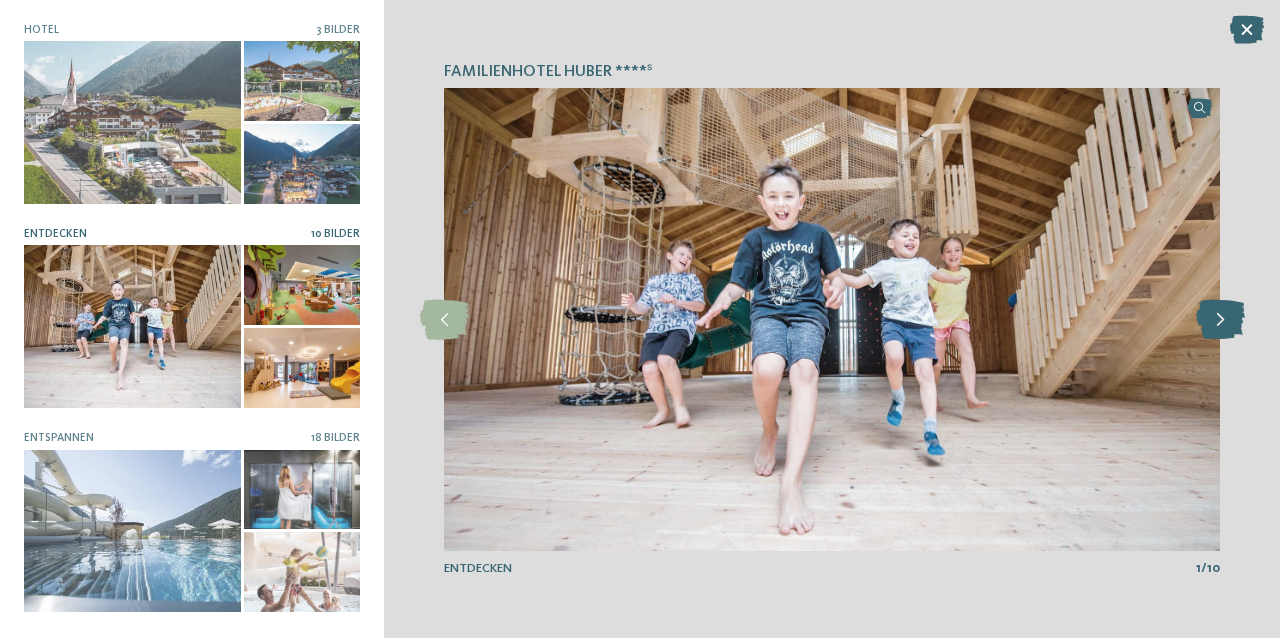 click at bounding box center (1220, 320) 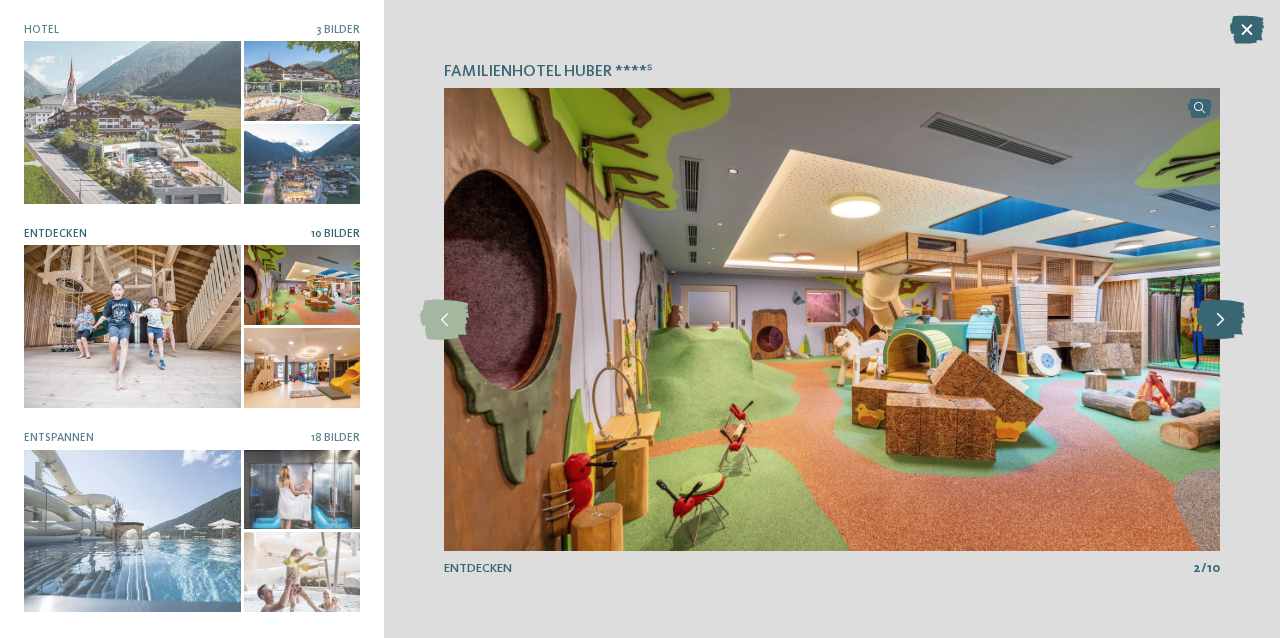 click at bounding box center (1220, 320) 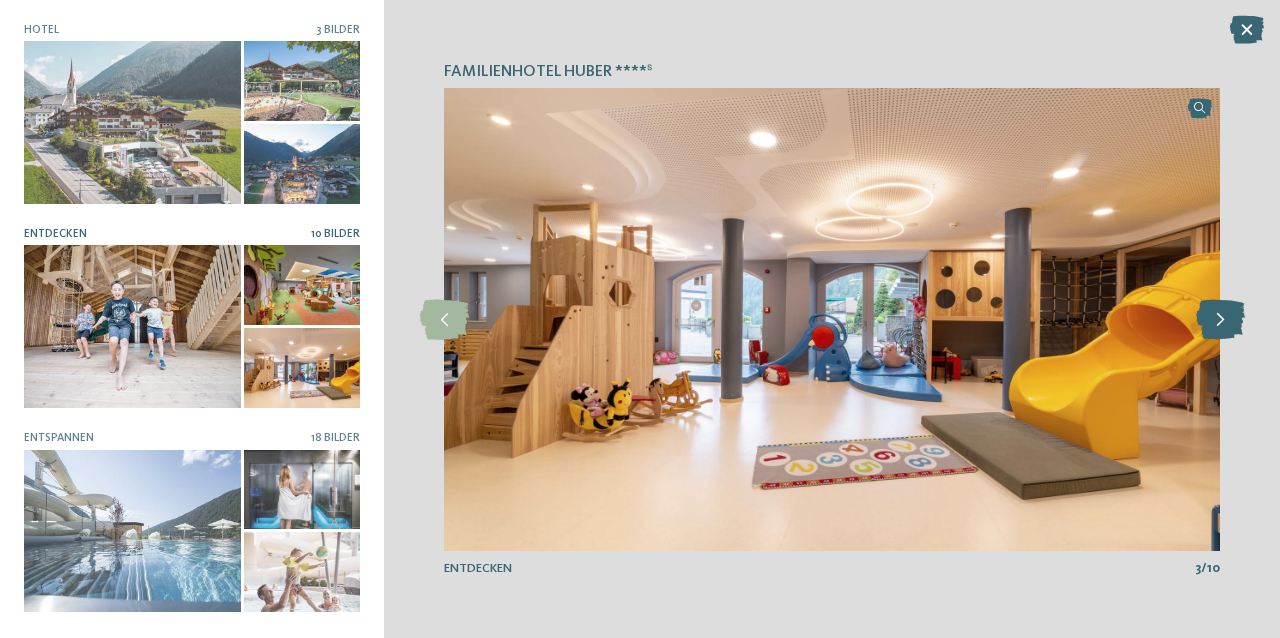 click at bounding box center [1220, 320] 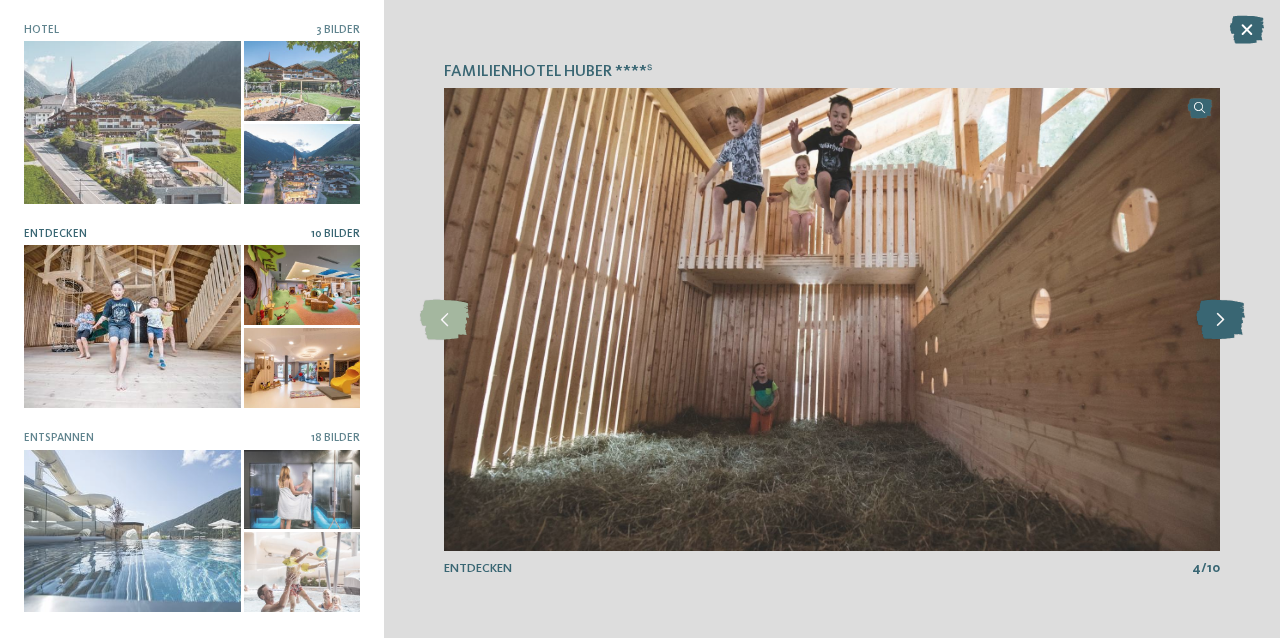 click at bounding box center [1220, 320] 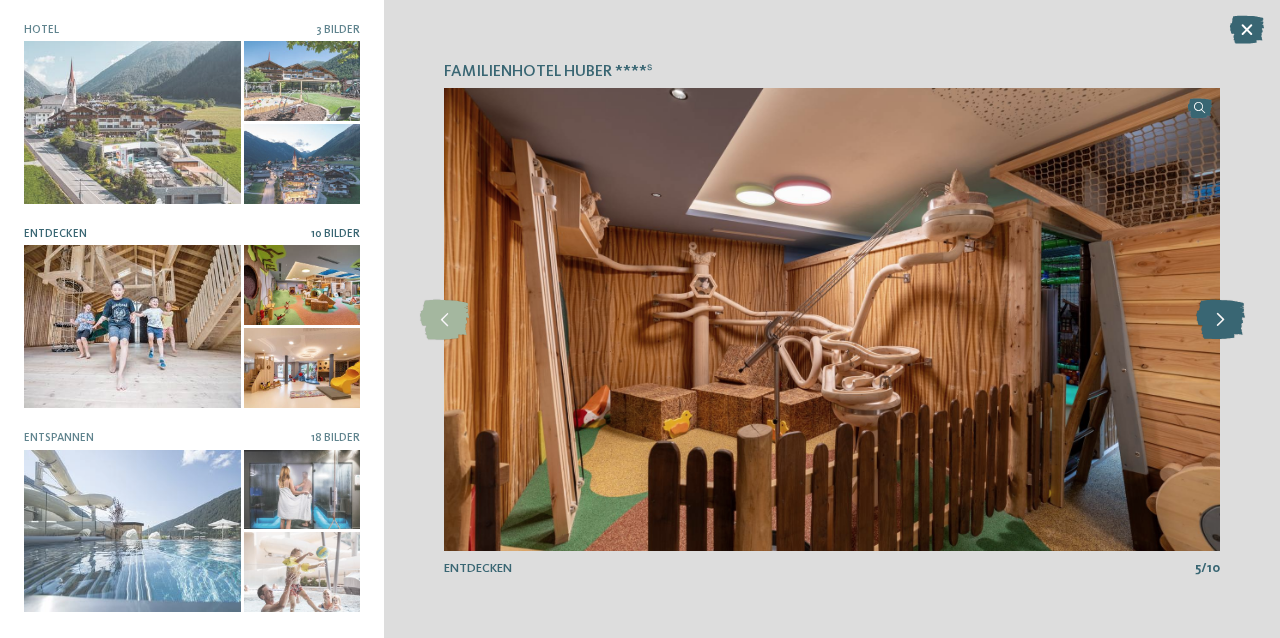 click at bounding box center [1220, 320] 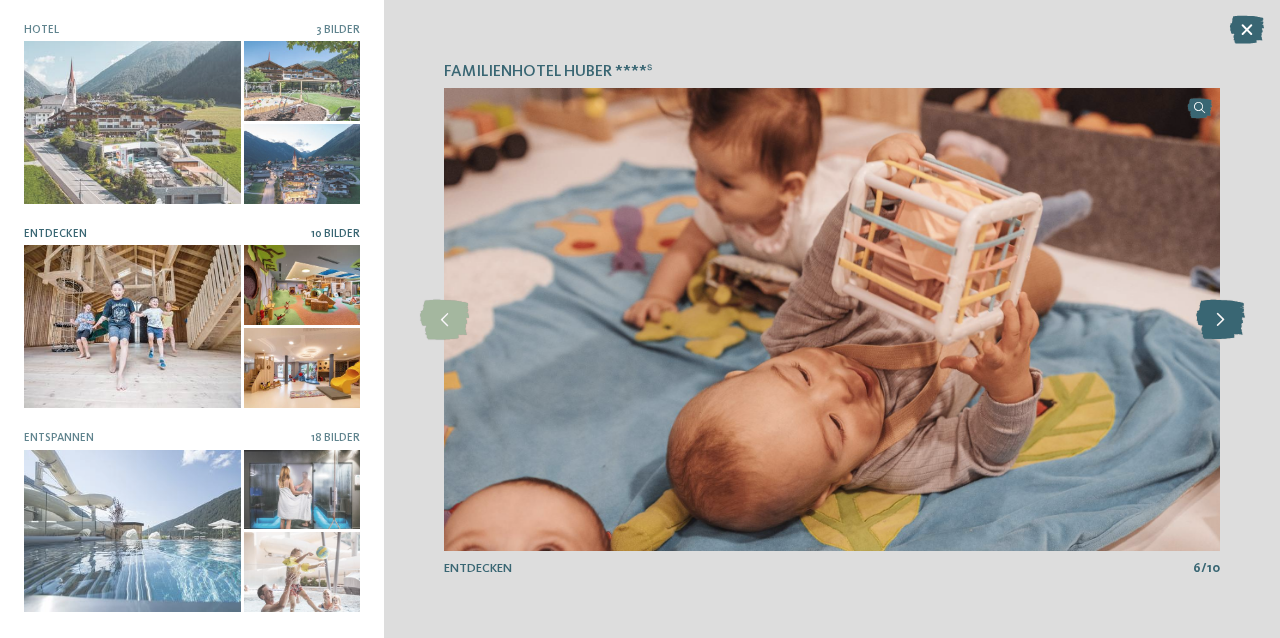 click at bounding box center [1220, 320] 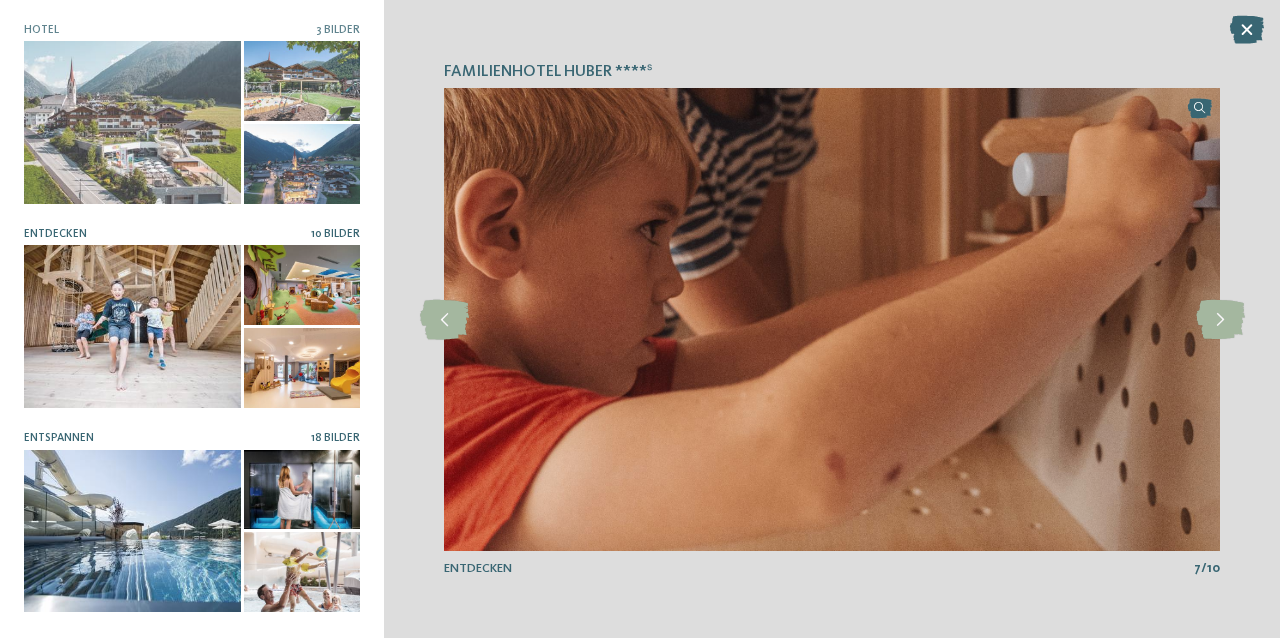 click at bounding box center (132, 531) 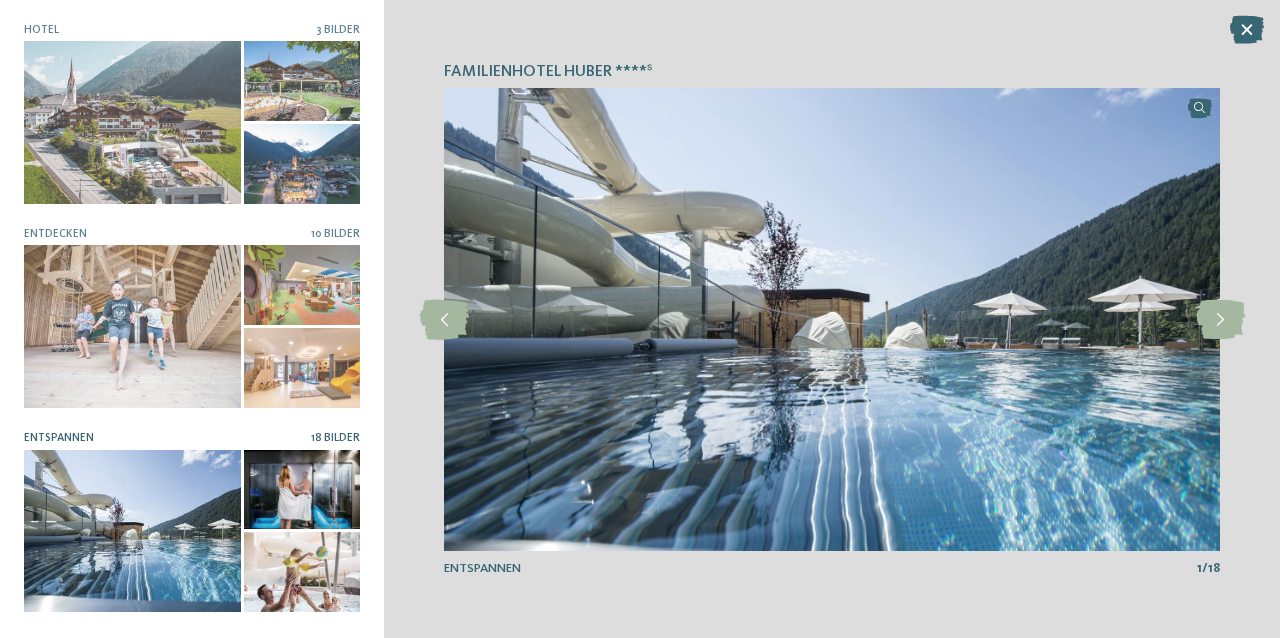 click at bounding box center (302, 572) 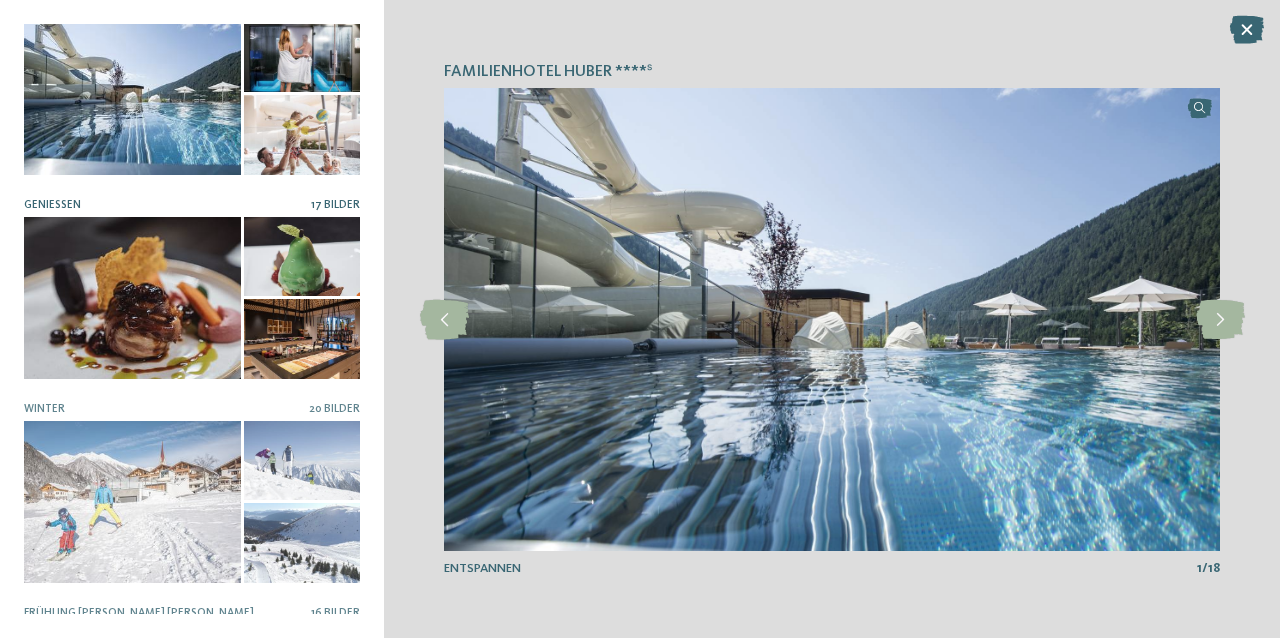 scroll, scrollTop: 470, scrollLeft: 0, axis: vertical 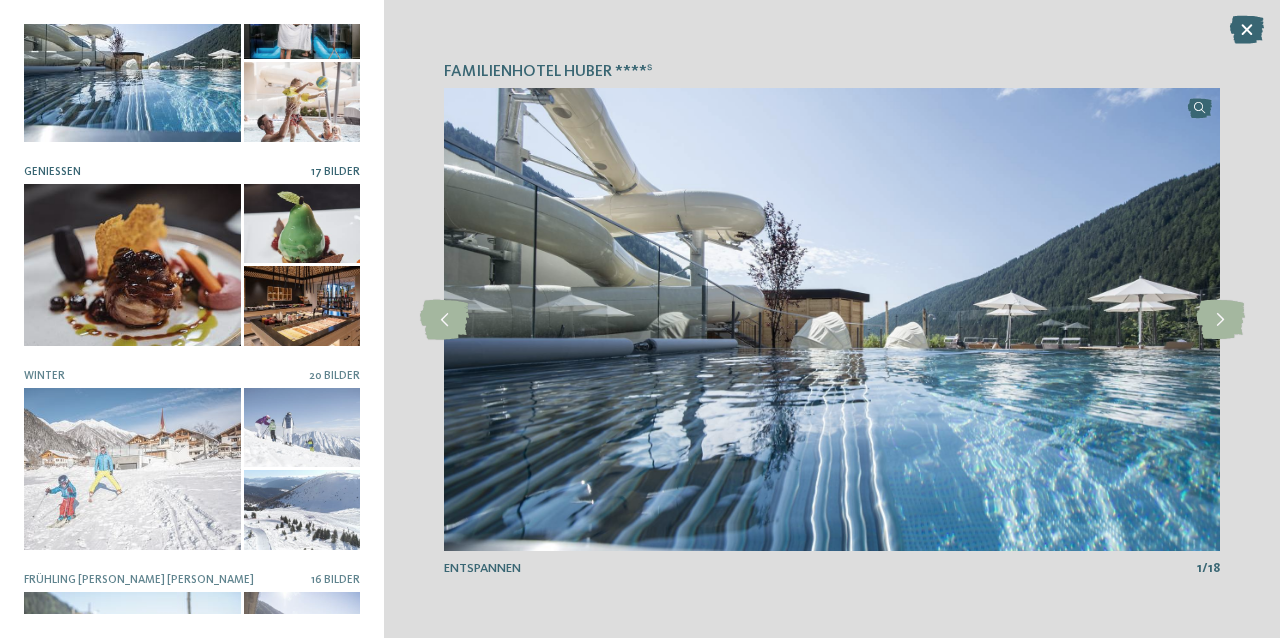 click at bounding box center (302, 224) 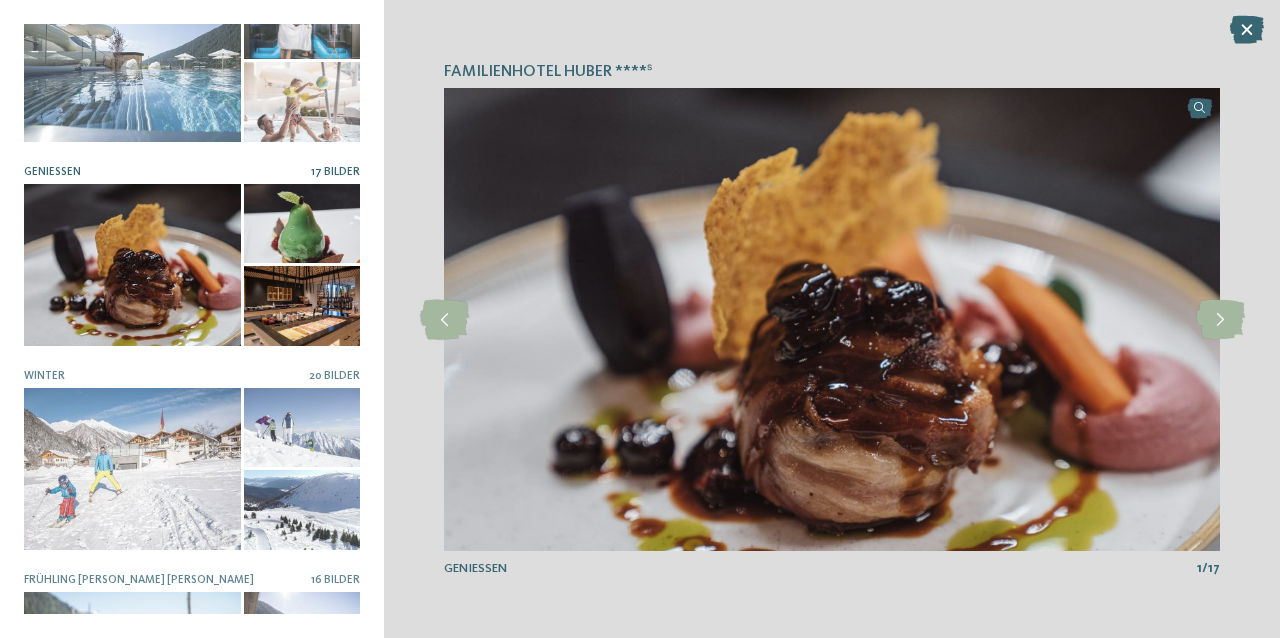 click at bounding box center [302, 306] 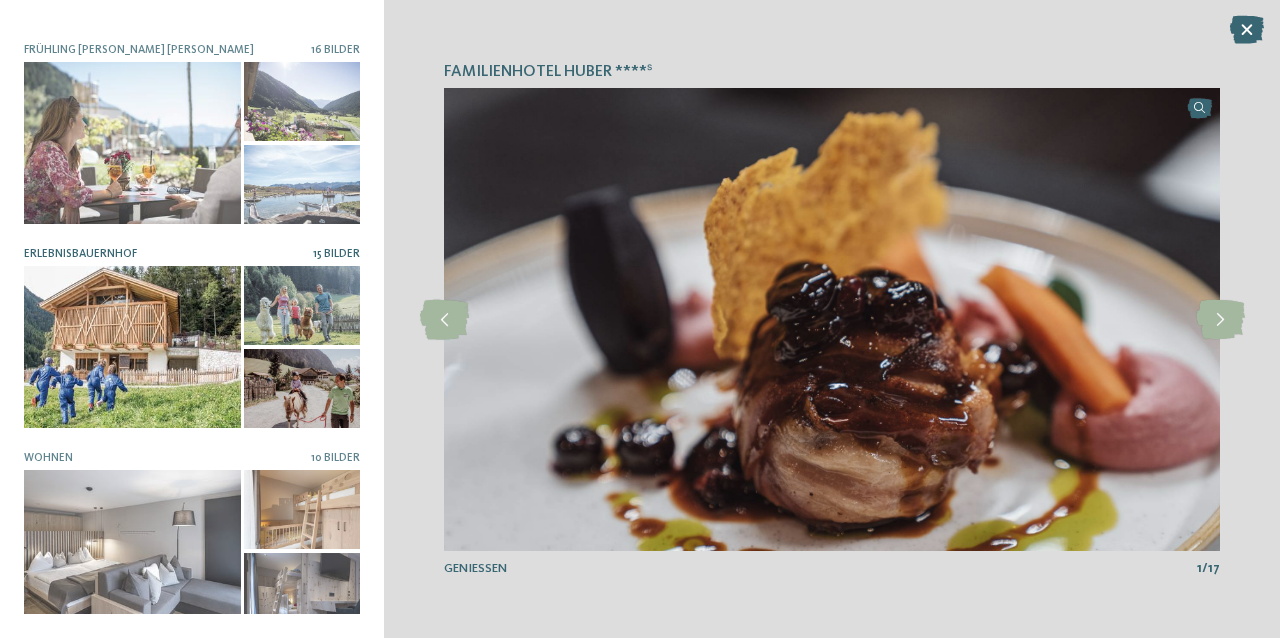 scroll, scrollTop: 999, scrollLeft: 0, axis: vertical 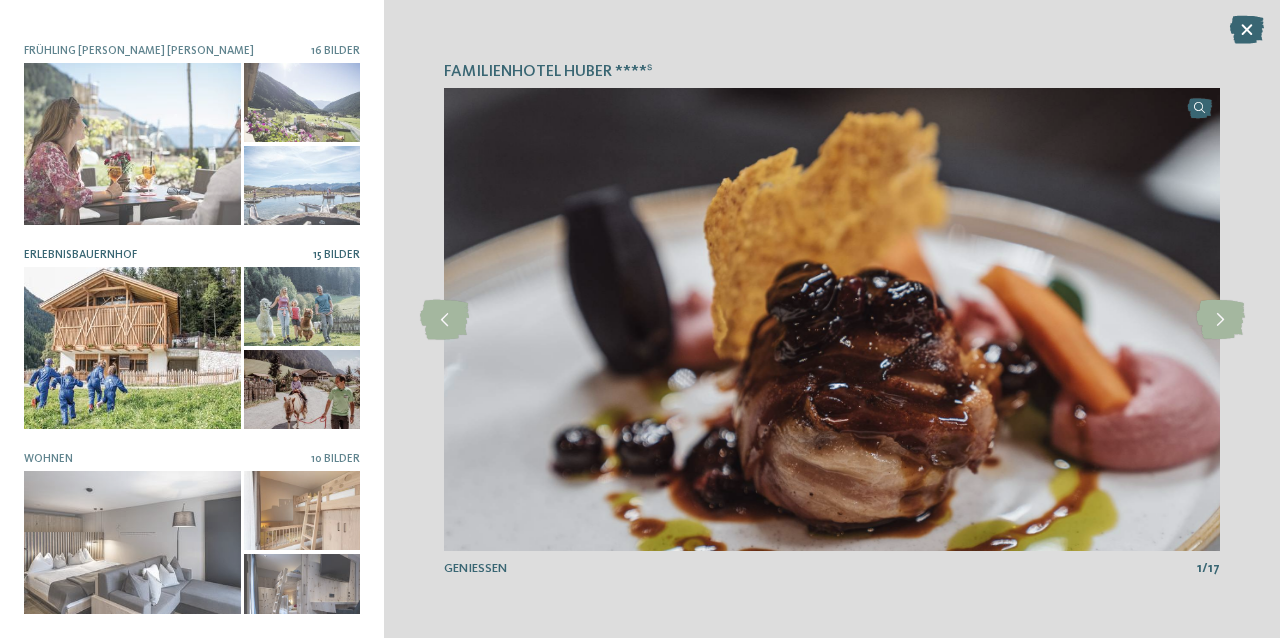 click at bounding box center (132, 348) 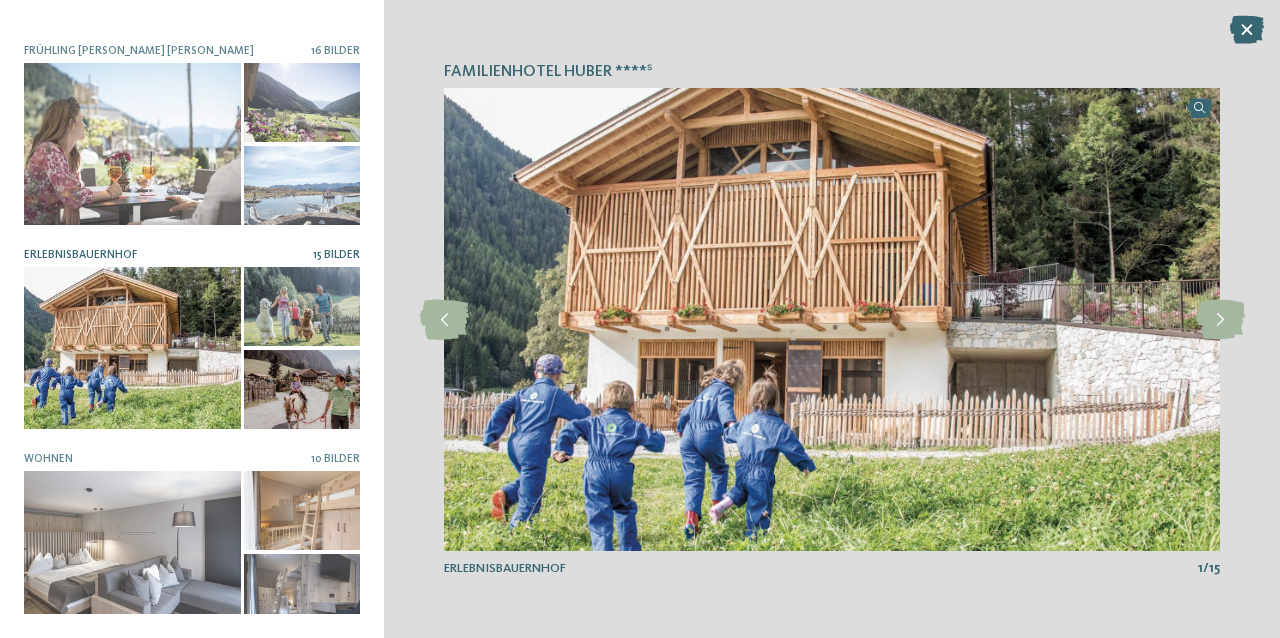 click at bounding box center [302, 307] 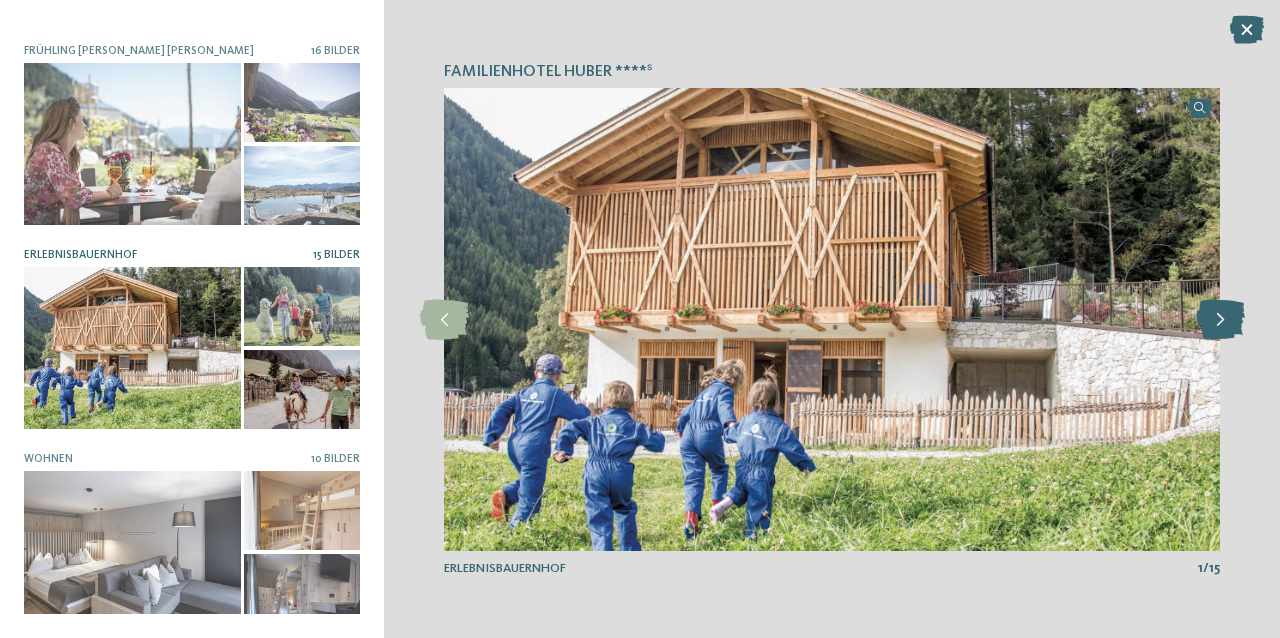 click at bounding box center [1220, 320] 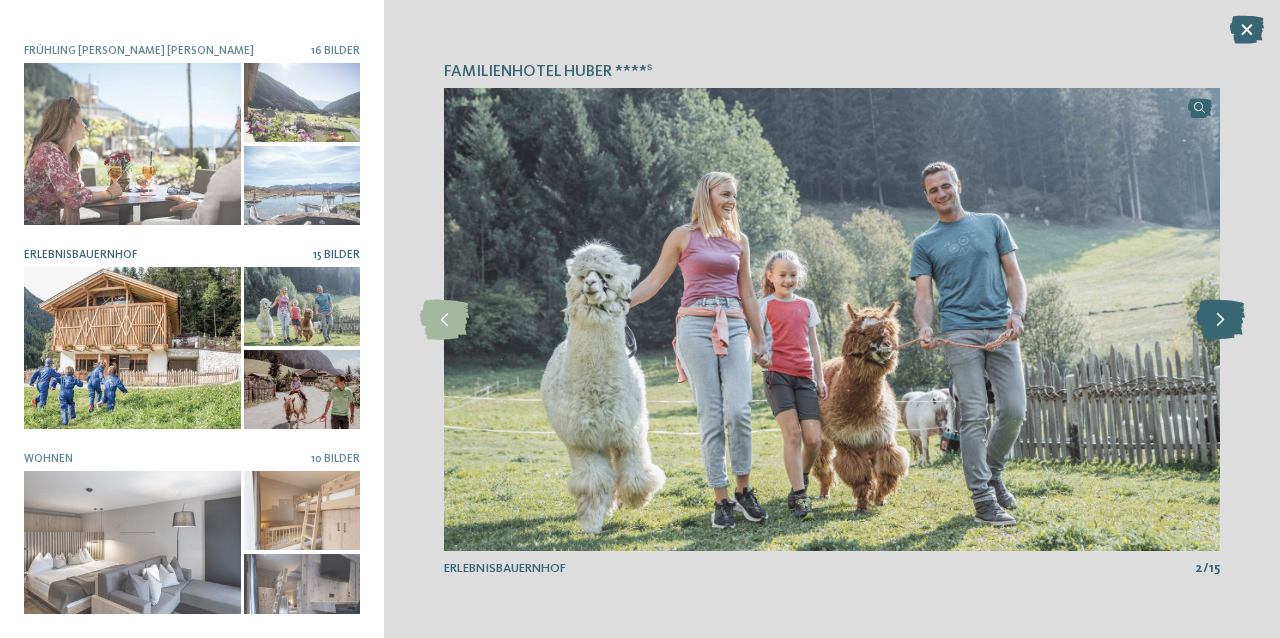 click at bounding box center (1220, 320) 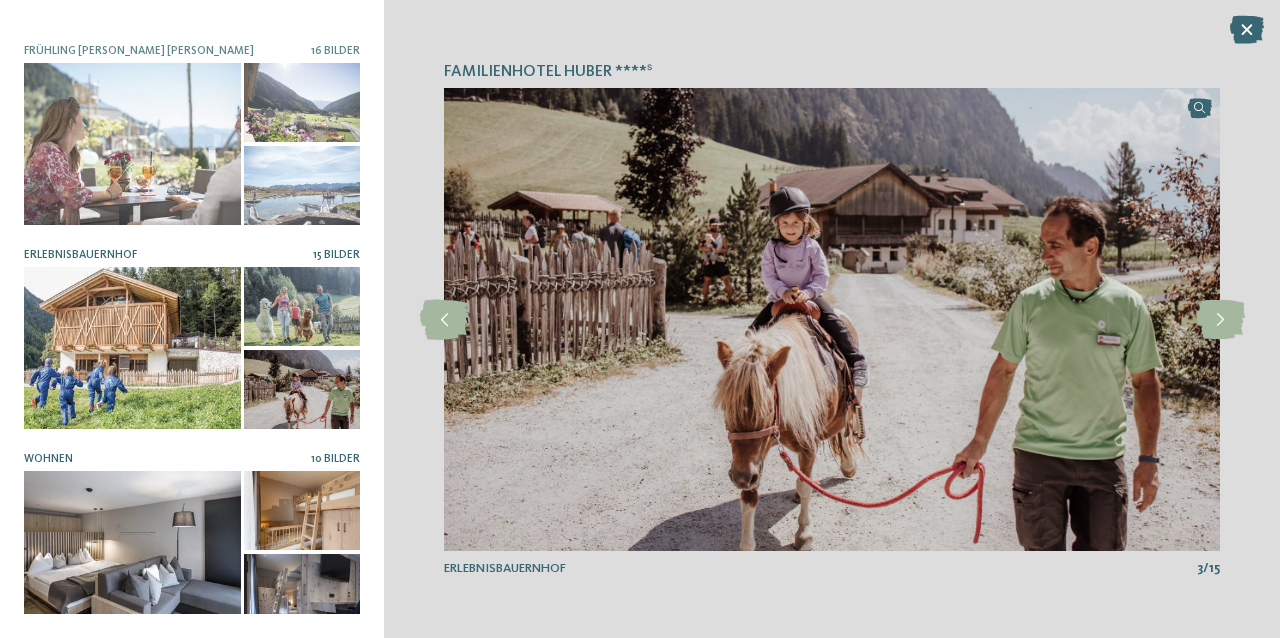 click at bounding box center [302, 511] 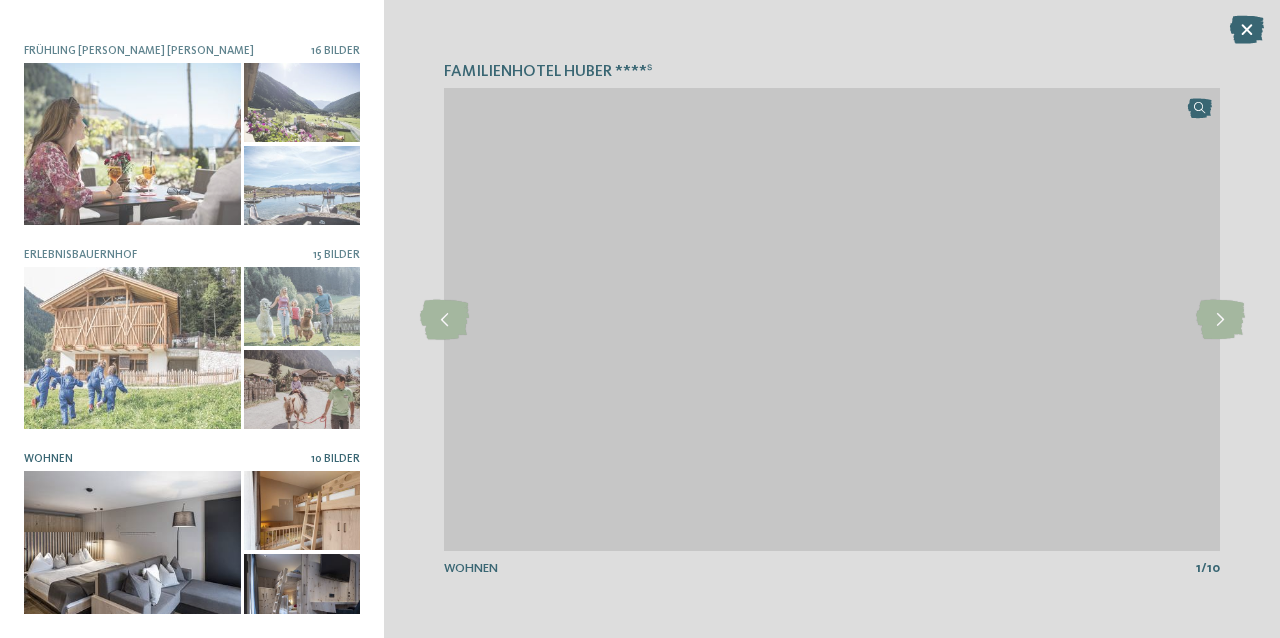 click at bounding box center (302, 594) 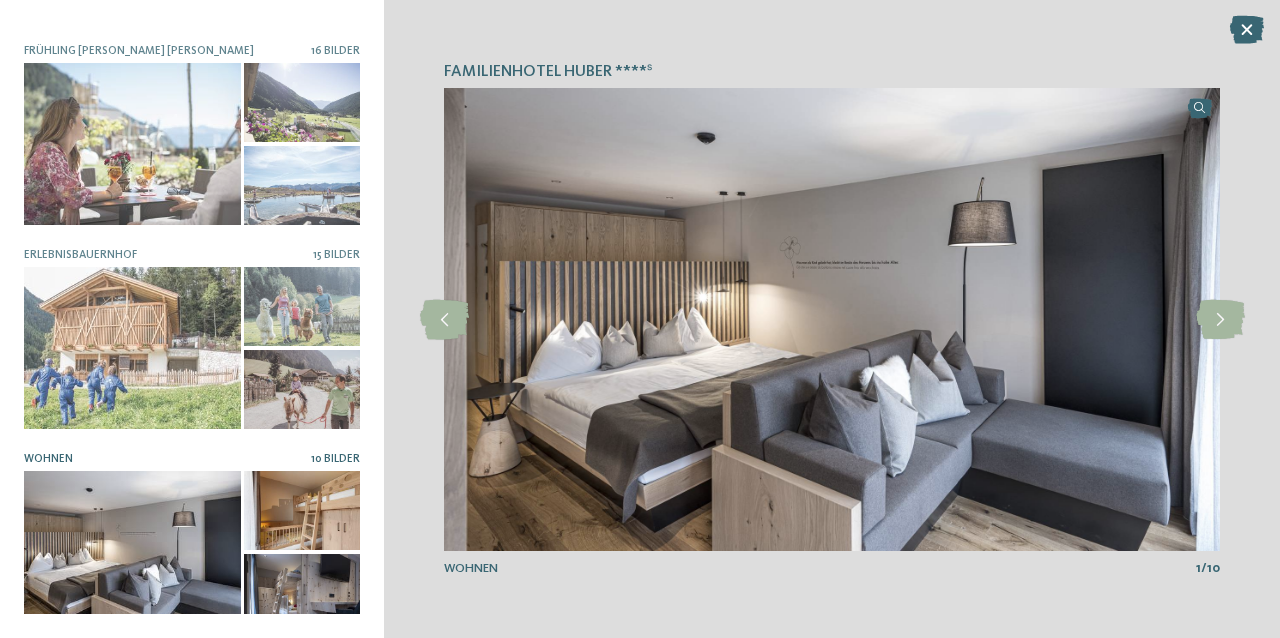 click at bounding box center (302, 594) 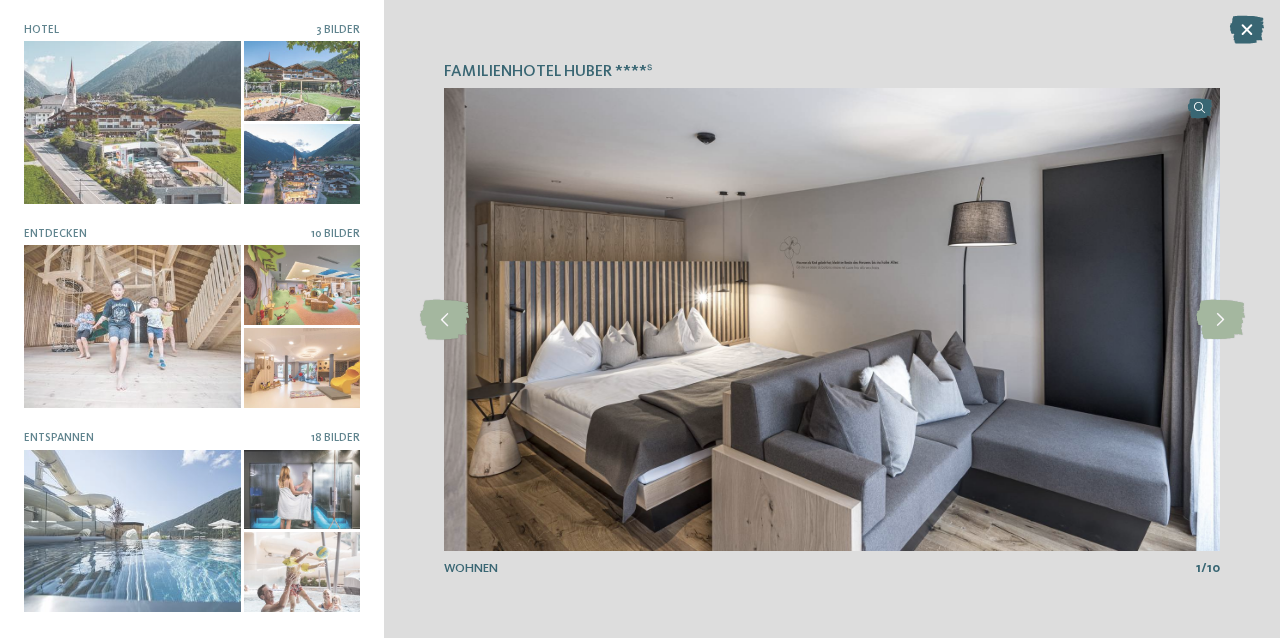 scroll, scrollTop: 0, scrollLeft: 0, axis: both 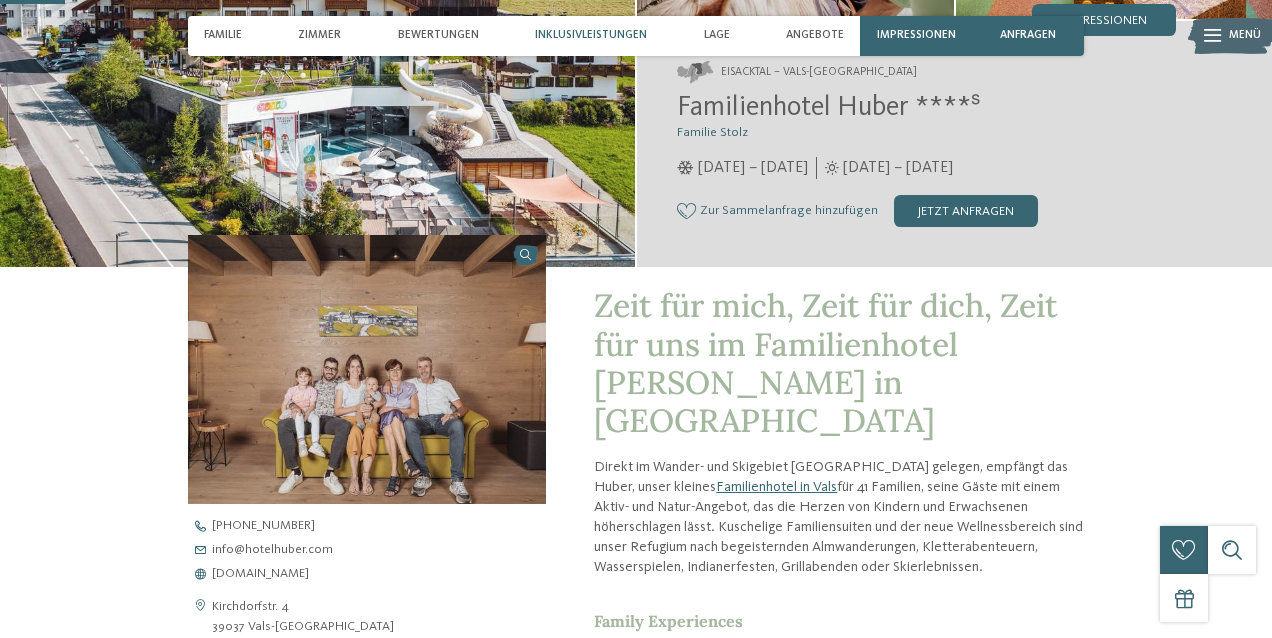 click on "Inklusivleistungen" at bounding box center [591, 35] 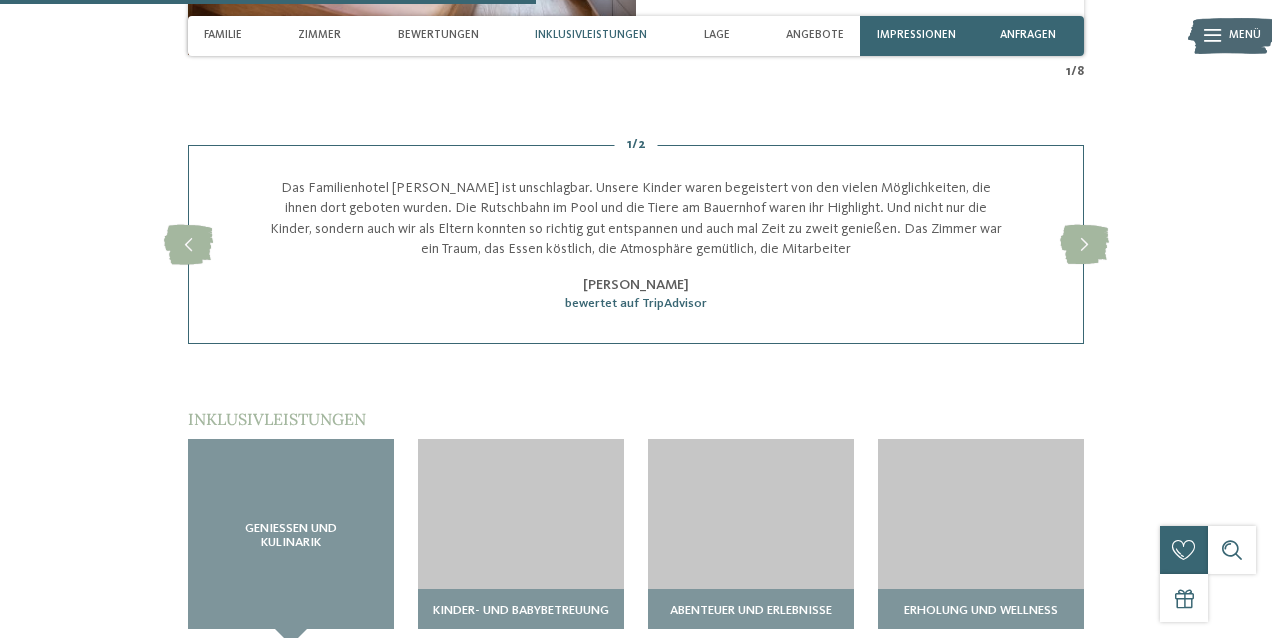 scroll, scrollTop: 2470, scrollLeft: 0, axis: vertical 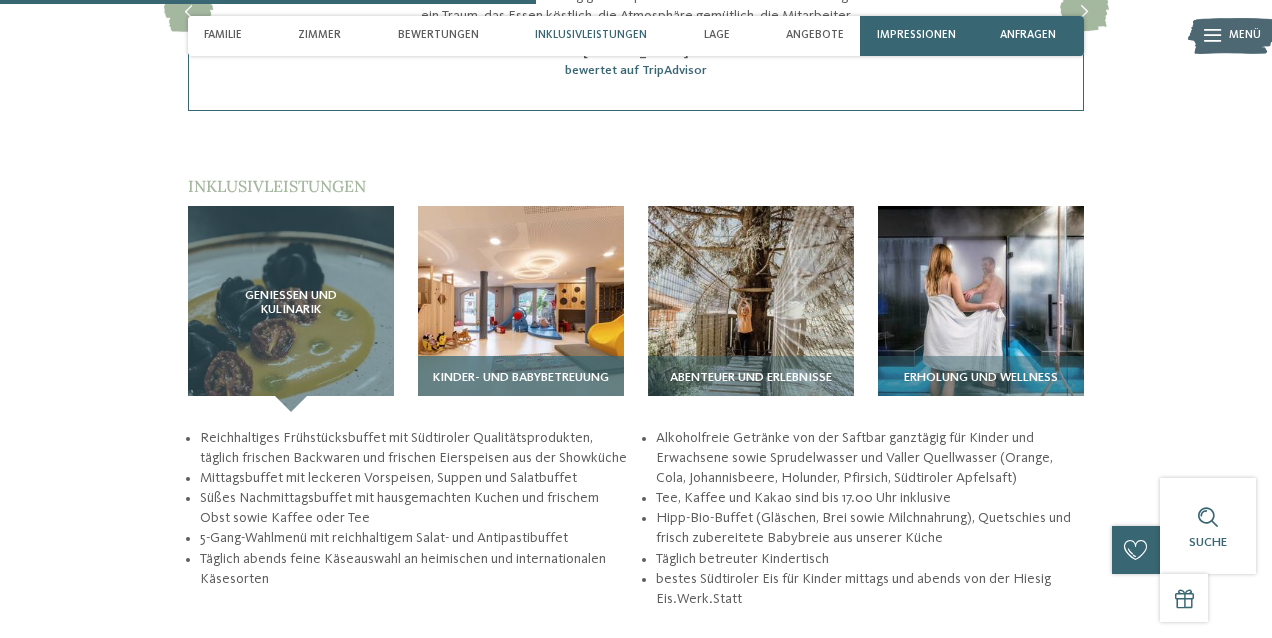 click on "Kinder- und Babybetreuung" at bounding box center [521, 384] 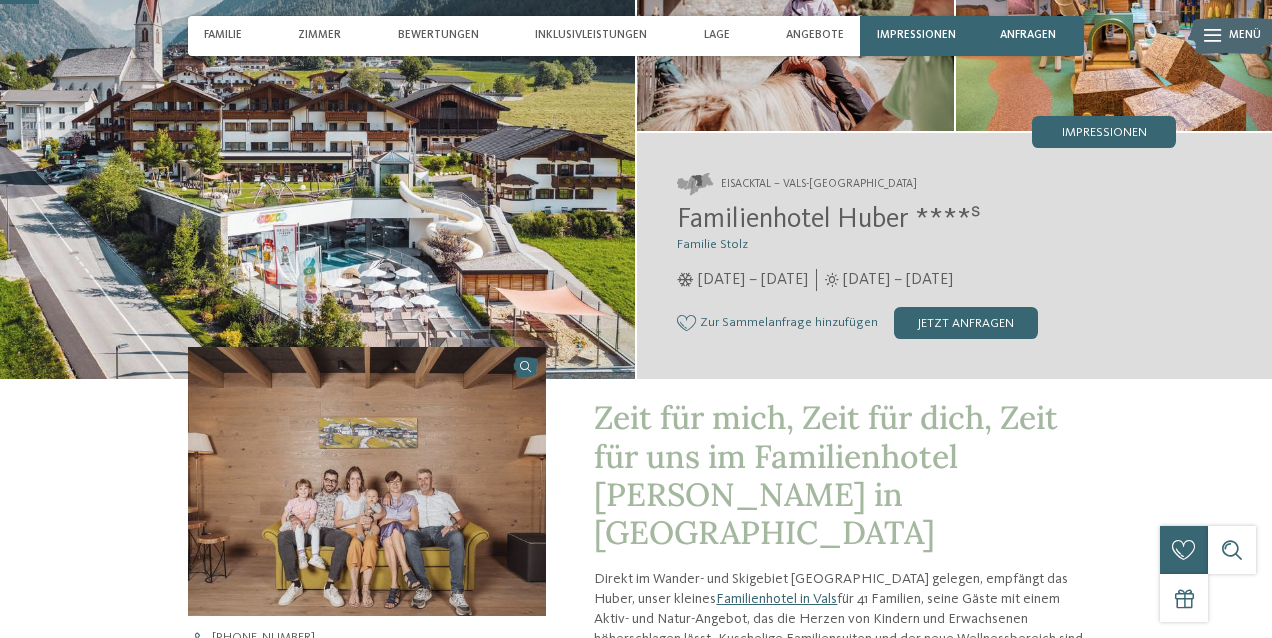 scroll, scrollTop: 176, scrollLeft: 0, axis: vertical 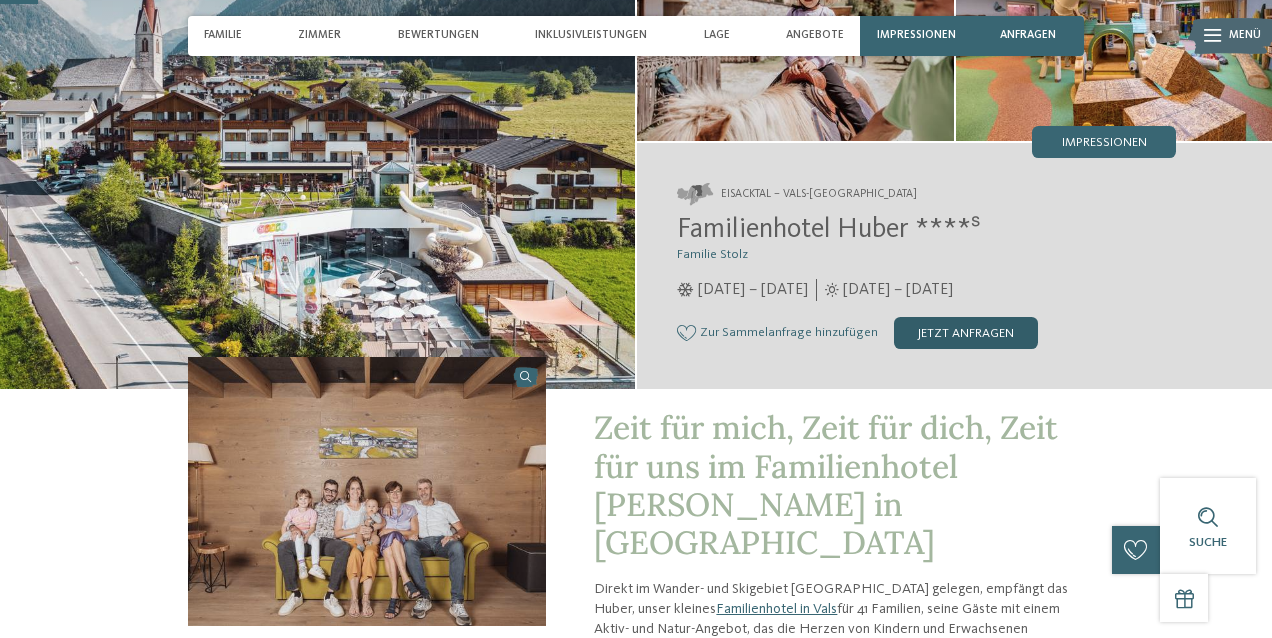 click on "jetzt anfragen" at bounding box center (966, 333) 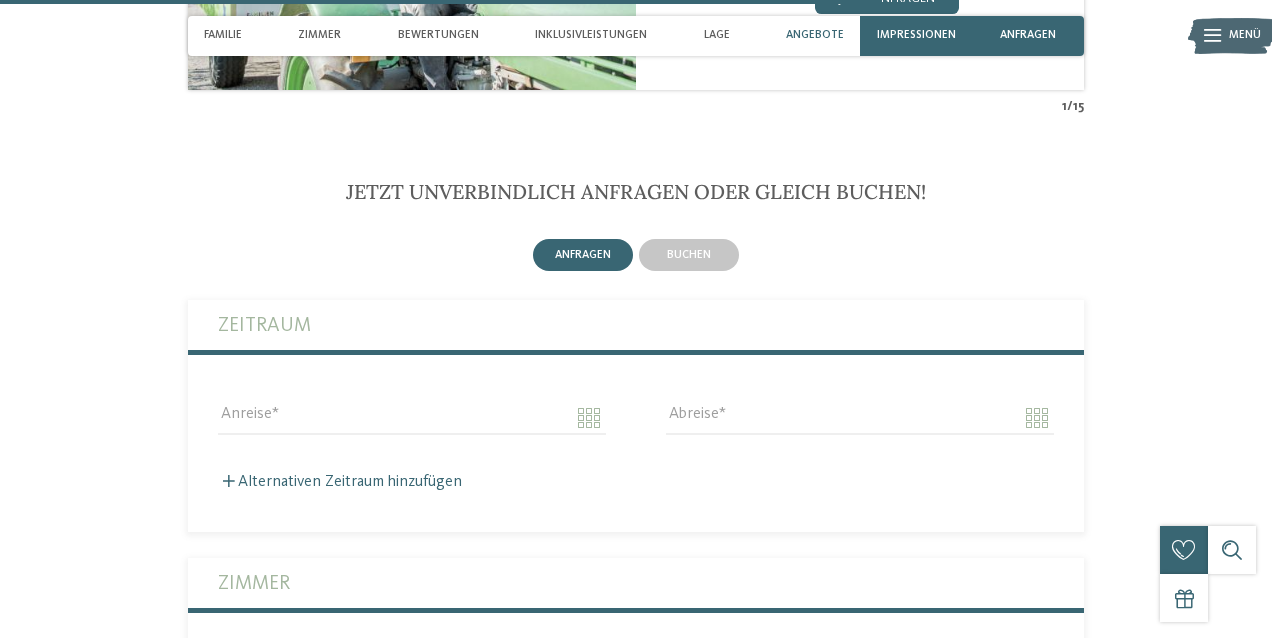 scroll, scrollTop: 4074, scrollLeft: 0, axis: vertical 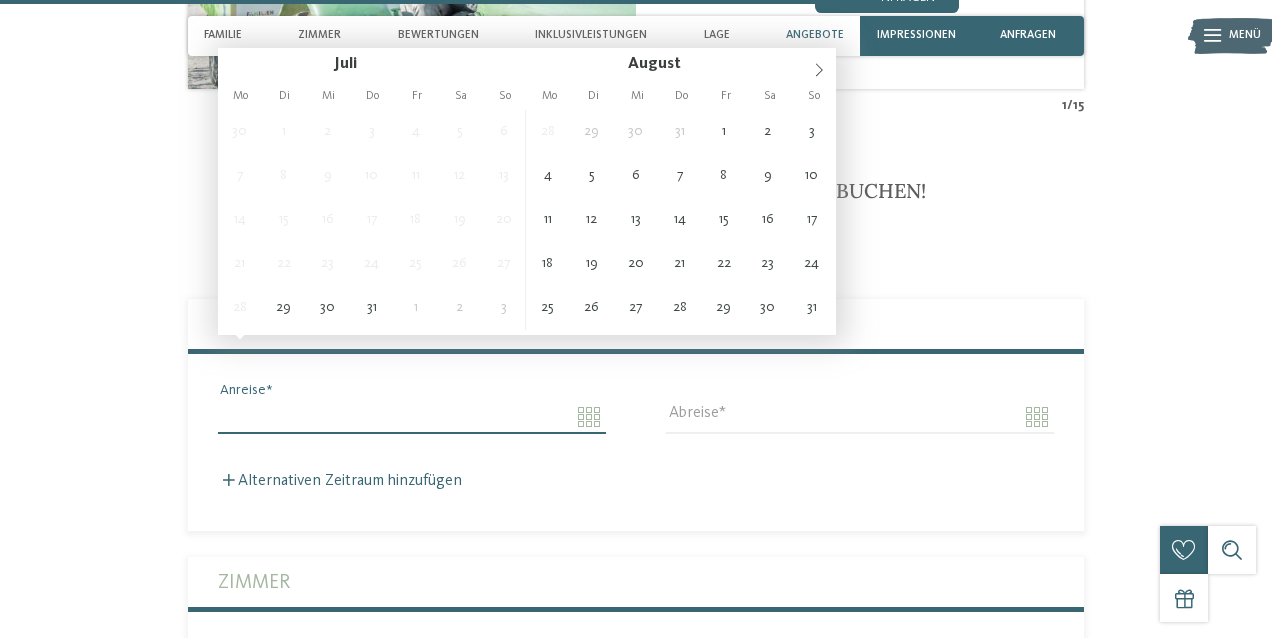 click on "Anreise" at bounding box center (412, 417) 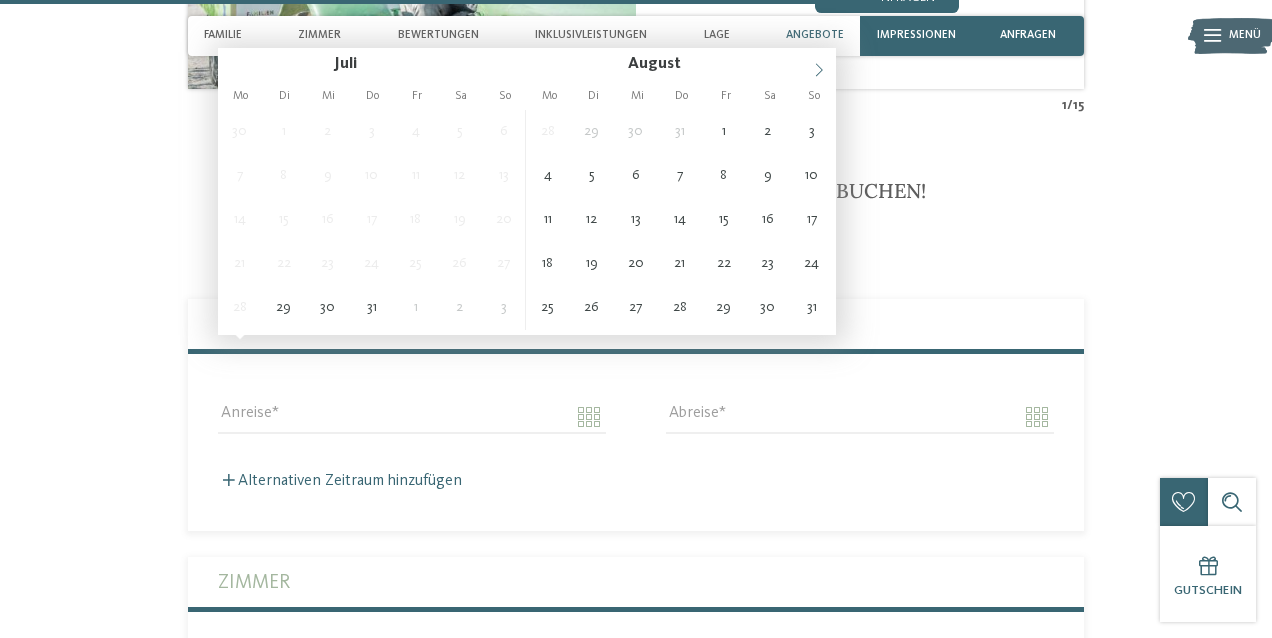 click 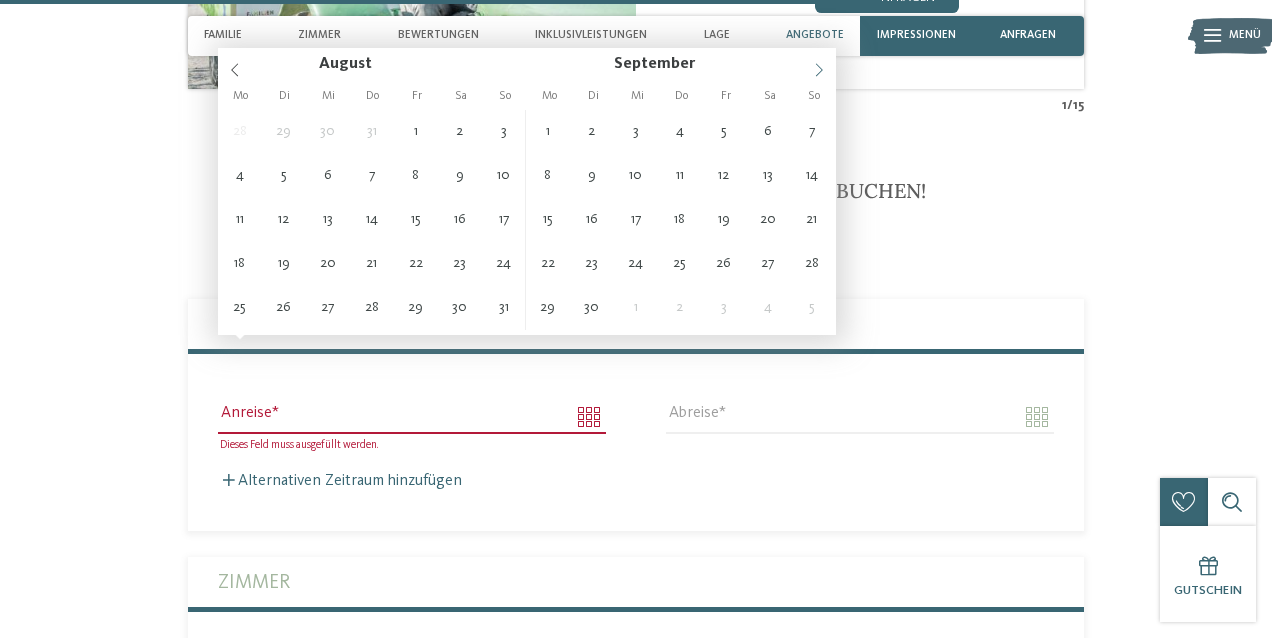 click 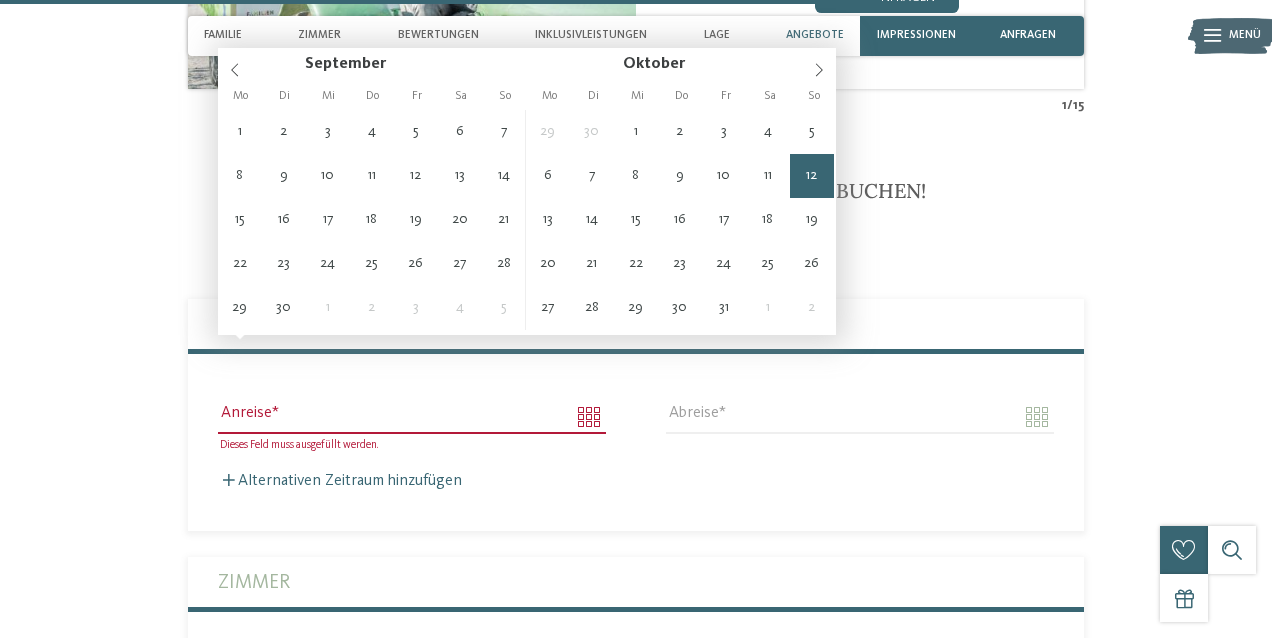 type on "**********" 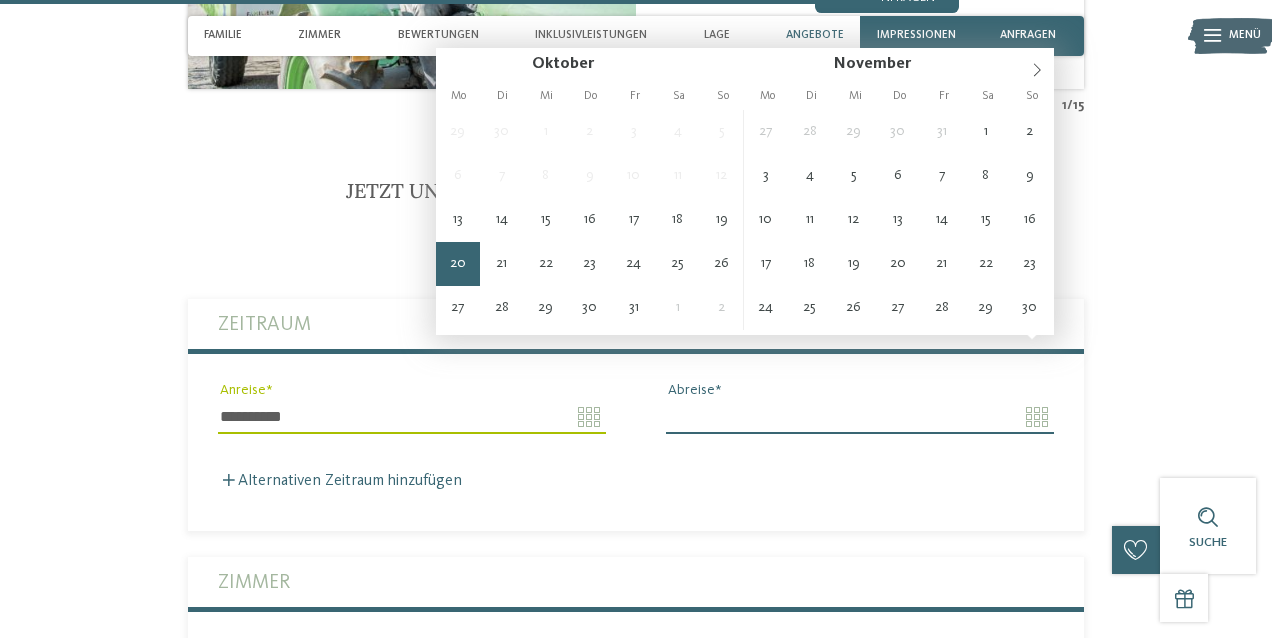 type on "**********" 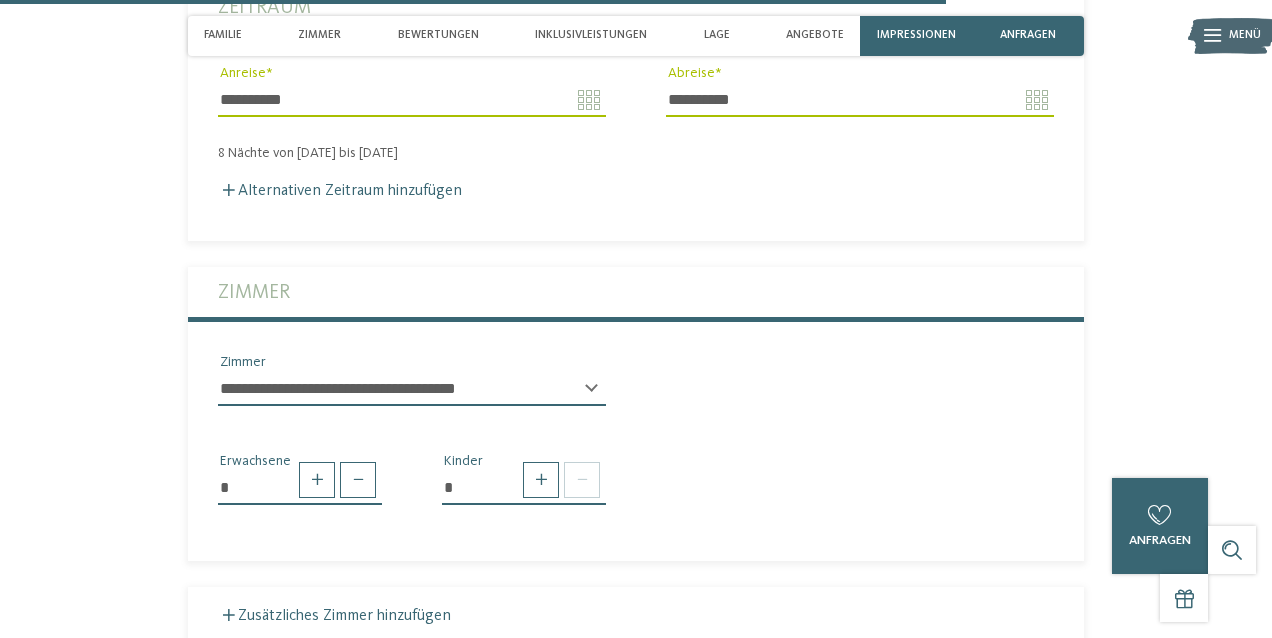 scroll, scrollTop: 4393, scrollLeft: 0, axis: vertical 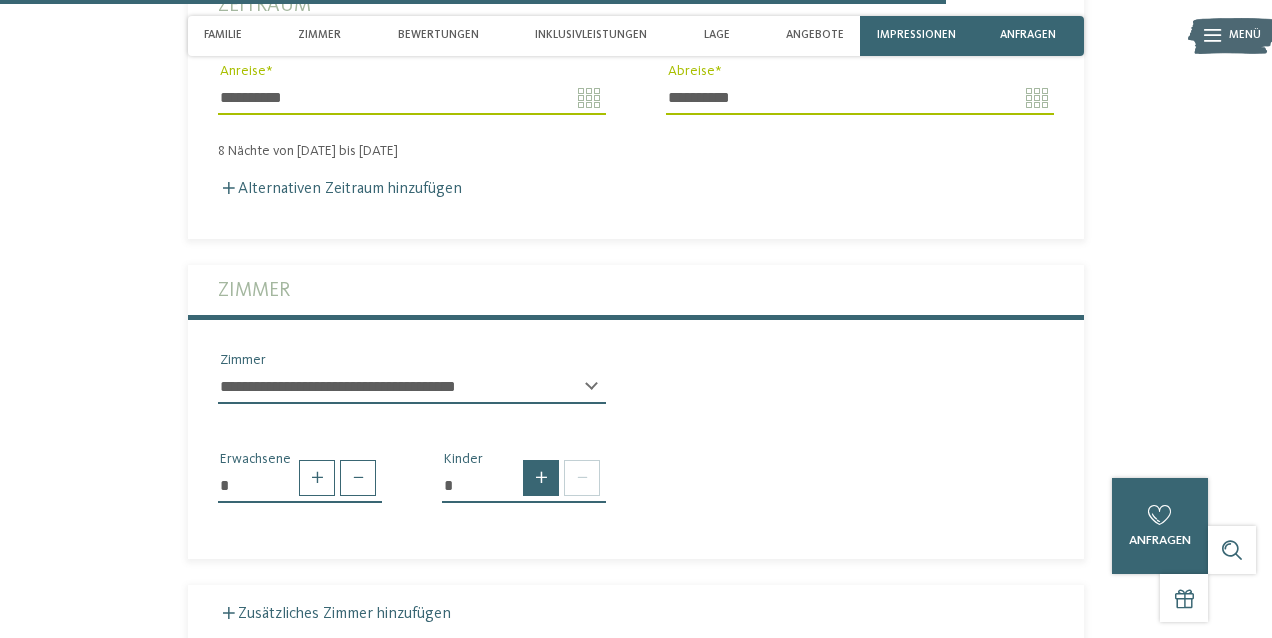 click at bounding box center (541, 478) 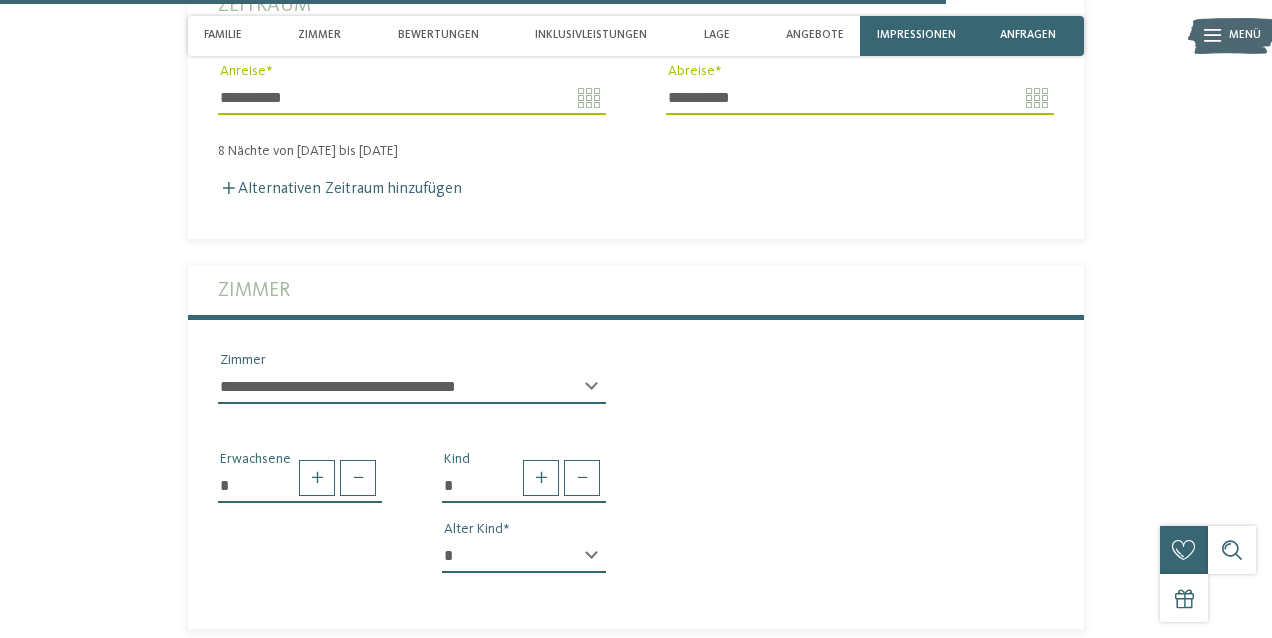 click on "* * * * * * * * * * * ** ** ** ** ** ** ** **     Alter Kind" at bounding box center (524, 564) 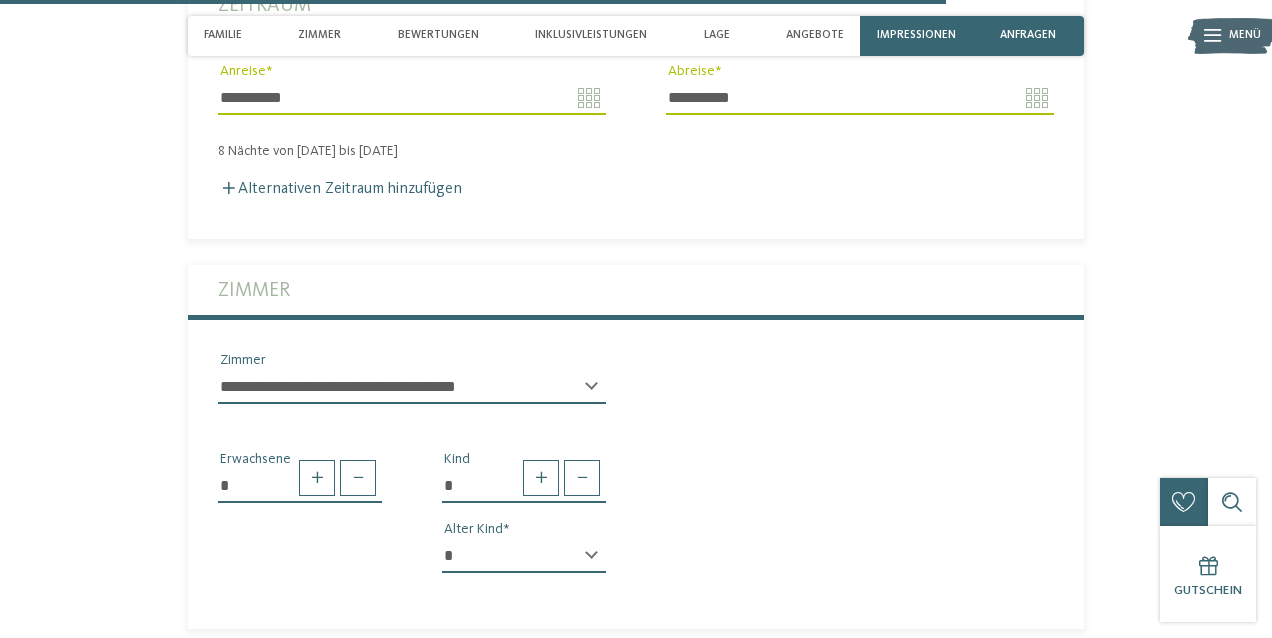 click on "**********" at bounding box center (412, 395) 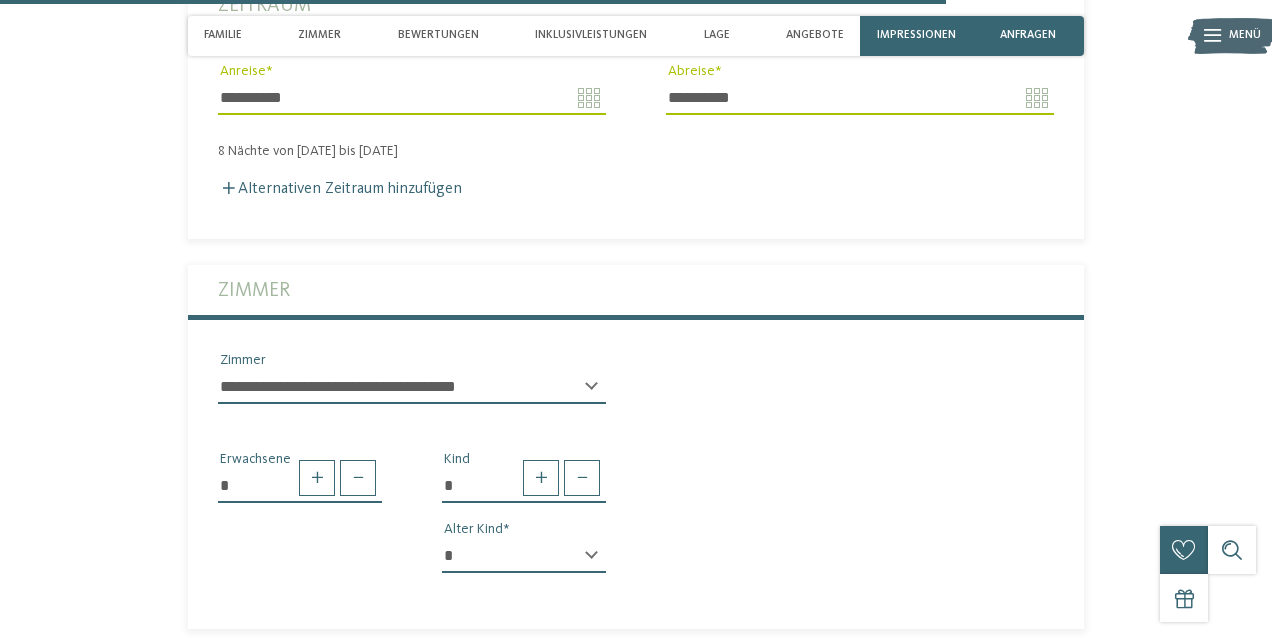 click on "**********" at bounding box center (412, 395) 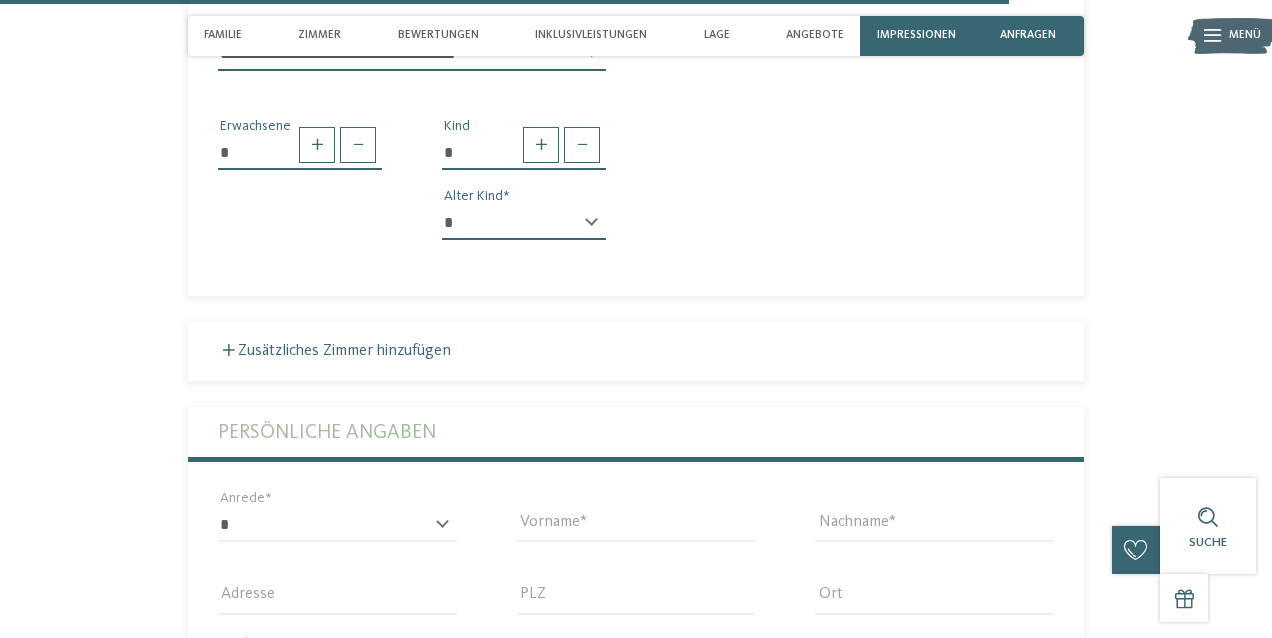 scroll, scrollTop: 4739, scrollLeft: 0, axis: vertical 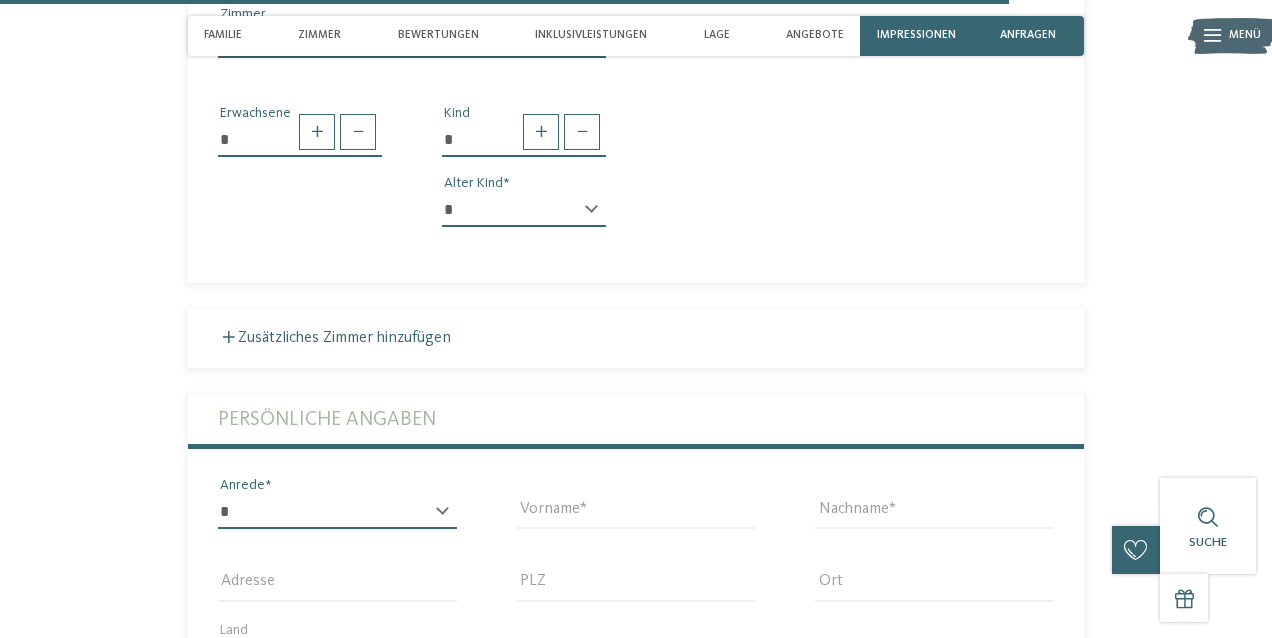 click on "* **** **** ******* ******" at bounding box center [337, 512] 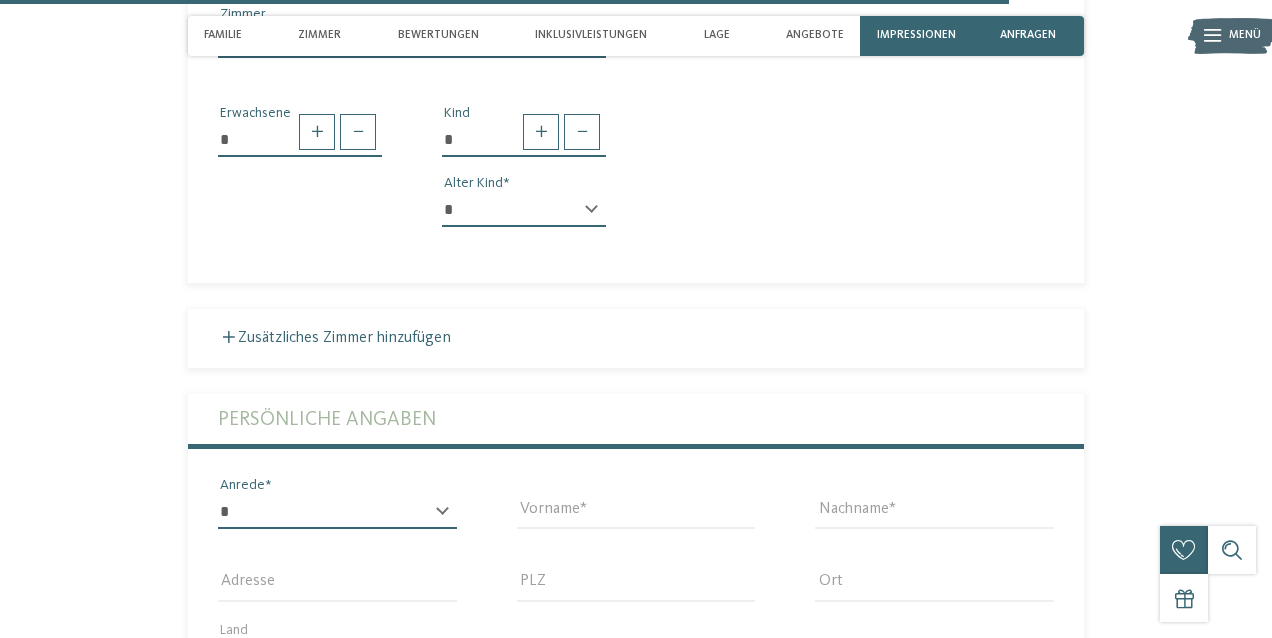select on "*" 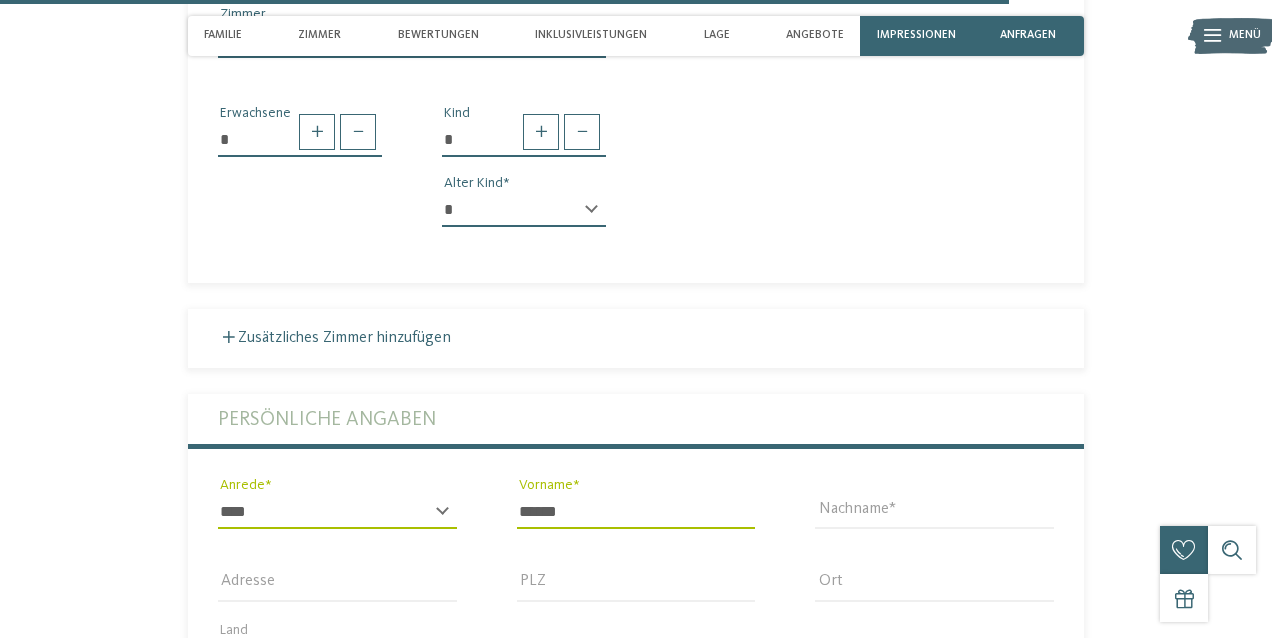 type on "******" 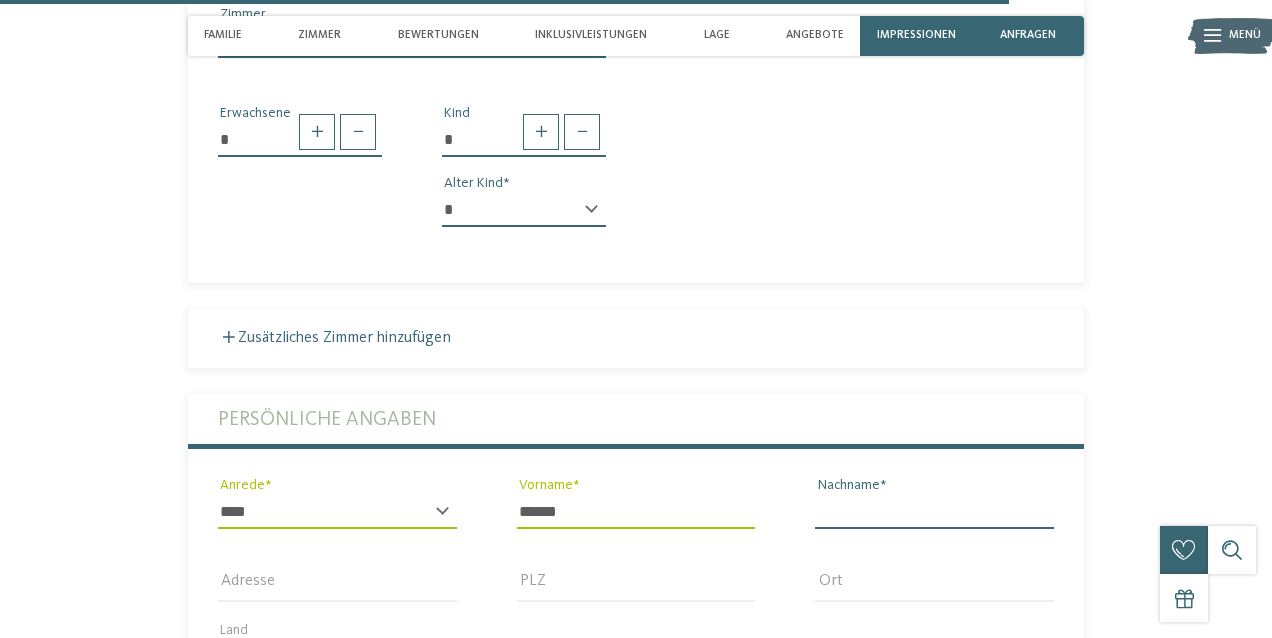 type on "****" 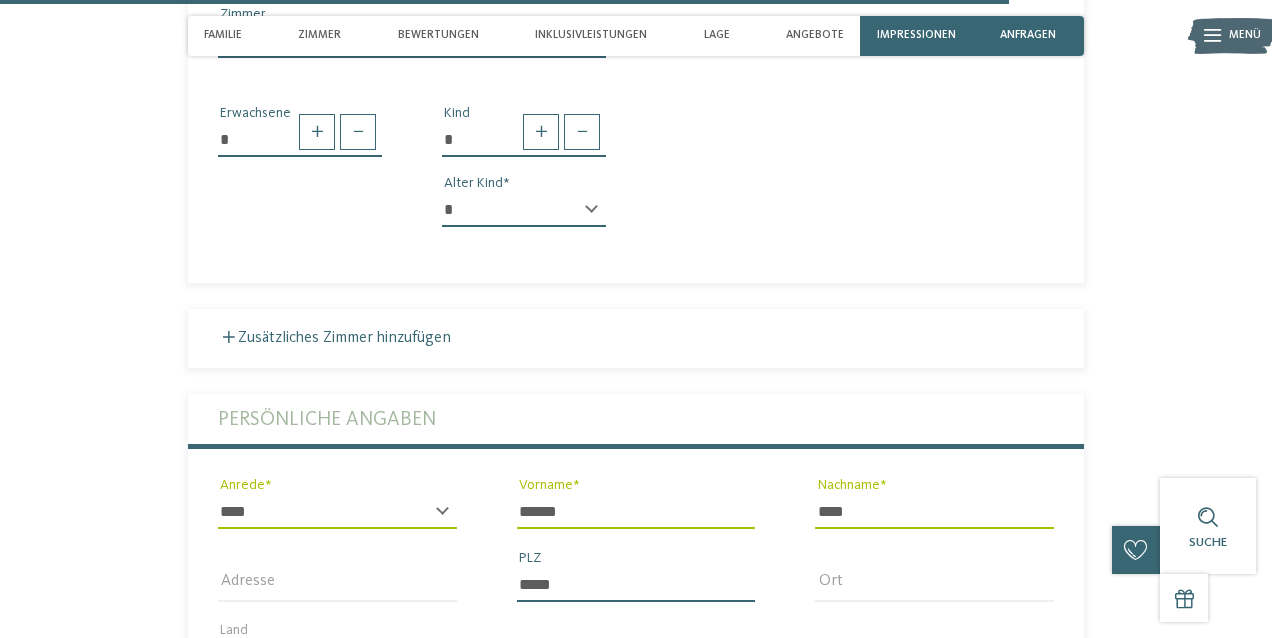 type on "*****" 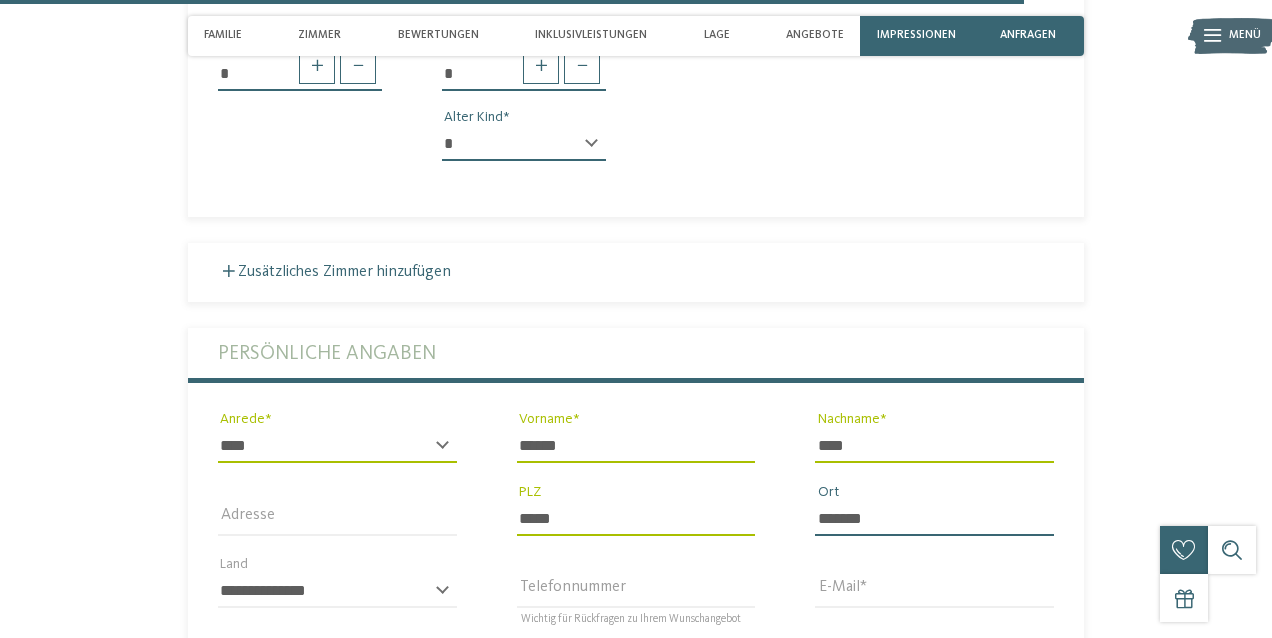 scroll, scrollTop: 4806, scrollLeft: 0, axis: vertical 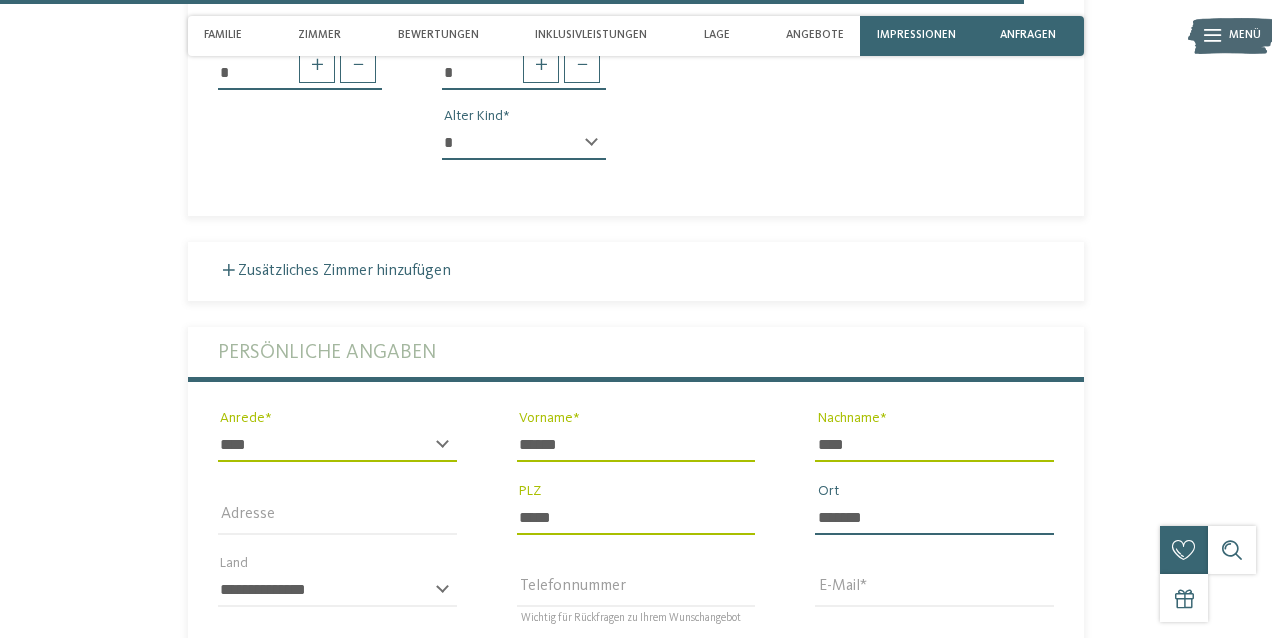 type on "*******" 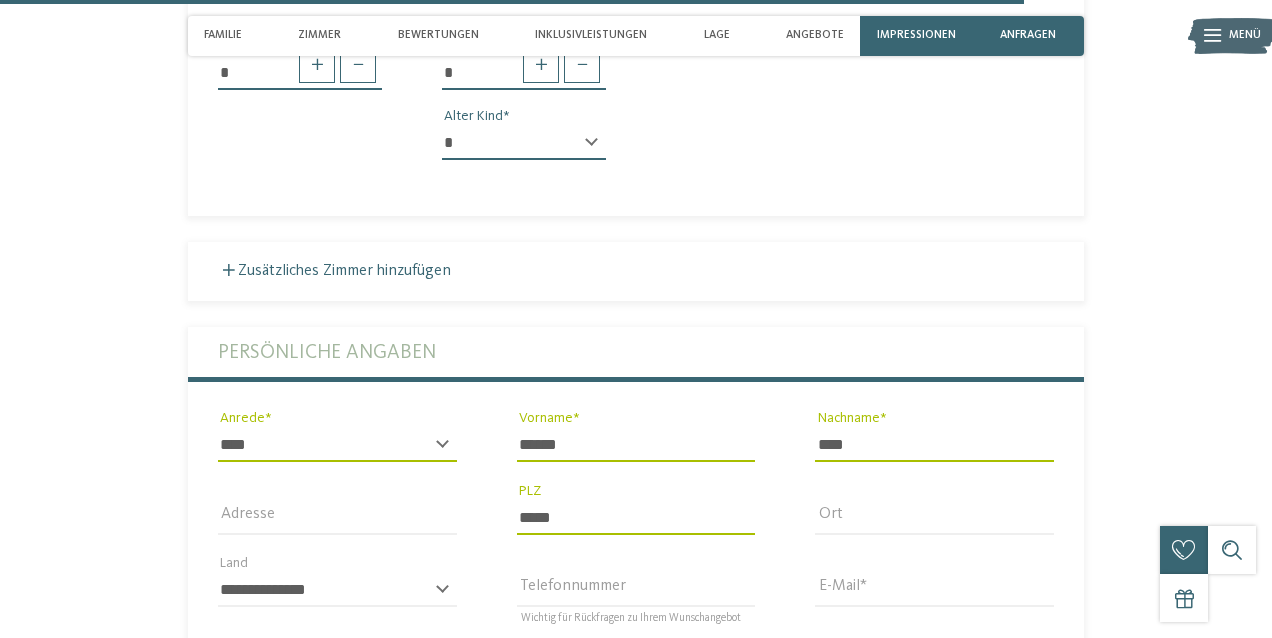 click on "**********" at bounding box center [337, 599] 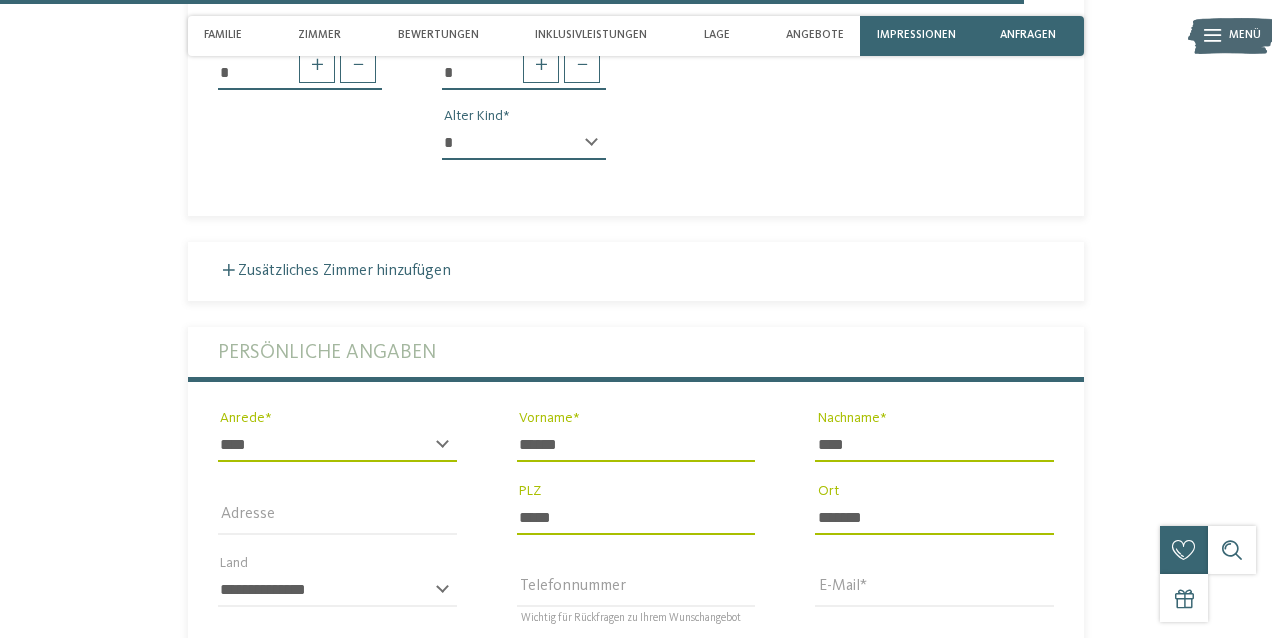 click on "**********" at bounding box center (337, 599) 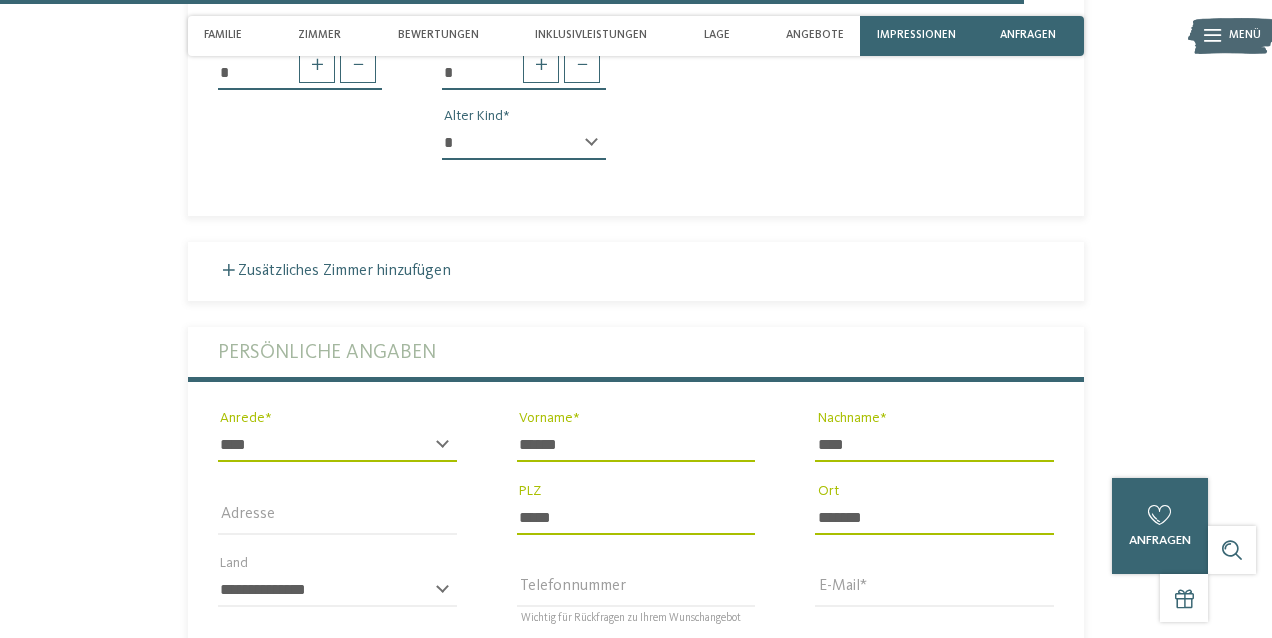 click on "**********" at bounding box center (337, 599) 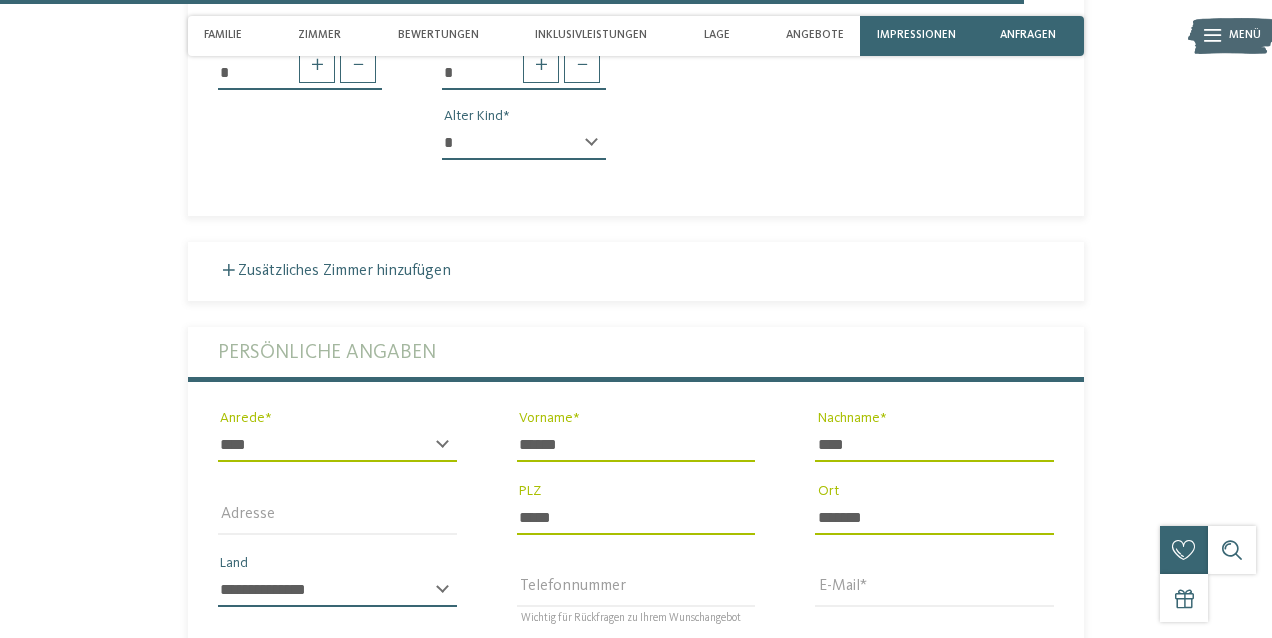 select on "**" 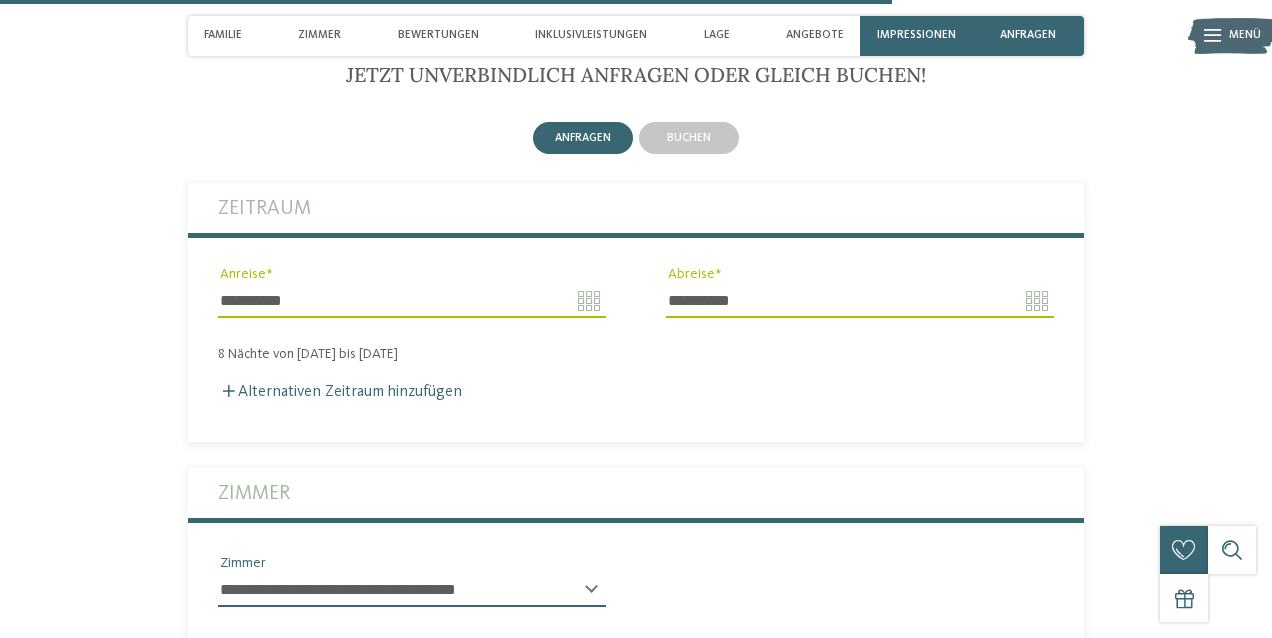 scroll, scrollTop: 4177, scrollLeft: 0, axis: vertical 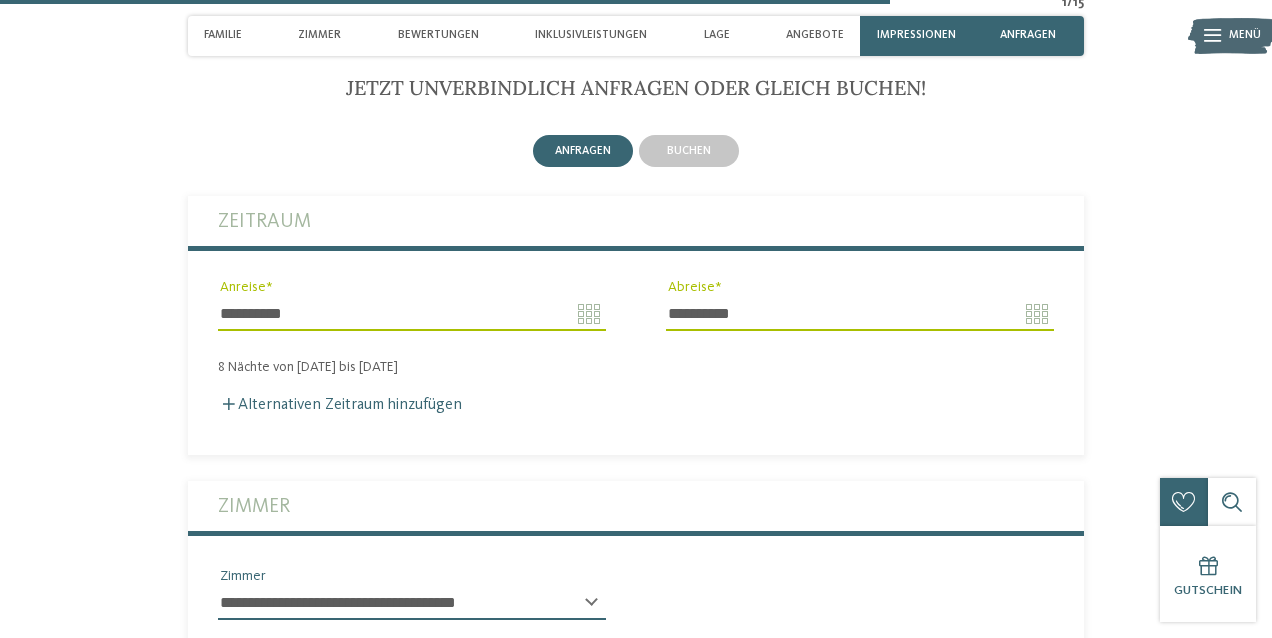 type on "**********" 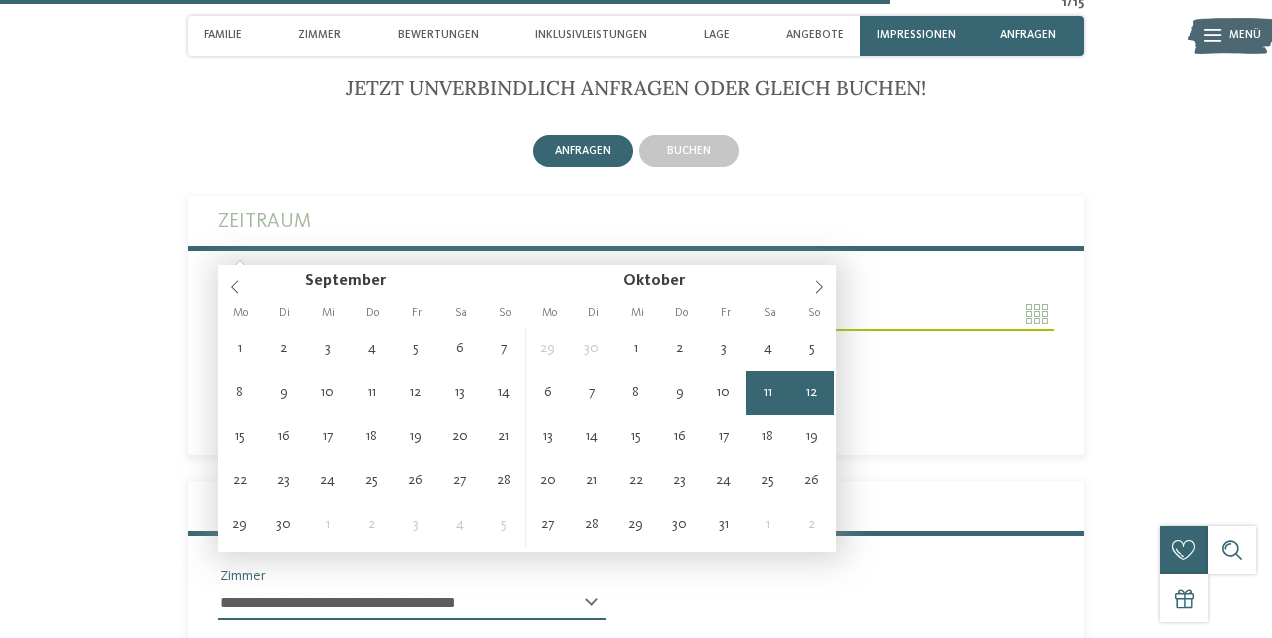 type on "**********" 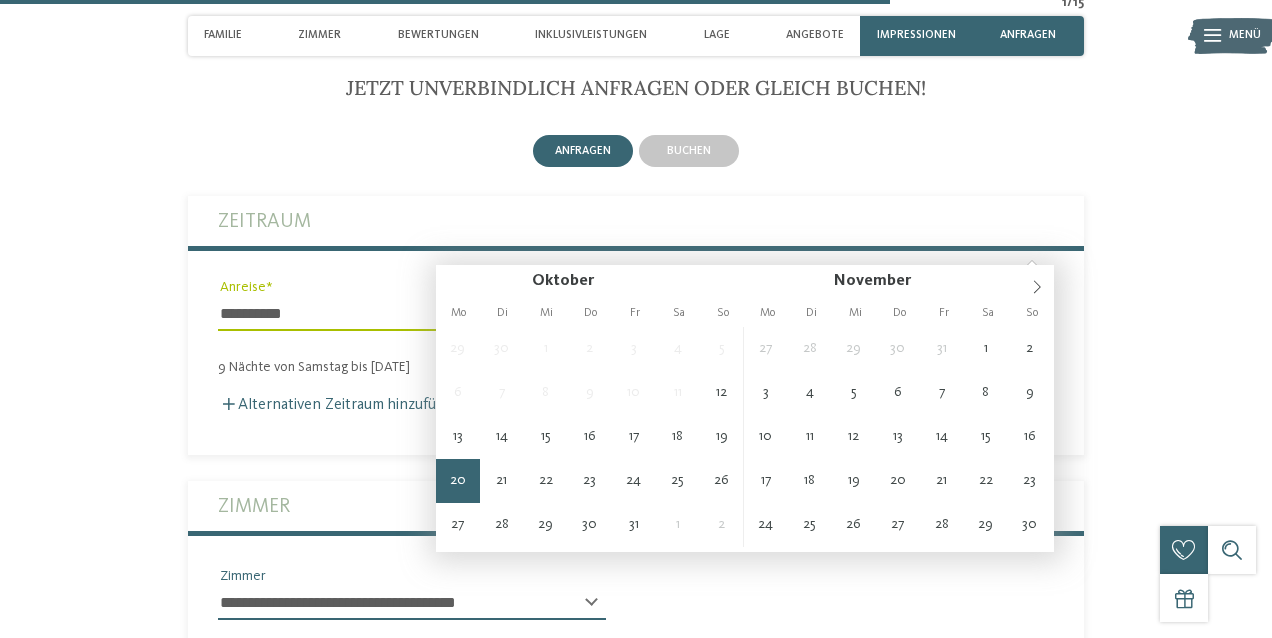 click on "Jetzt unverbindlich anfragen oder gleich buchen!
anfragen
buchen 9" at bounding box center (636, 831) 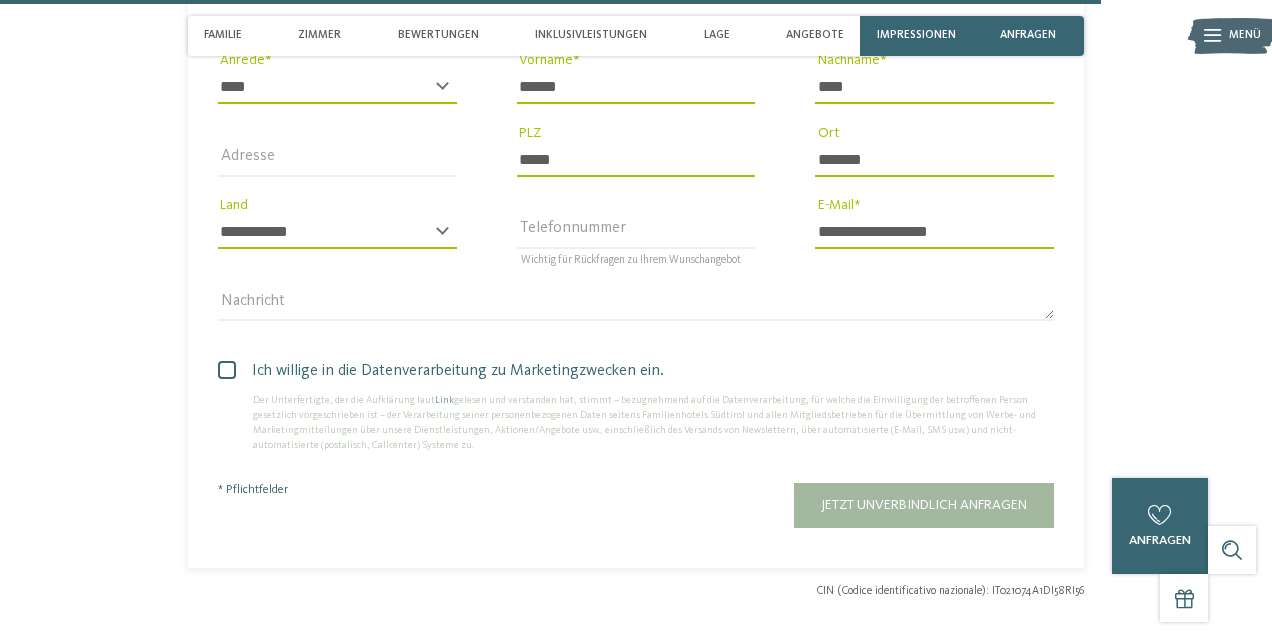 scroll, scrollTop: 5167, scrollLeft: 0, axis: vertical 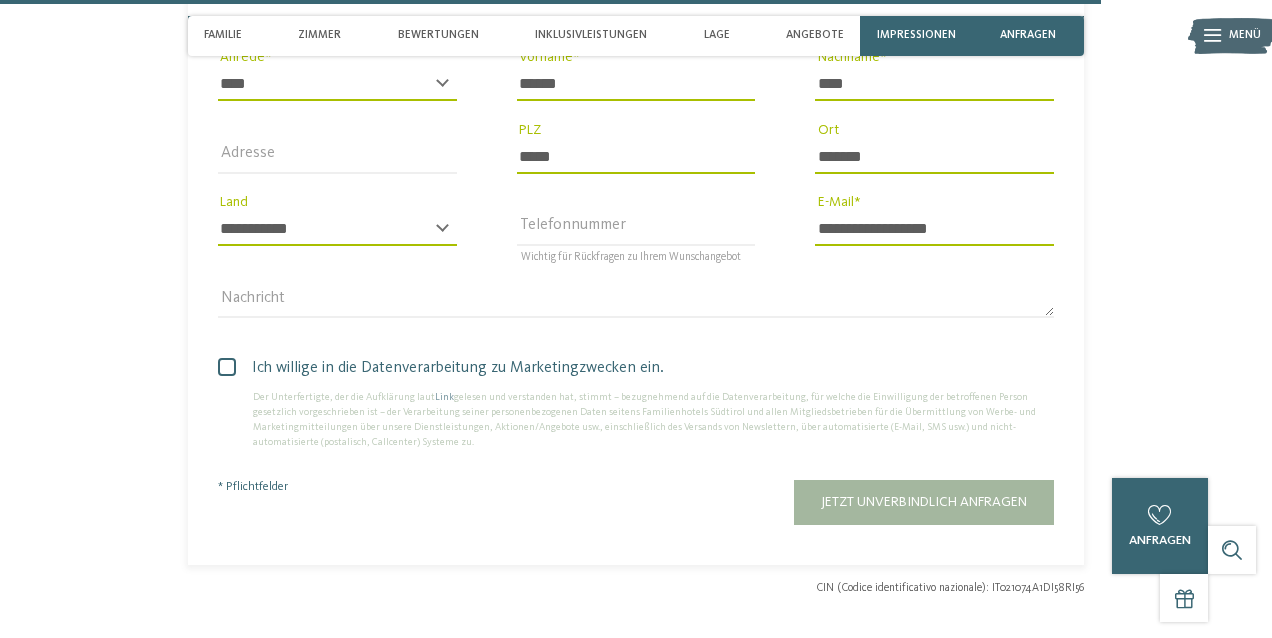 click at bounding box center (227, 367) 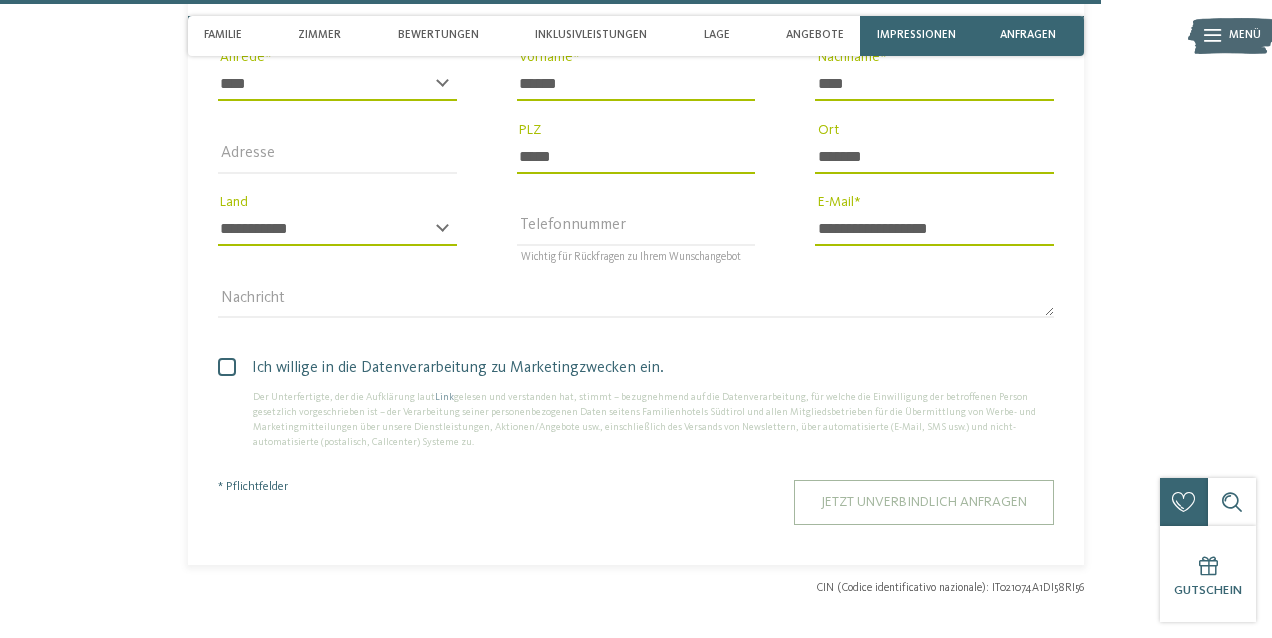 click on "Jetzt unverbindlich anfragen" at bounding box center [924, 502] 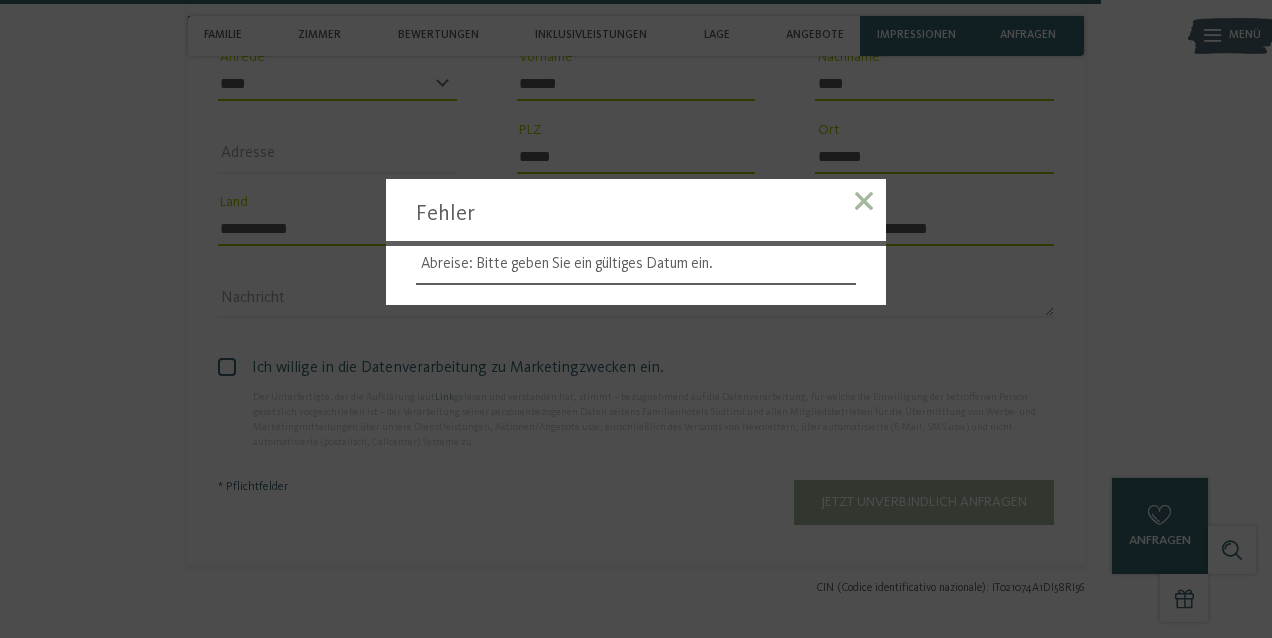 click at bounding box center [864, 204] 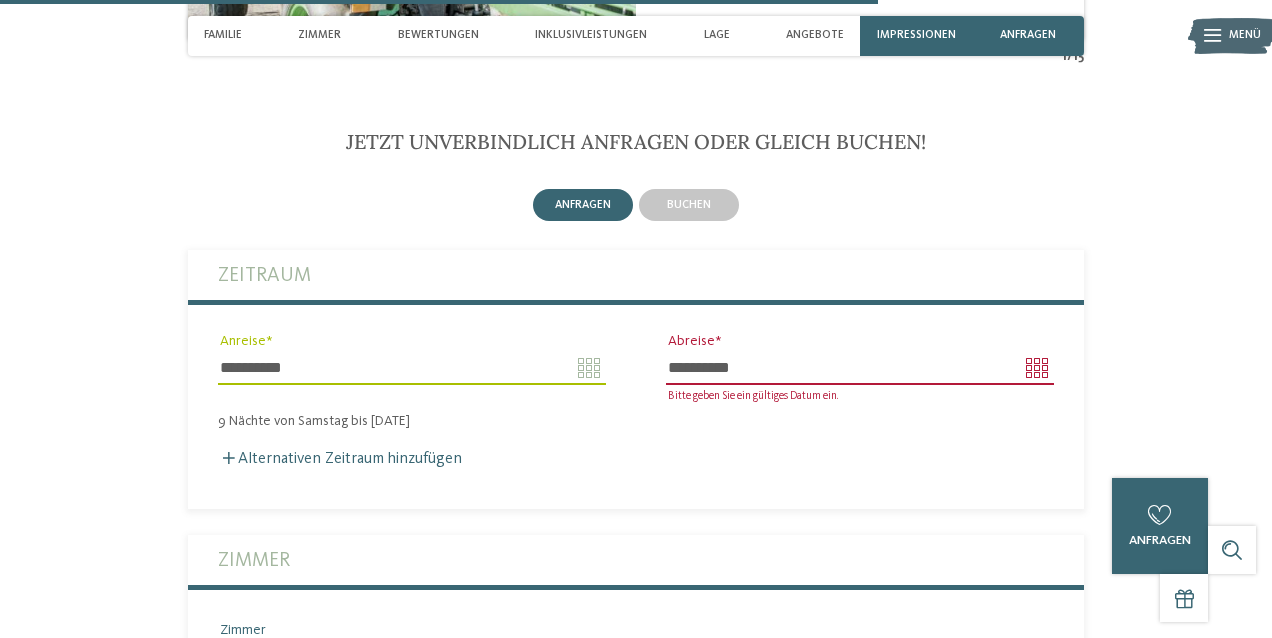 scroll, scrollTop: 4121, scrollLeft: 0, axis: vertical 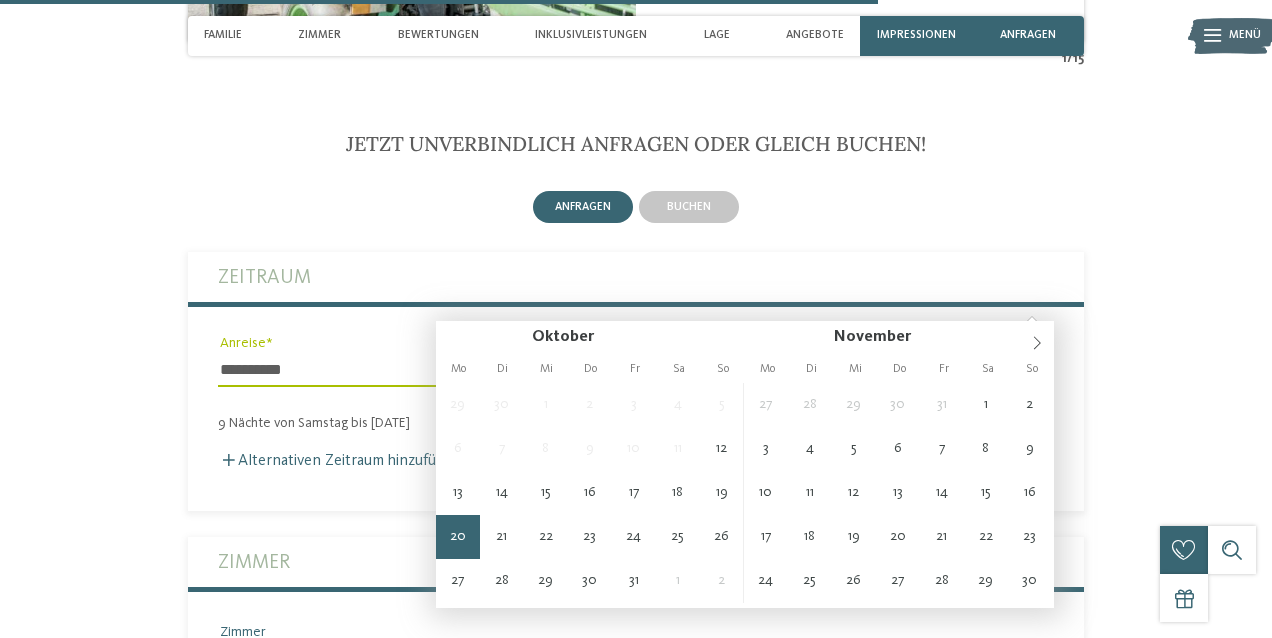 click on "**********" at bounding box center [860, 370] 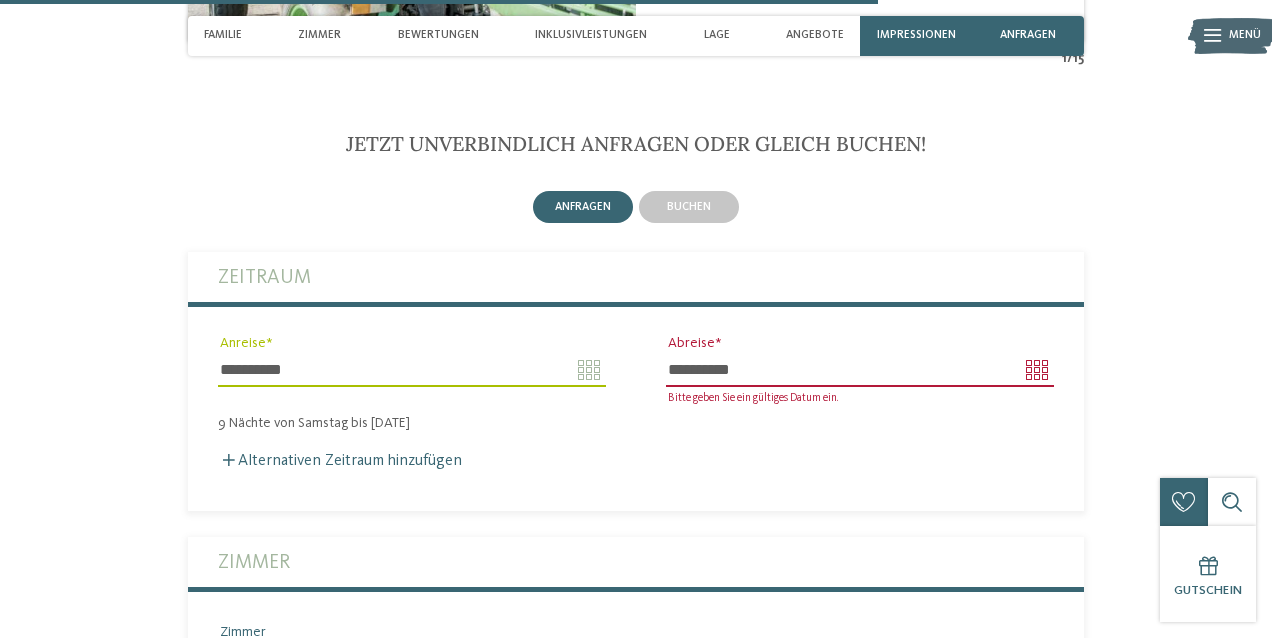 click on "**********" at bounding box center [860, 370] 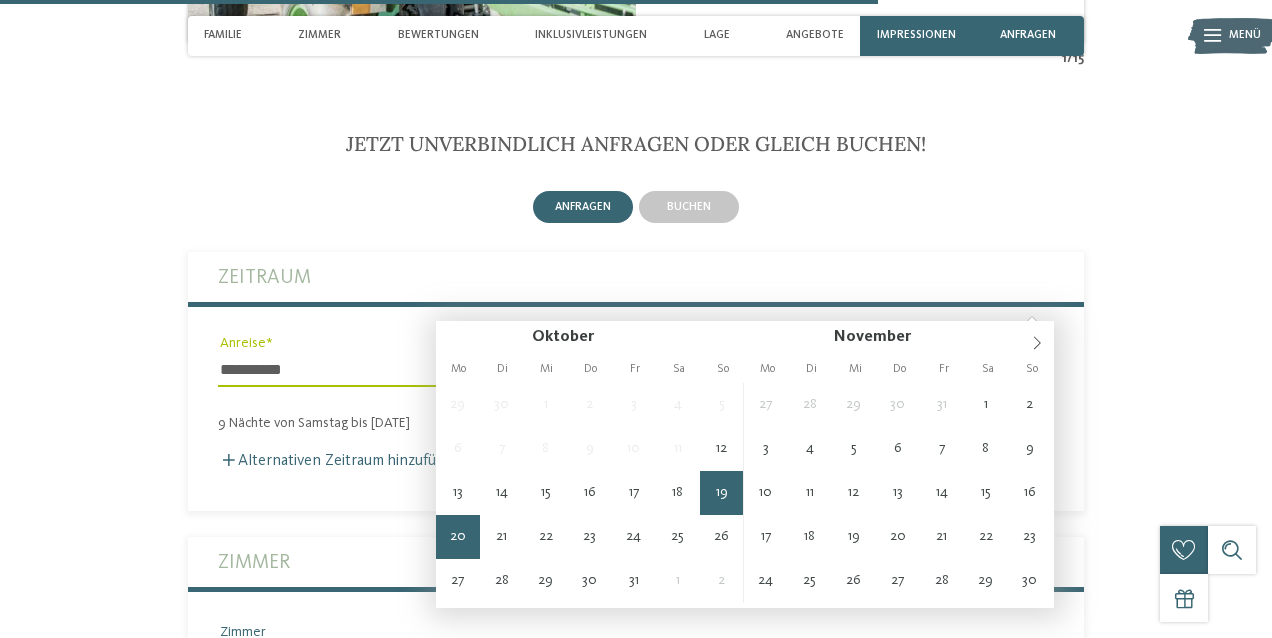 type on "**********" 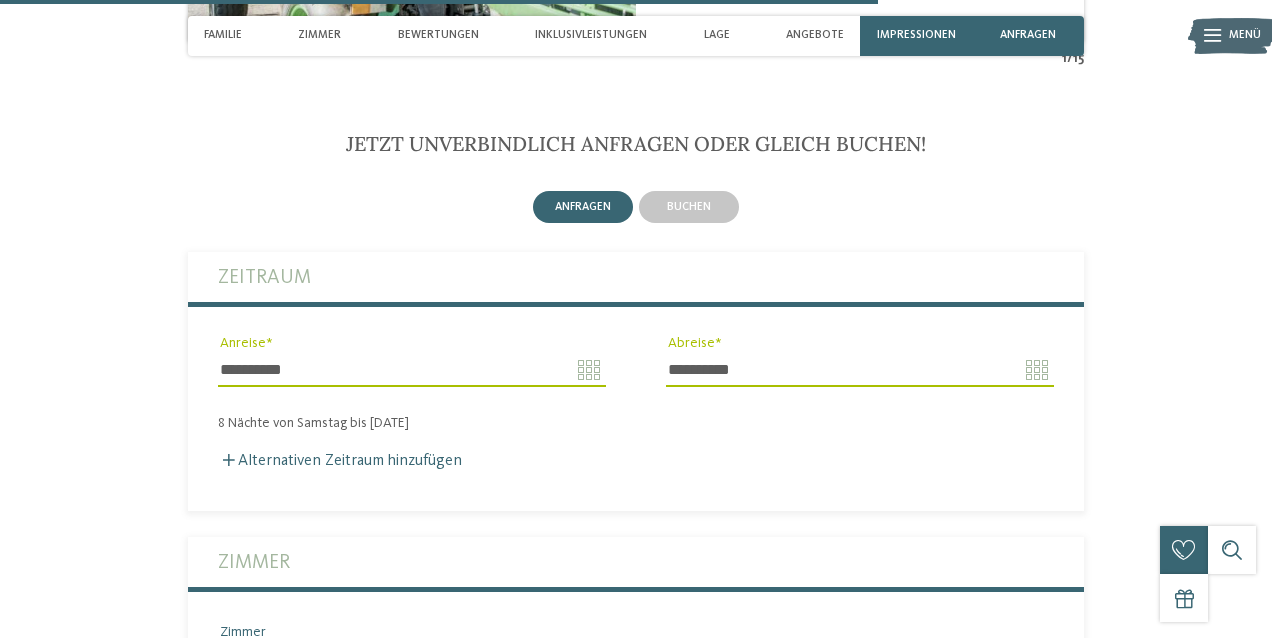 click on "**********" at bounding box center (860, 370) 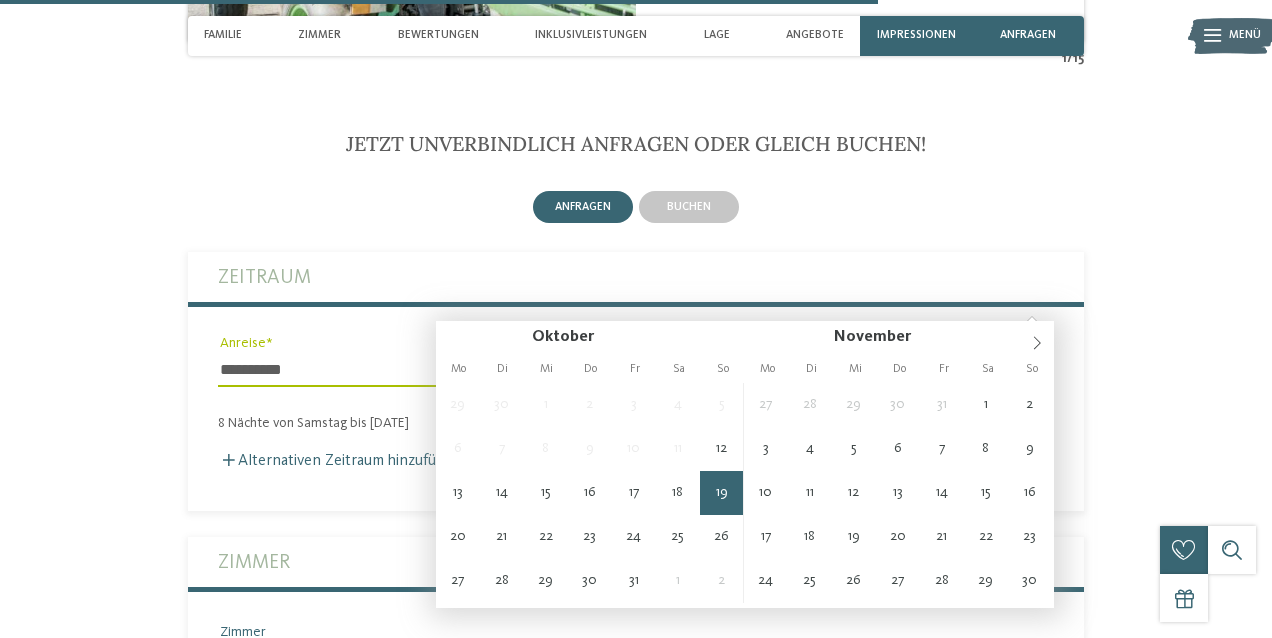 click on "Jetzt unverbindlich anfragen oder gleich buchen!
anfragen
buchen 8" at bounding box center (636, 887) 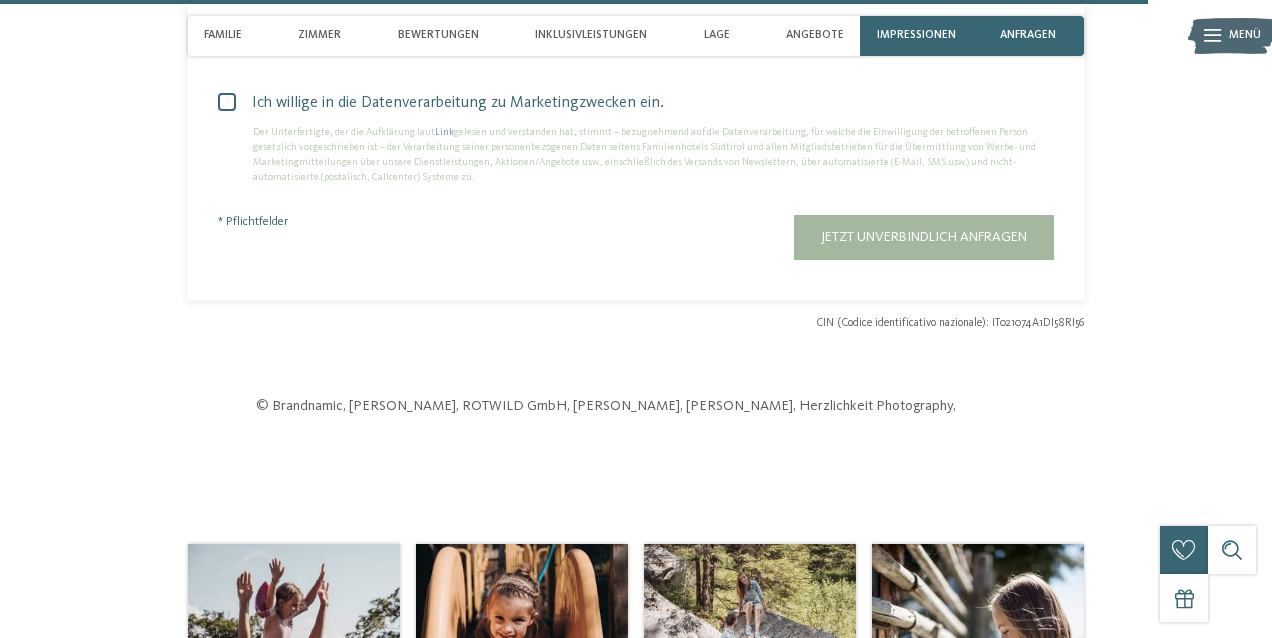 scroll, scrollTop: 5434, scrollLeft: 0, axis: vertical 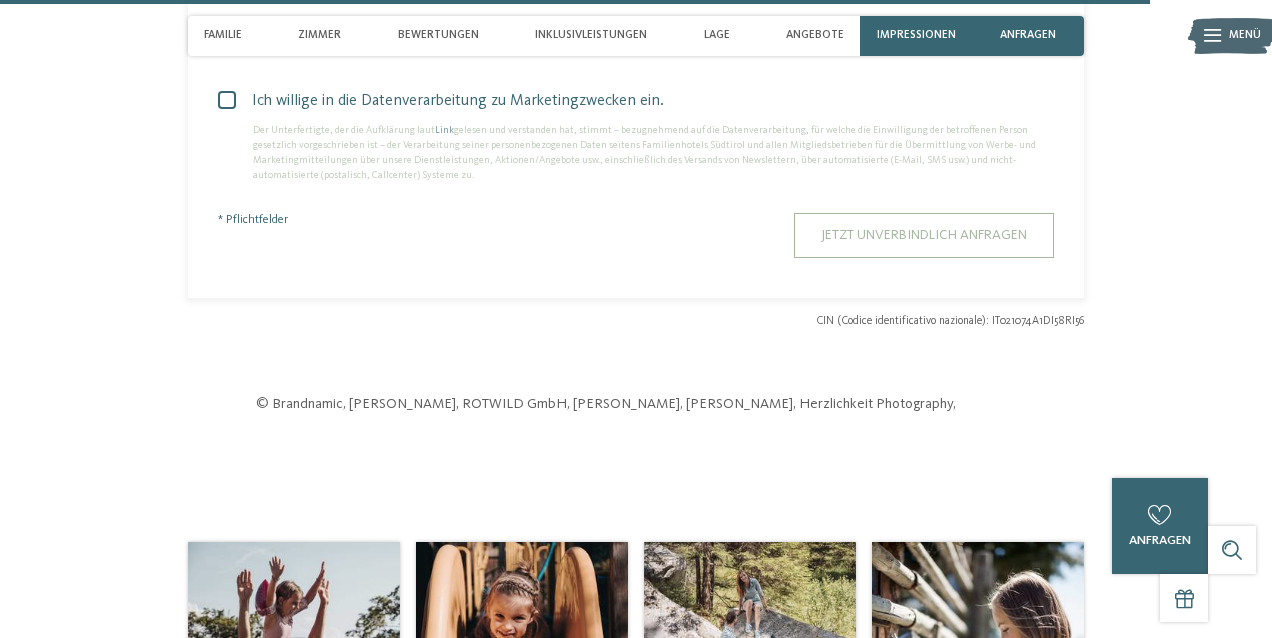 click on "Jetzt unverbindlich anfragen" at bounding box center (924, 235) 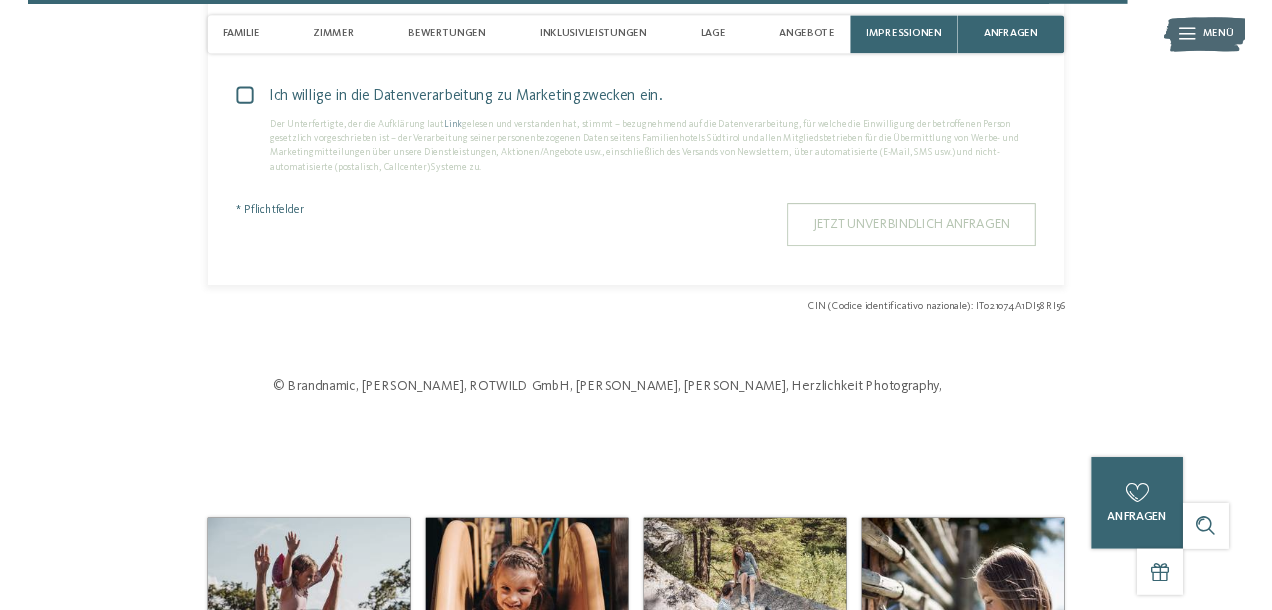 scroll, scrollTop: 0, scrollLeft: 0, axis: both 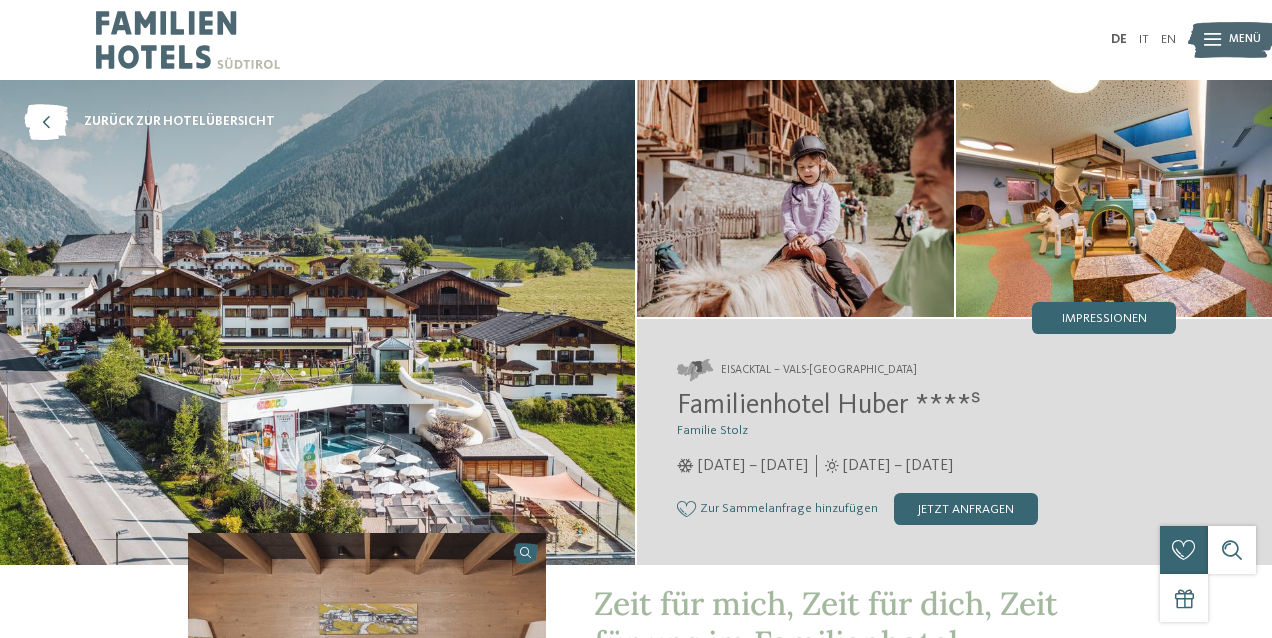 type 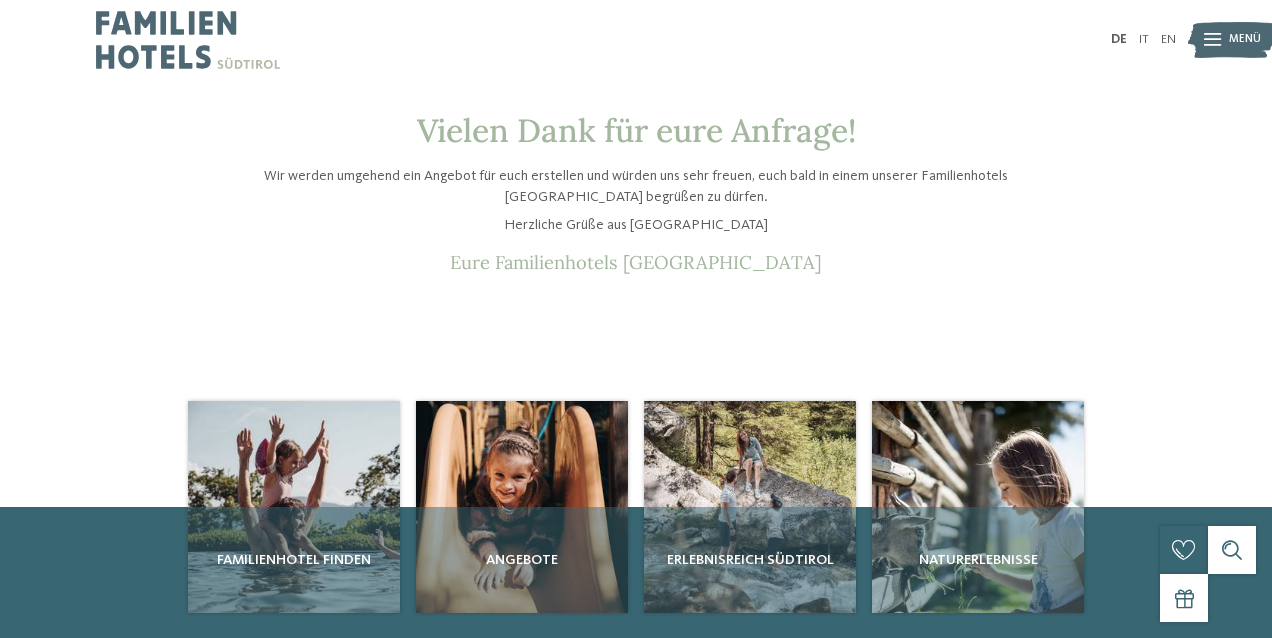 scroll, scrollTop: 0, scrollLeft: 0, axis: both 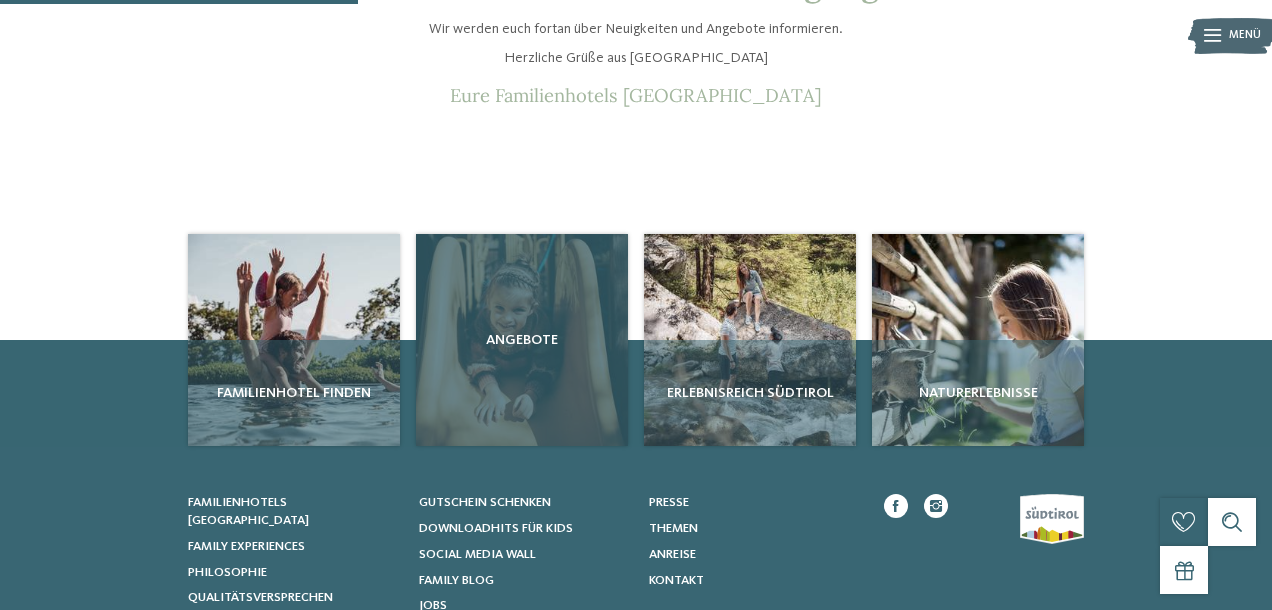 click on "Angebote" at bounding box center (522, 340) 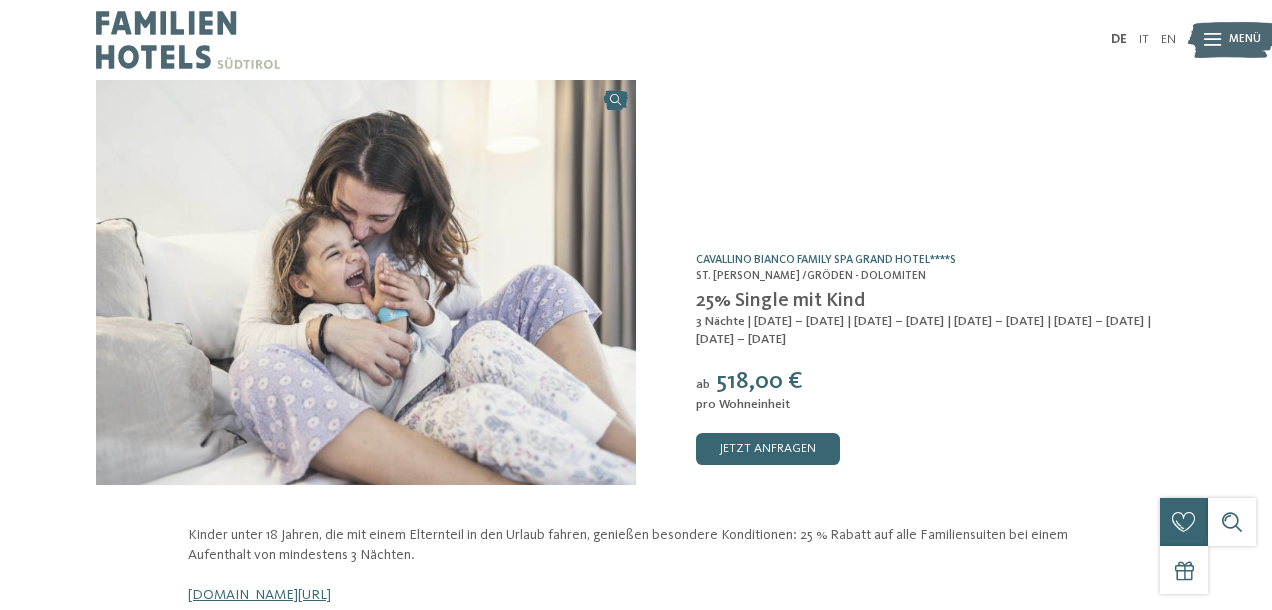 scroll, scrollTop: 0, scrollLeft: 0, axis: both 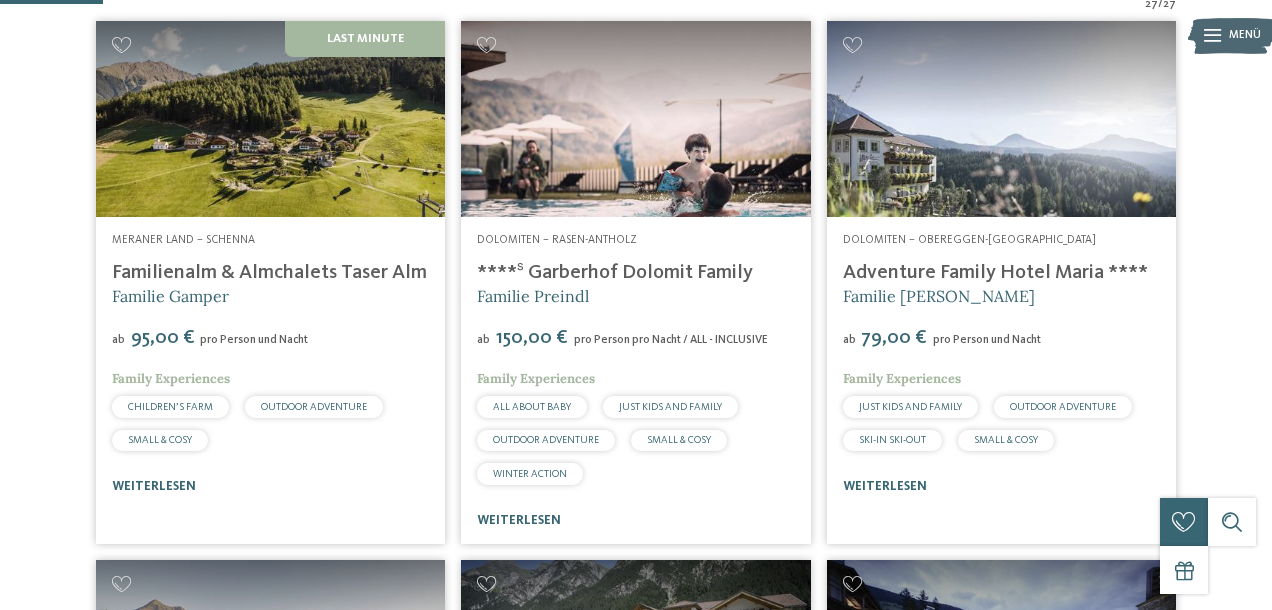 click at bounding box center (270, 119) 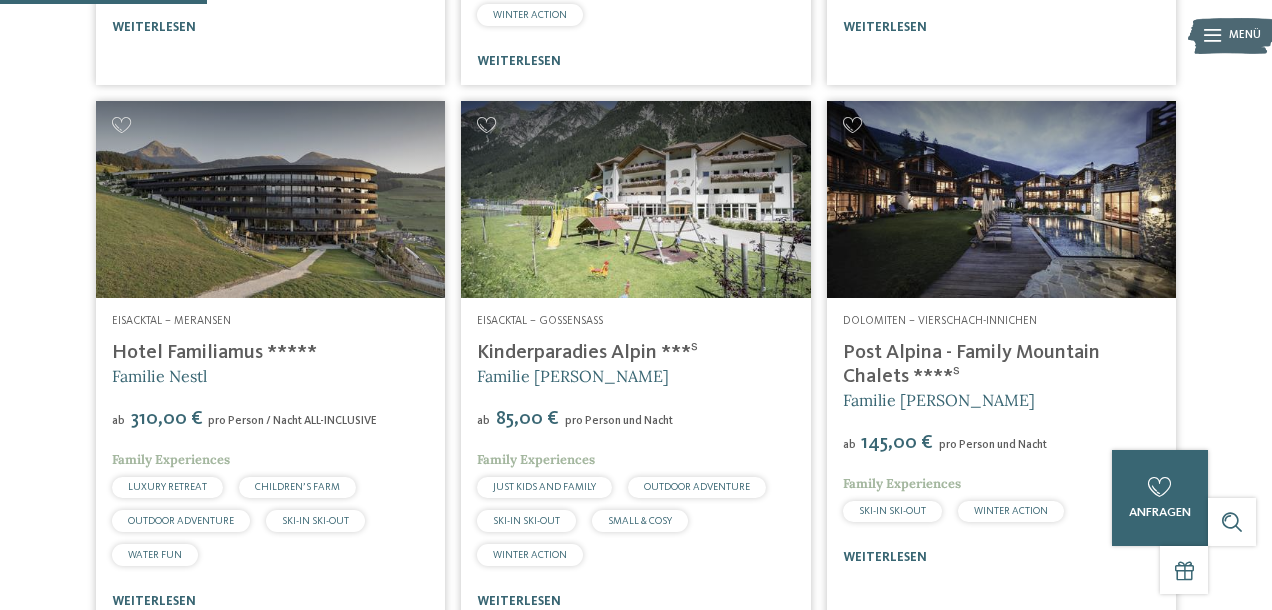 scroll, scrollTop: 918, scrollLeft: 0, axis: vertical 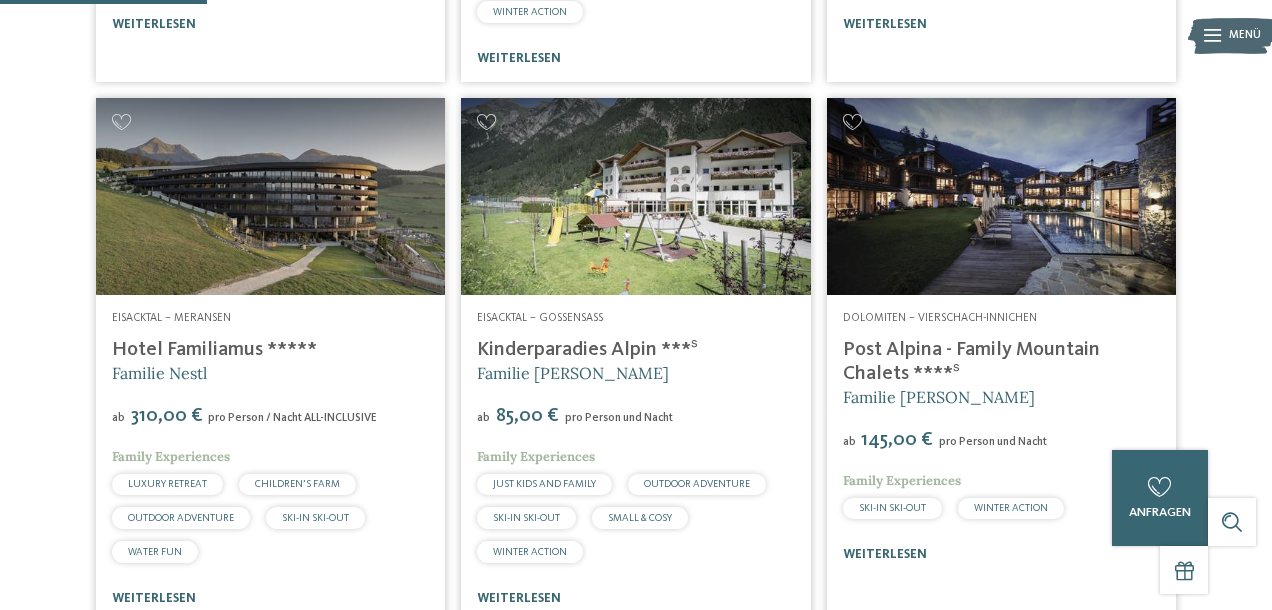 click at bounding box center (1001, 196) 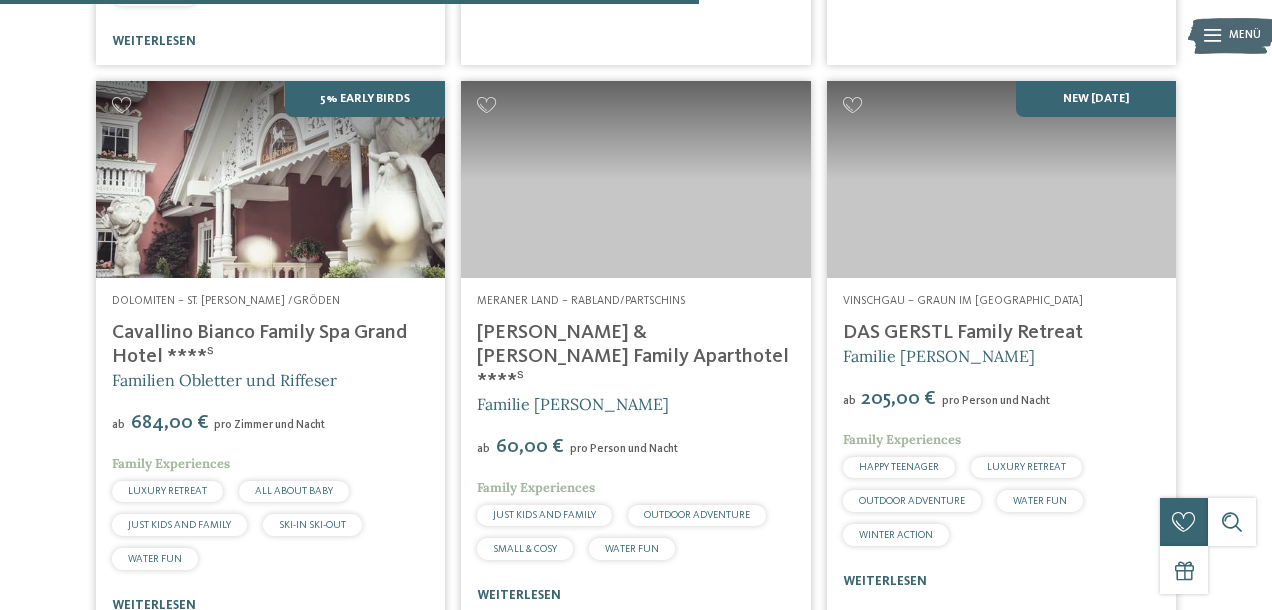scroll, scrollTop: 3105, scrollLeft: 0, axis: vertical 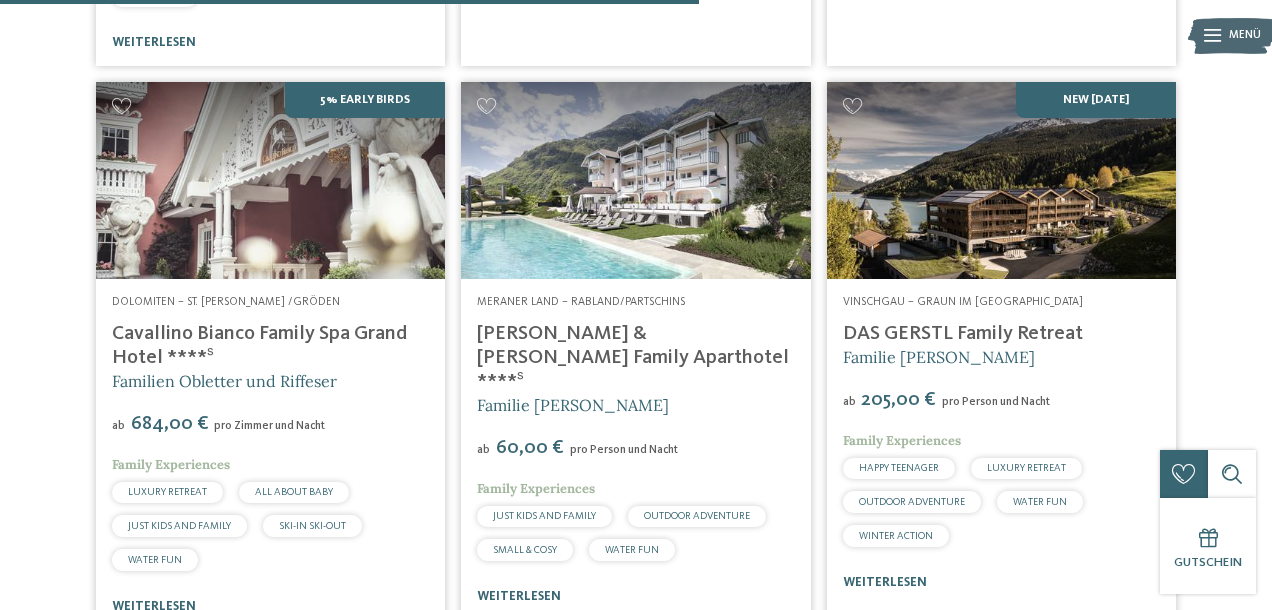 click at bounding box center [270, 180] 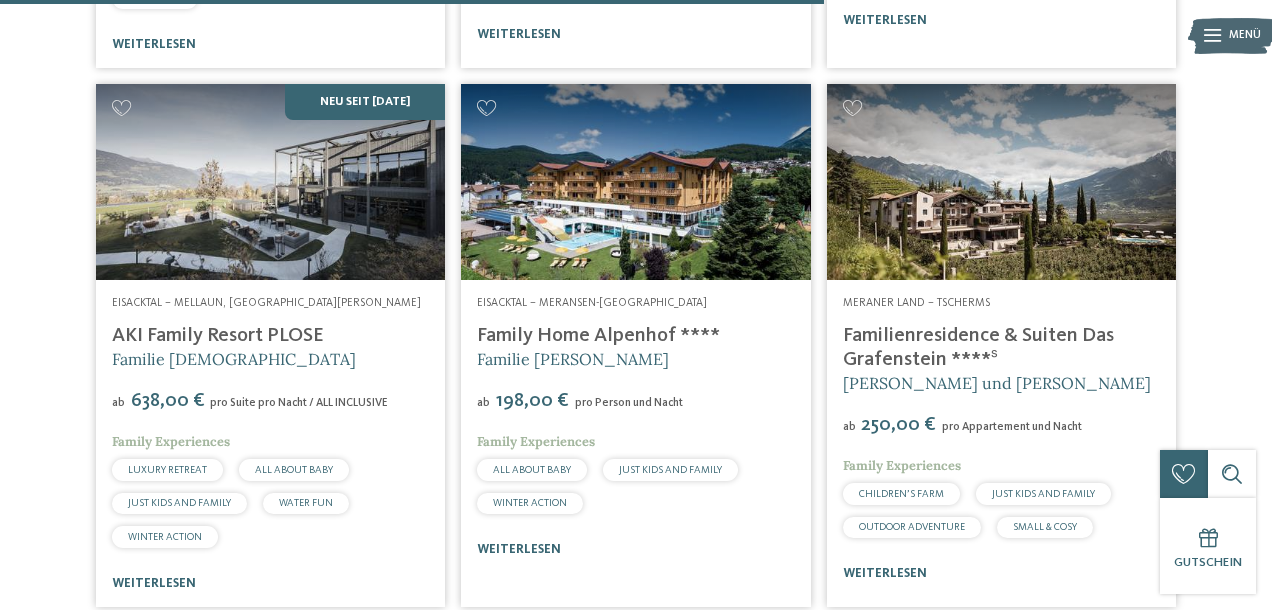 scroll, scrollTop: 3670, scrollLeft: 0, axis: vertical 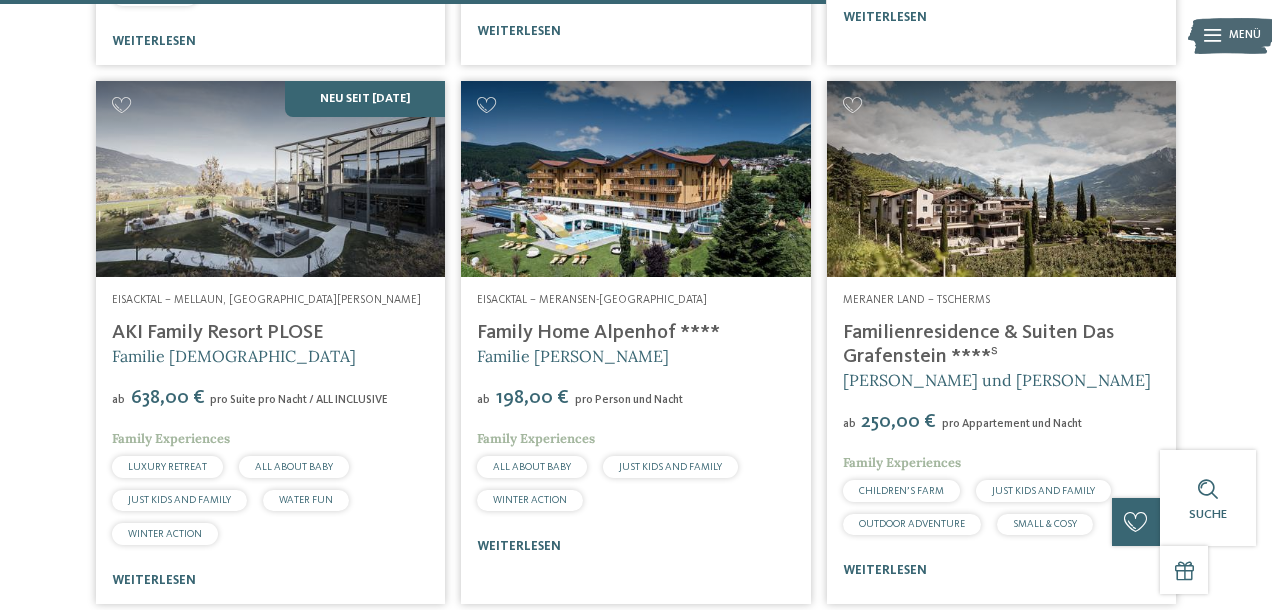click at bounding box center (270, 179) 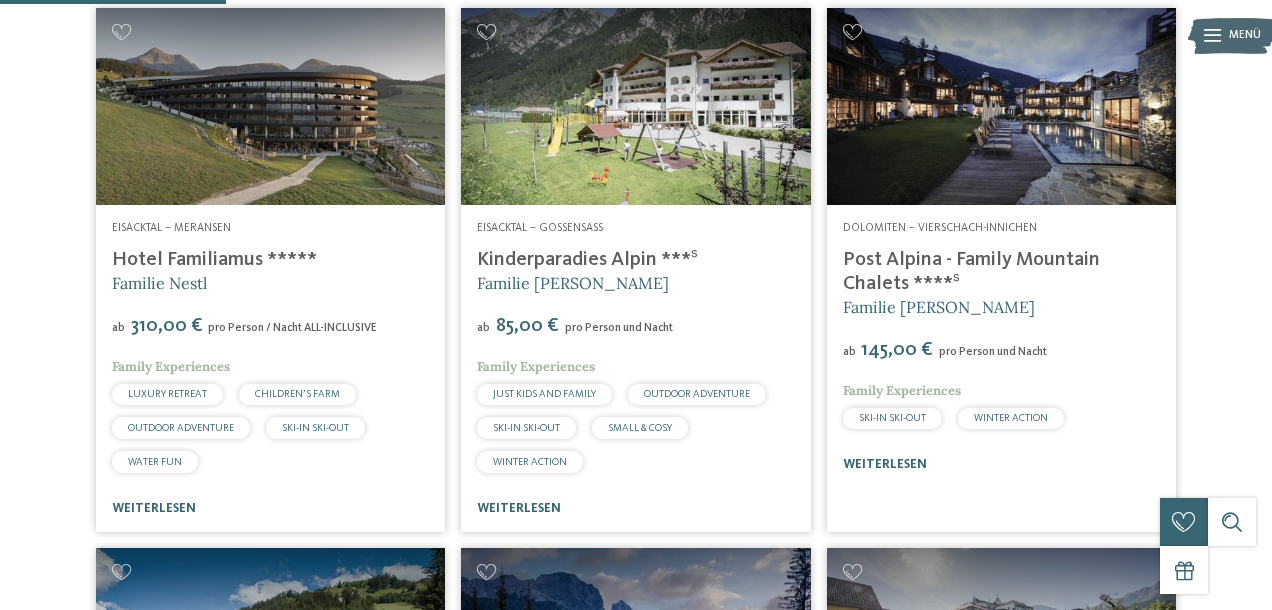 scroll, scrollTop: 1009, scrollLeft: 0, axis: vertical 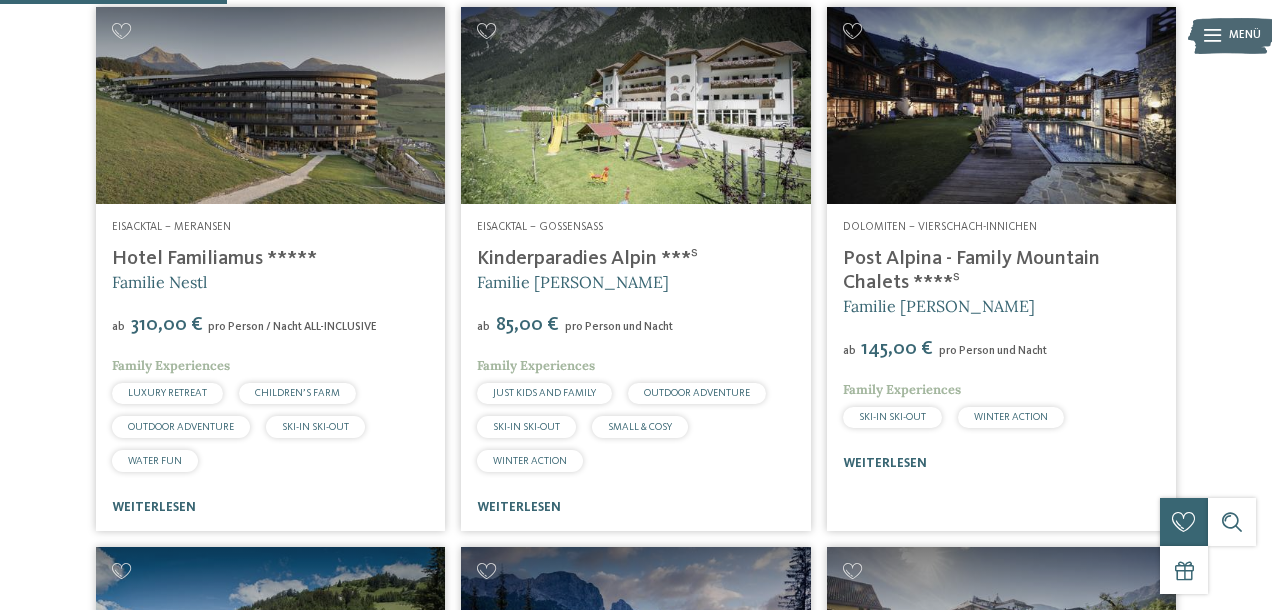 click at bounding box center (635, 105) 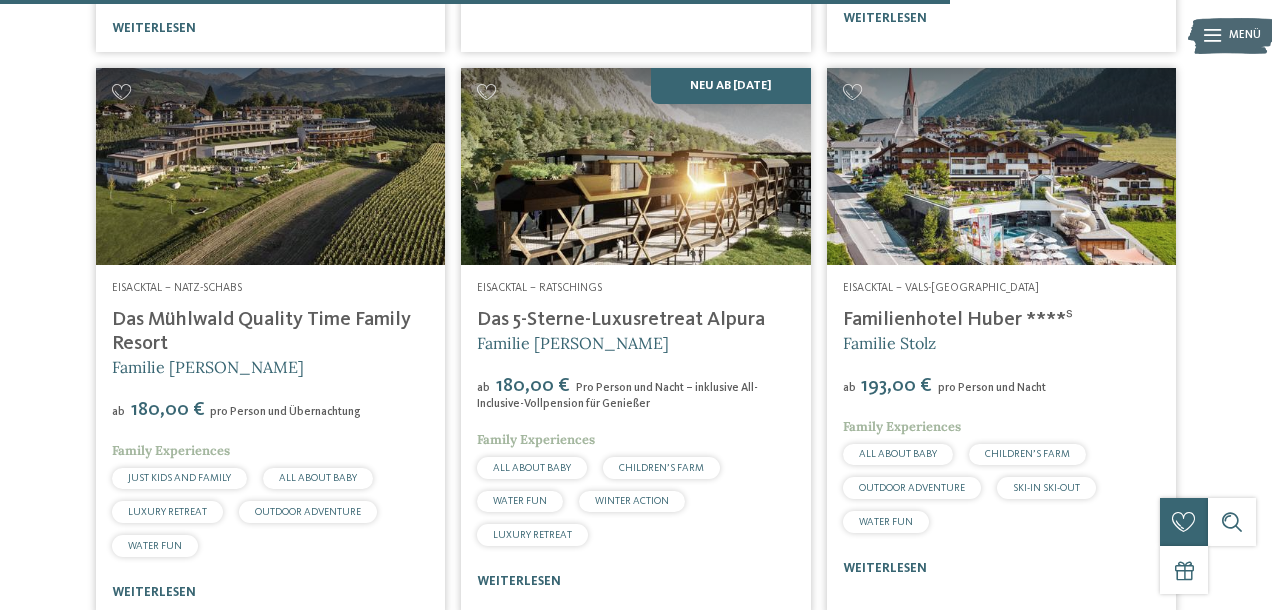 scroll, scrollTop: 4224, scrollLeft: 0, axis: vertical 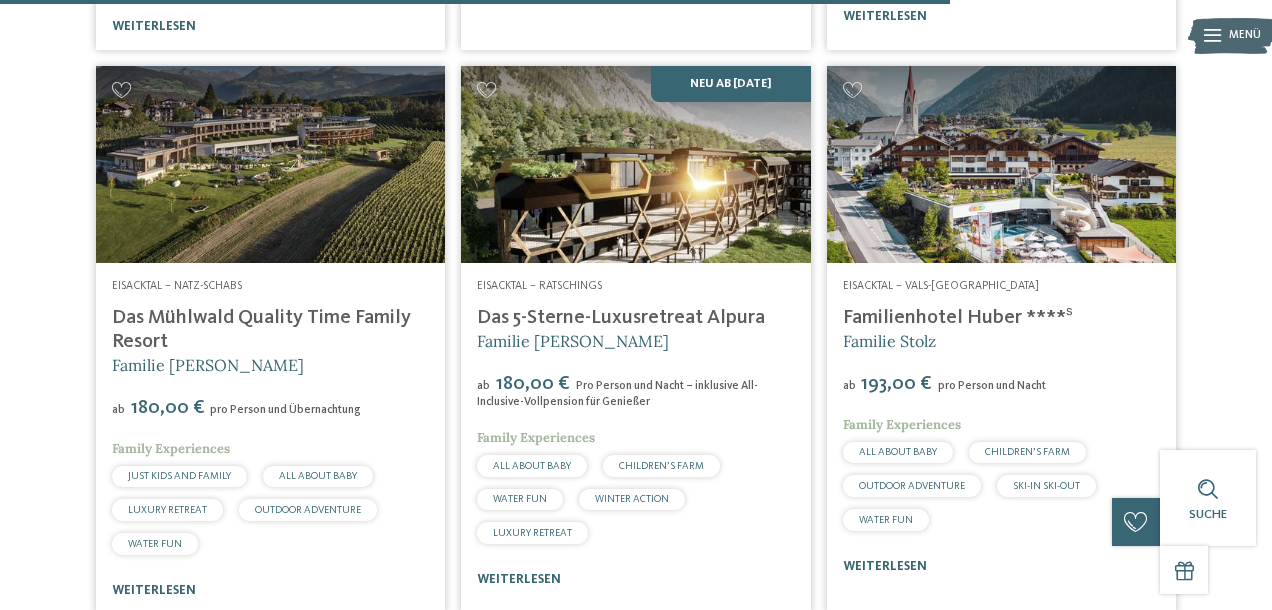 click at bounding box center [270, 164] 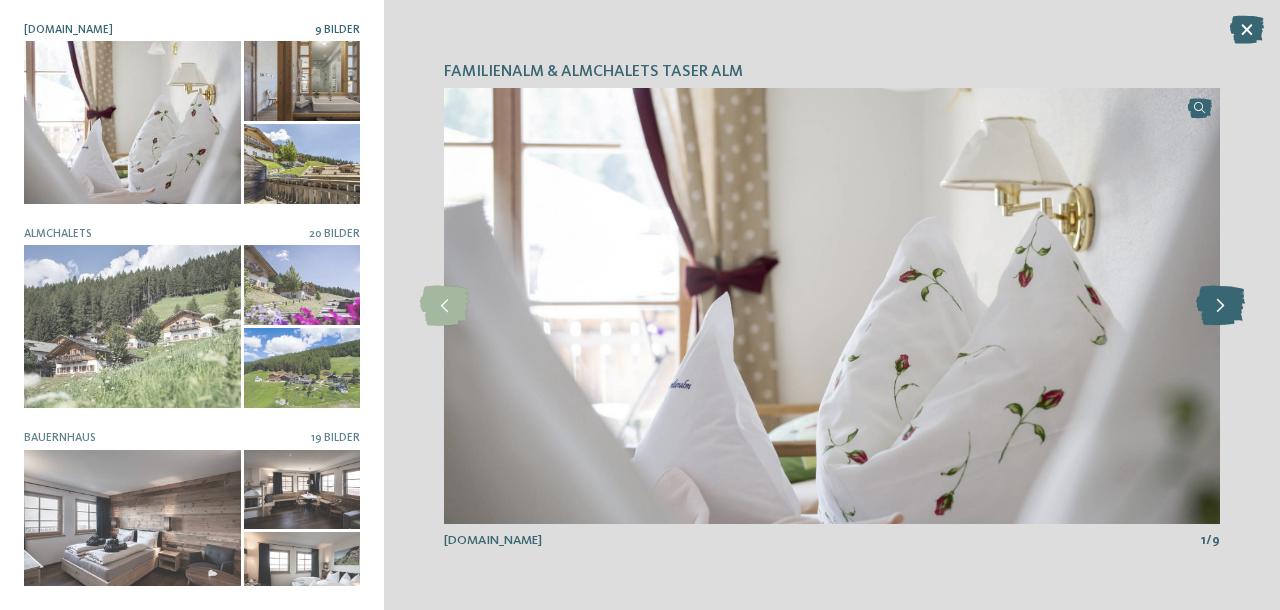 scroll, scrollTop: 0, scrollLeft: 0, axis: both 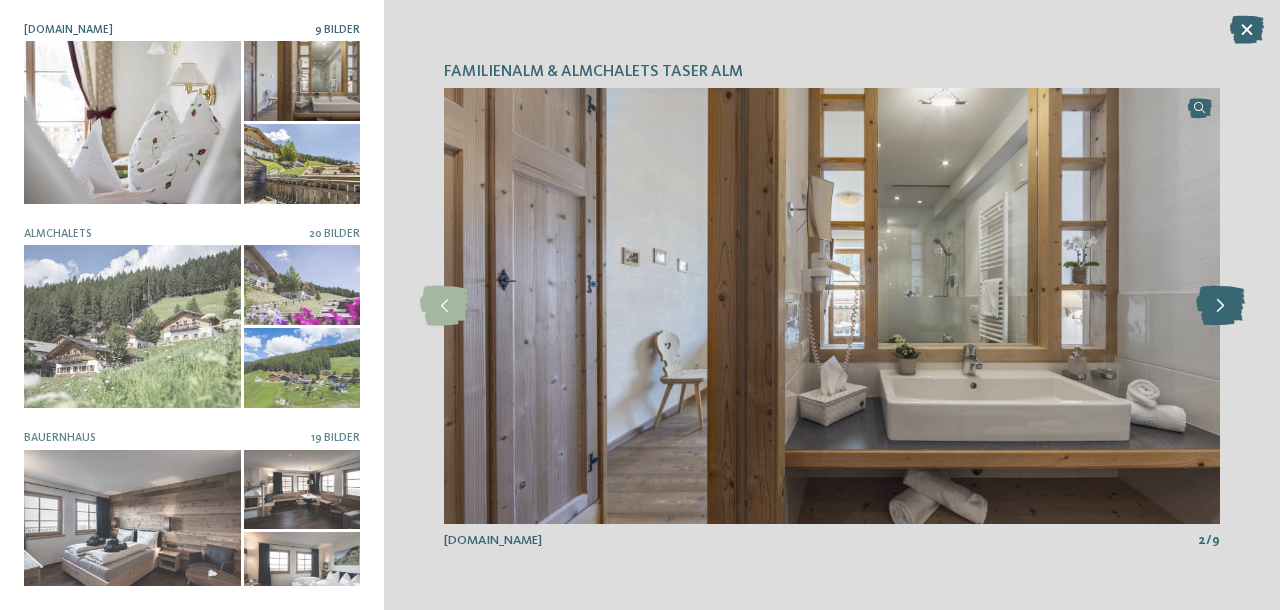 click at bounding box center [1220, 306] 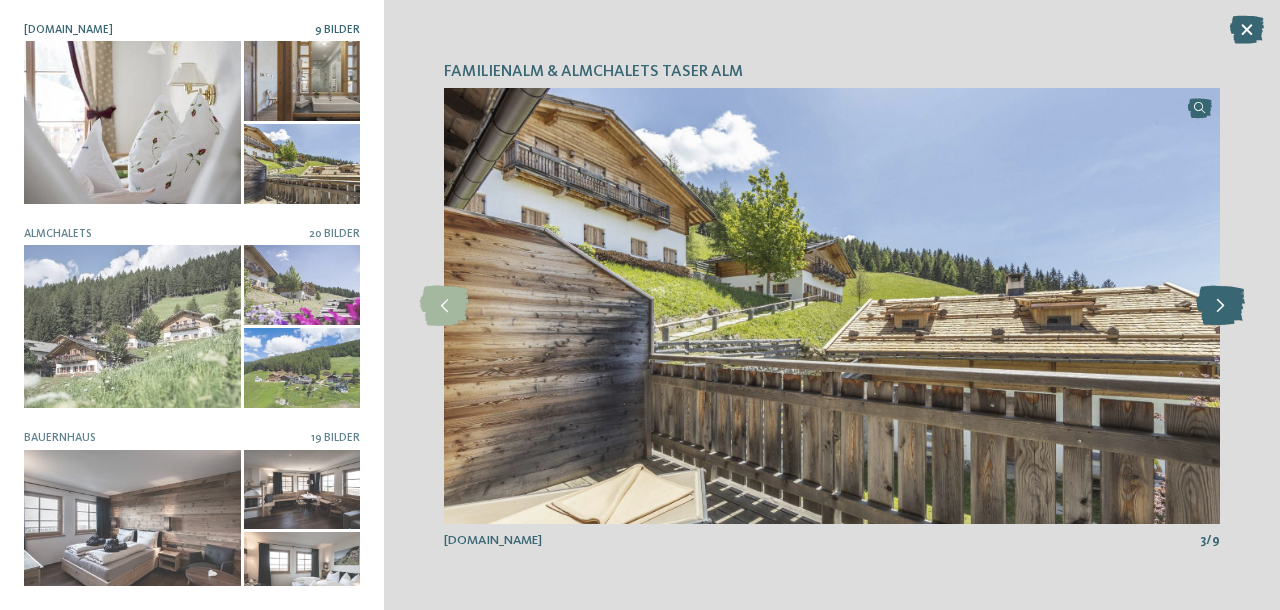 click at bounding box center [1220, 306] 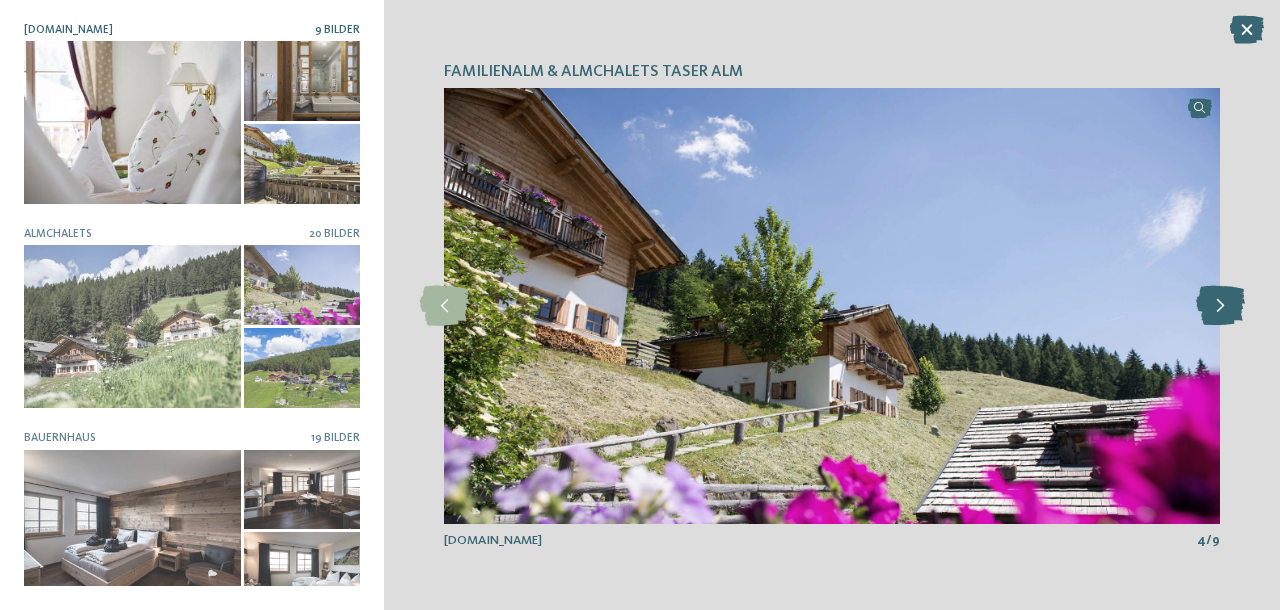 click at bounding box center [1220, 306] 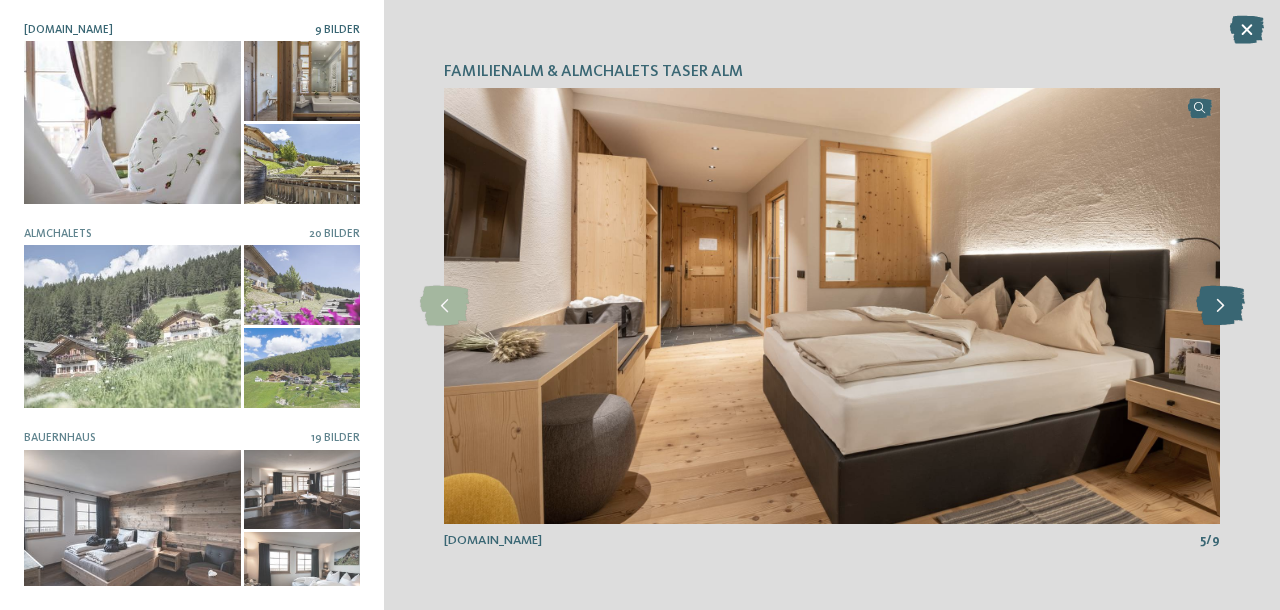click at bounding box center (1220, 306) 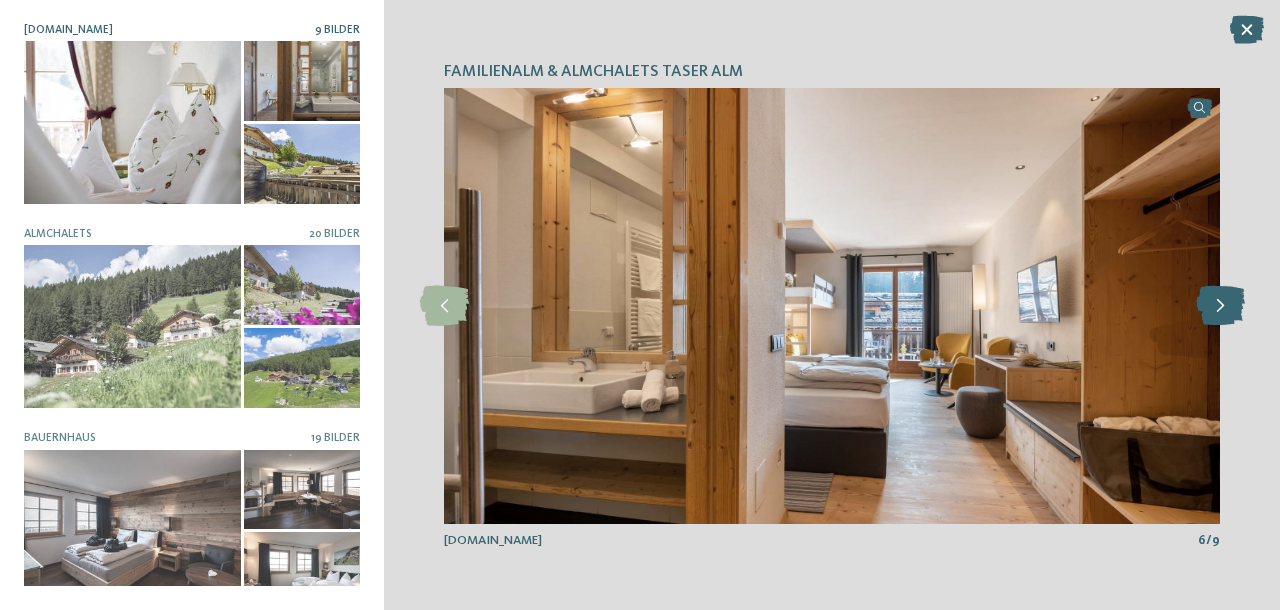 click at bounding box center (1220, 306) 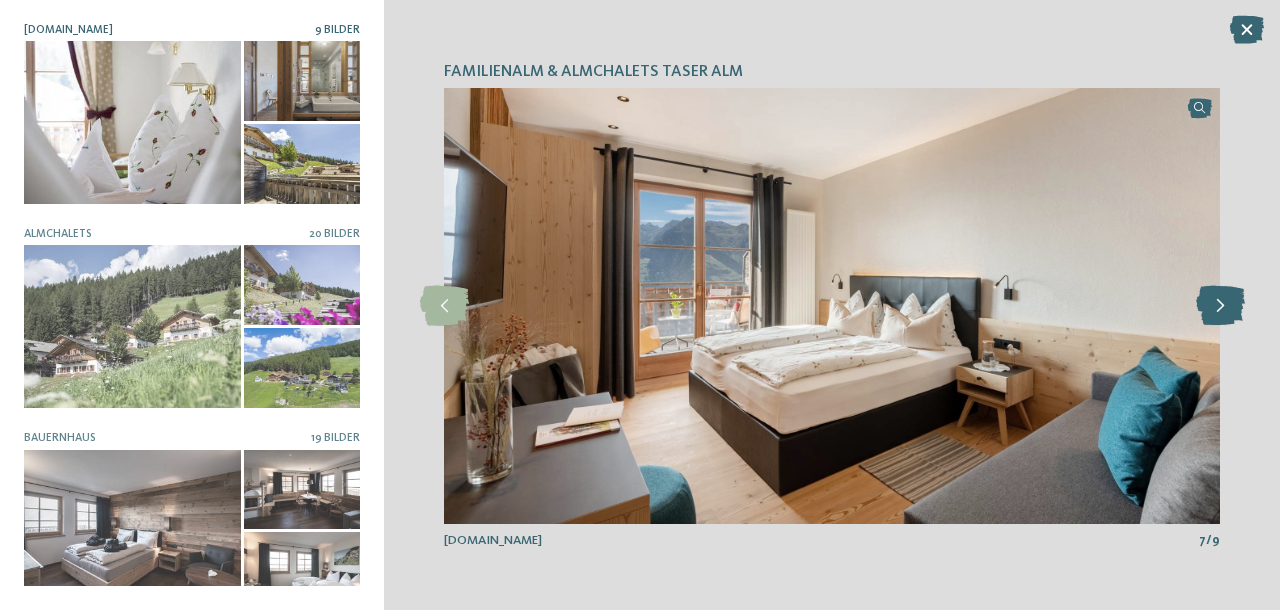 click at bounding box center (1220, 306) 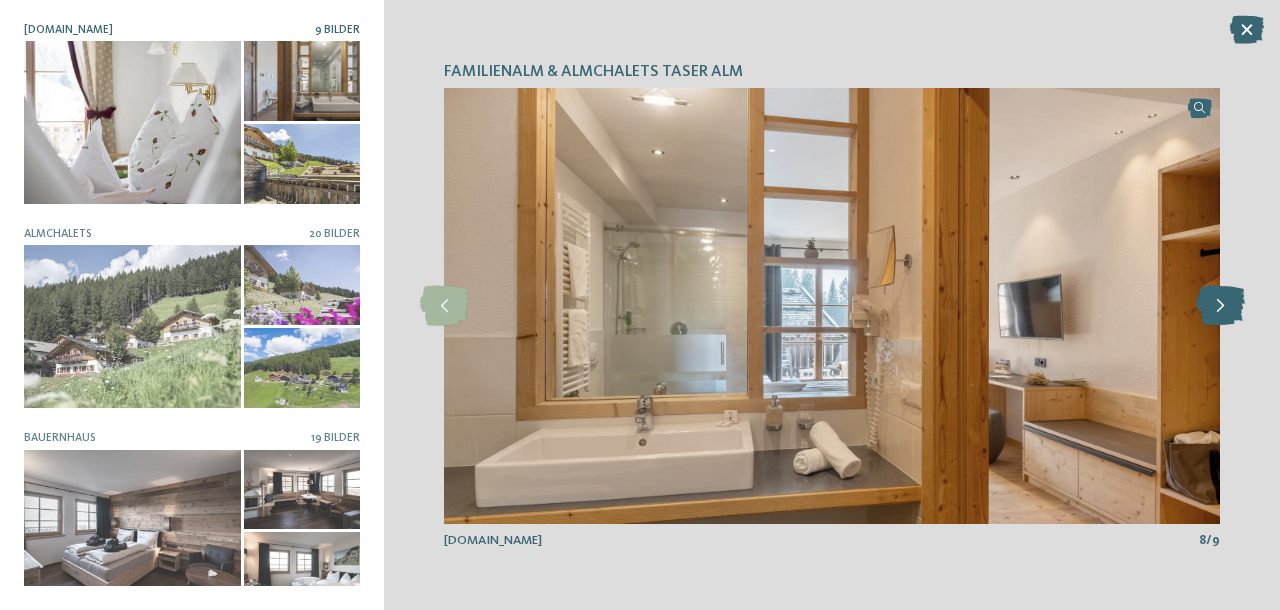 click at bounding box center (1220, 306) 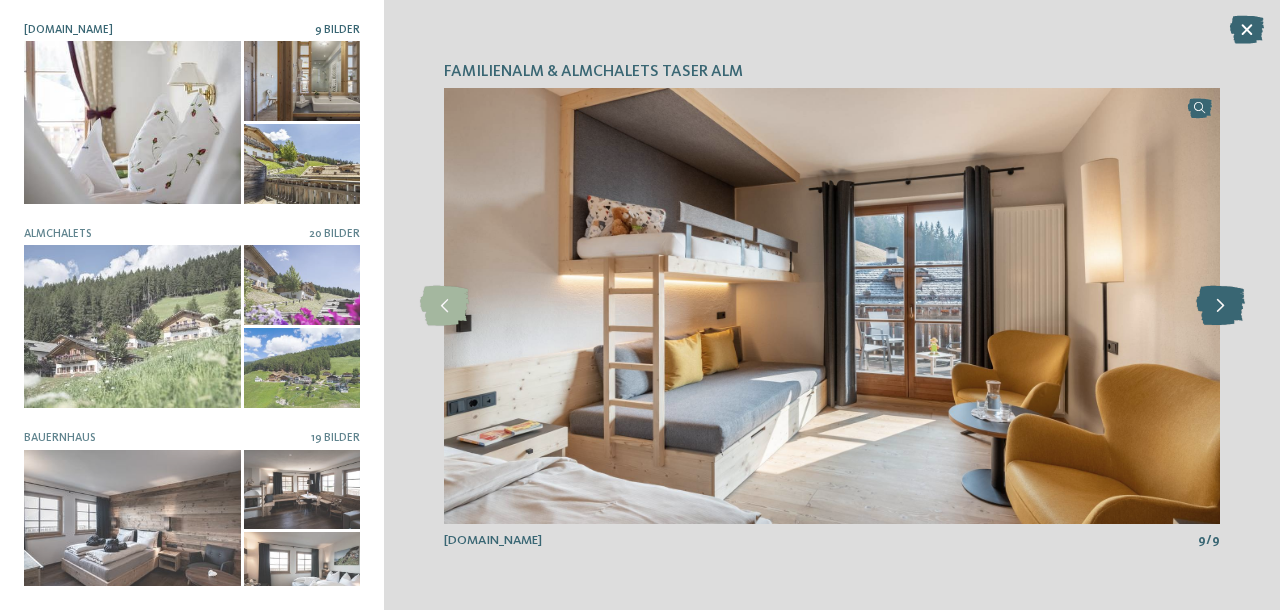 click at bounding box center [1220, 306] 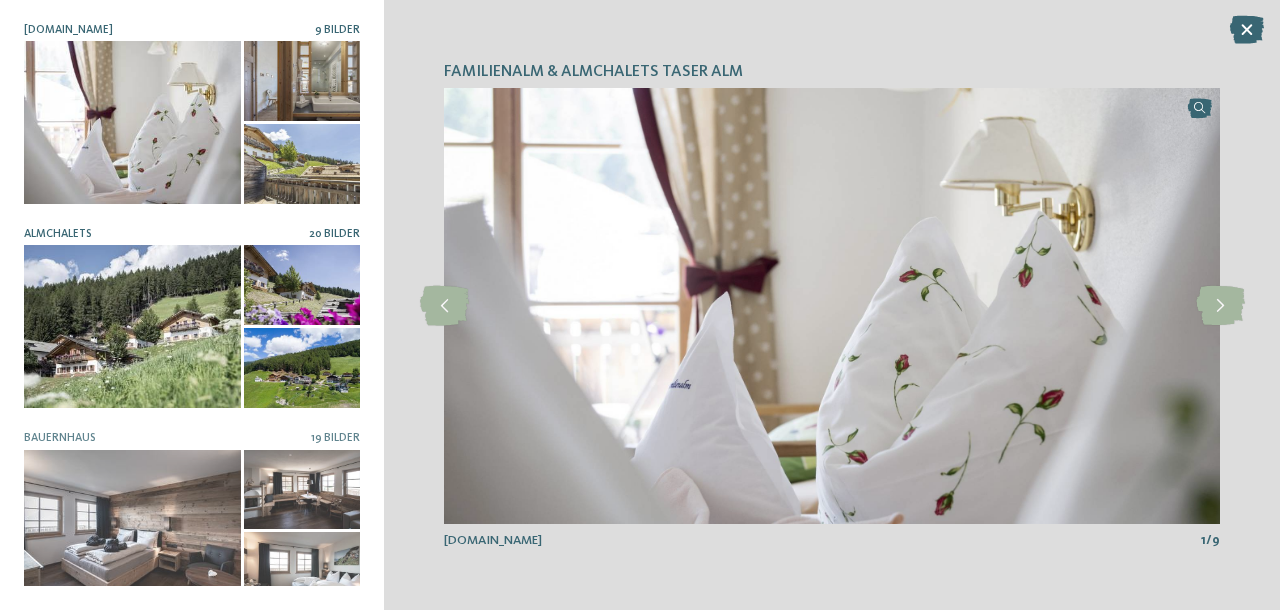 click at bounding box center (132, 326) 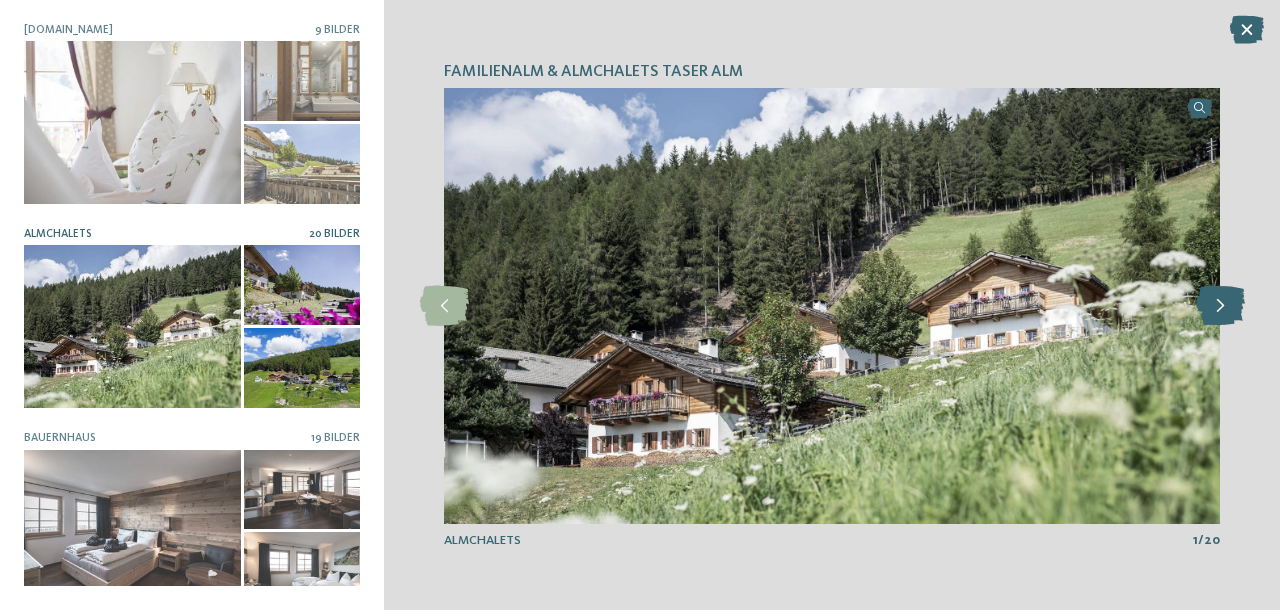 click at bounding box center [1220, 306] 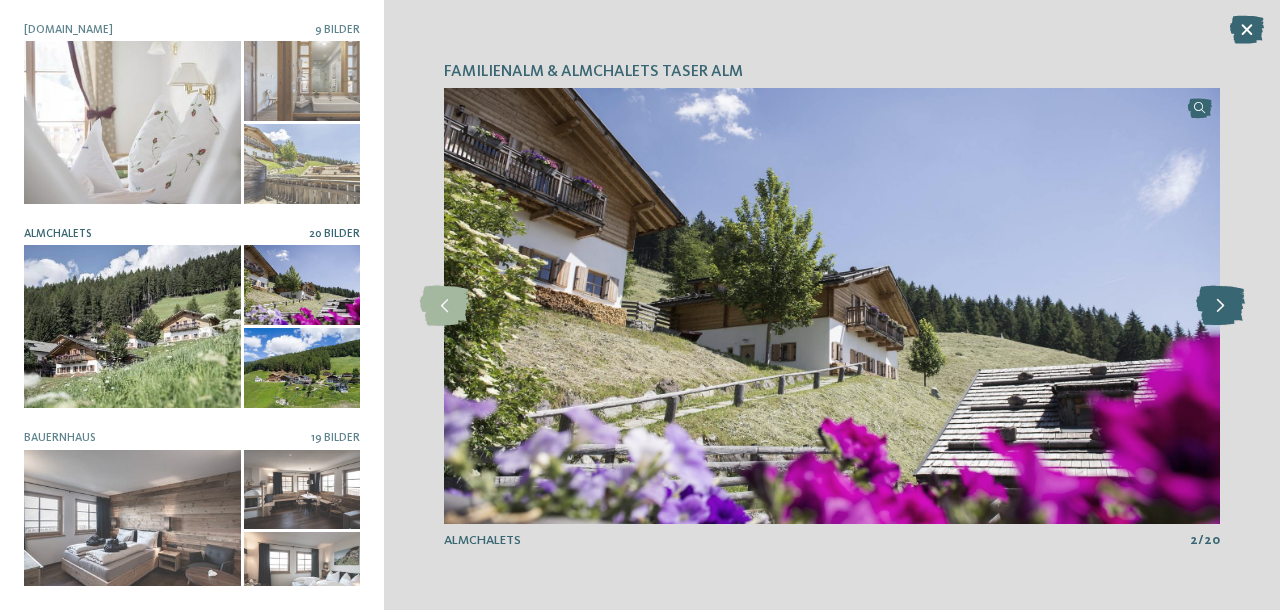 click at bounding box center (1220, 306) 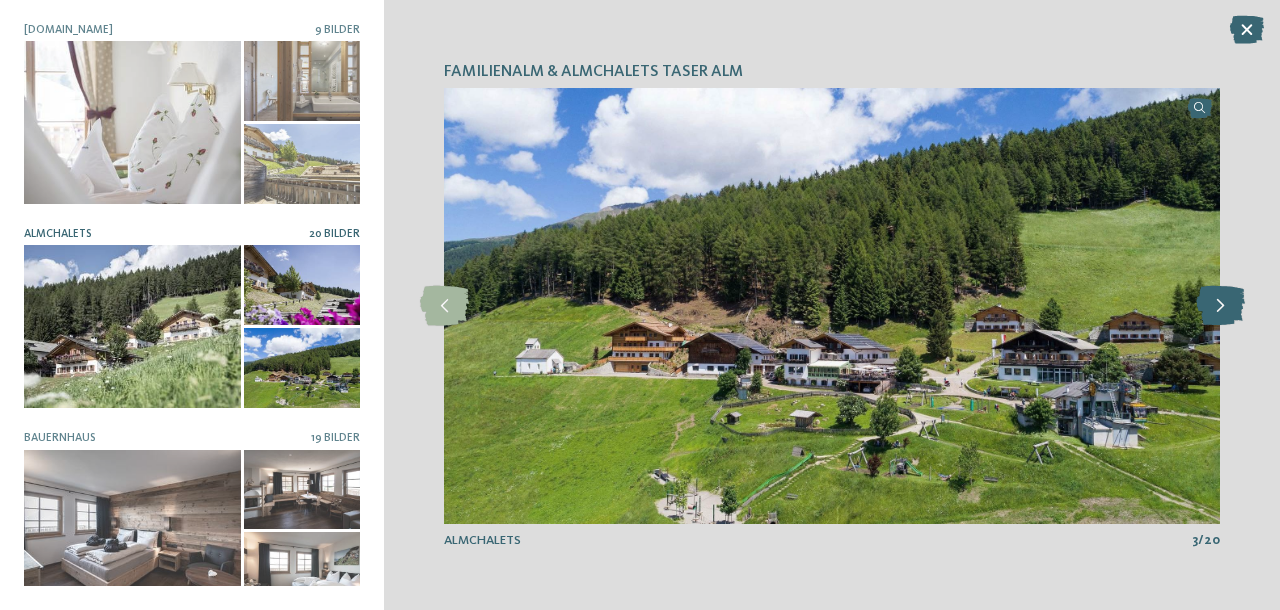 click at bounding box center (1220, 306) 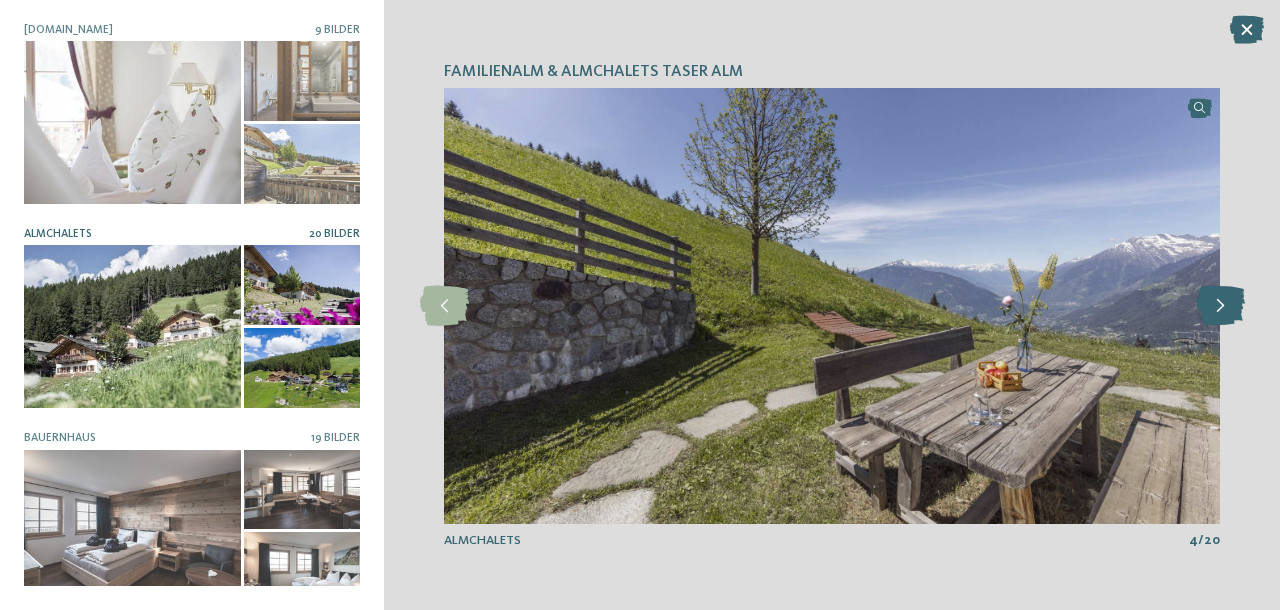 click at bounding box center [1220, 306] 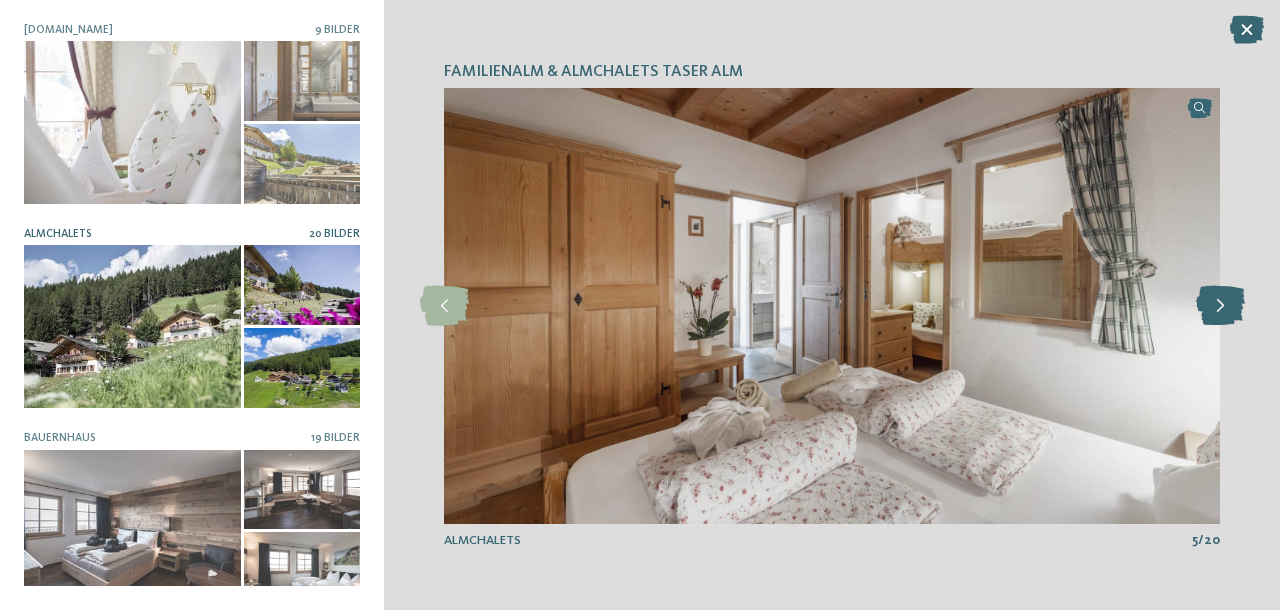 click at bounding box center [1220, 306] 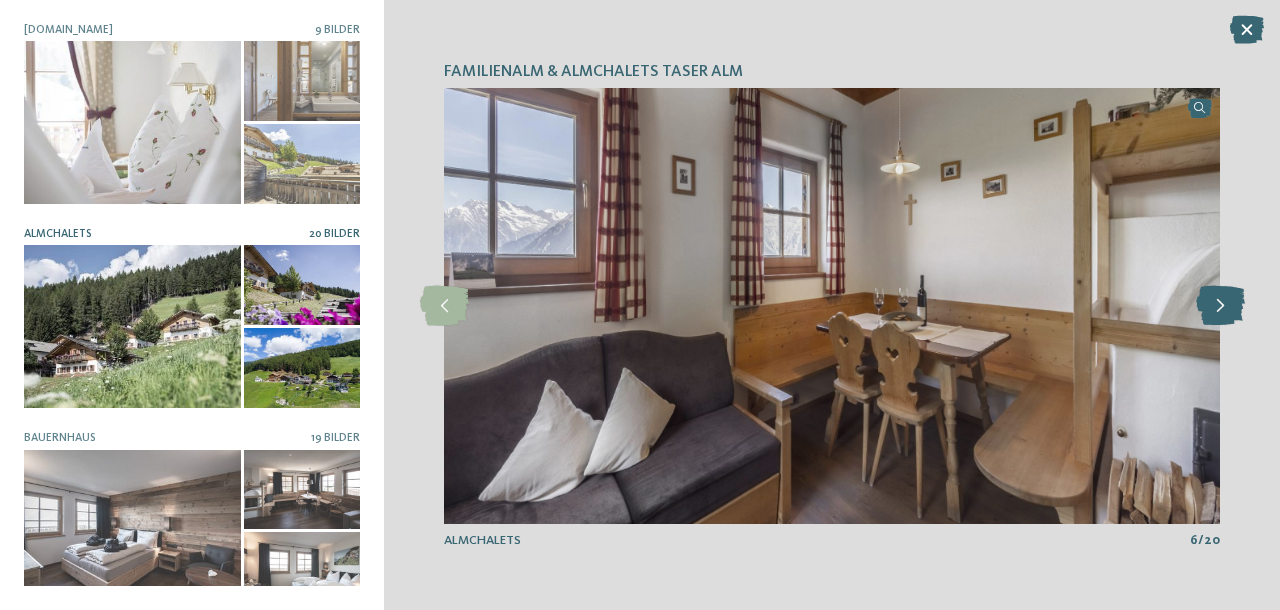 click at bounding box center [1220, 306] 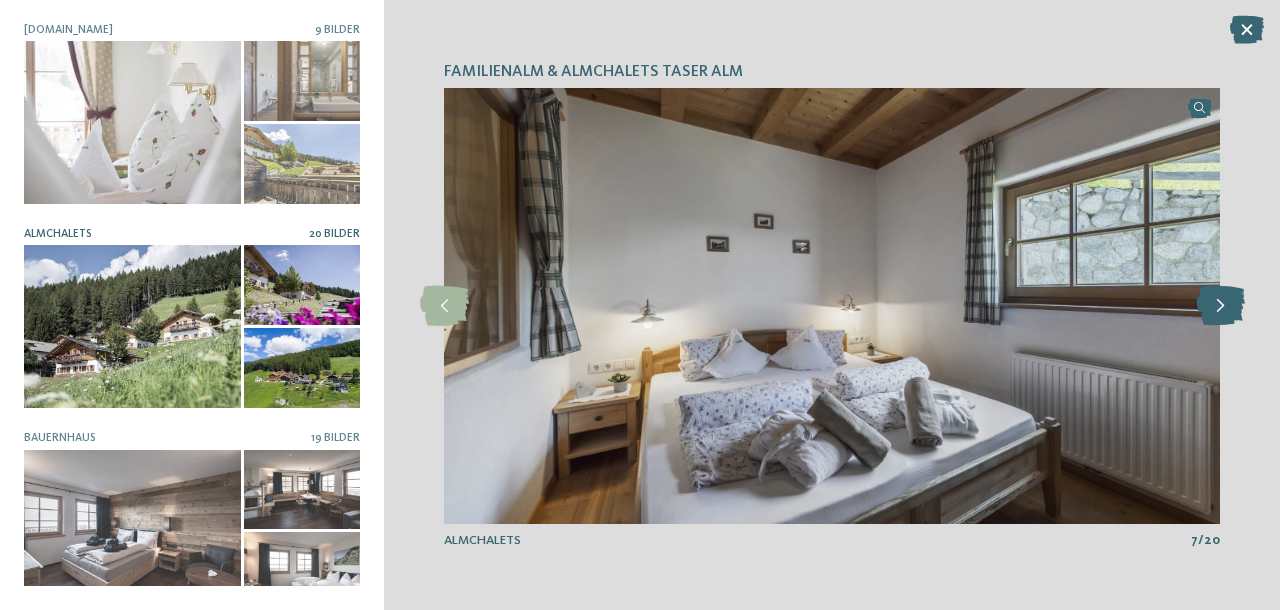 click at bounding box center [1220, 306] 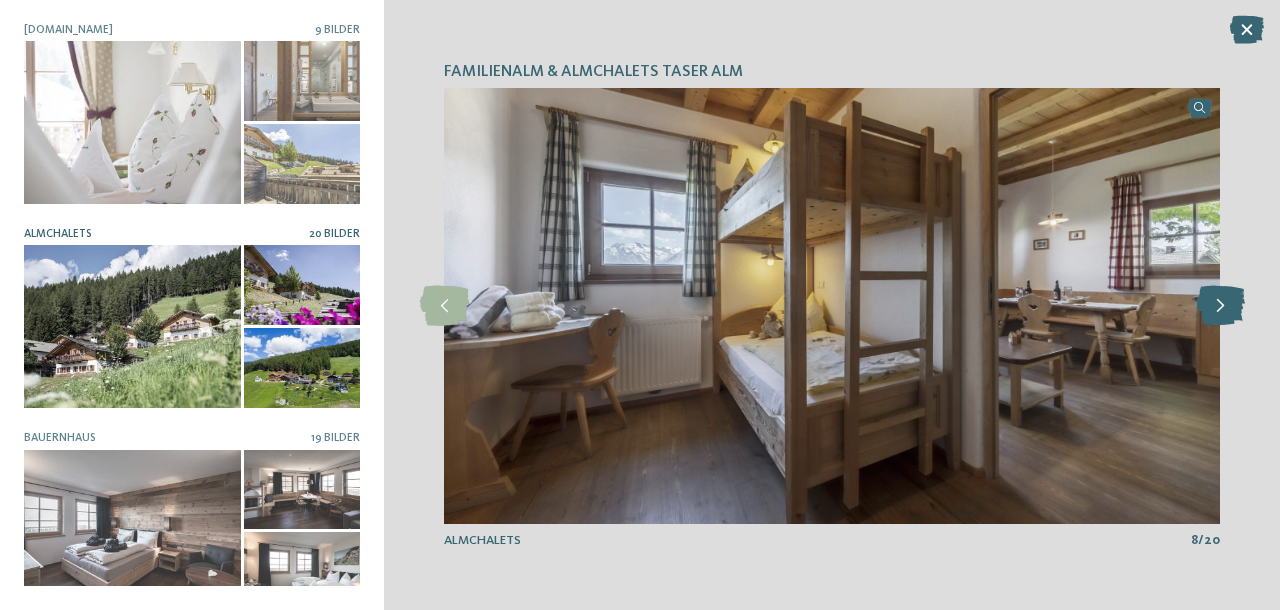 click at bounding box center (1220, 306) 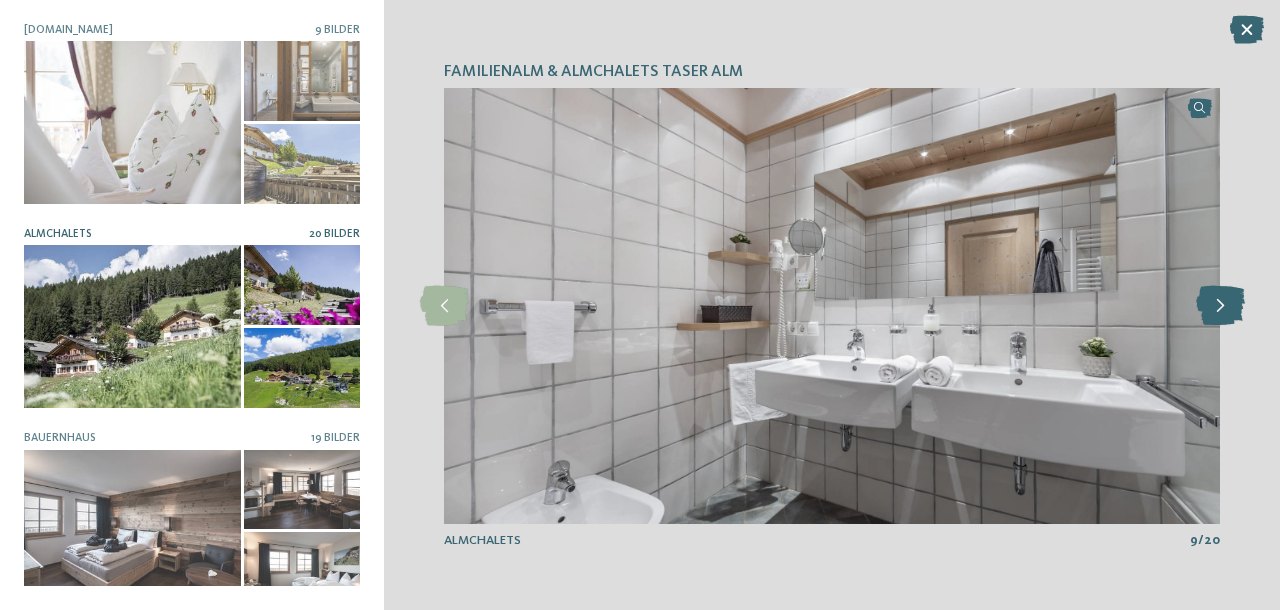 click at bounding box center (1220, 306) 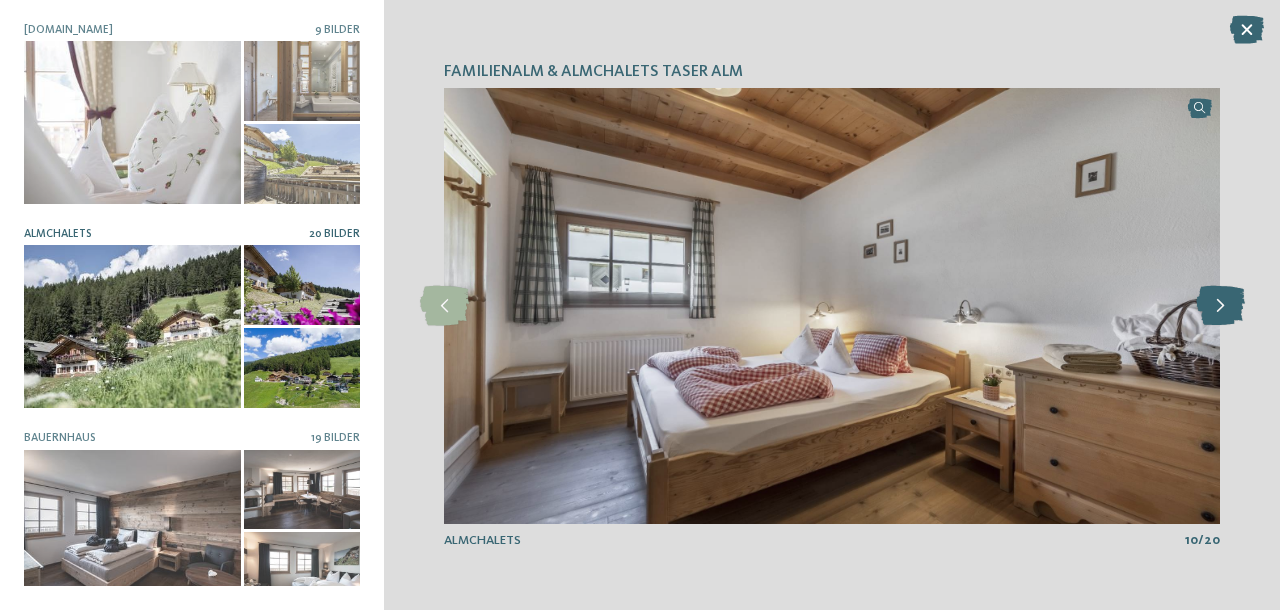 click at bounding box center (1220, 306) 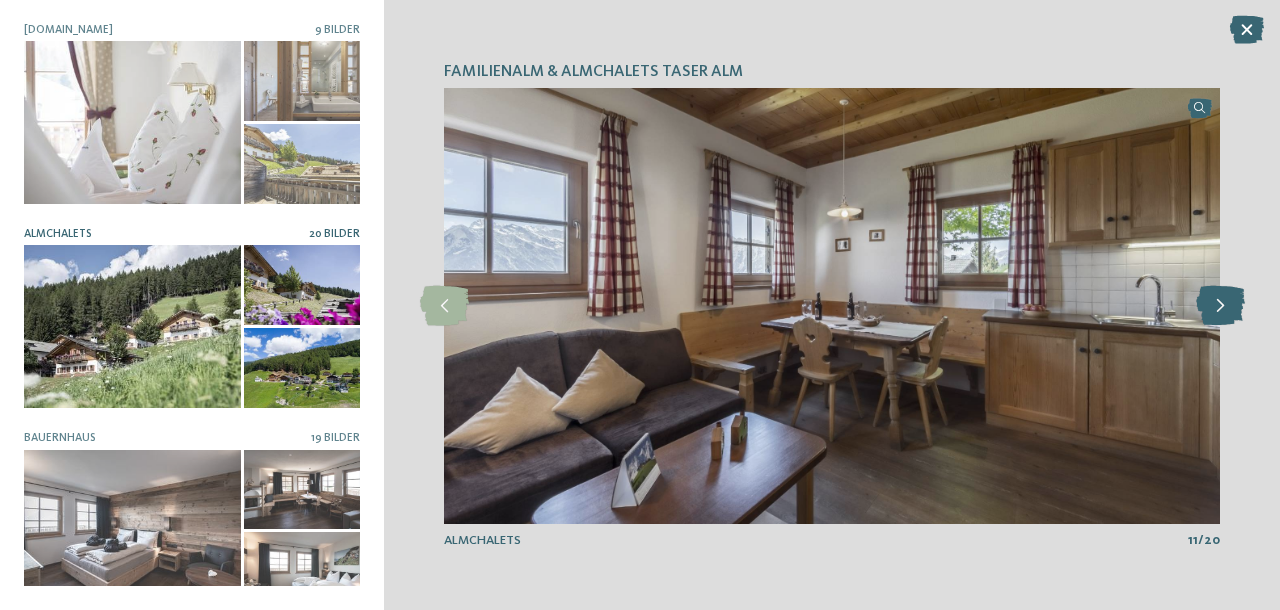 click at bounding box center (1220, 306) 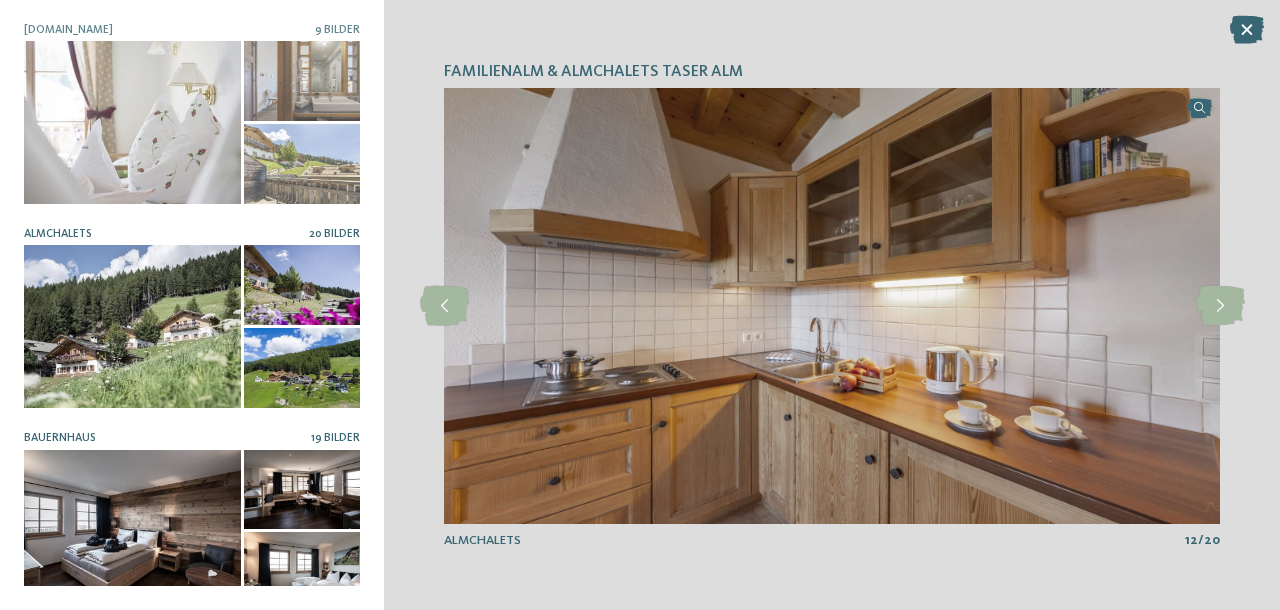 click at bounding box center [132, 531] 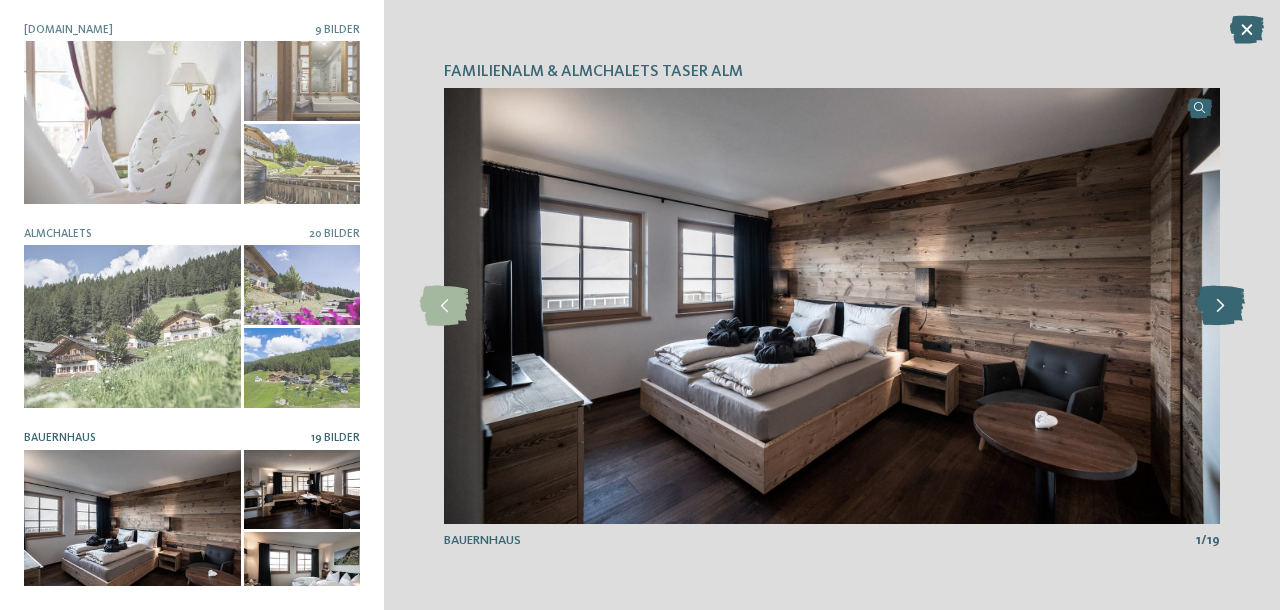 click at bounding box center (1220, 306) 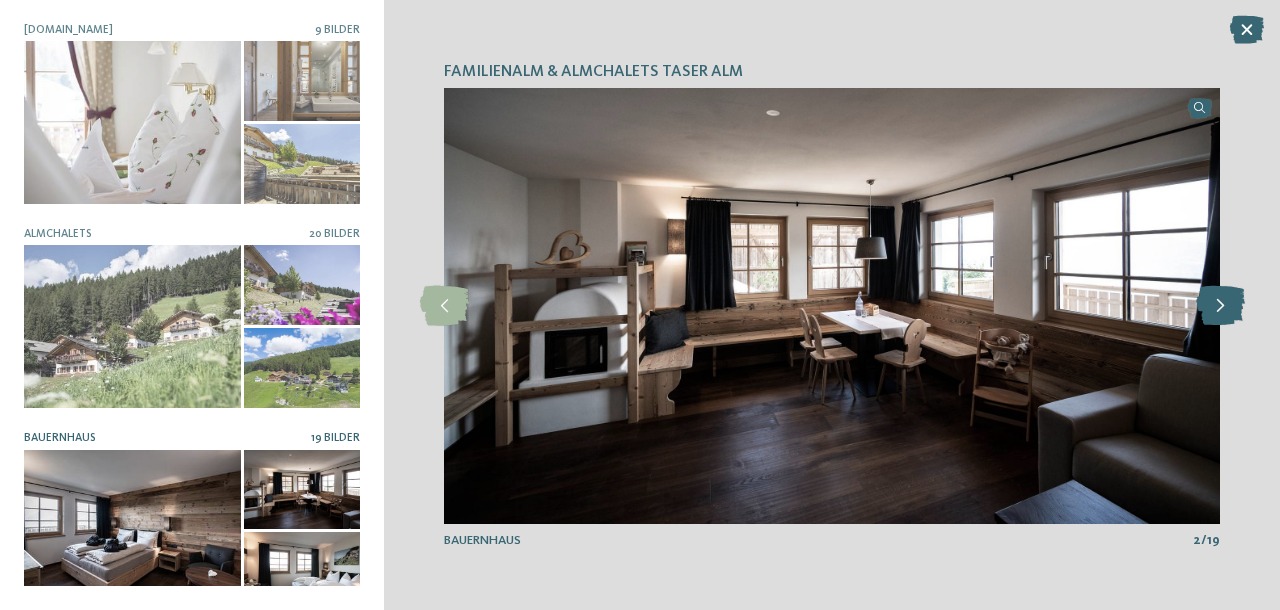 click at bounding box center (1220, 306) 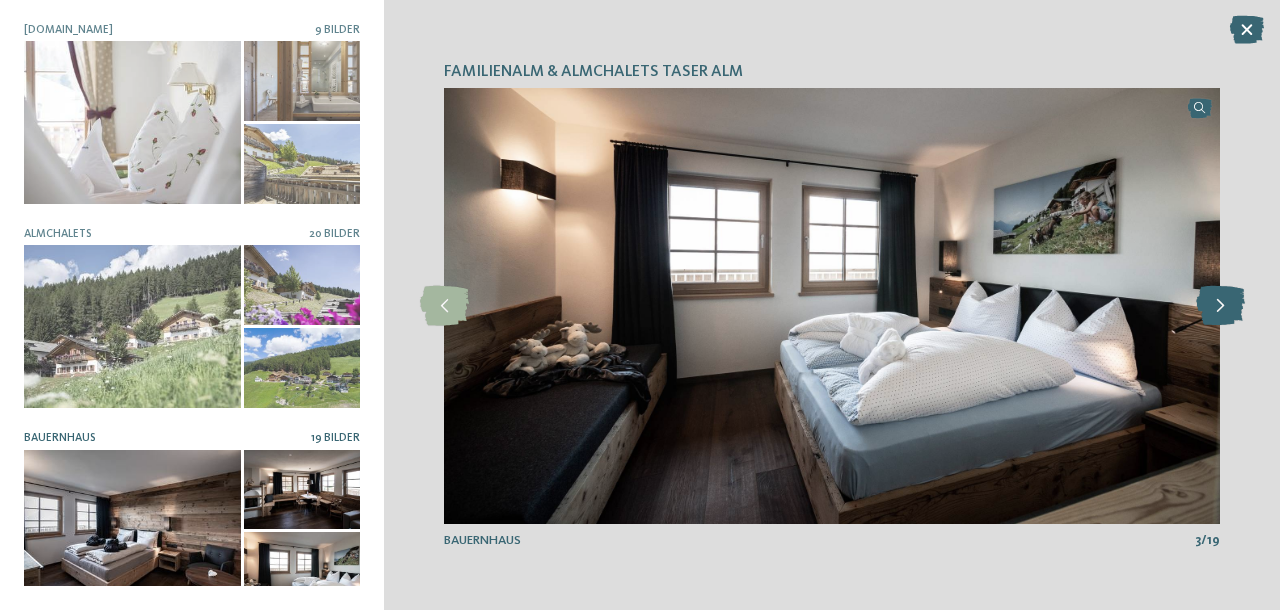 click at bounding box center (1220, 306) 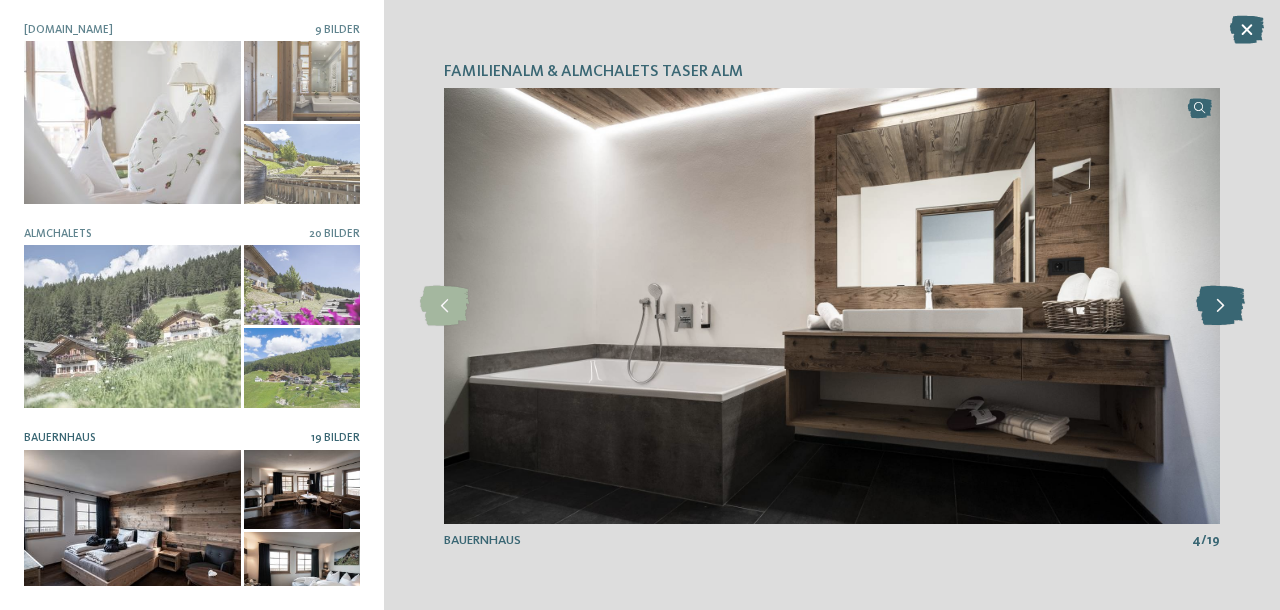 click at bounding box center [1220, 306] 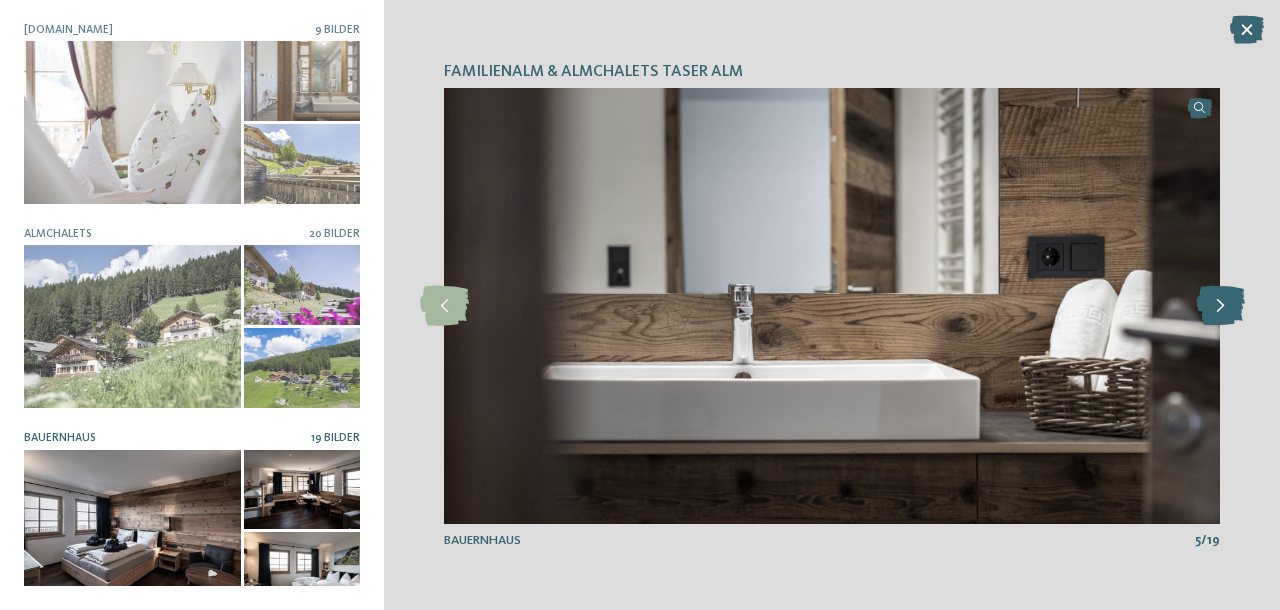 click at bounding box center (1220, 306) 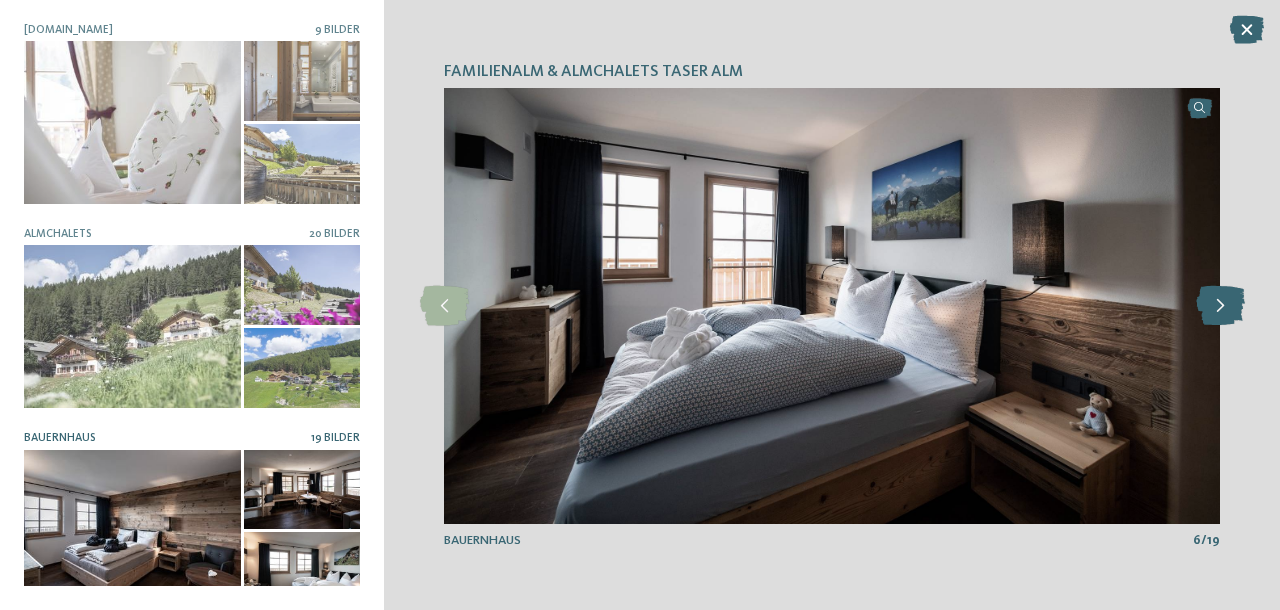 click at bounding box center (1220, 306) 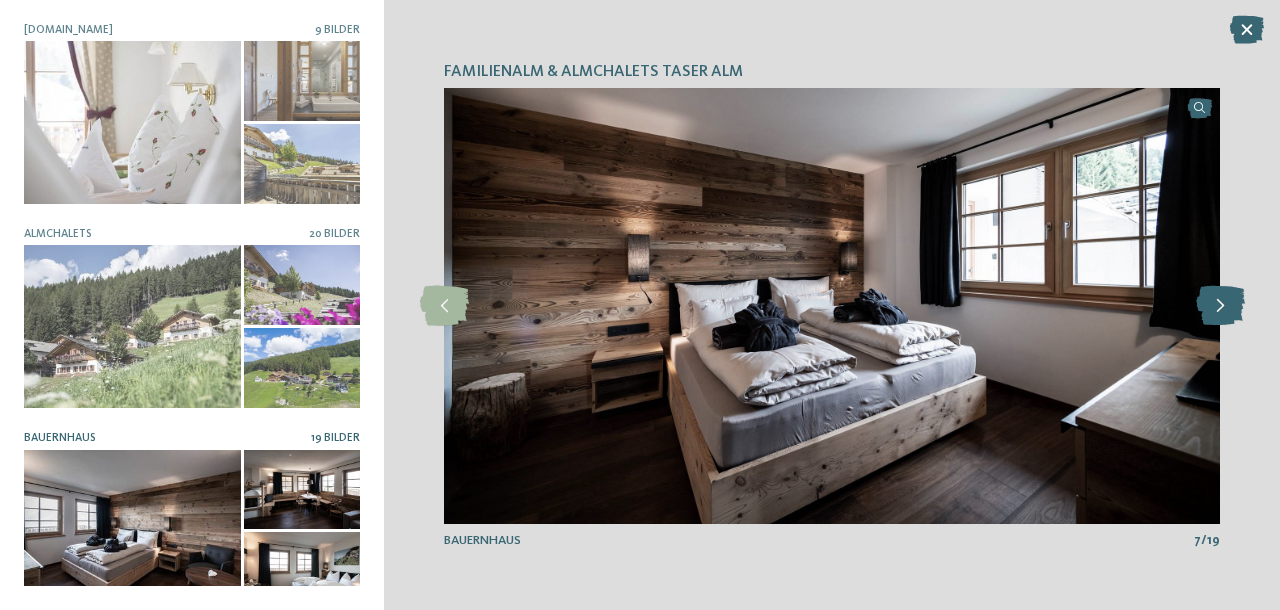 click at bounding box center [1220, 306] 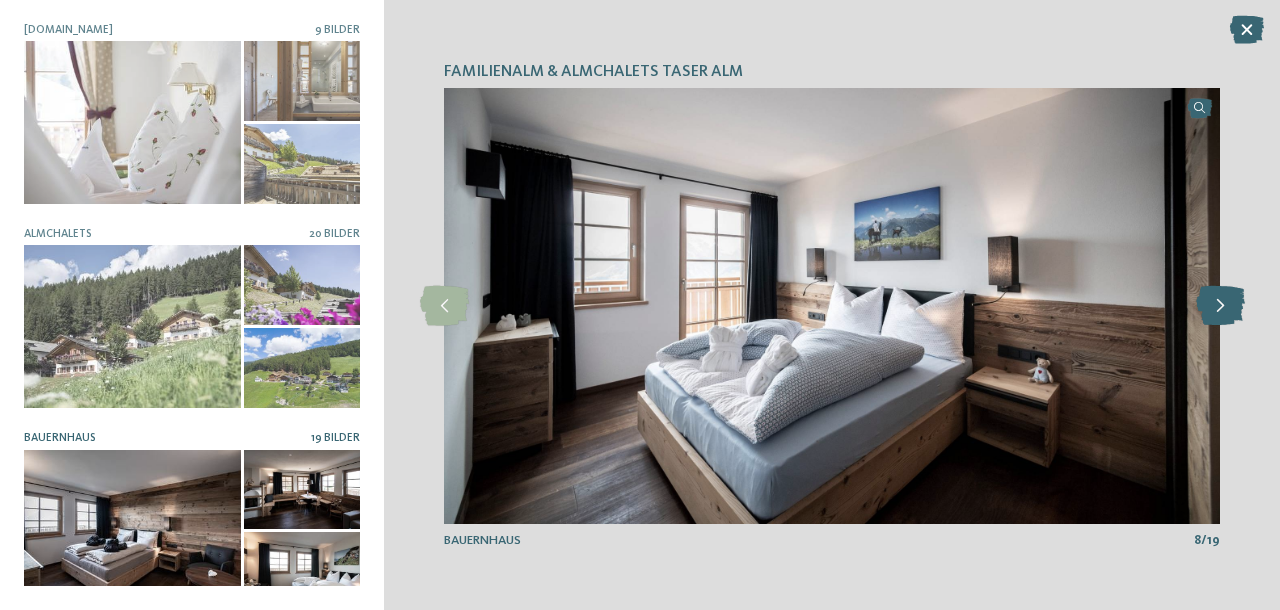 click at bounding box center [1220, 306] 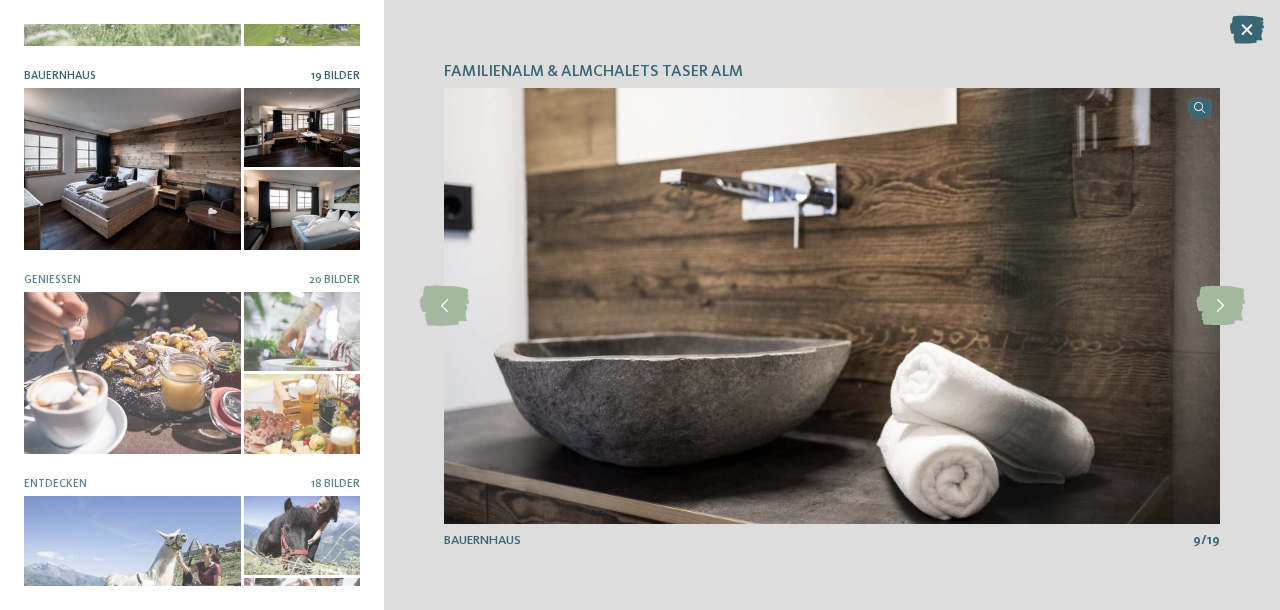 scroll, scrollTop: 363, scrollLeft: 0, axis: vertical 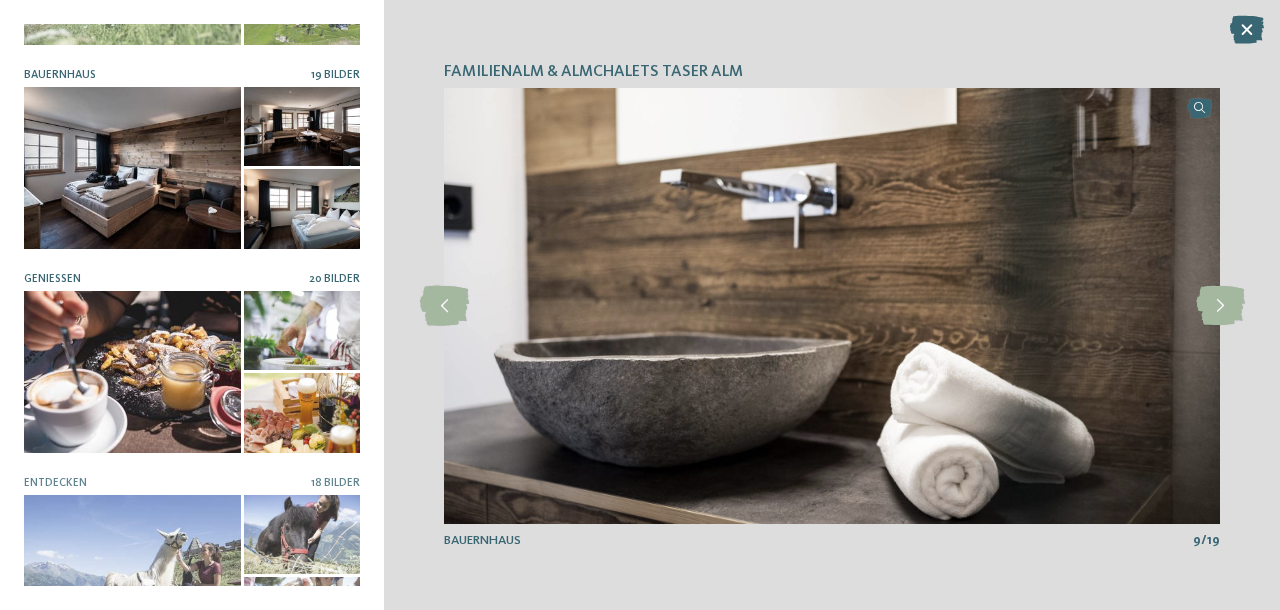 click at bounding box center [132, 372] 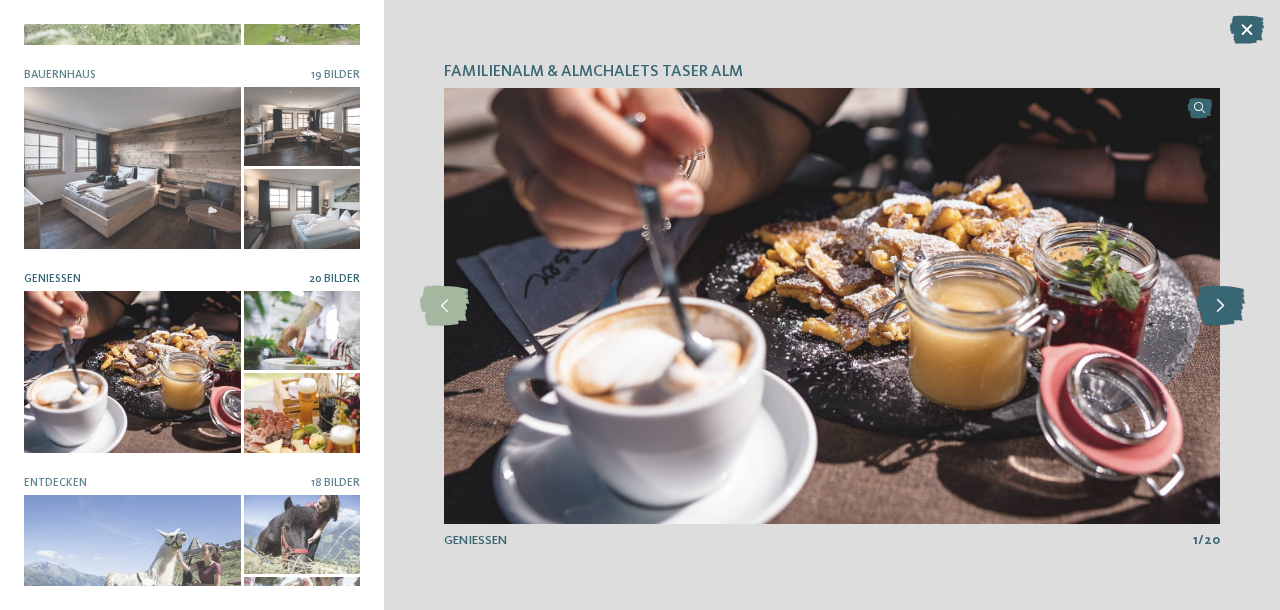 click at bounding box center [1220, 306] 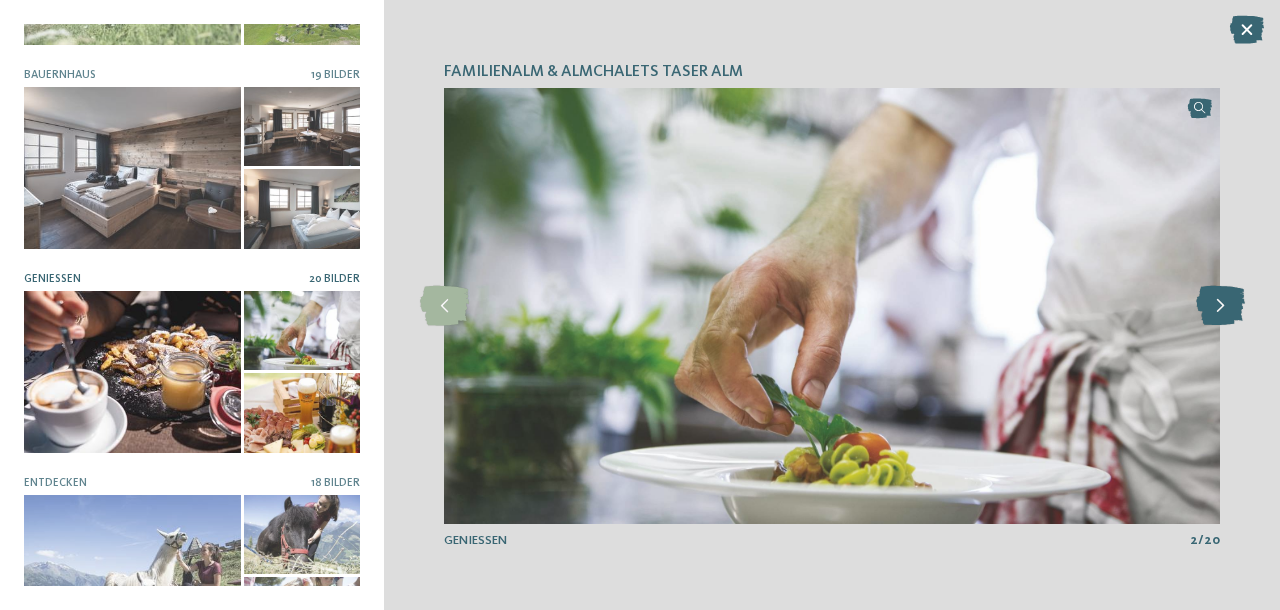 click at bounding box center [1220, 306] 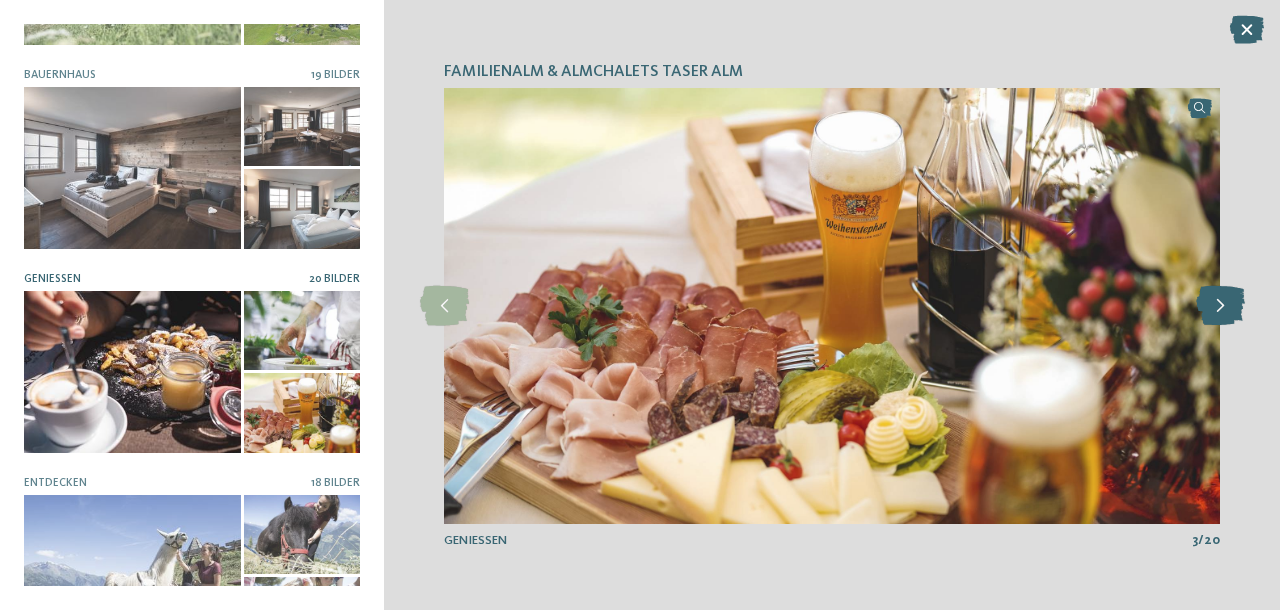 click at bounding box center (1220, 306) 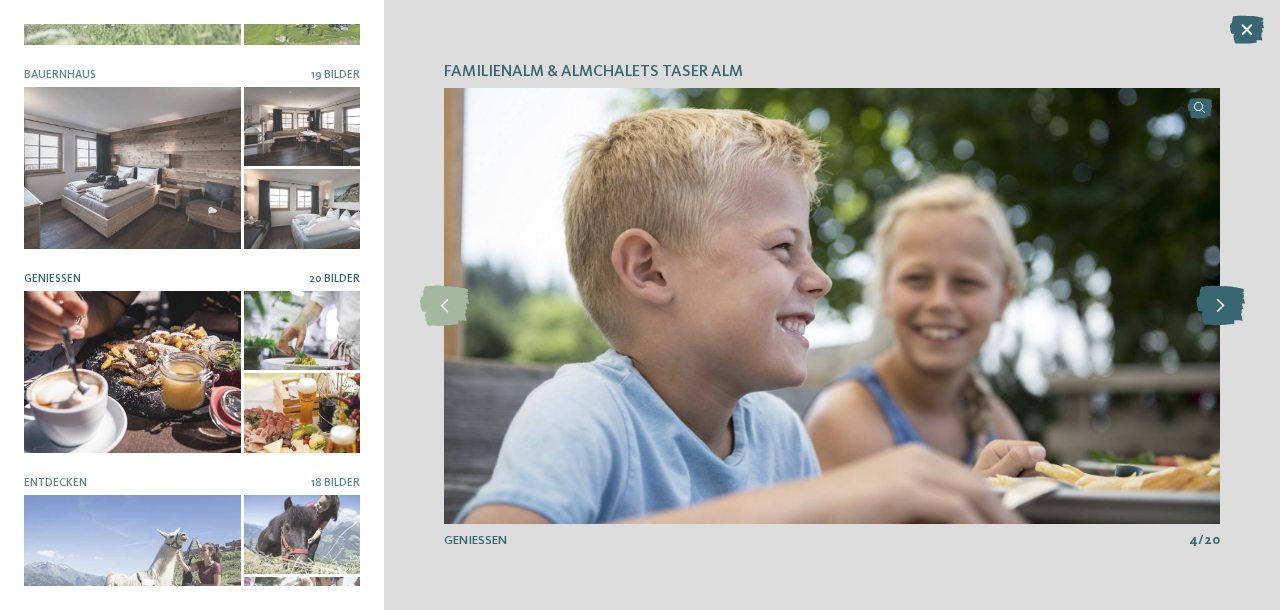 click at bounding box center (1220, 306) 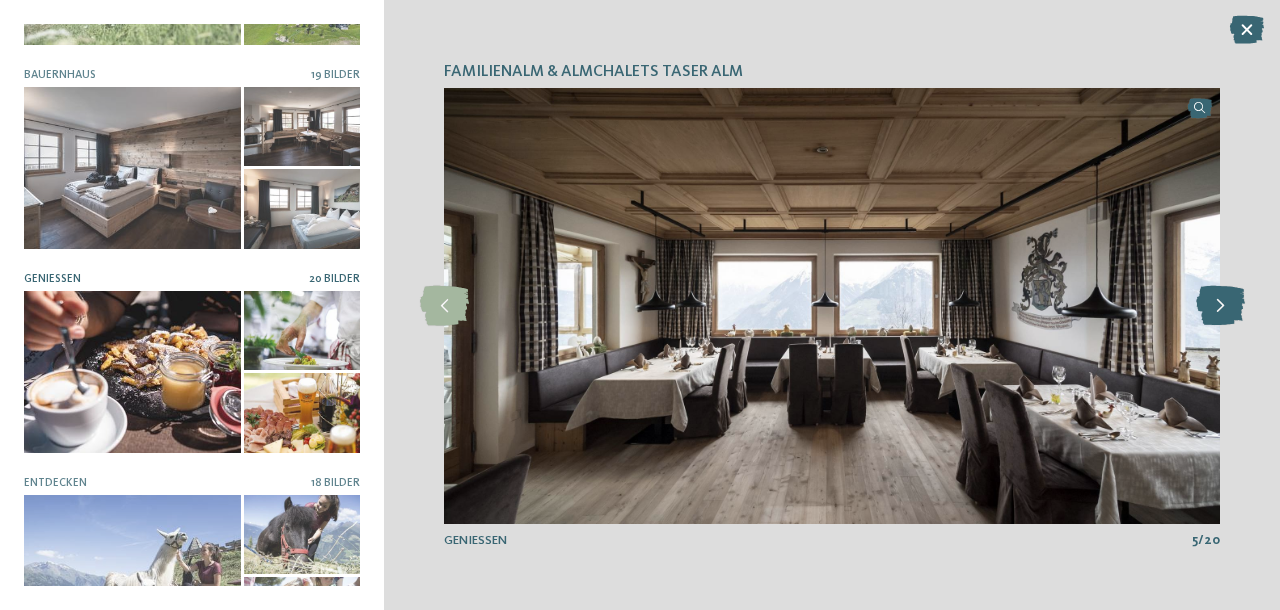 click at bounding box center (1220, 306) 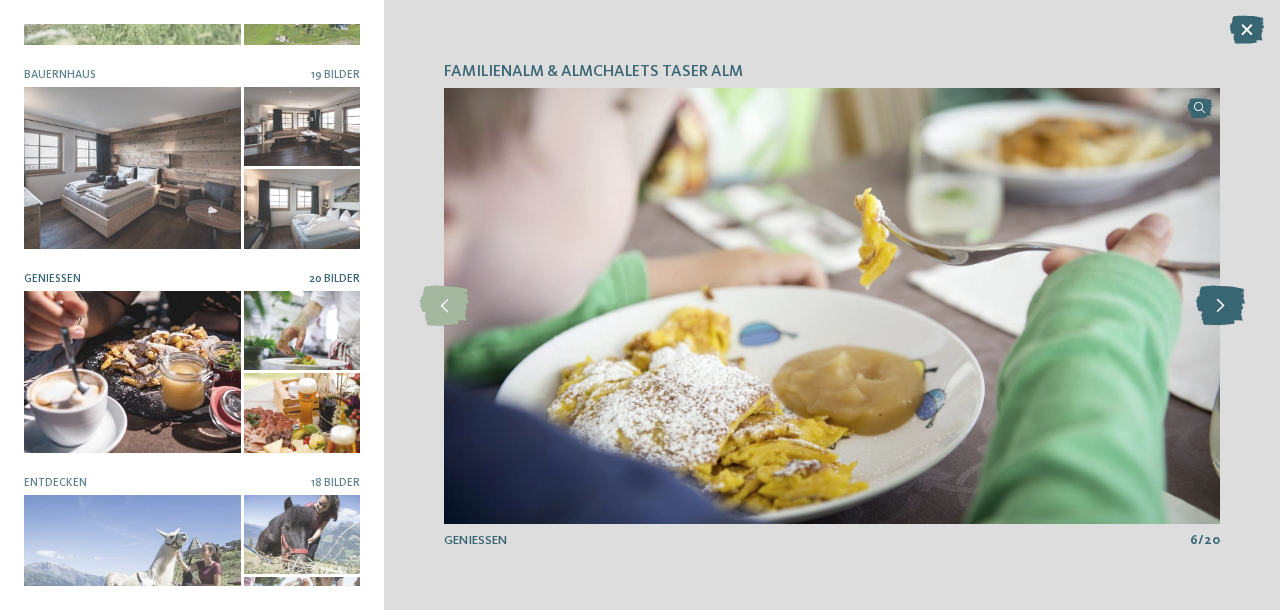 click at bounding box center [1220, 306] 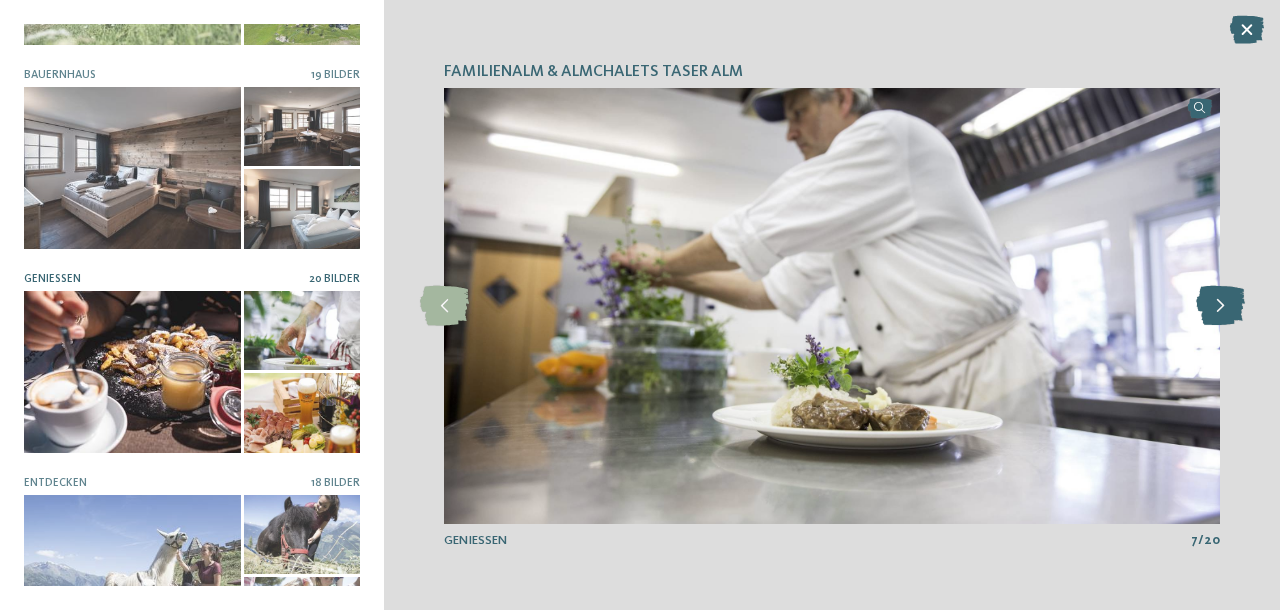 click at bounding box center (1220, 306) 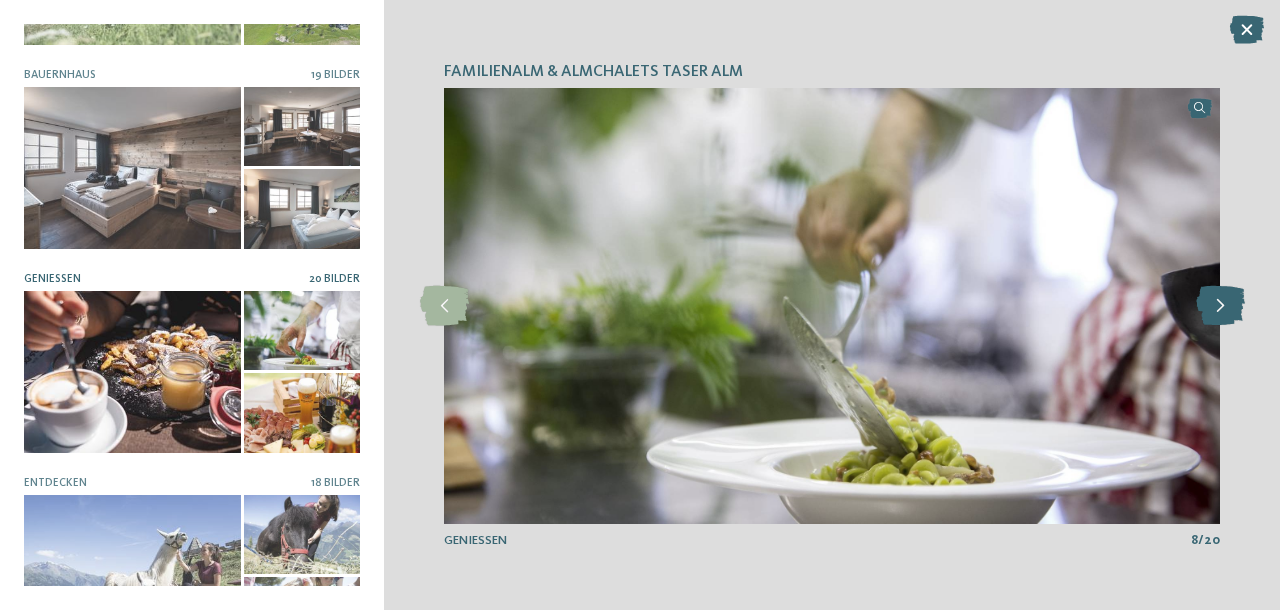 click at bounding box center [1220, 306] 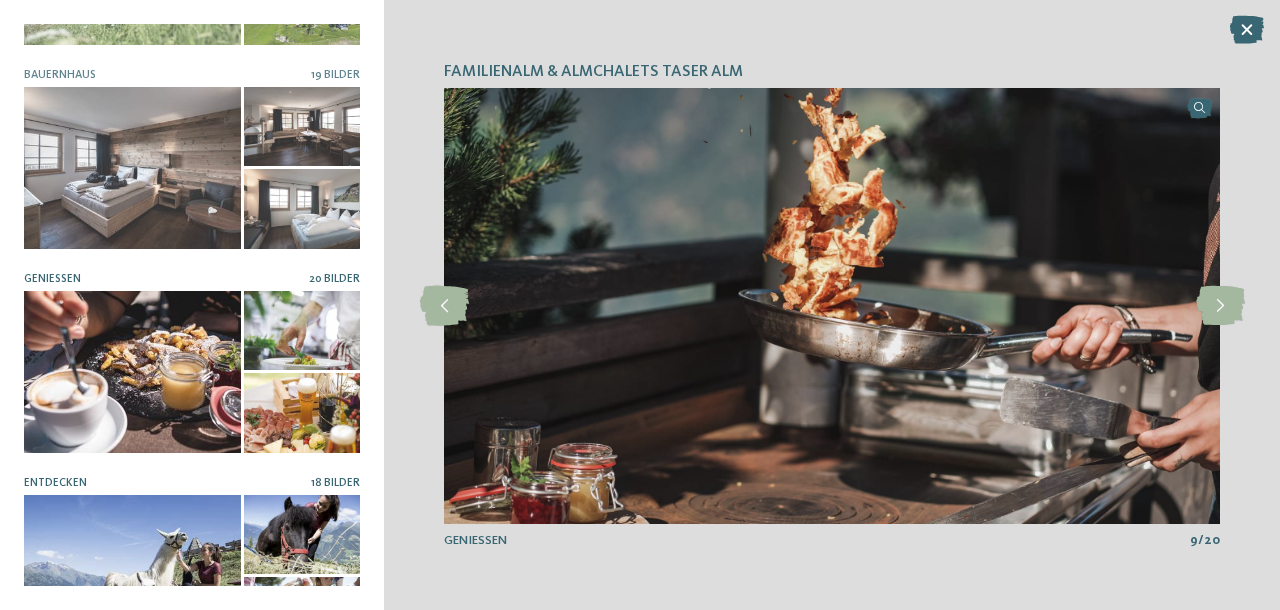 click at bounding box center [132, 576] 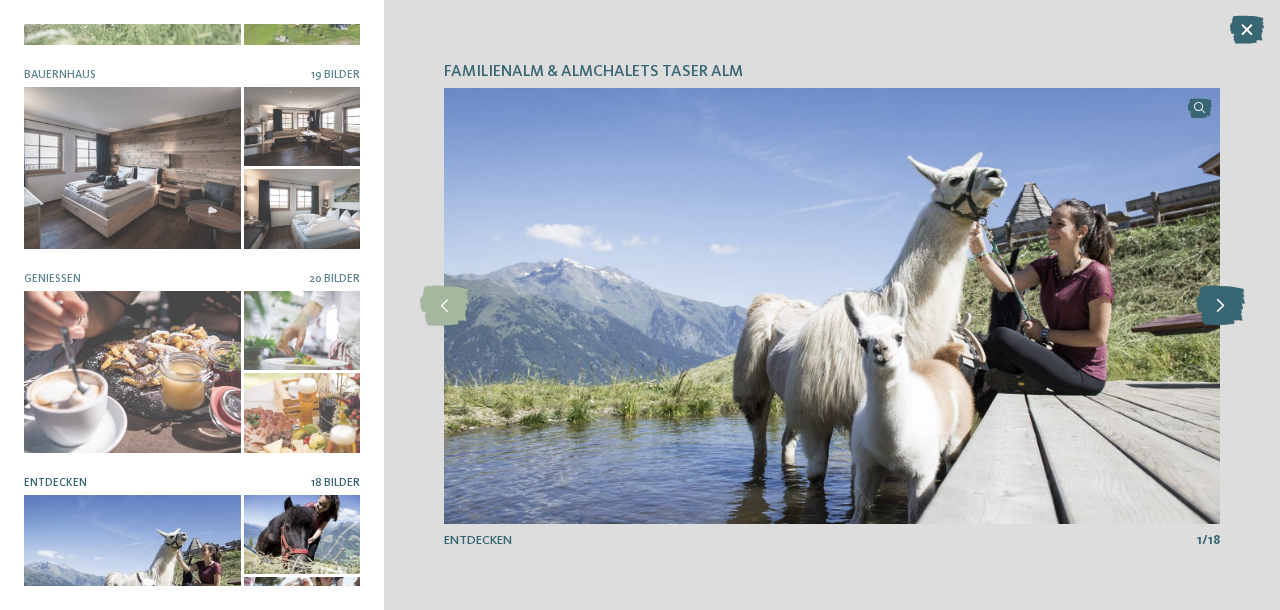 click at bounding box center (1220, 306) 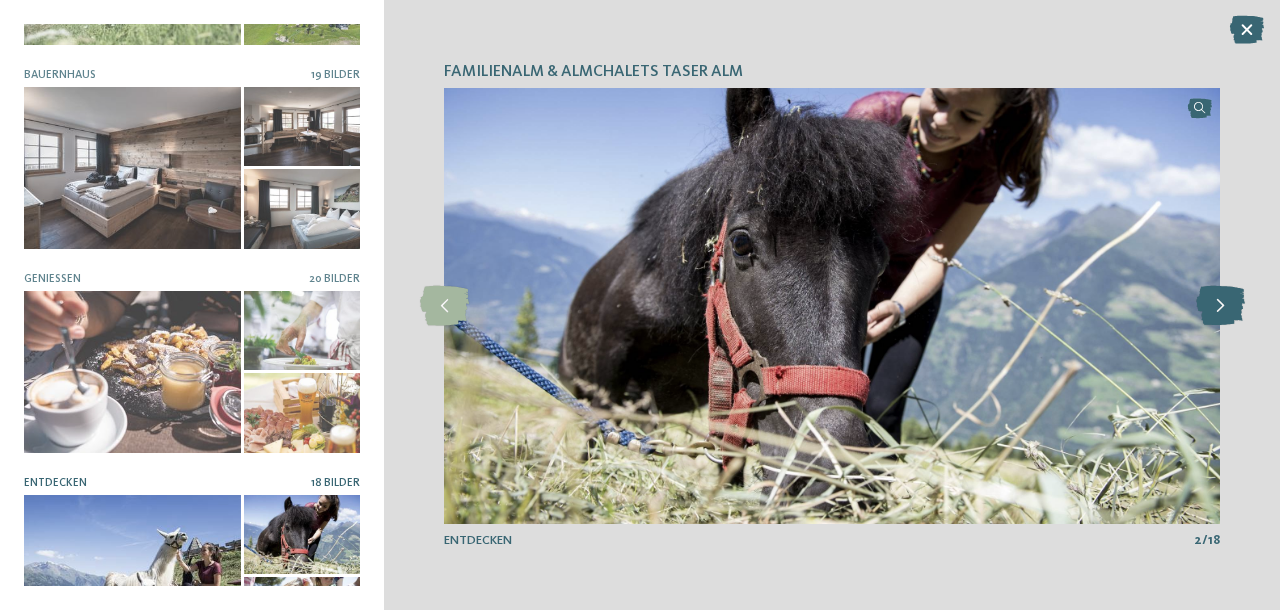 click at bounding box center (1220, 306) 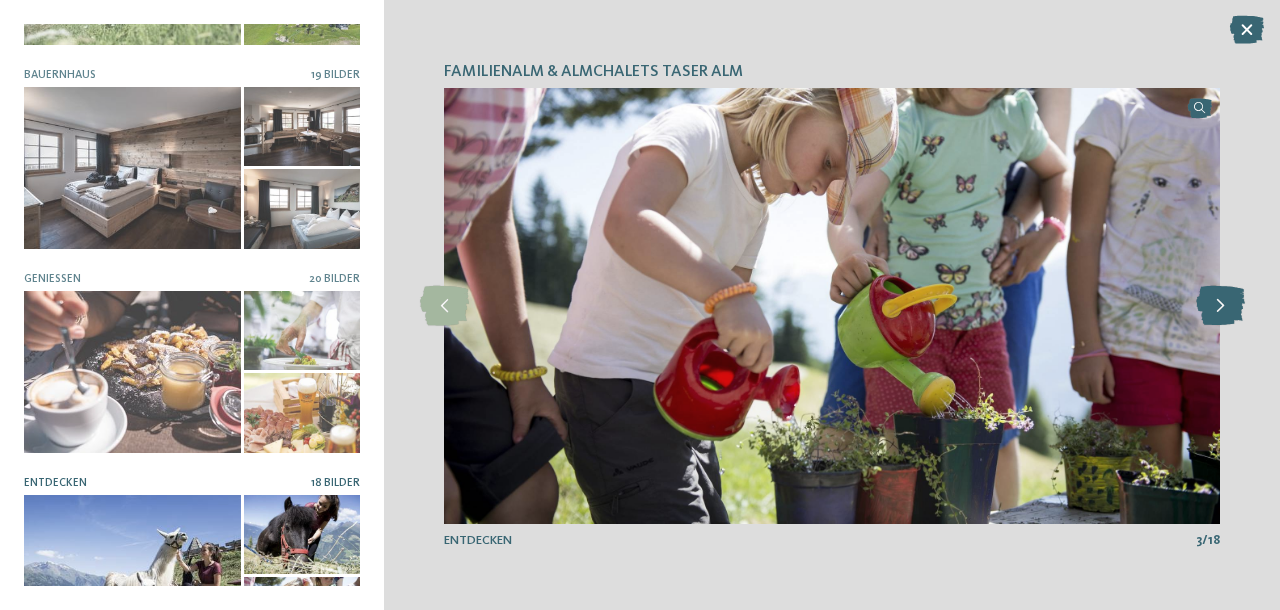 click at bounding box center (1220, 306) 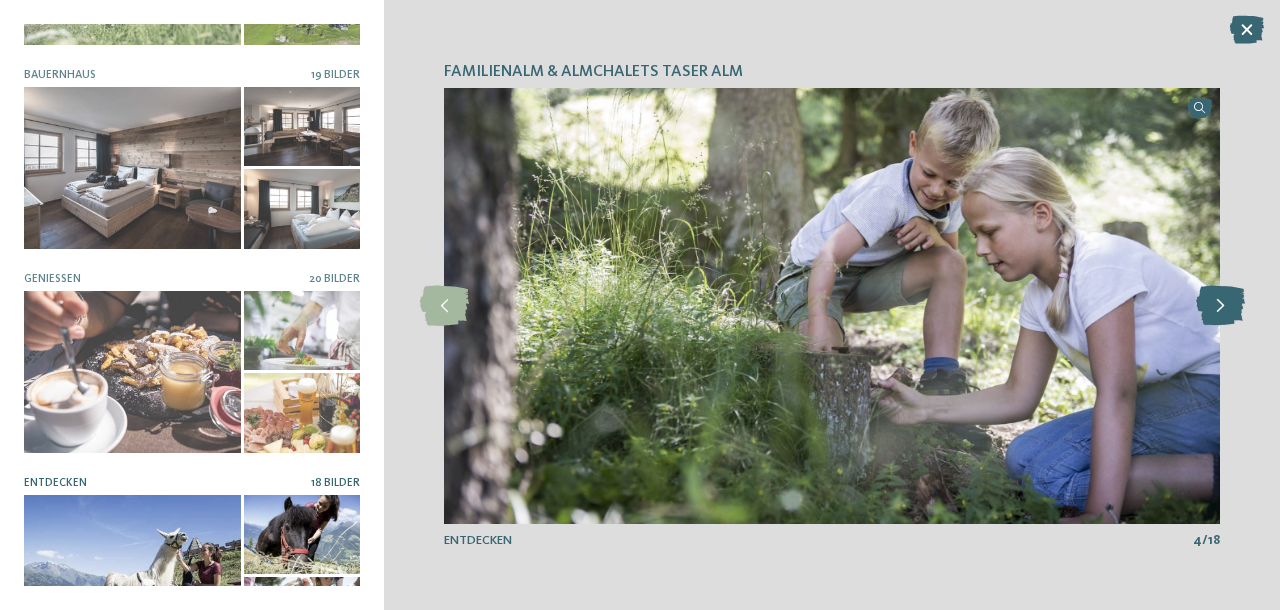 click at bounding box center (1220, 306) 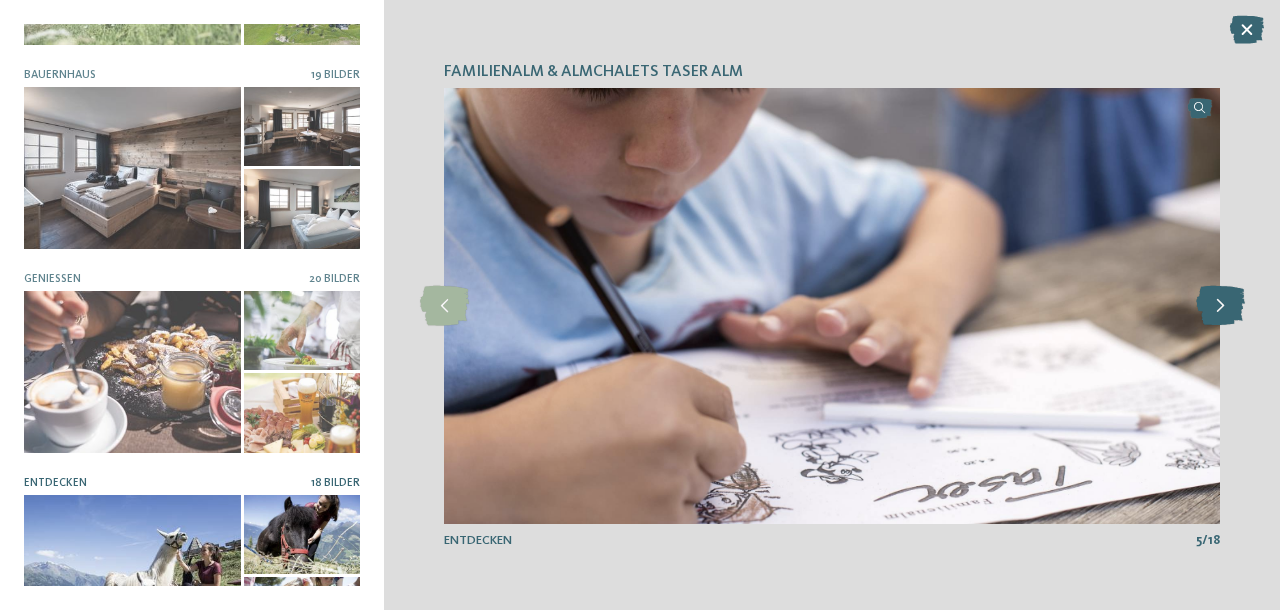 click at bounding box center (1220, 306) 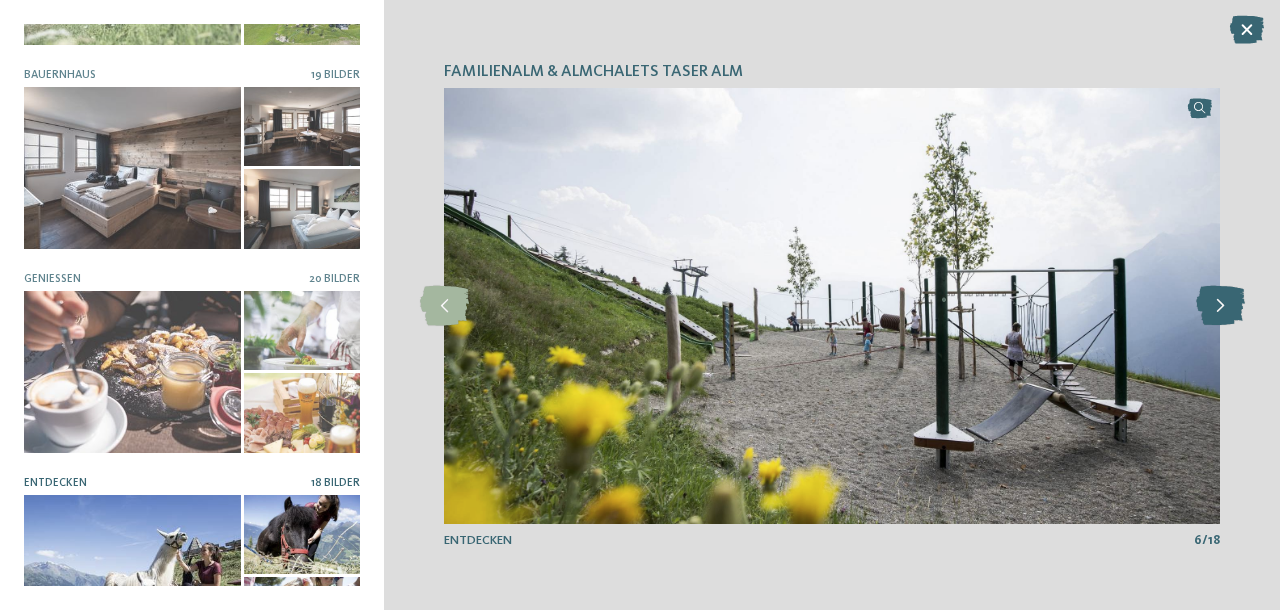 click at bounding box center (1220, 306) 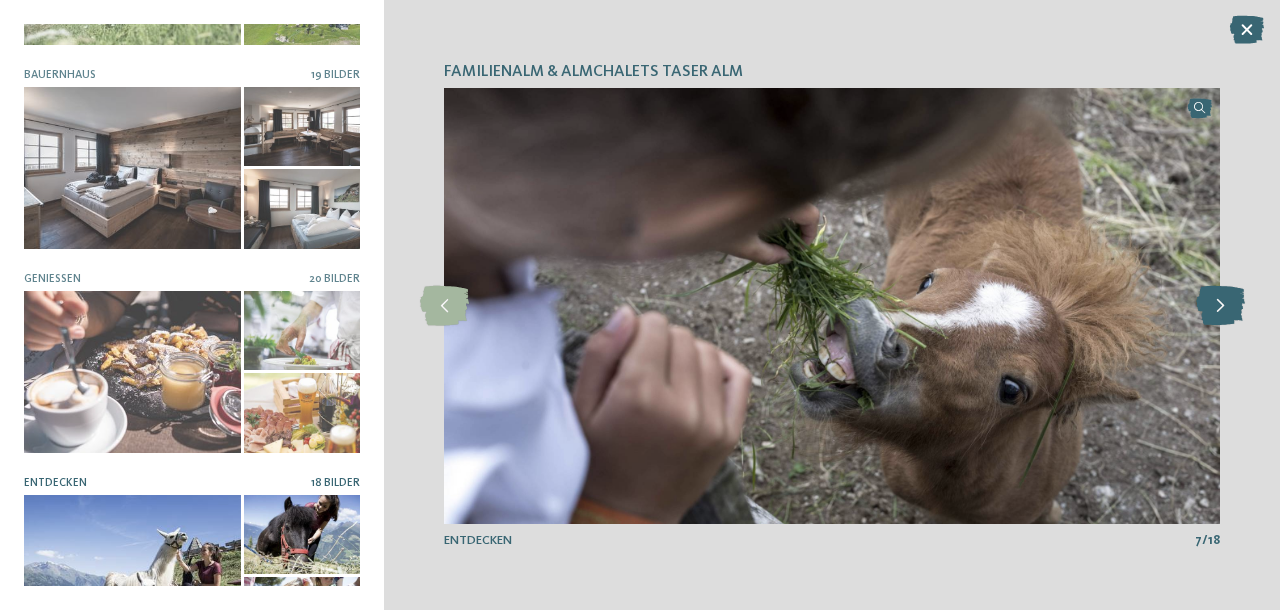 click at bounding box center (1220, 306) 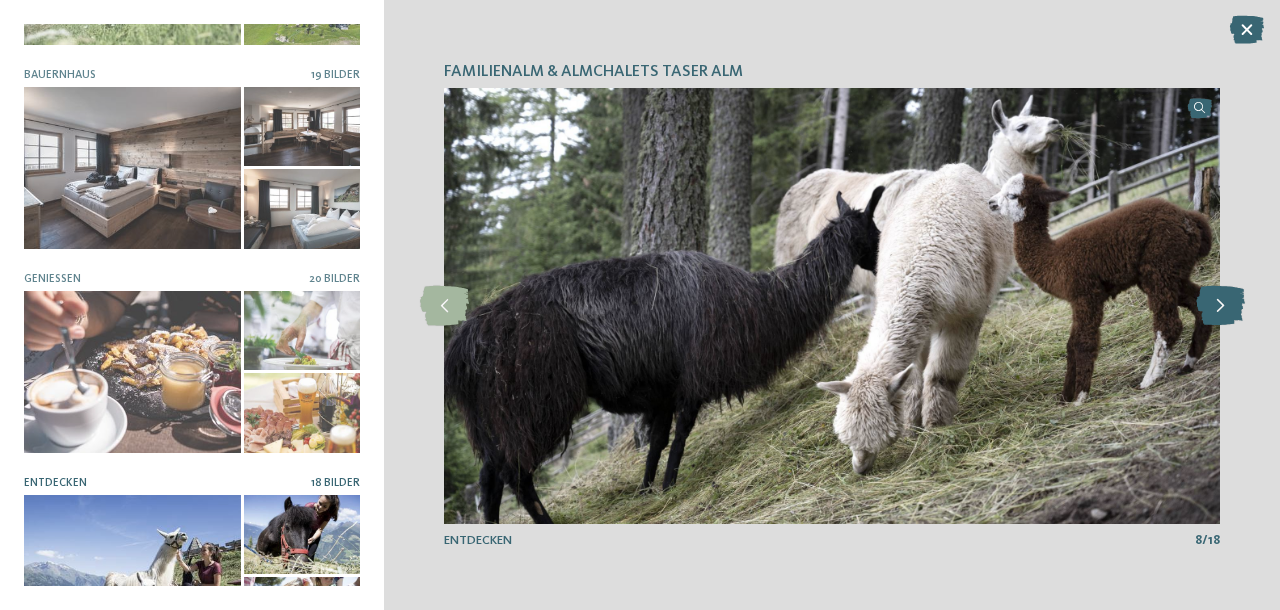 click at bounding box center [1220, 306] 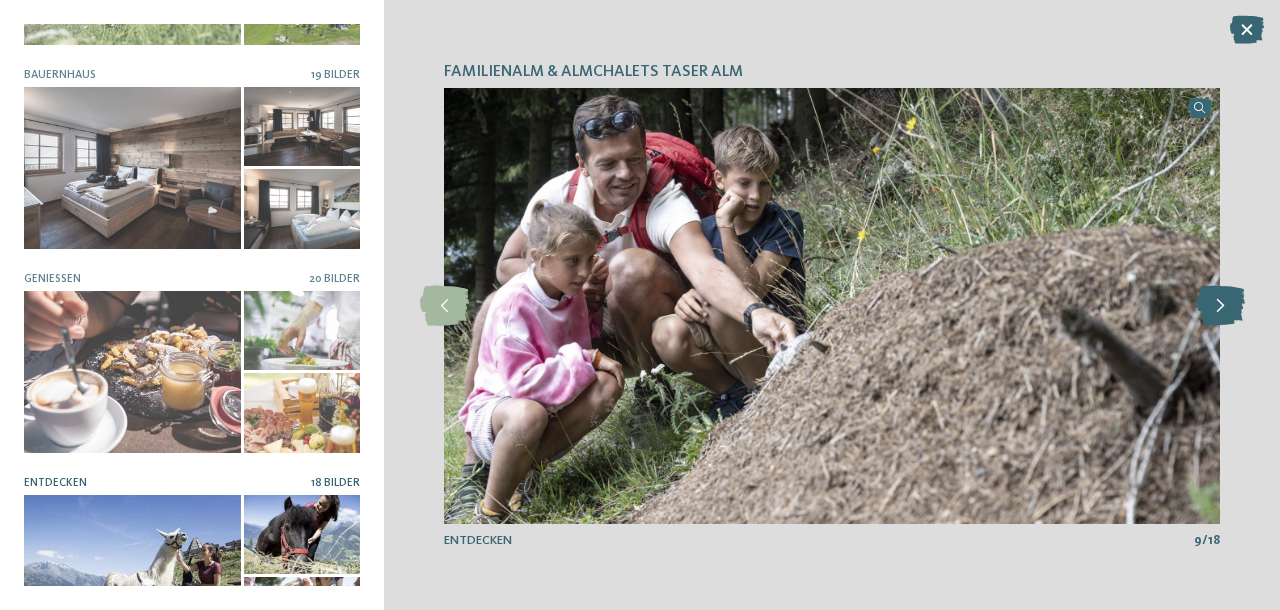 click at bounding box center [1220, 306] 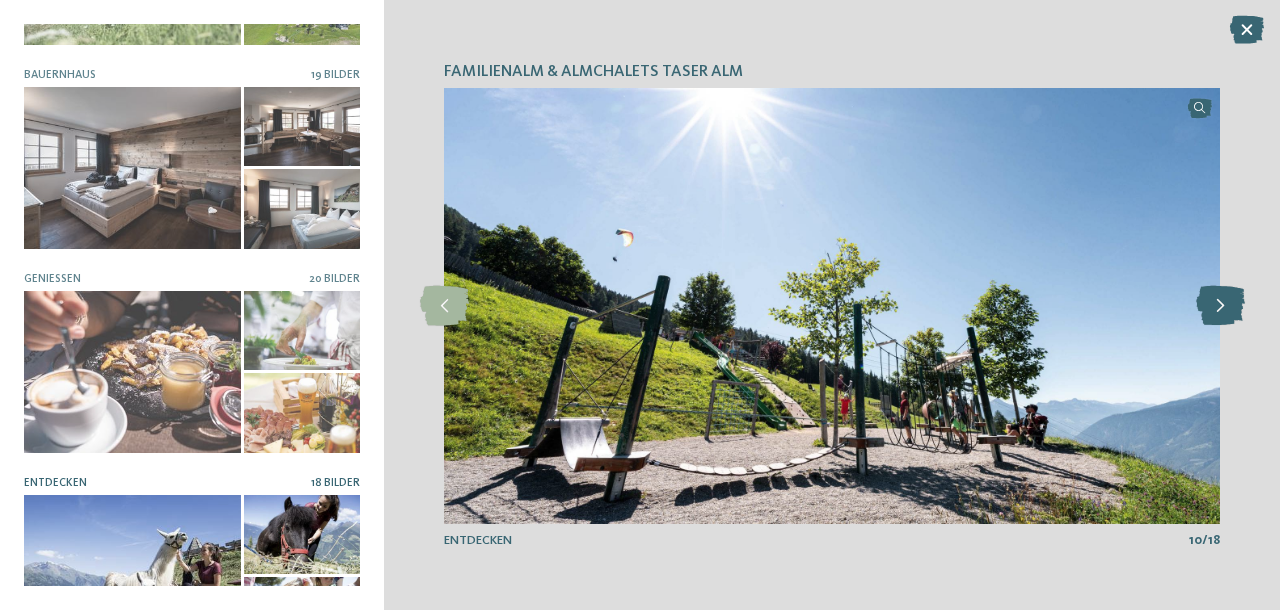 click at bounding box center [1220, 306] 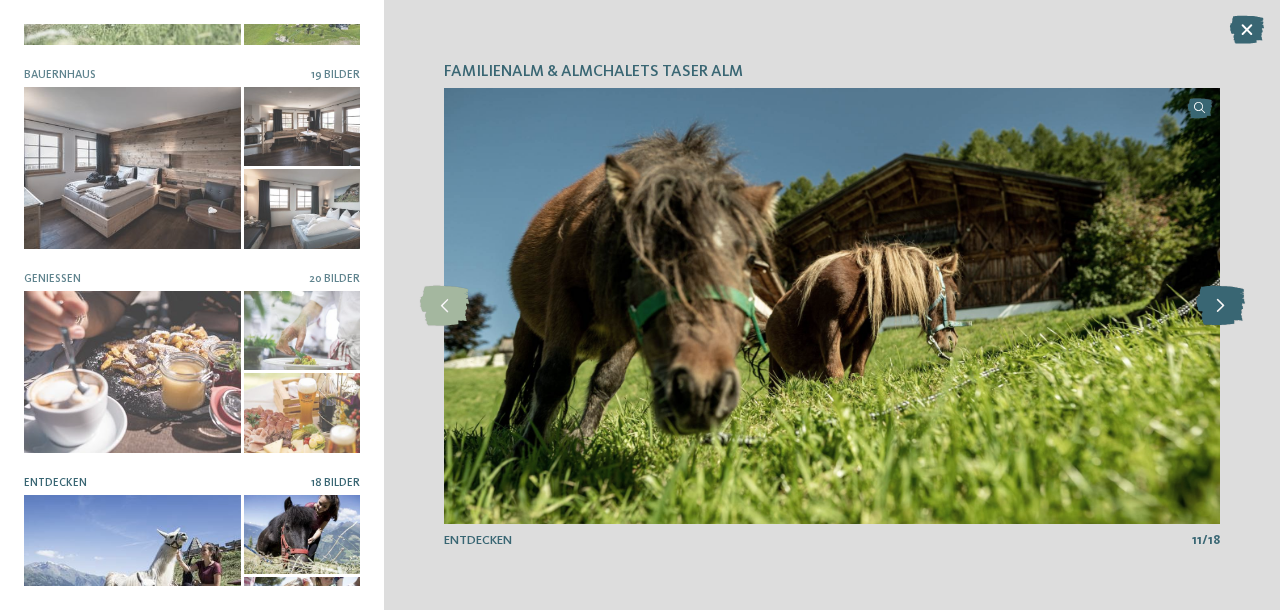 click at bounding box center (1220, 306) 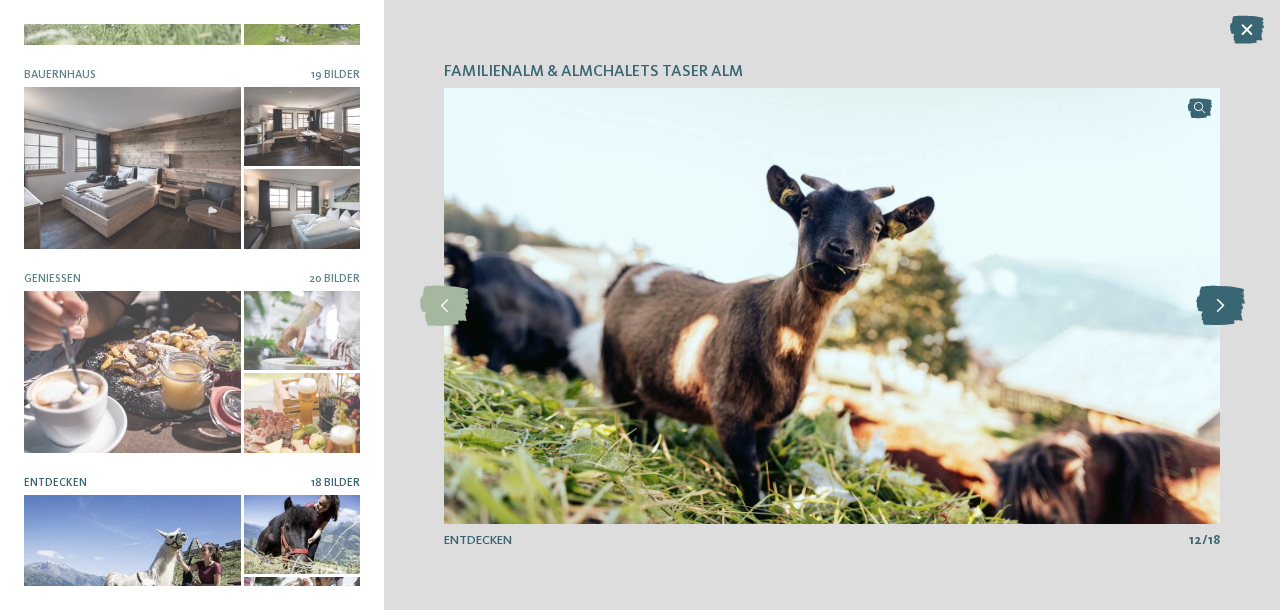 click at bounding box center [1220, 306] 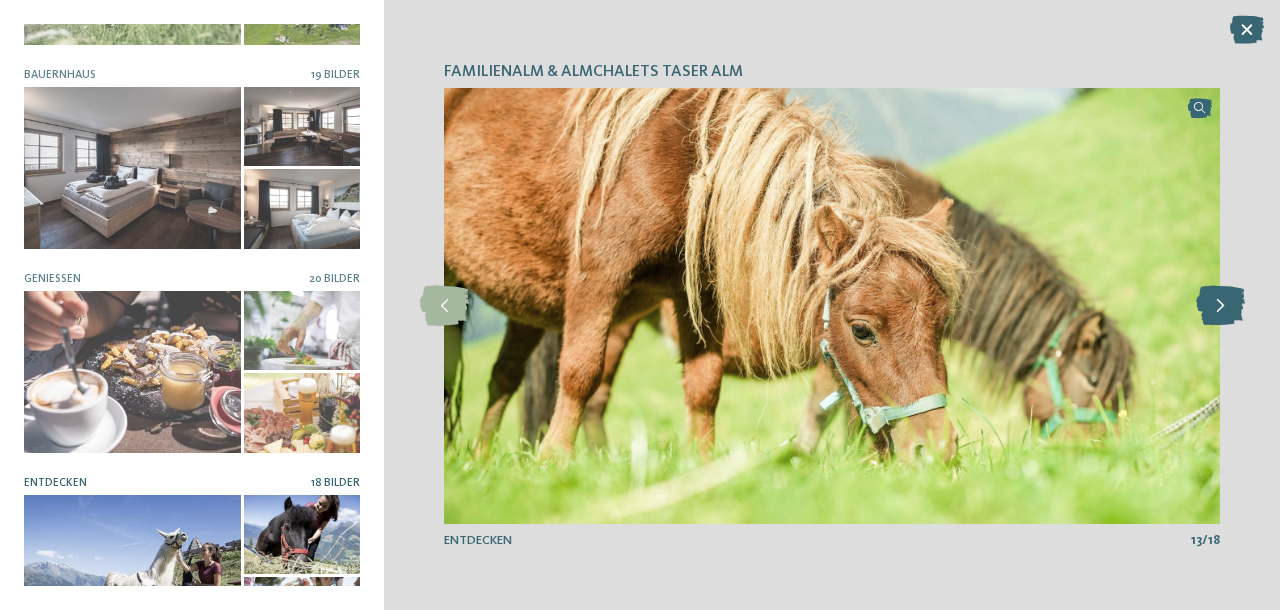 click at bounding box center (1220, 306) 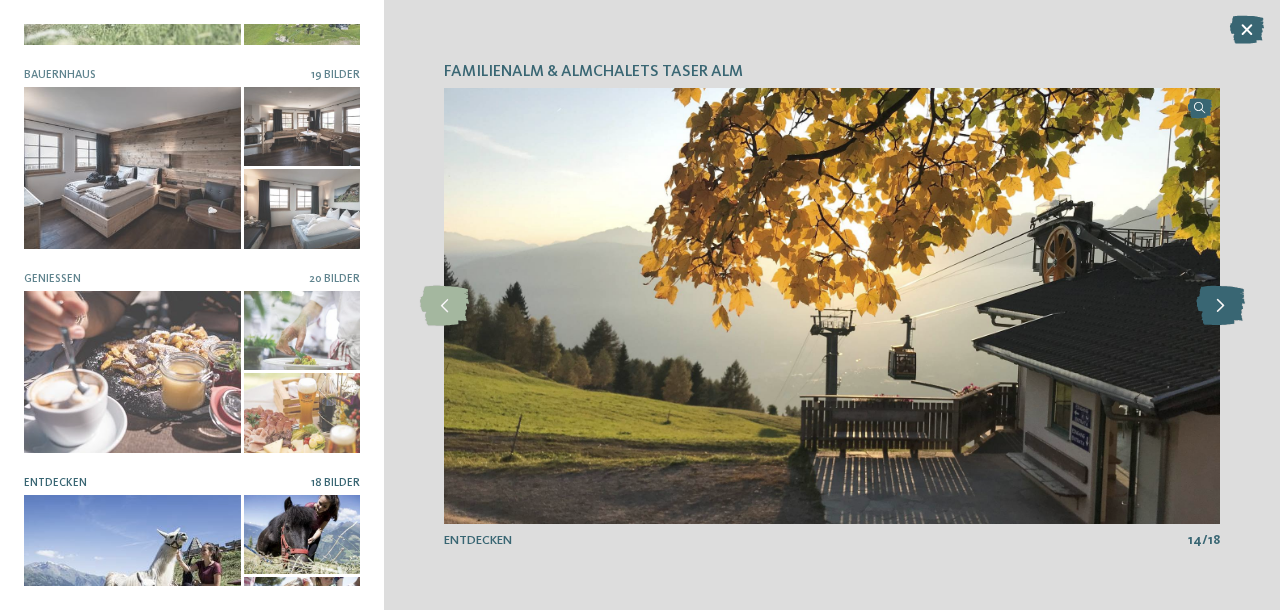 click at bounding box center [1220, 306] 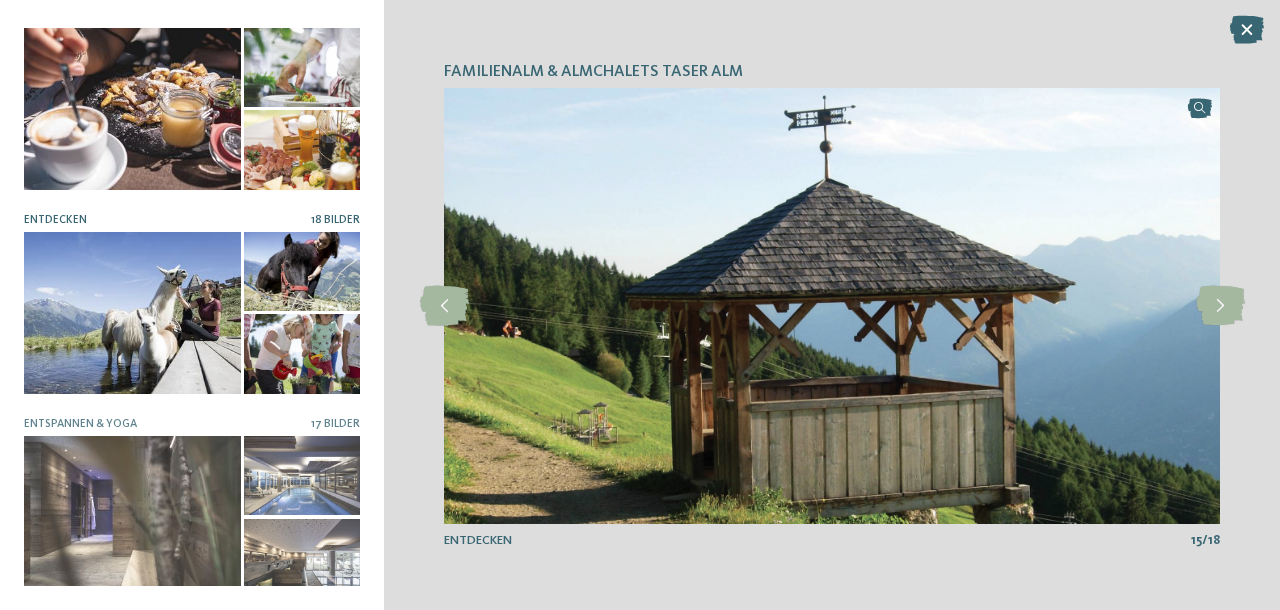 scroll, scrollTop: 624, scrollLeft: 0, axis: vertical 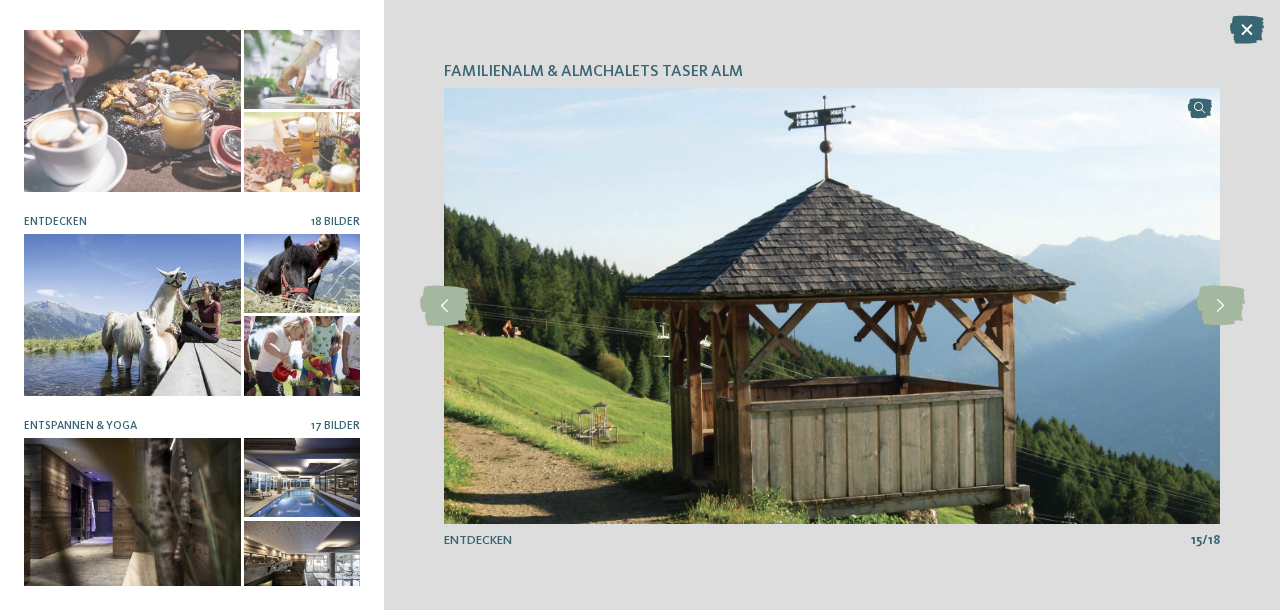 click at bounding box center [132, 519] 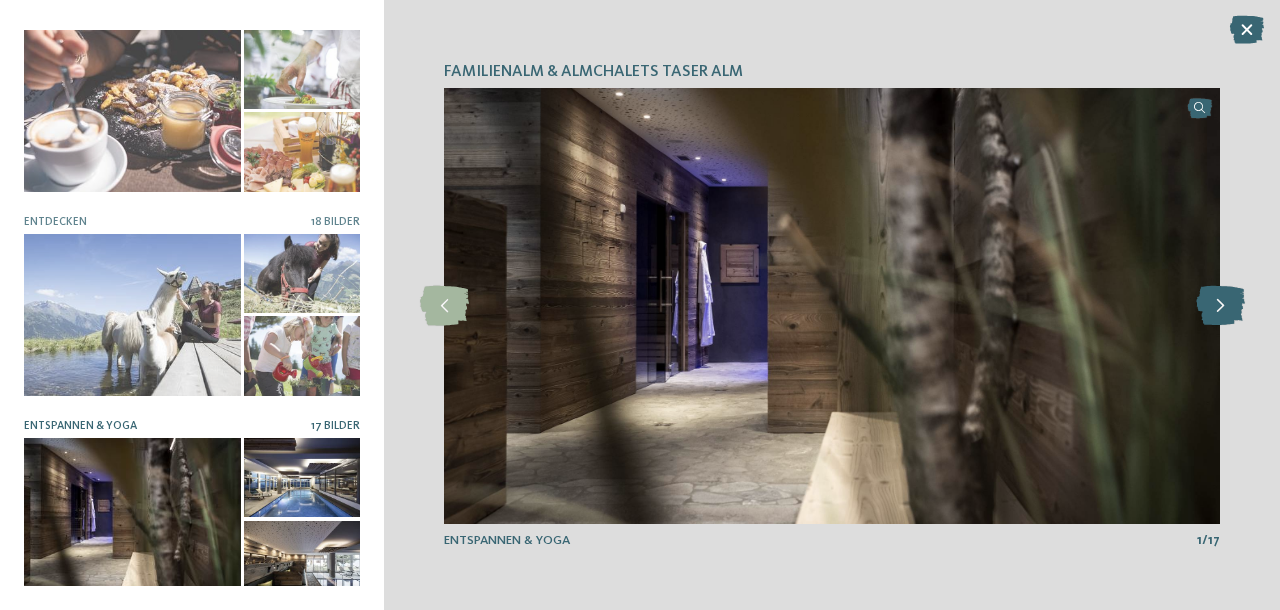 click at bounding box center [1220, 306] 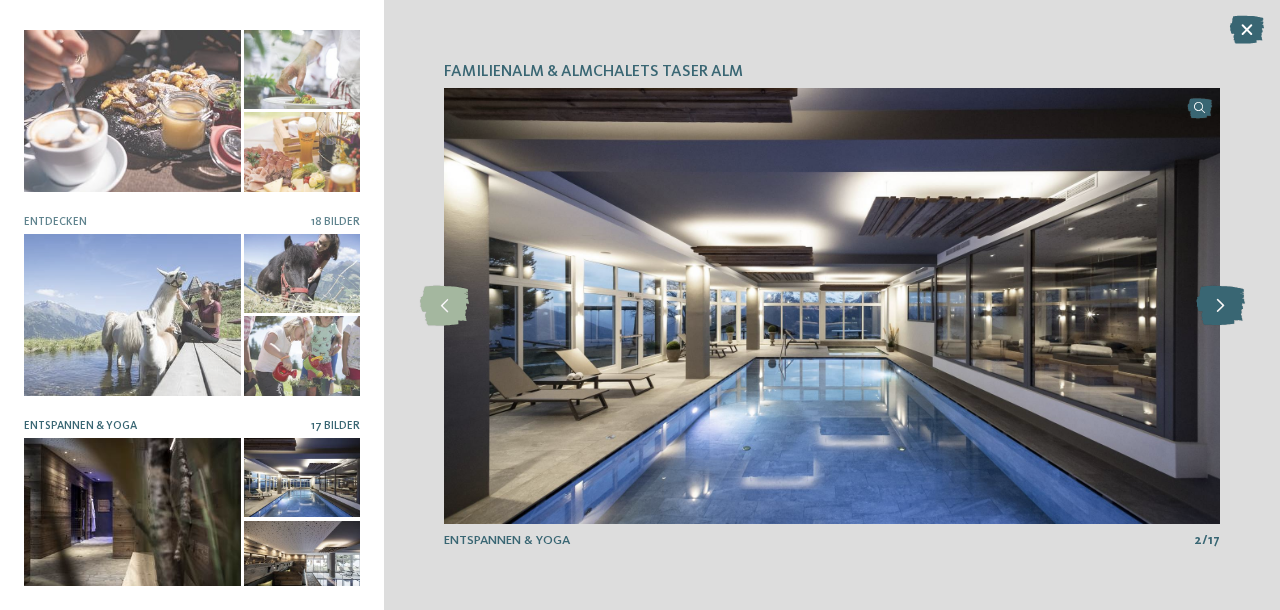 click at bounding box center [1220, 306] 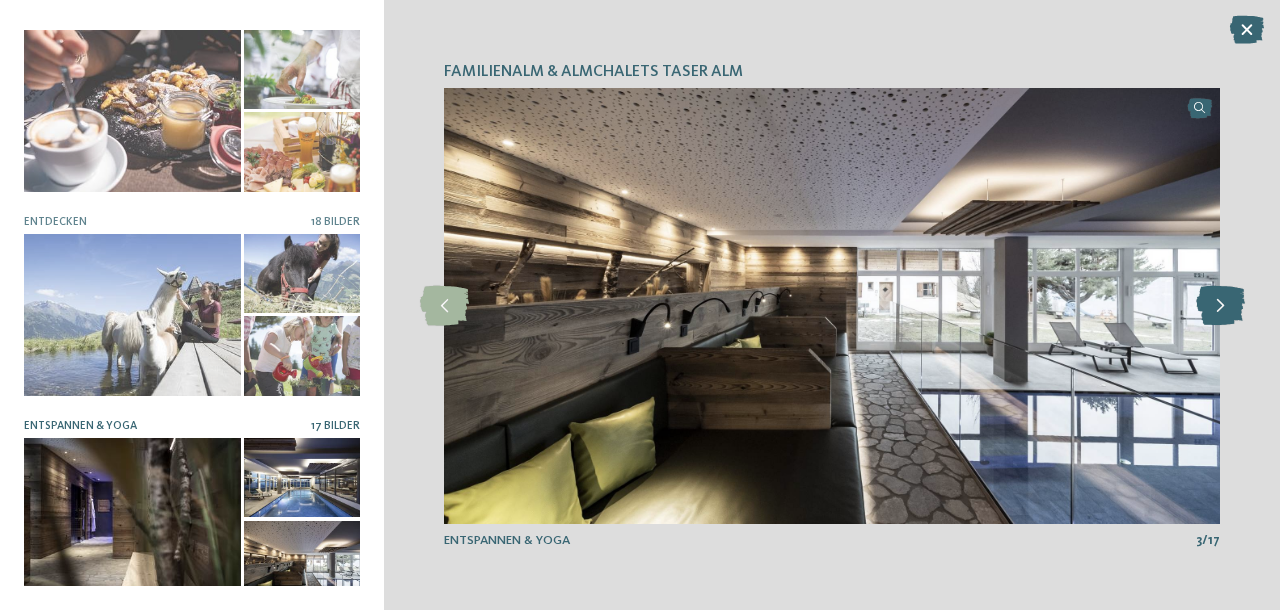 click at bounding box center [1220, 306] 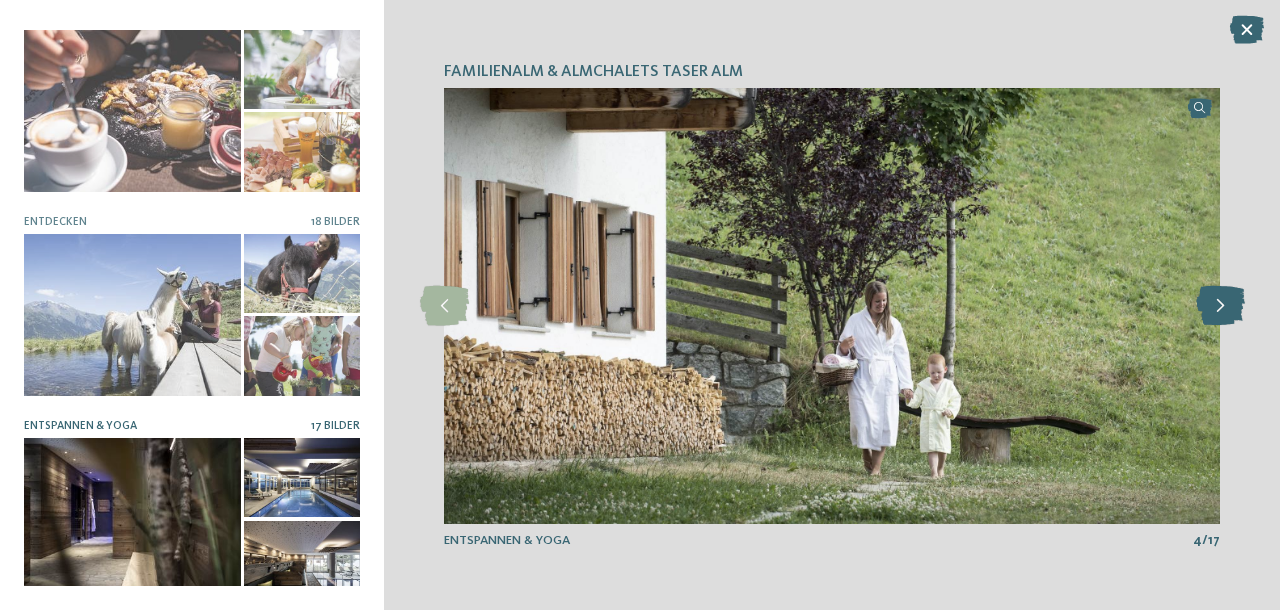 click at bounding box center [1220, 306] 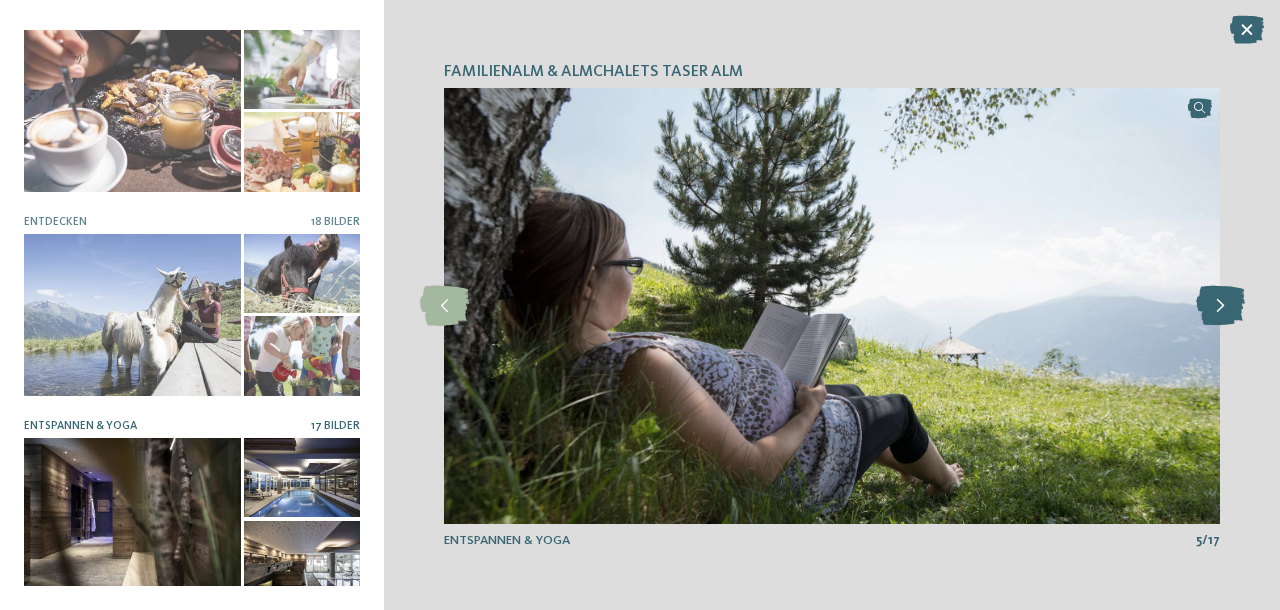 click at bounding box center [1220, 306] 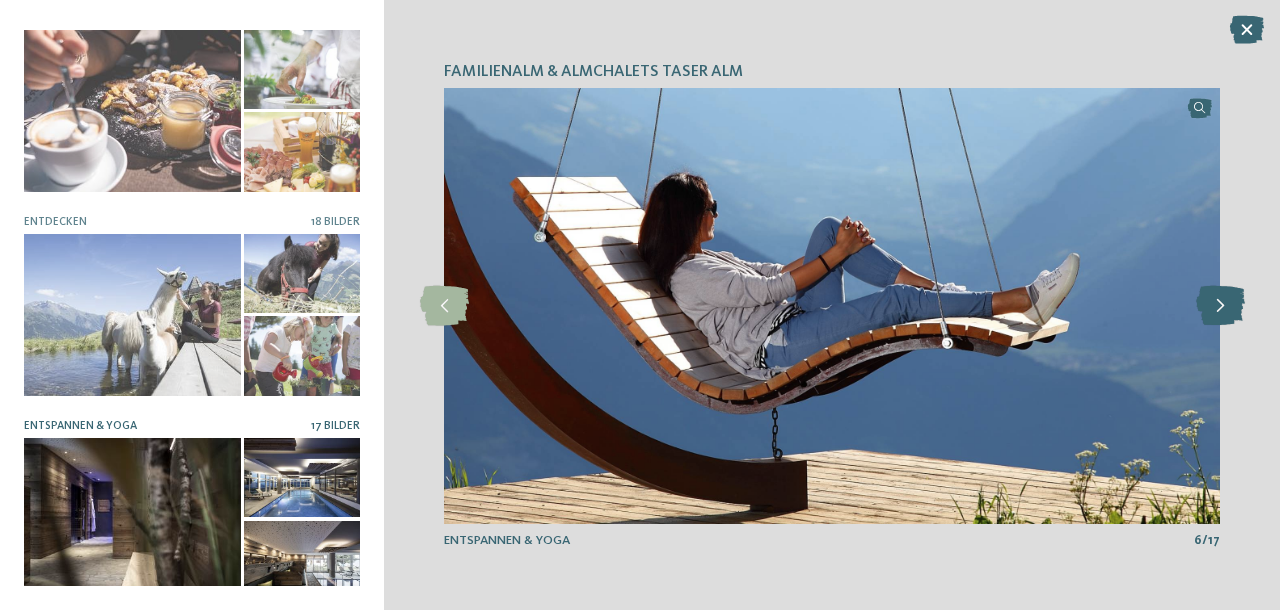click at bounding box center [1220, 306] 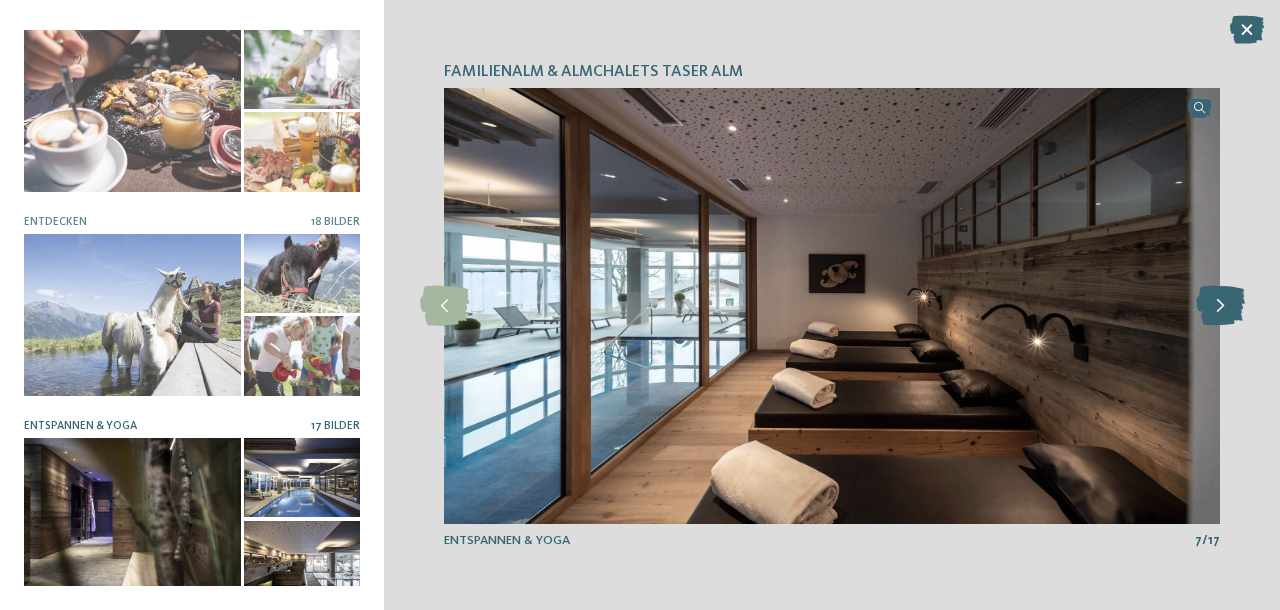 click at bounding box center (1220, 306) 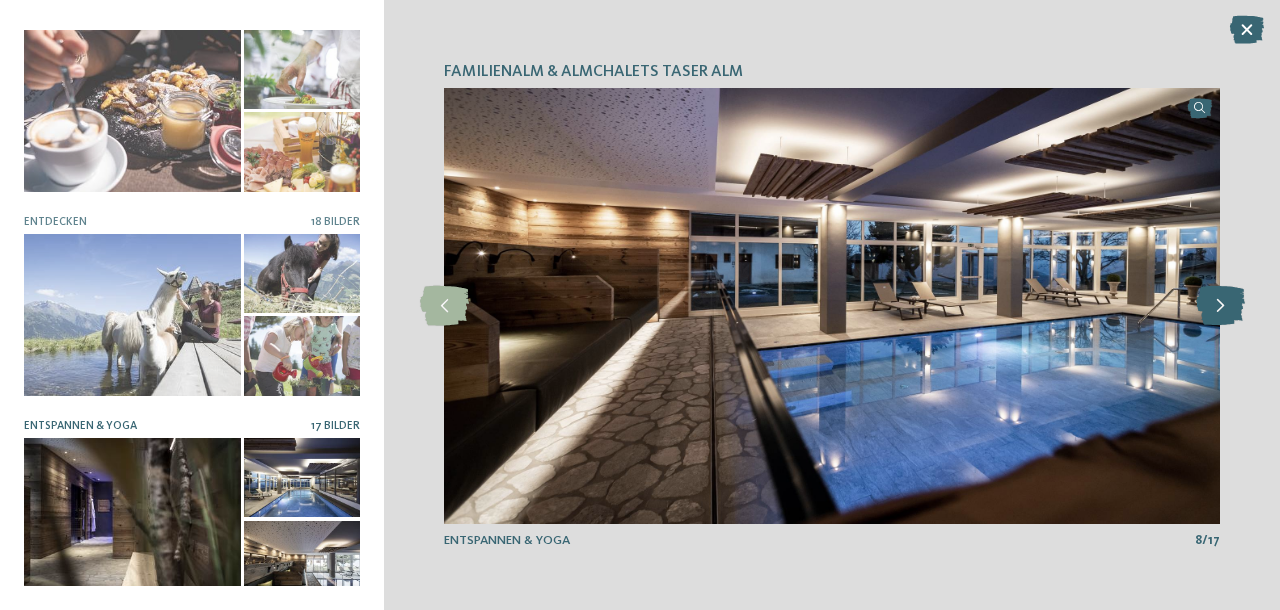 click at bounding box center (1220, 306) 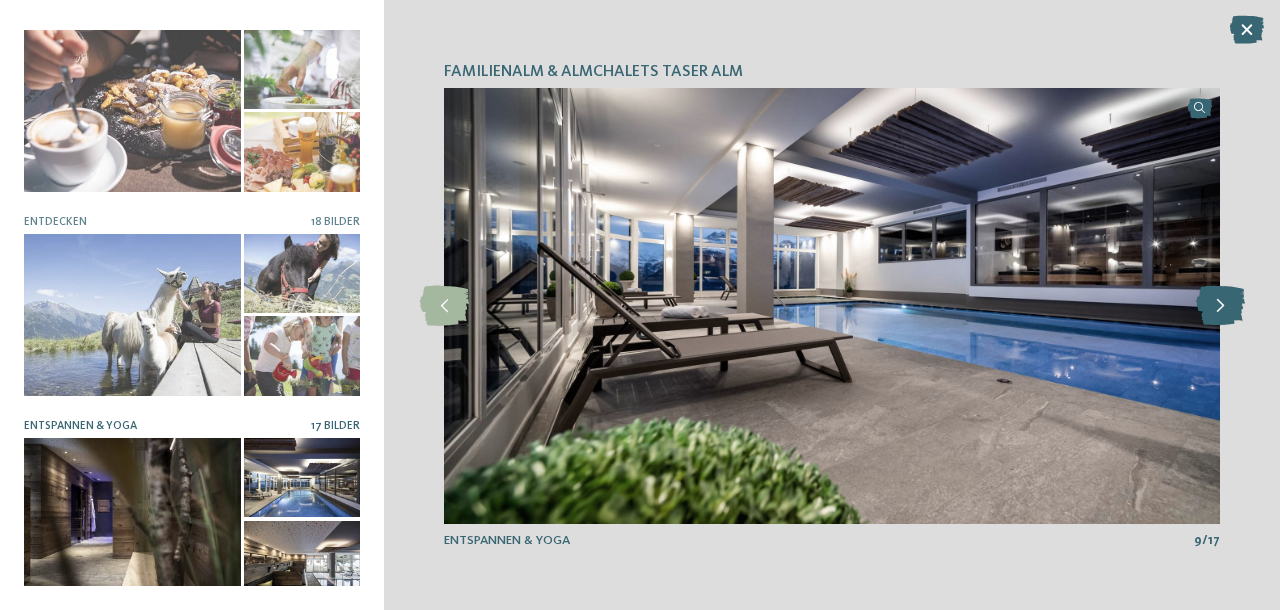 click at bounding box center (1220, 306) 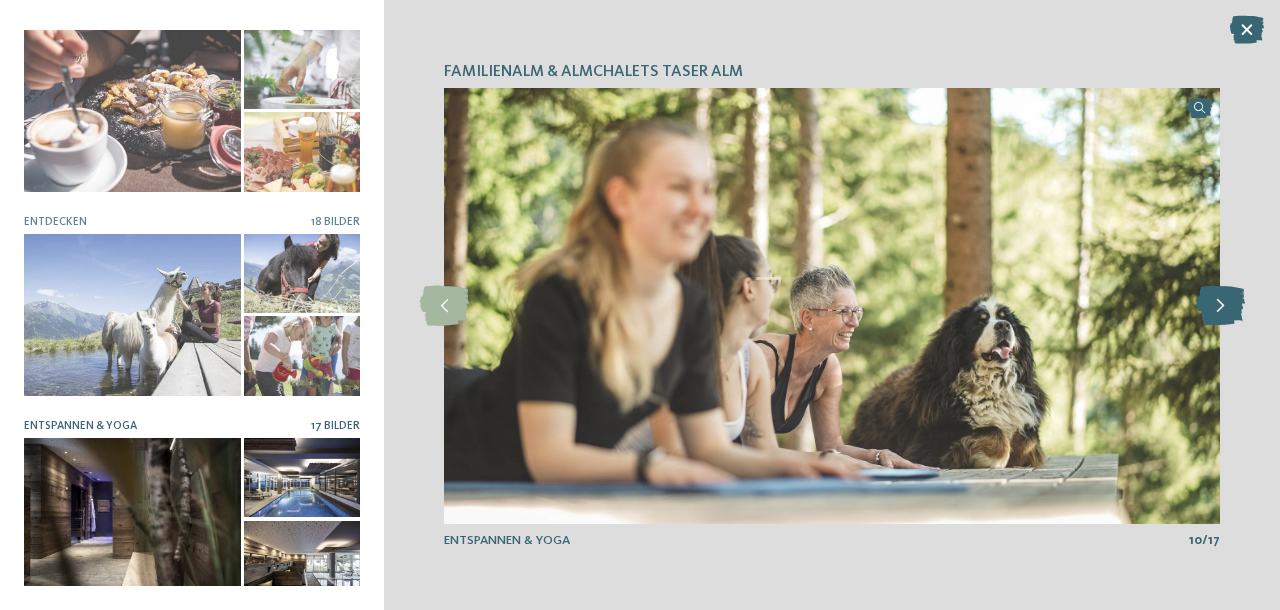click at bounding box center [1220, 306] 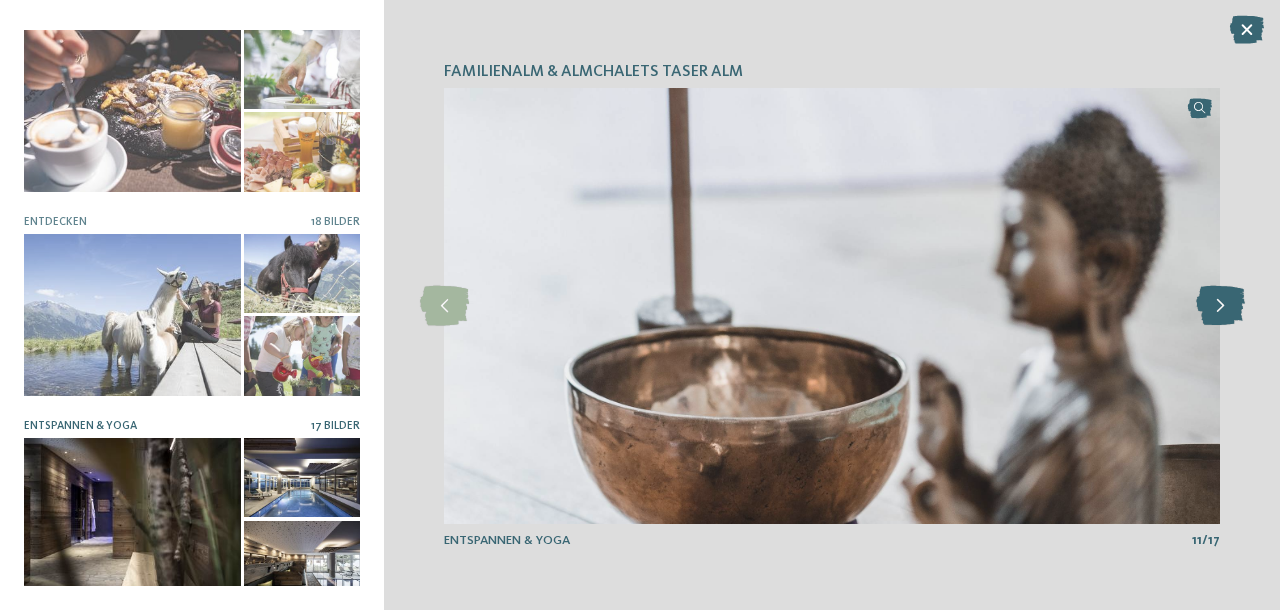 click at bounding box center [1220, 306] 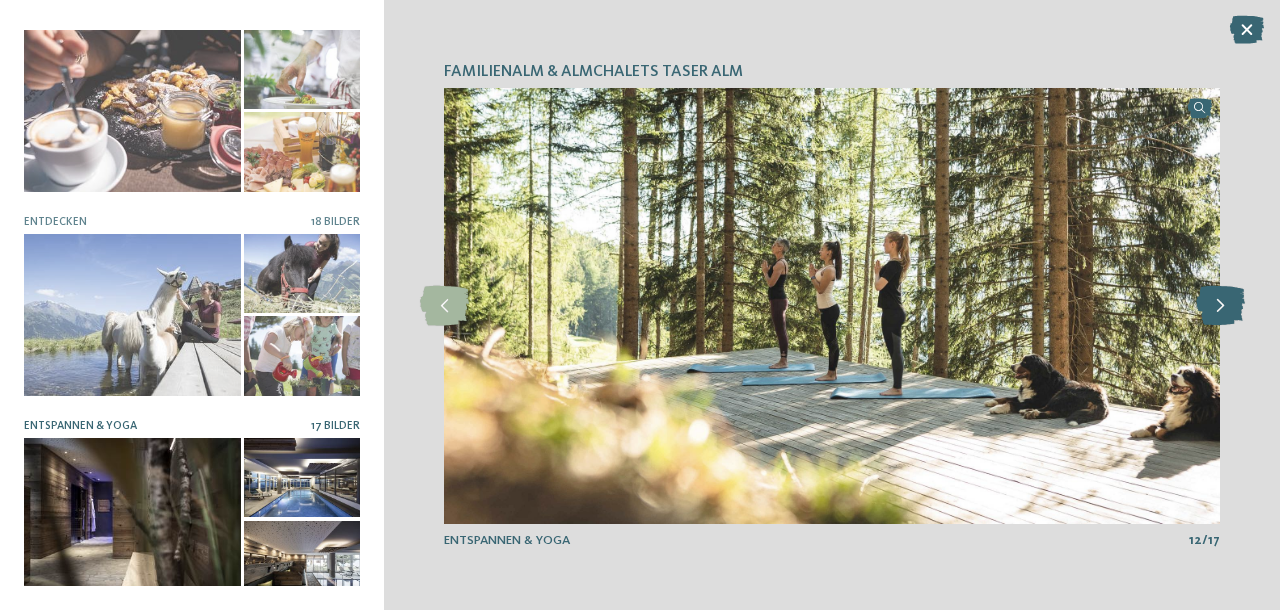 click at bounding box center (1220, 306) 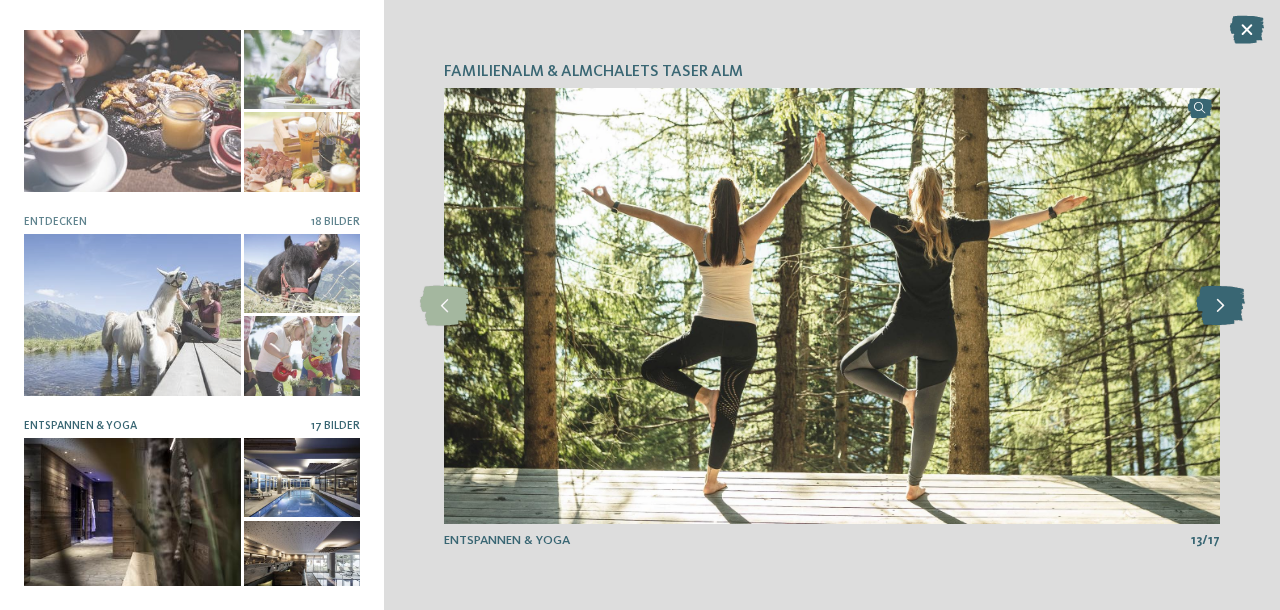 click at bounding box center [1220, 306] 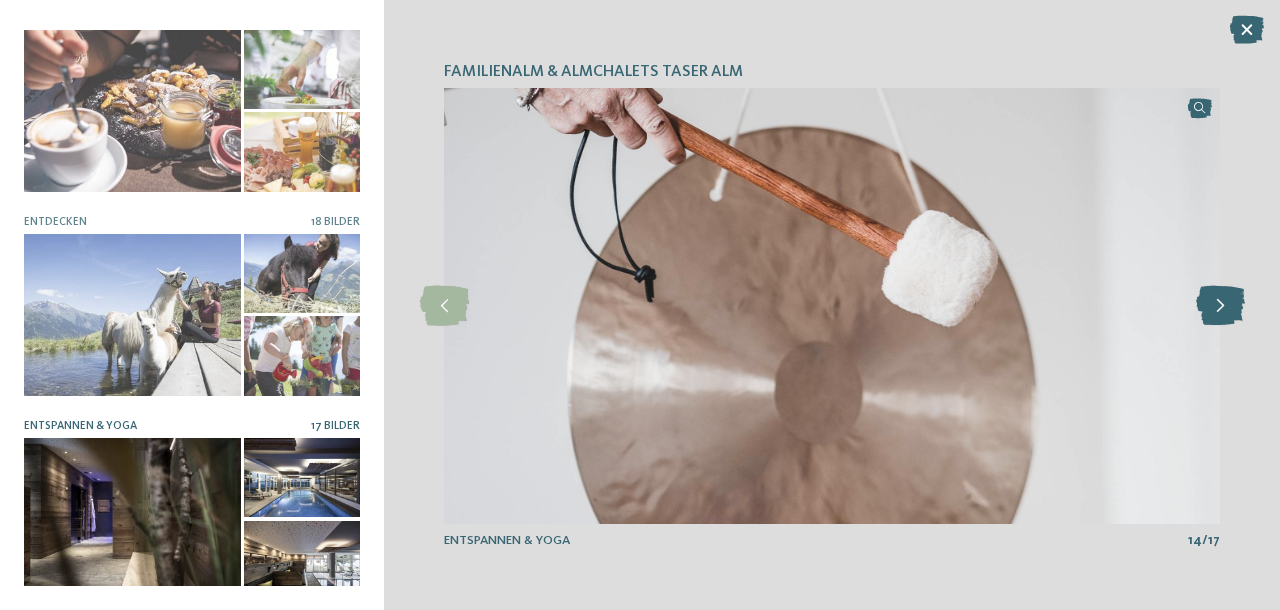 click at bounding box center (1220, 306) 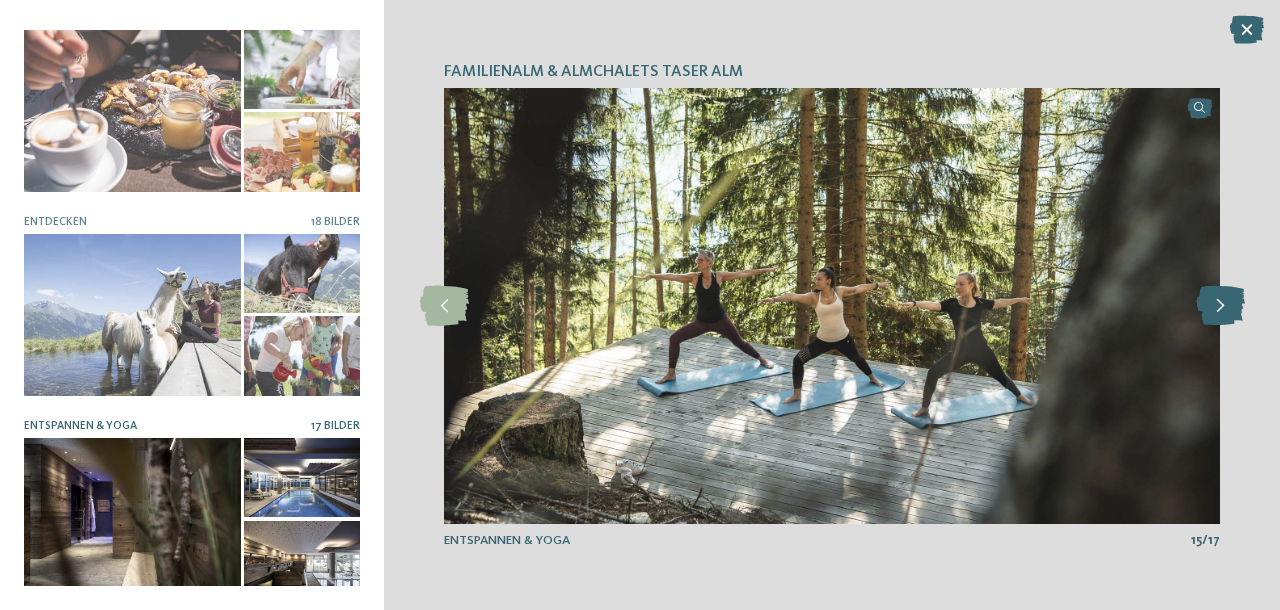 click at bounding box center (1220, 306) 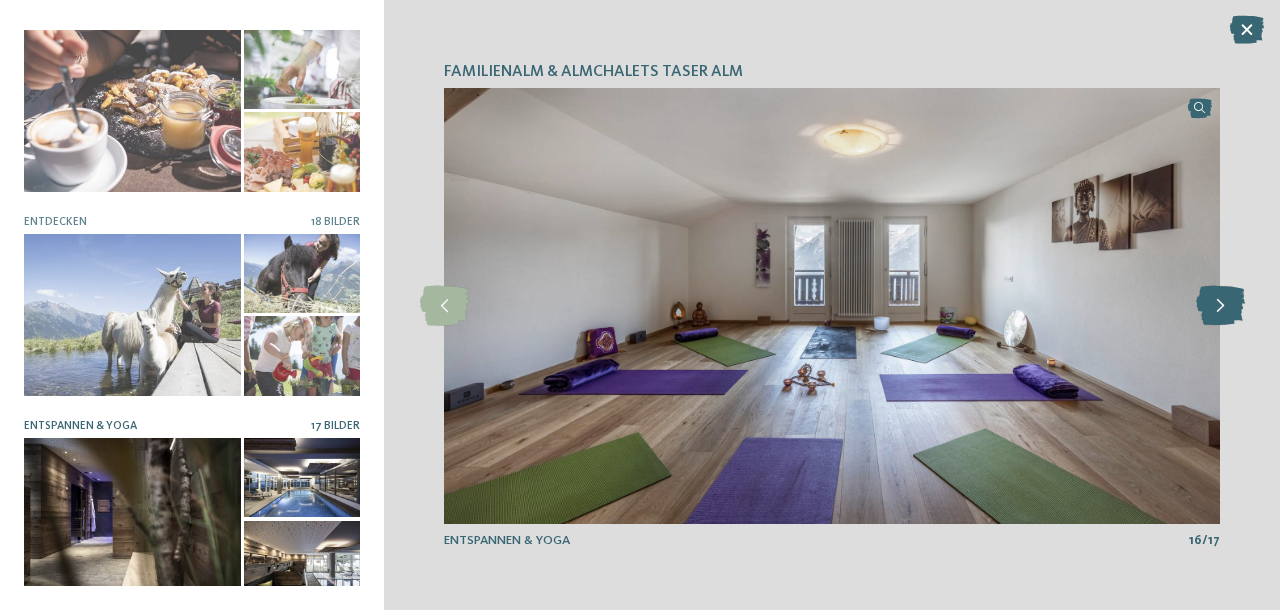click at bounding box center [1220, 306] 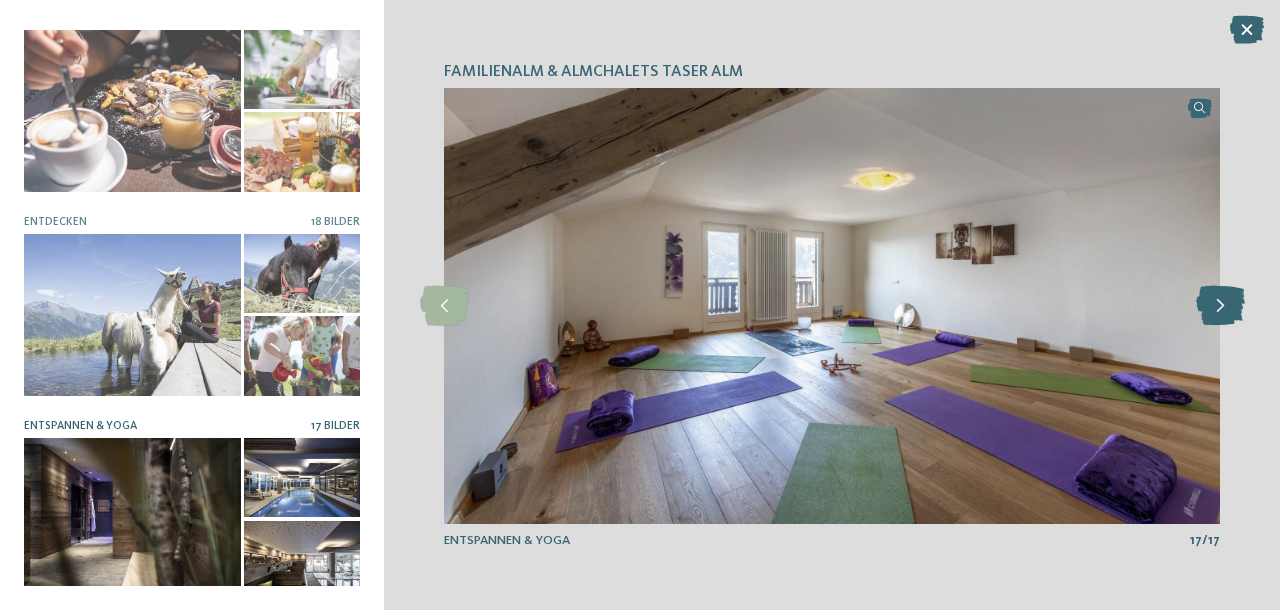 click at bounding box center [1220, 306] 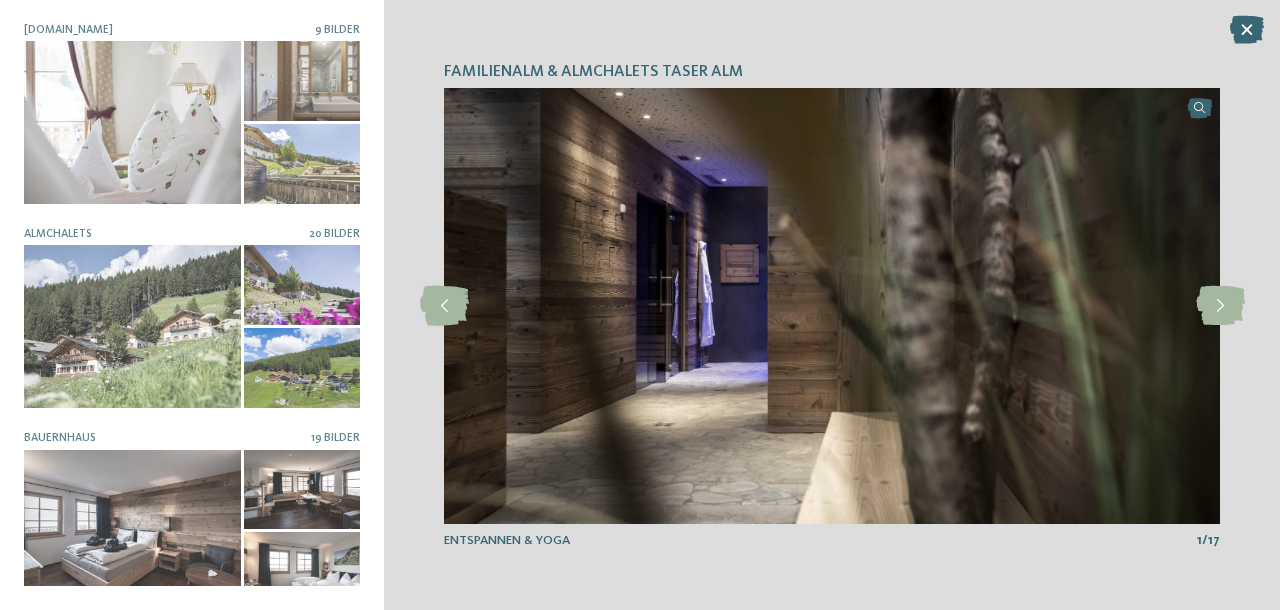 scroll, scrollTop: 0, scrollLeft: 0, axis: both 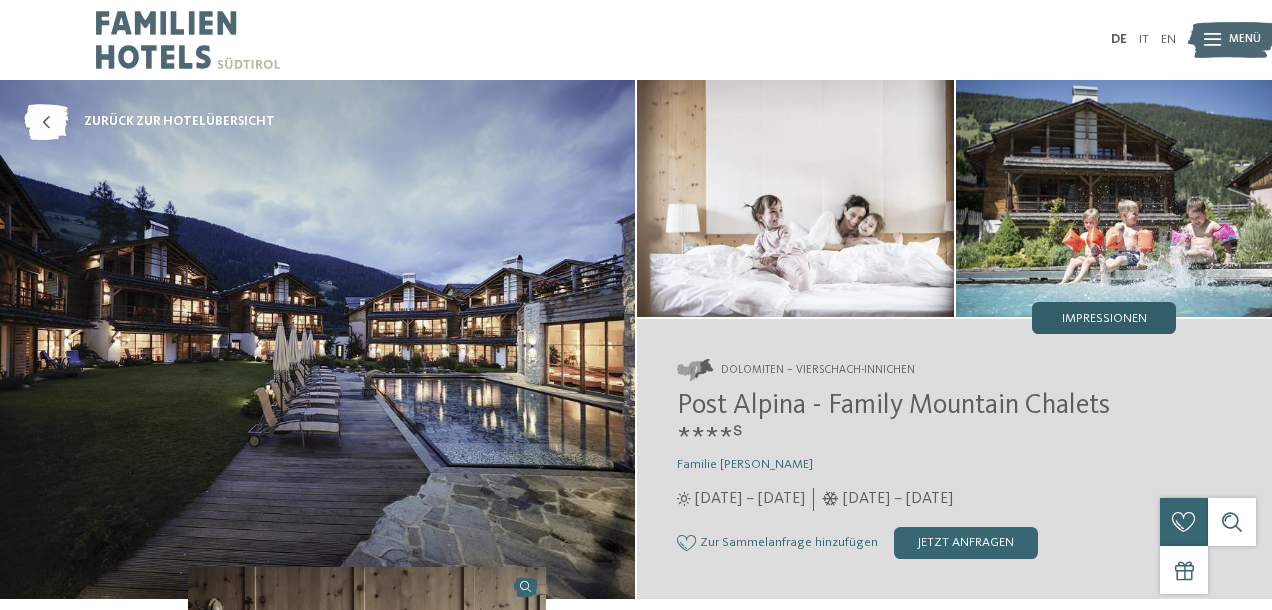 click on "Impressionen" at bounding box center [1104, 319] 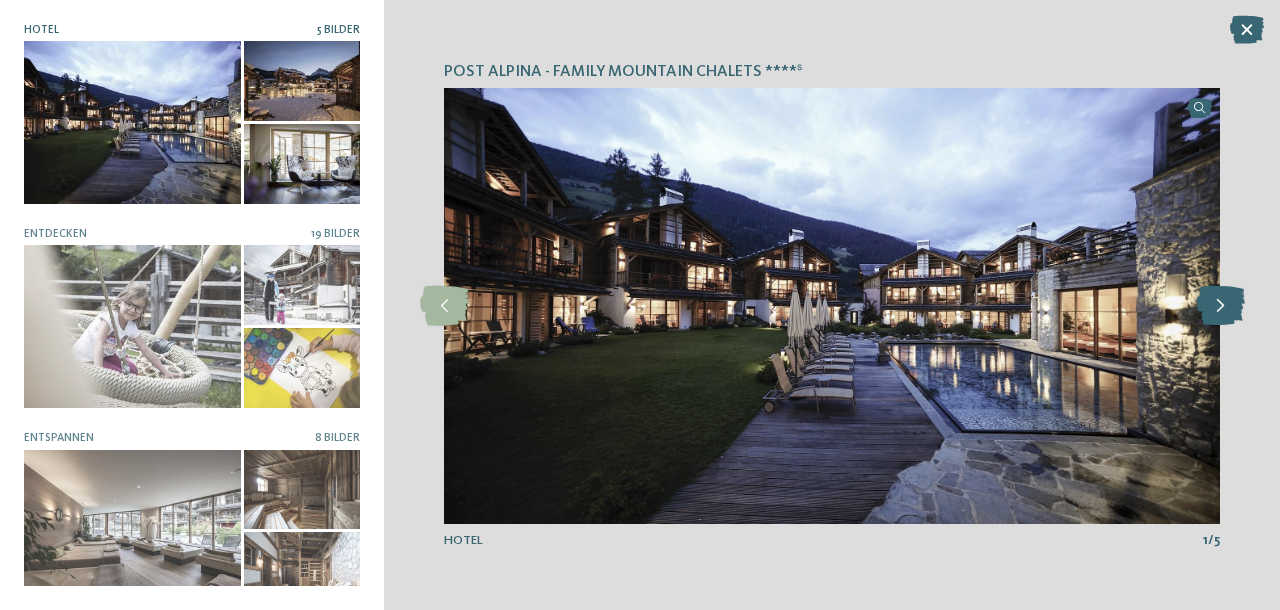 click at bounding box center [1220, 306] 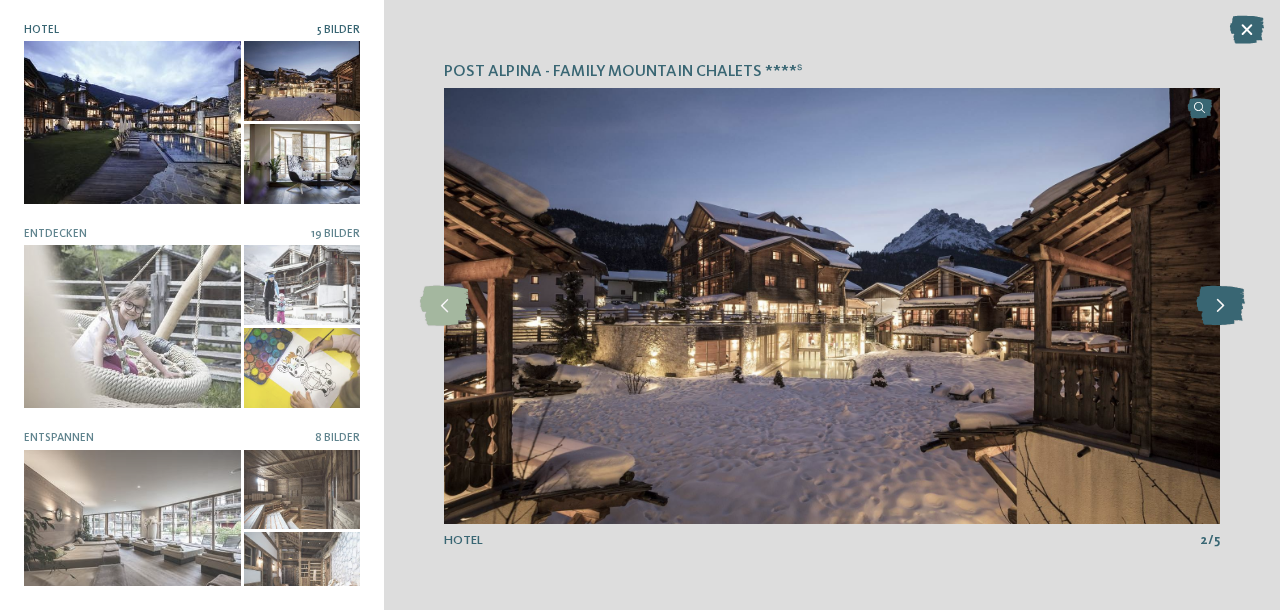 click at bounding box center (1220, 306) 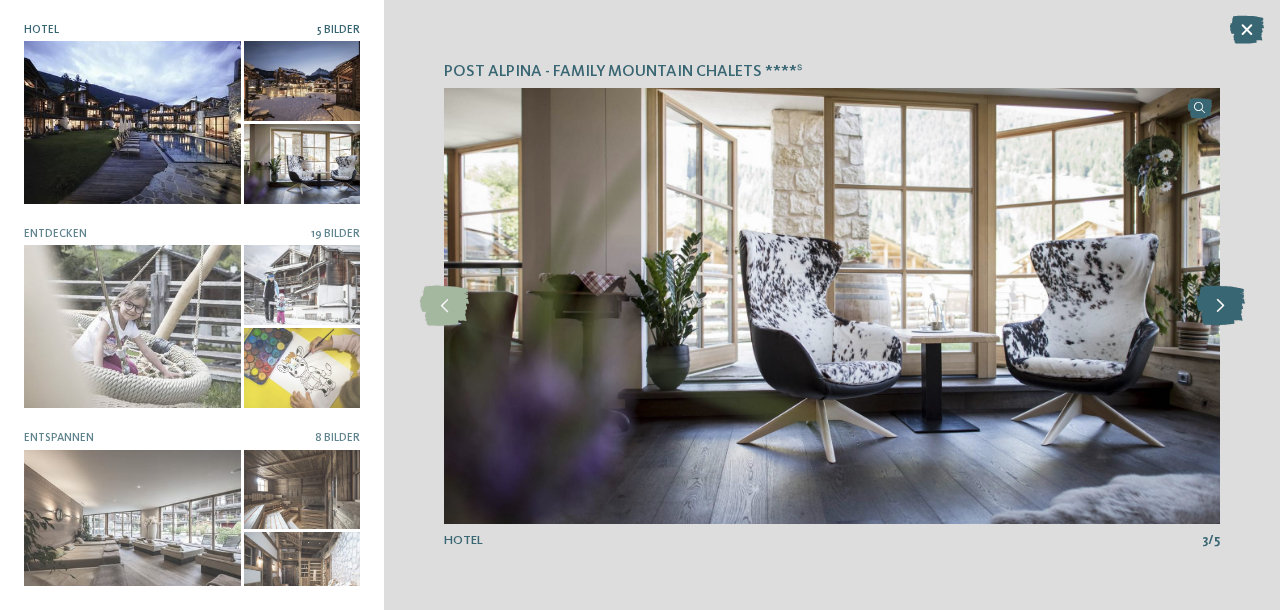 click at bounding box center [1220, 306] 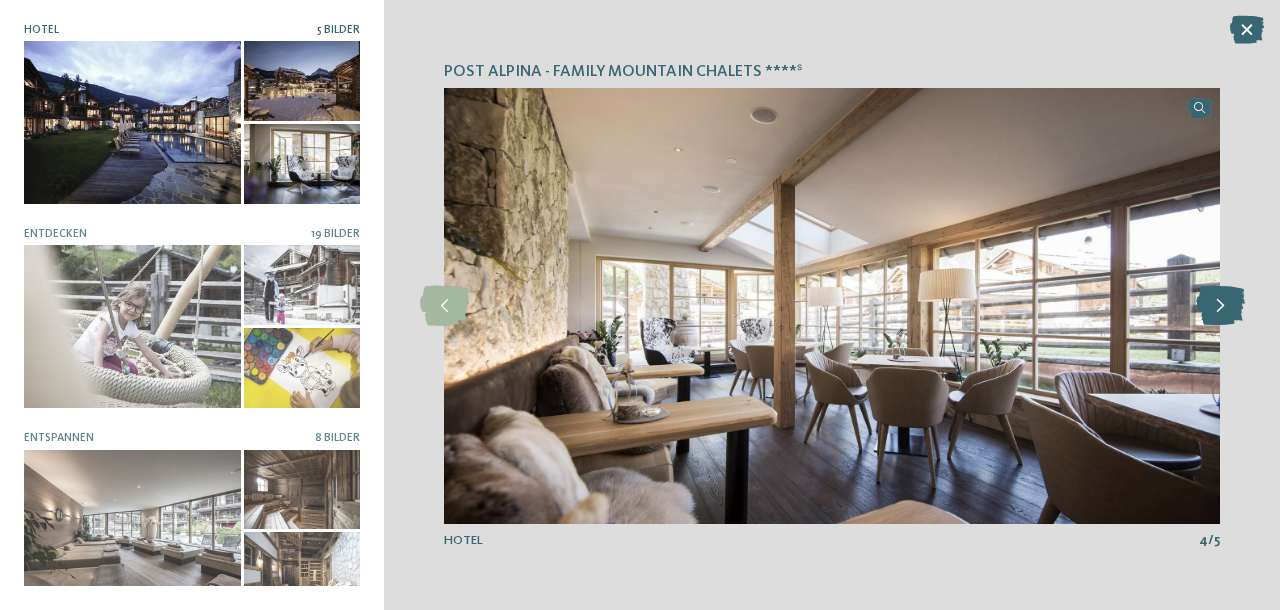 click at bounding box center (1220, 306) 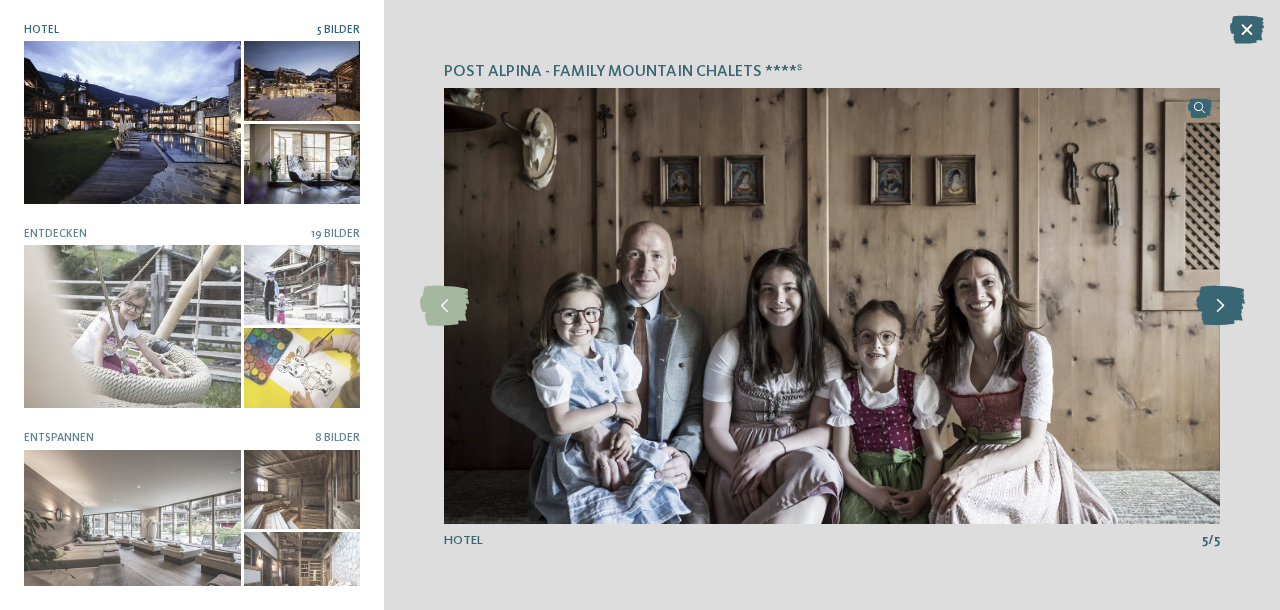 click at bounding box center (1220, 306) 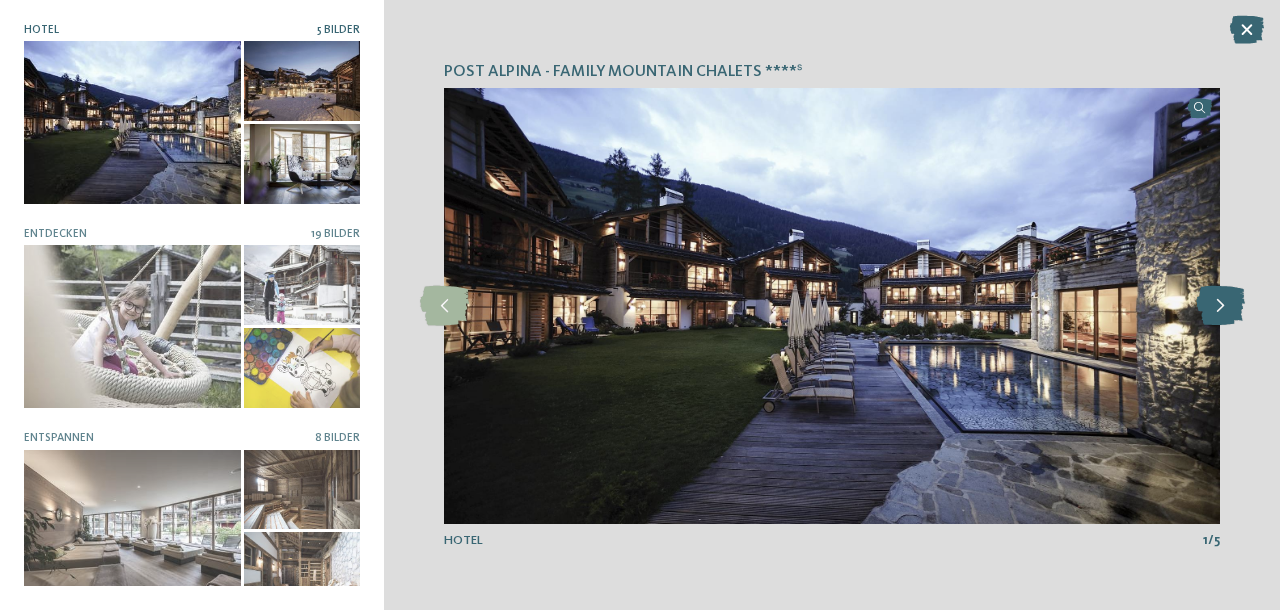 click at bounding box center [1220, 306] 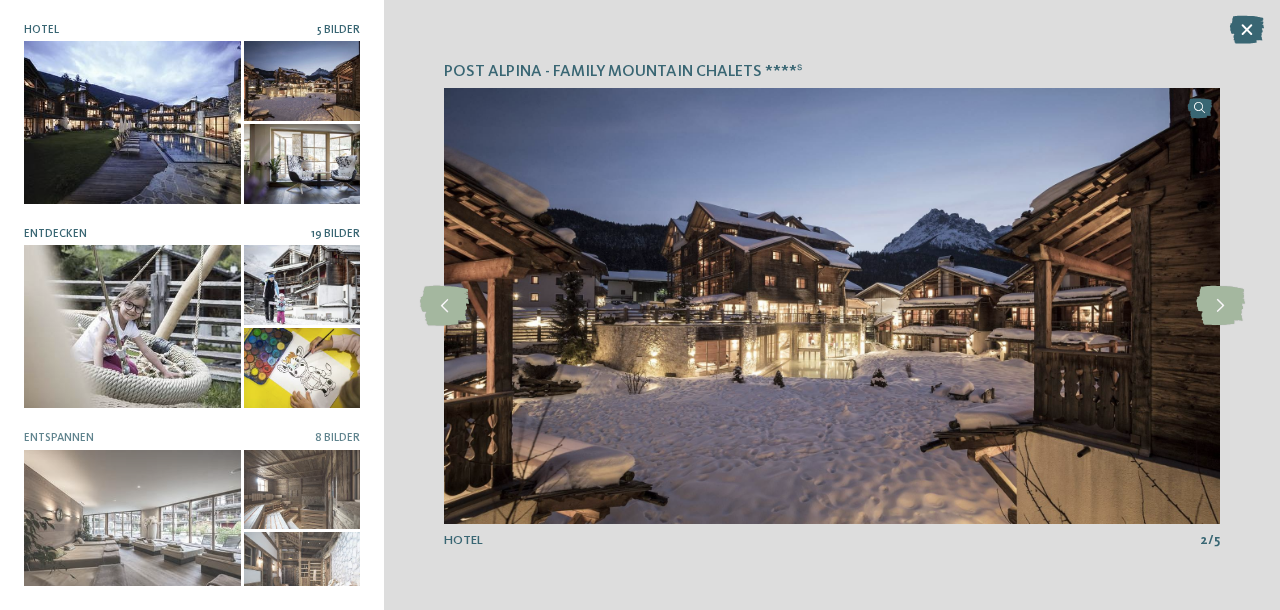 click at bounding box center [132, 326] 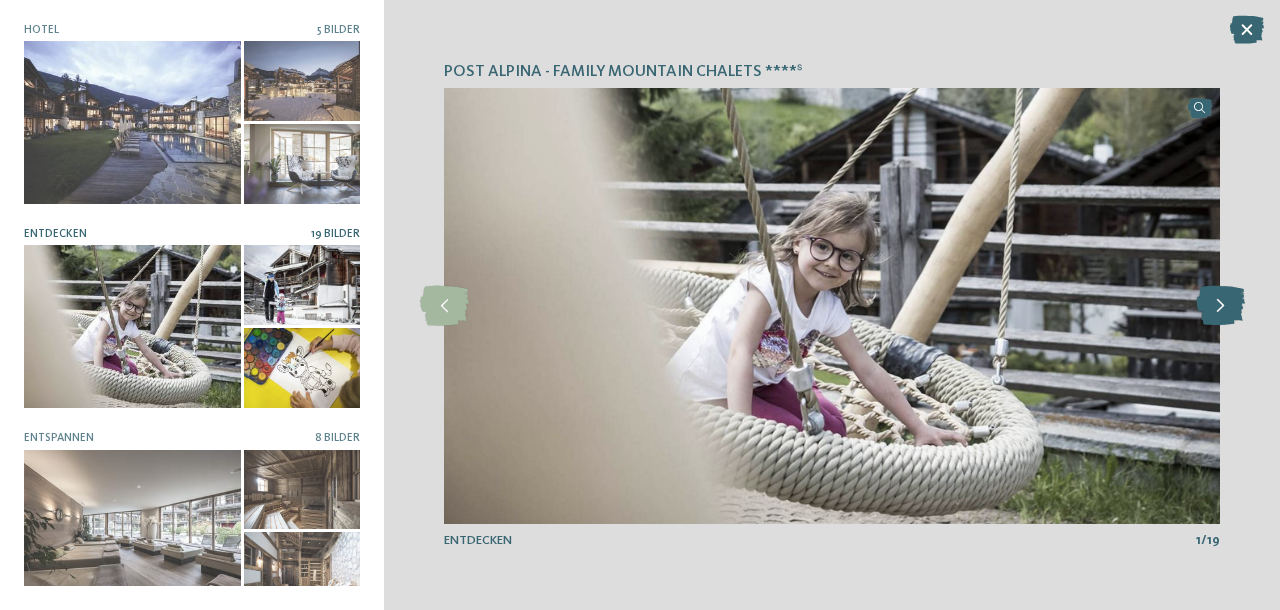 click at bounding box center (1220, 306) 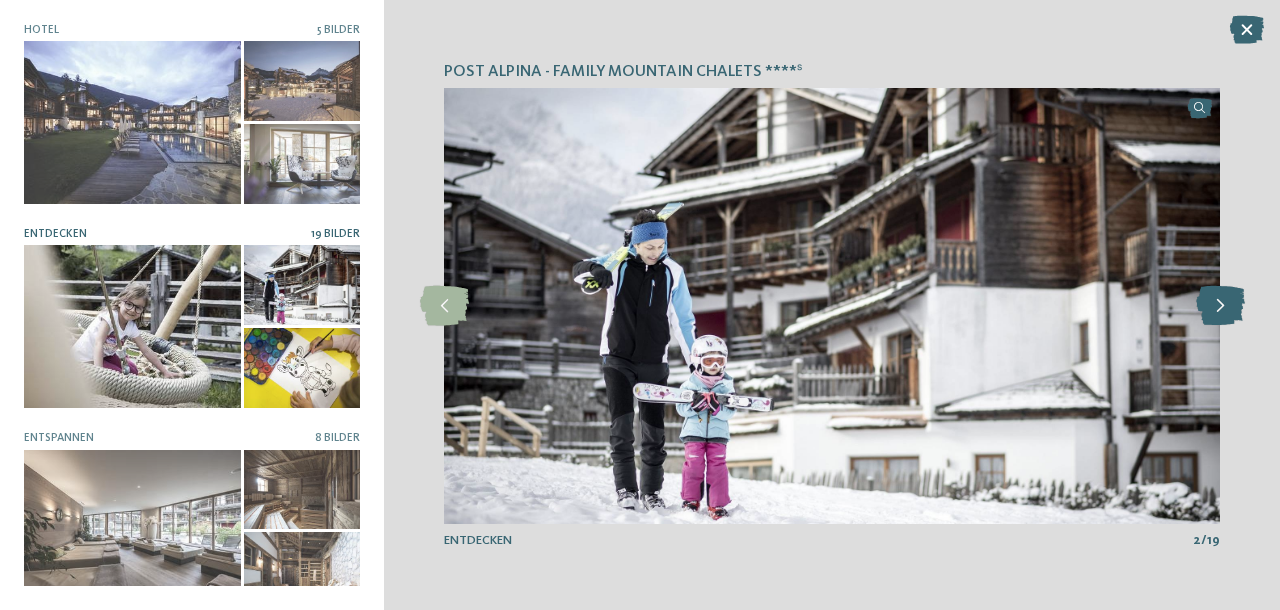 click at bounding box center [1220, 306] 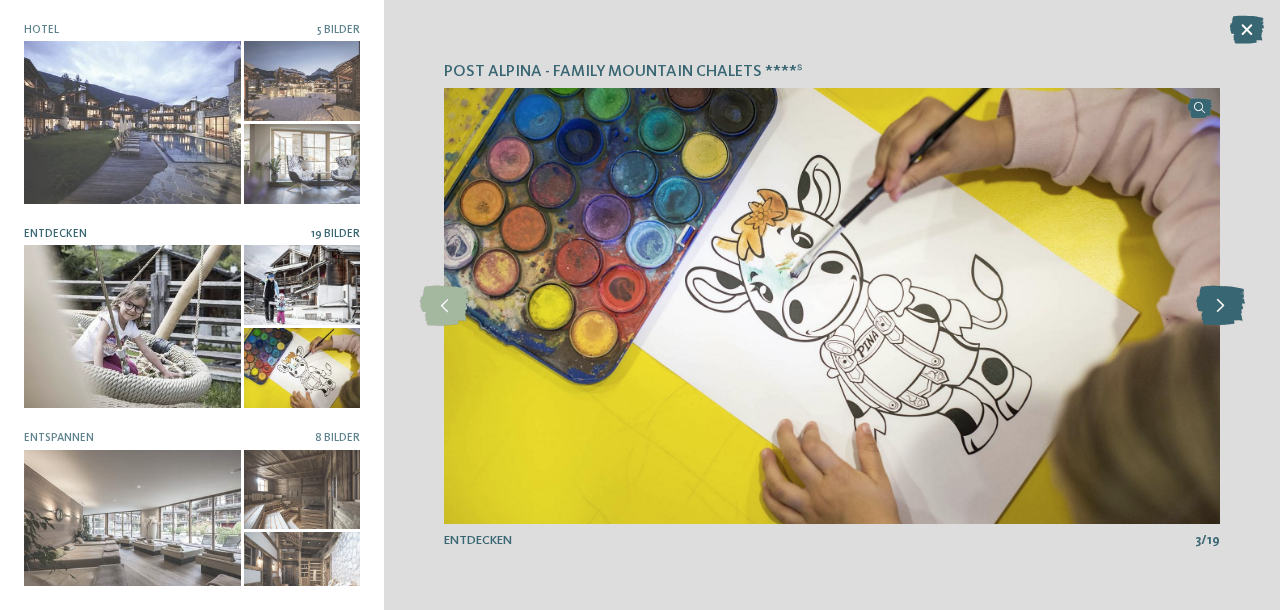 click at bounding box center (1220, 306) 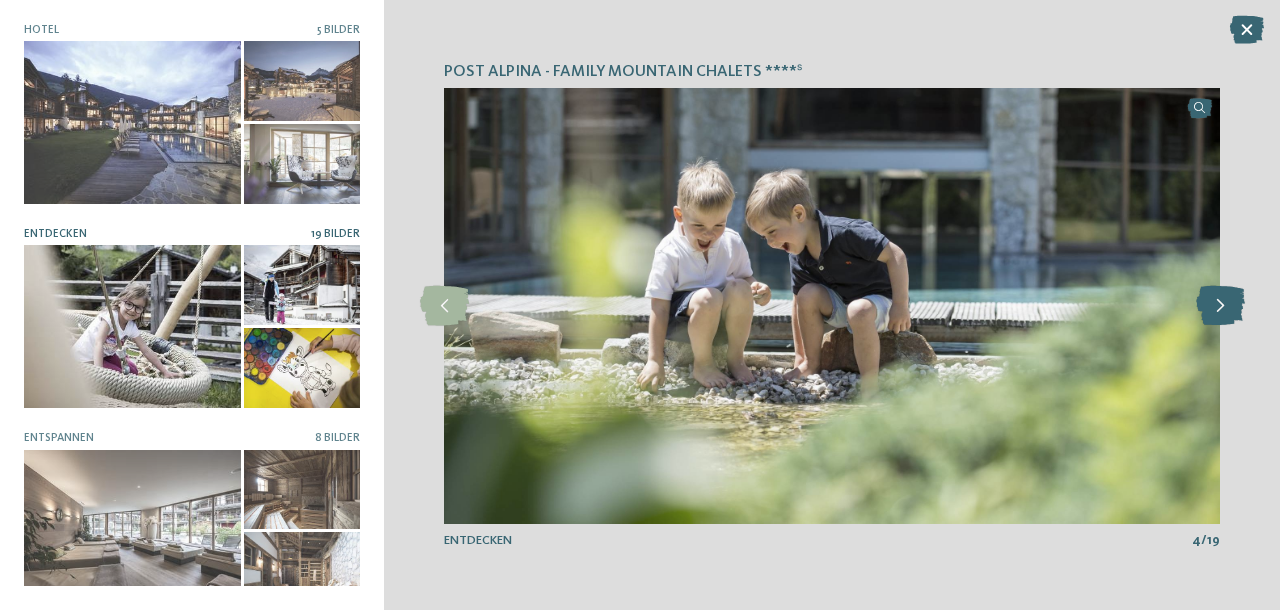 click at bounding box center (1220, 306) 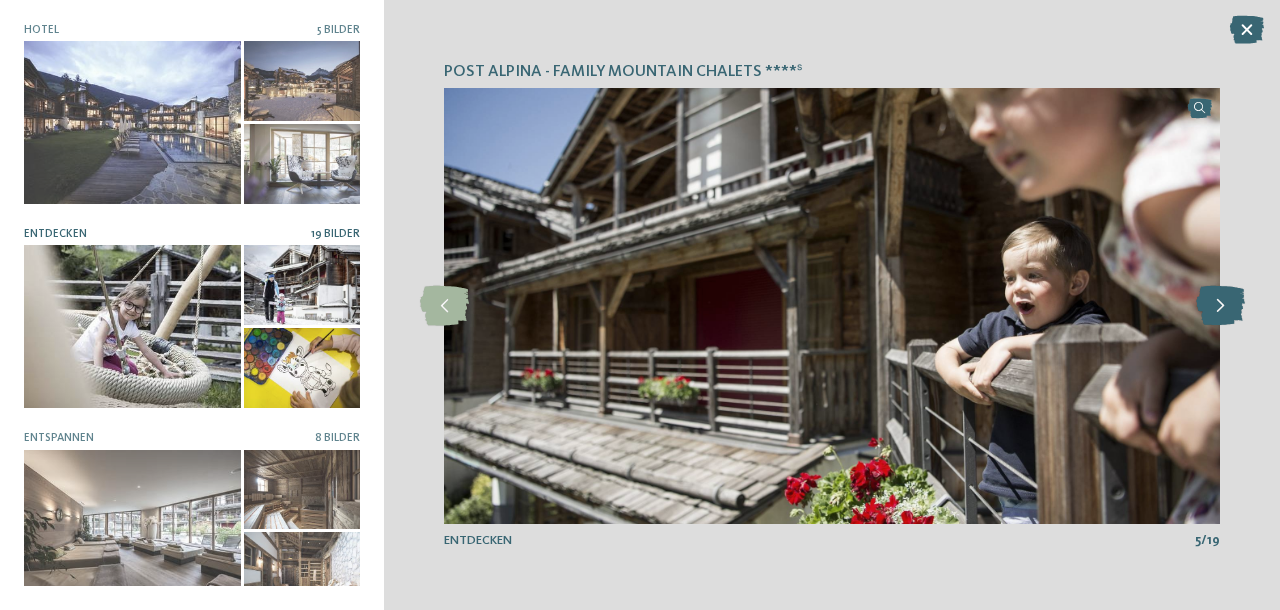 click at bounding box center [1220, 306] 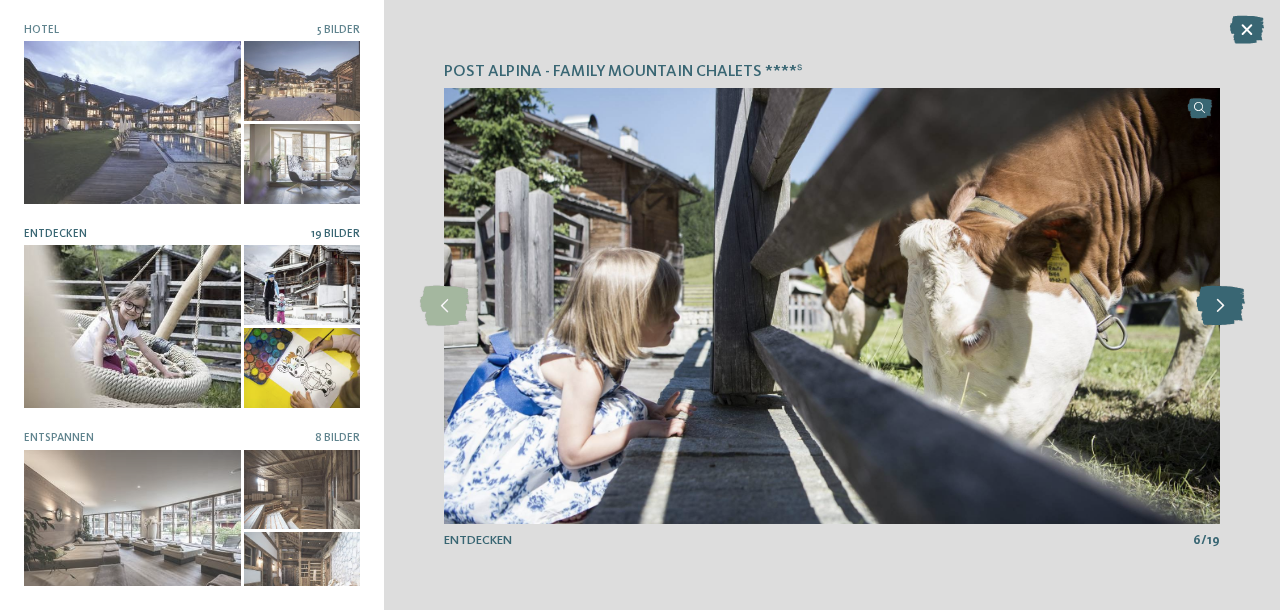 click at bounding box center (1220, 306) 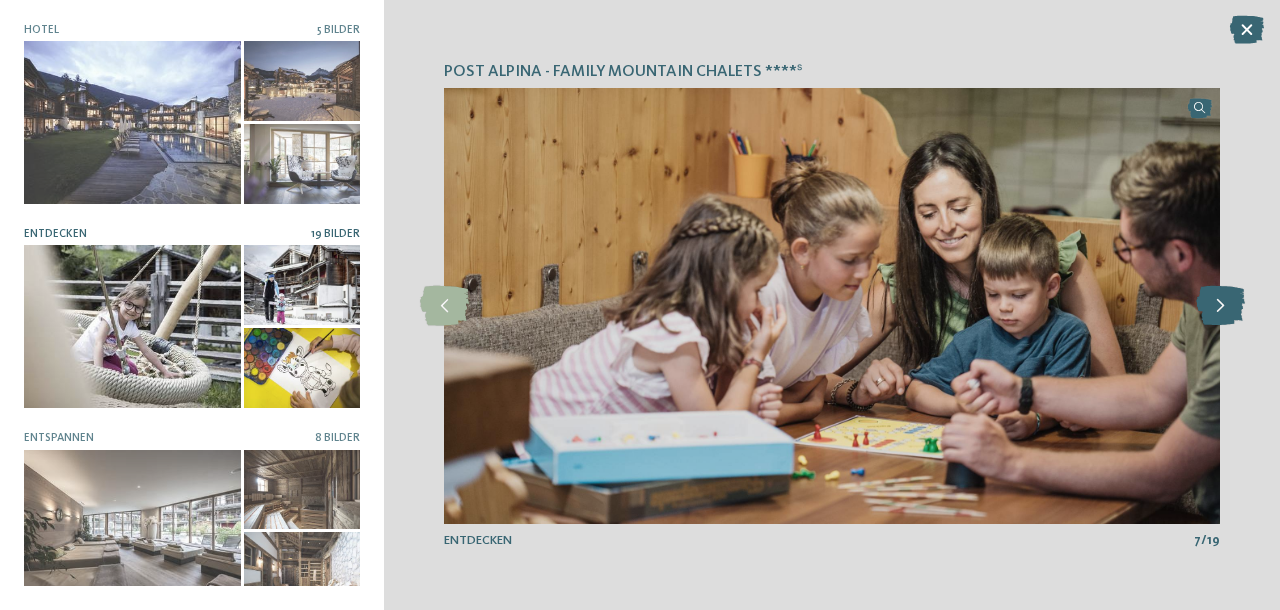 click at bounding box center (1220, 306) 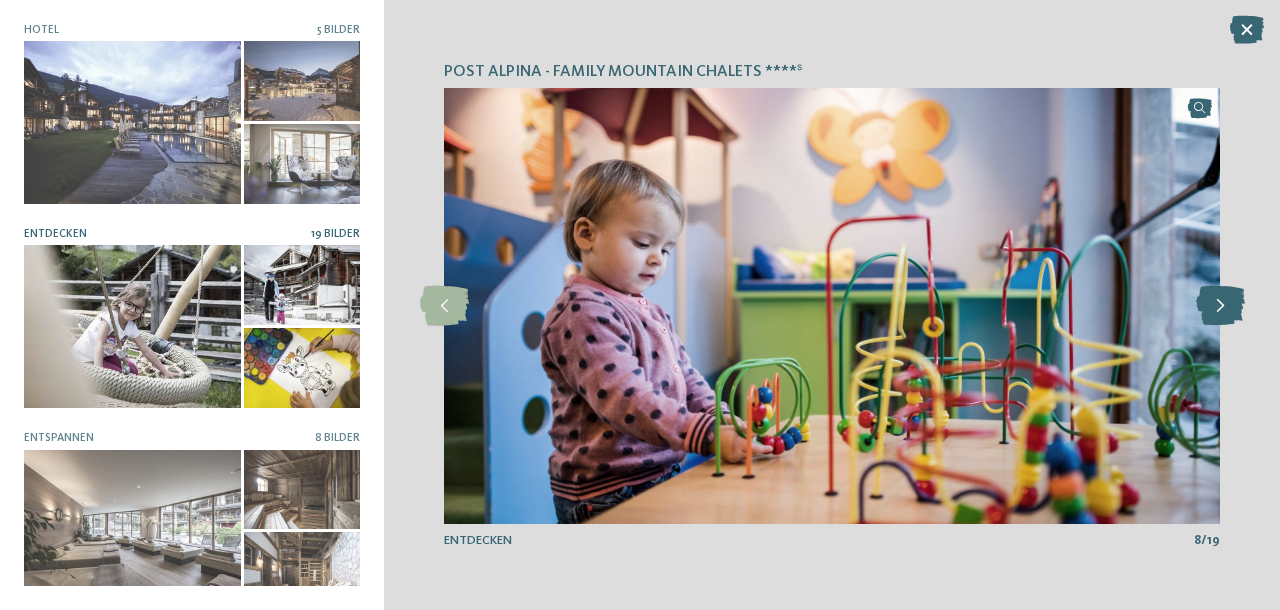 click at bounding box center [1220, 306] 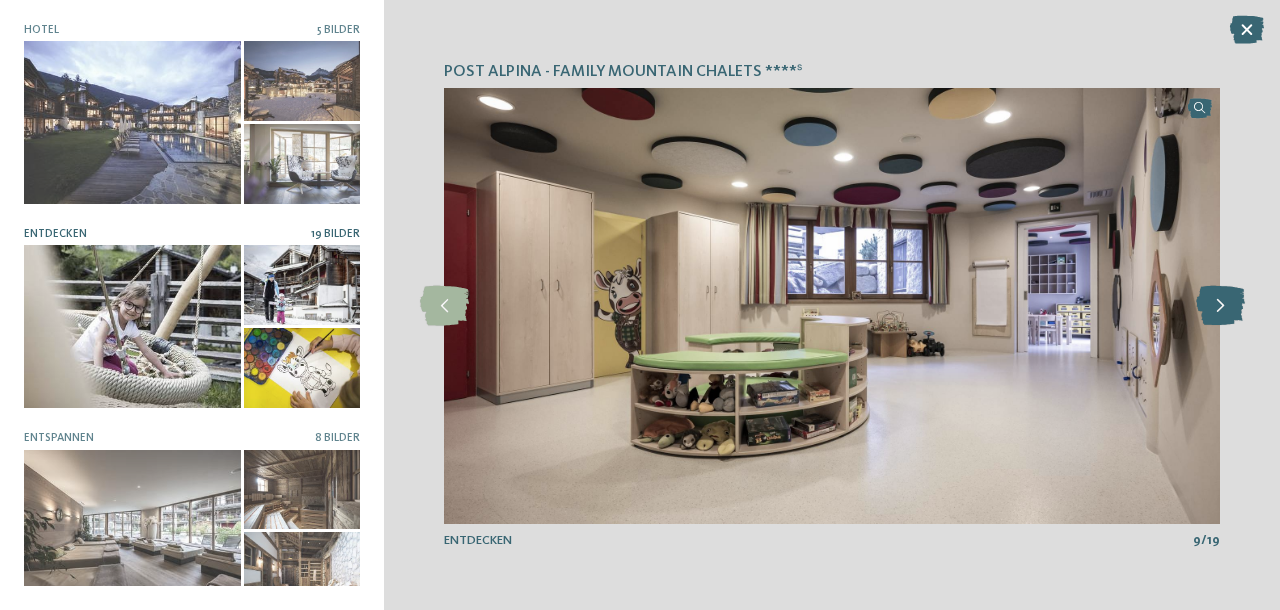 click at bounding box center [1220, 306] 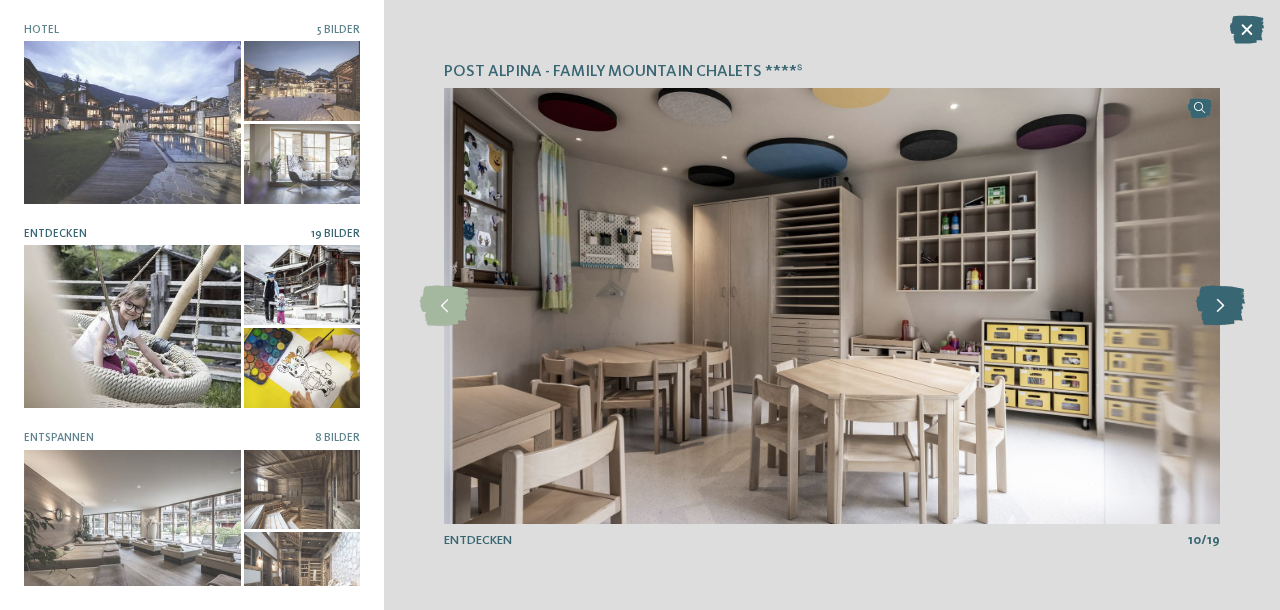click at bounding box center (1220, 306) 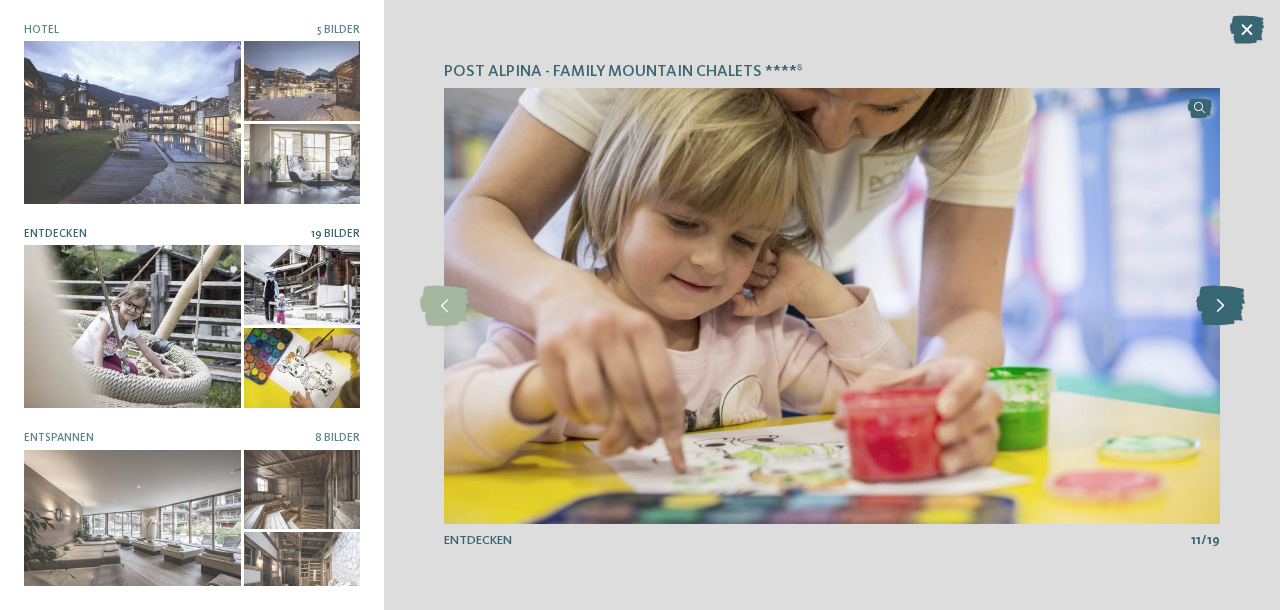 click at bounding box center (1220, 306) 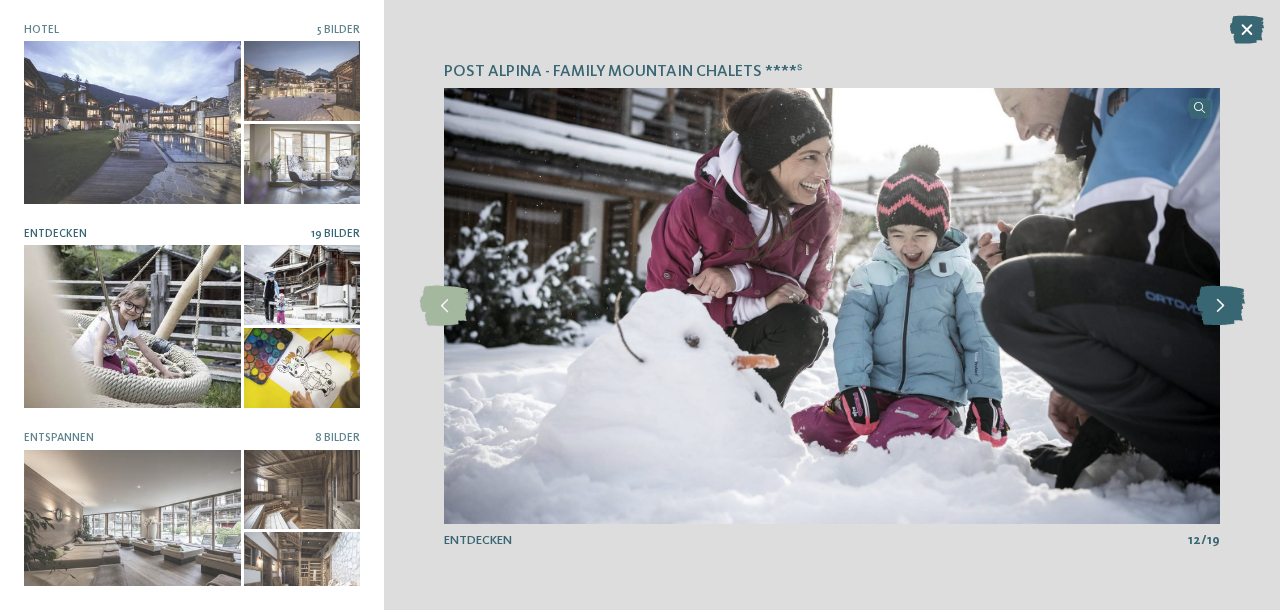 click at bounding box center [1220, 306] 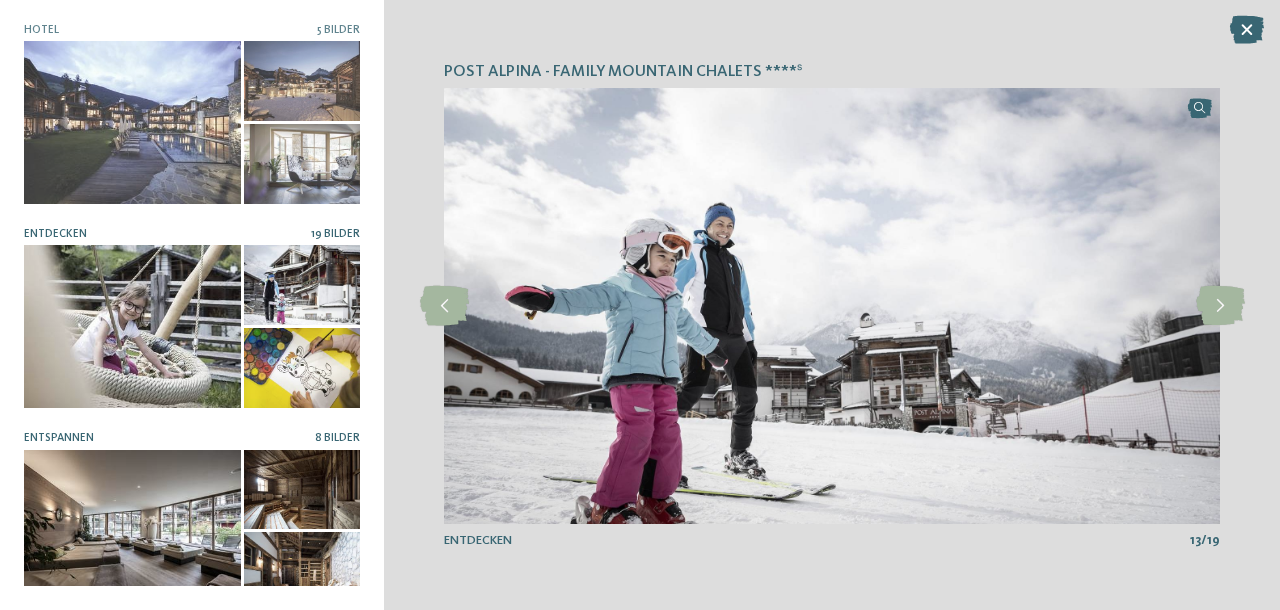 click at bounding box center (192, 531) 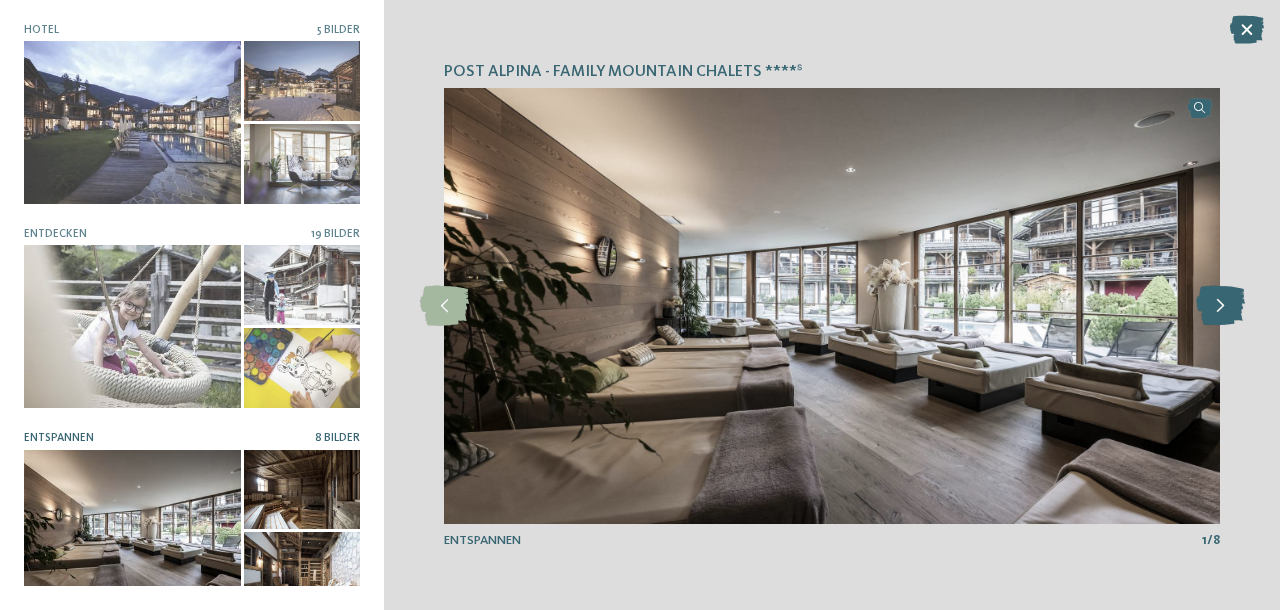 click at bounding box center [1220, 306] 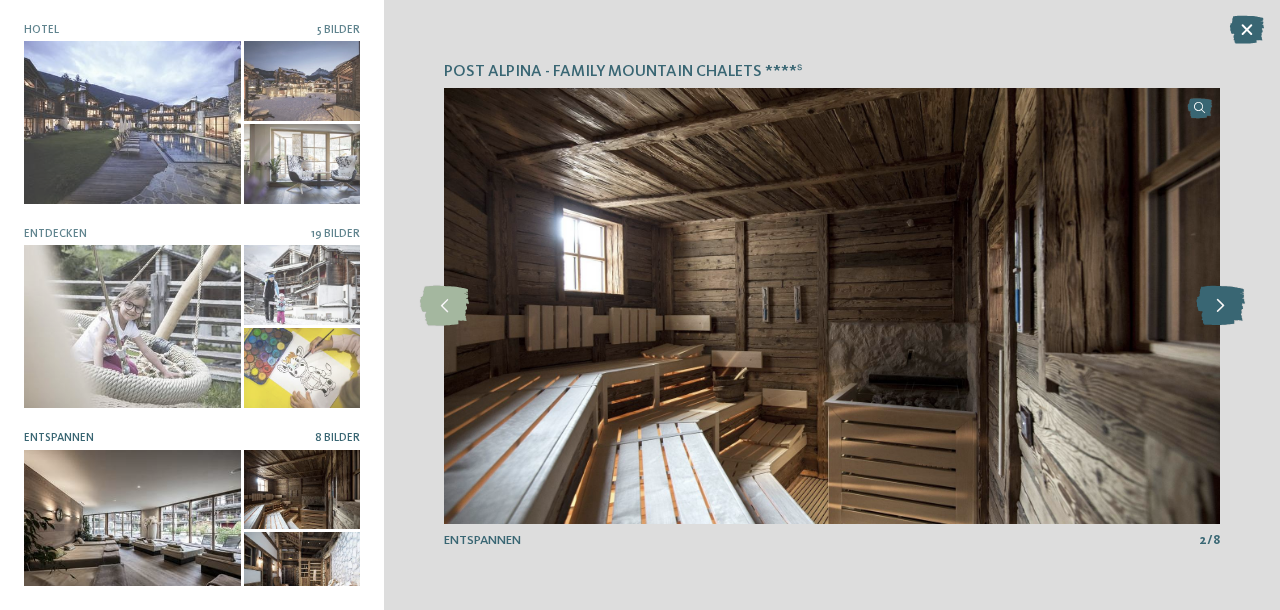 click at bounding box center [1220, 306] 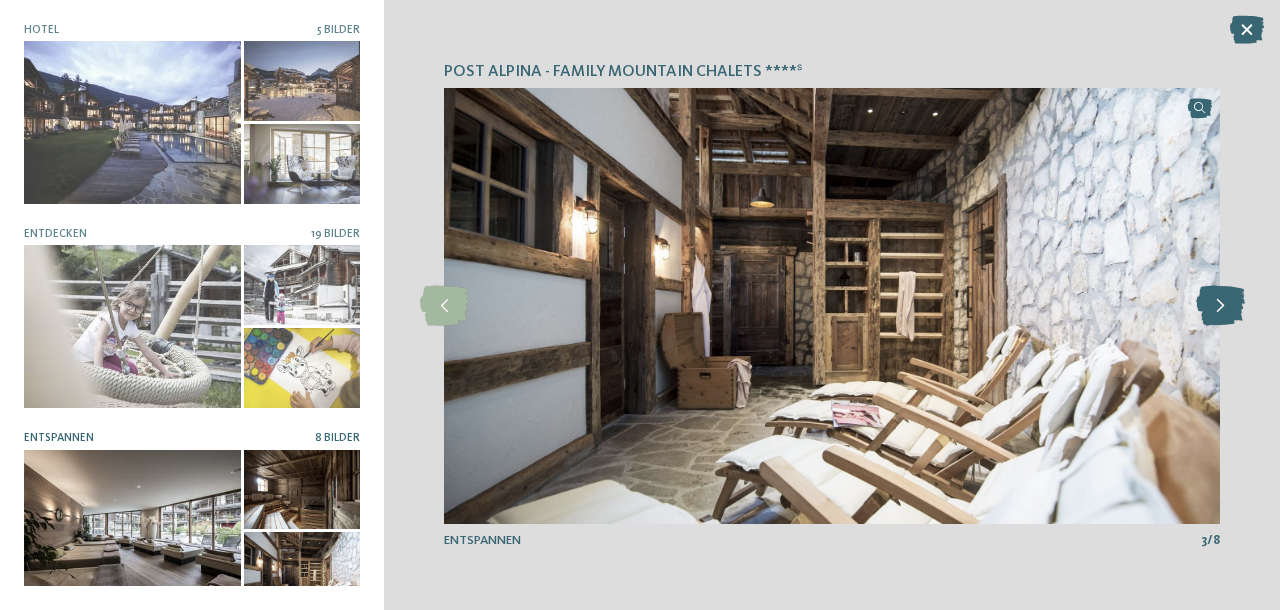 click at bounding box center [1220, 306] 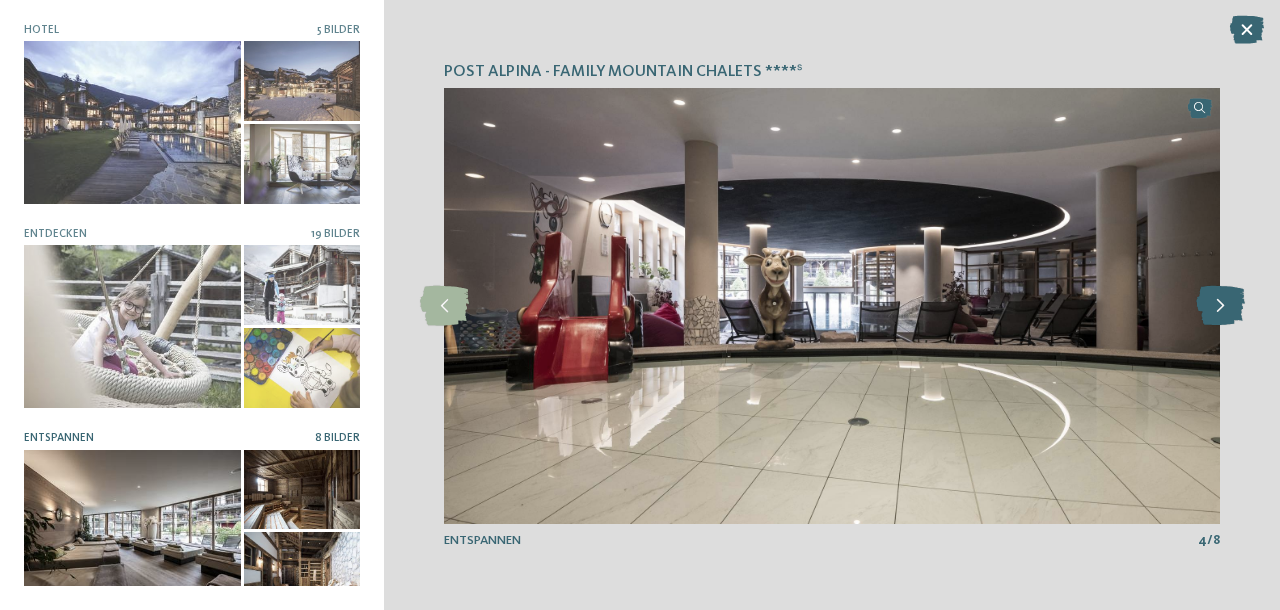 click at bounding box center [1220, 306] 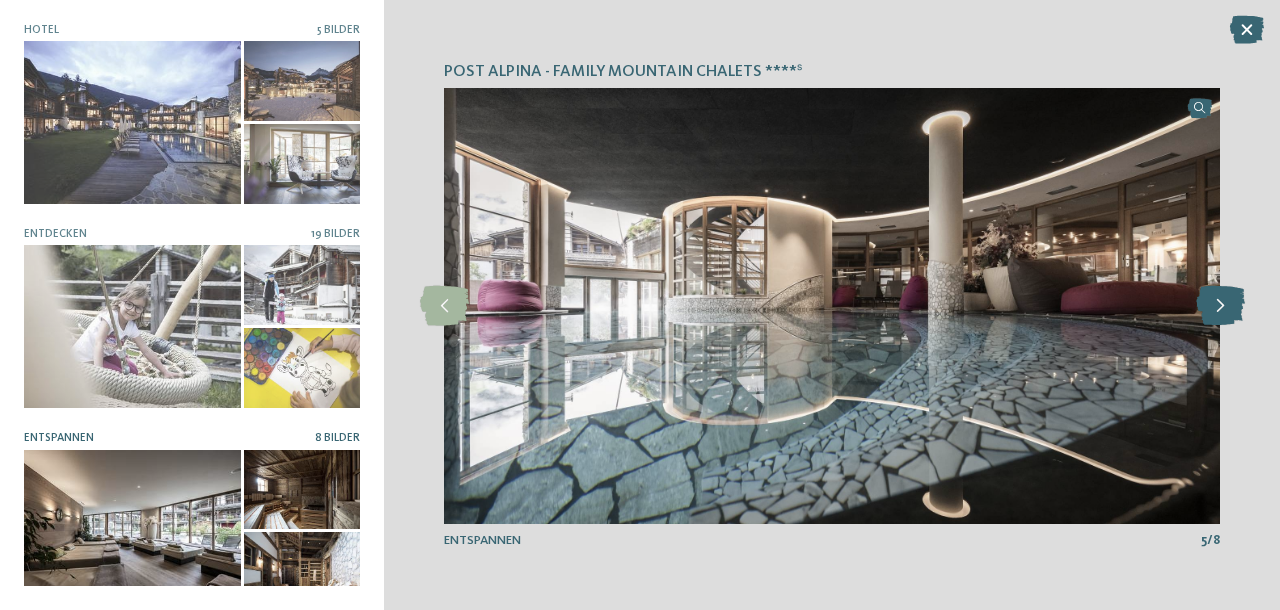 click at bounding box center (1220, 306) 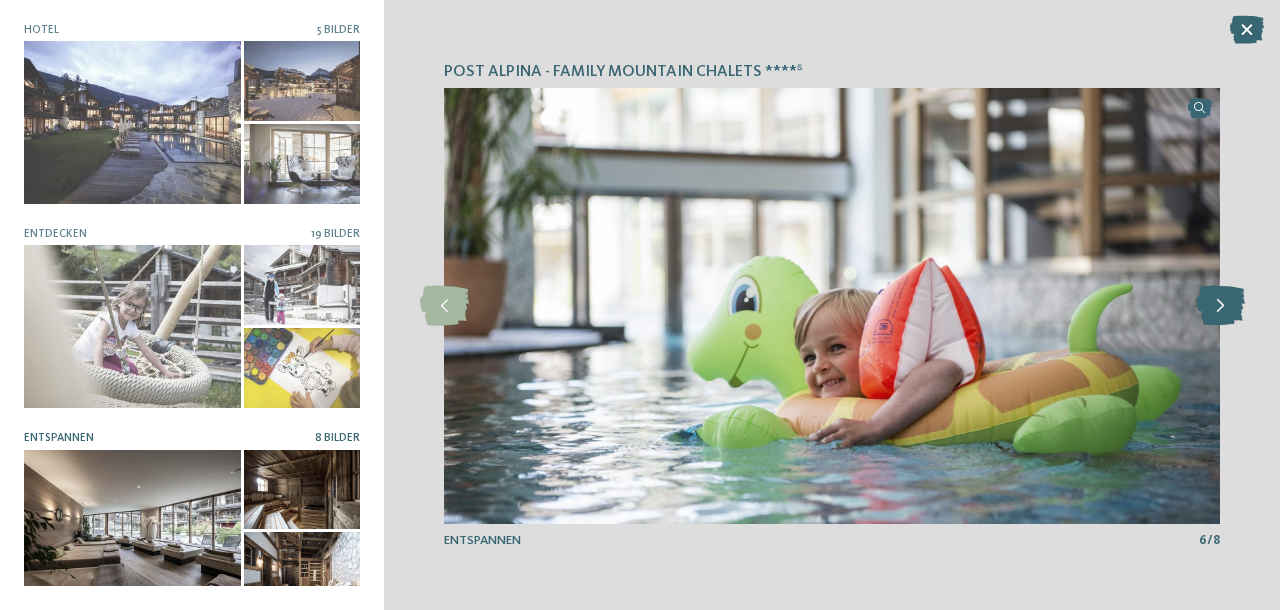click at bounding box center (1220, 306) 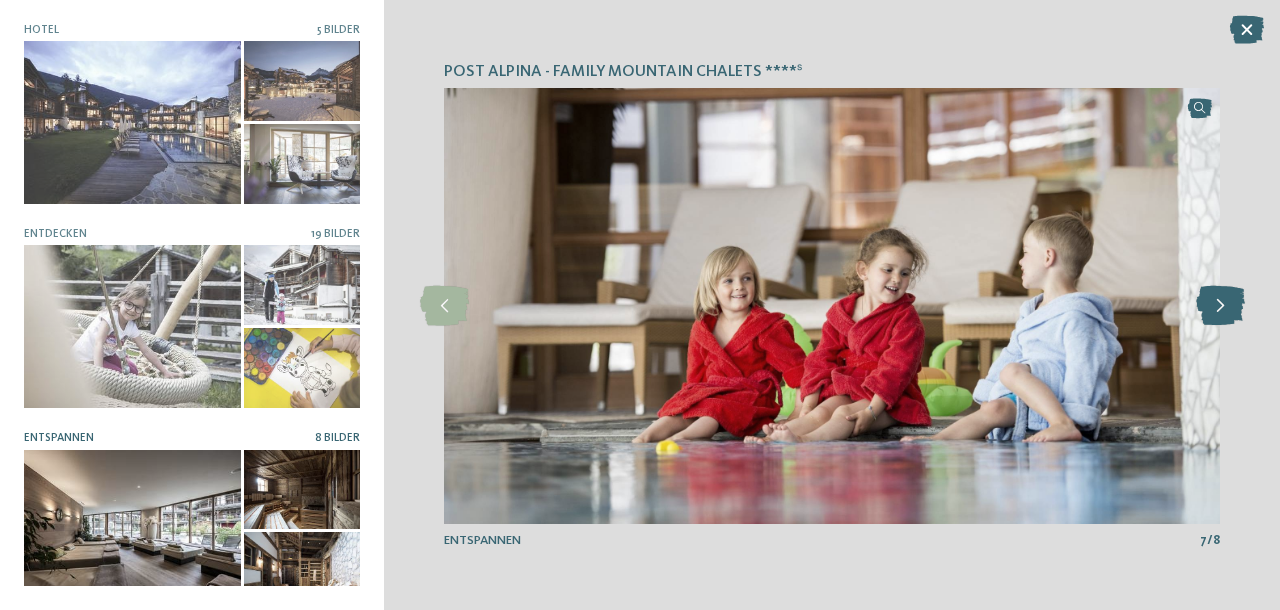 click at bounding box center (1220, 306) 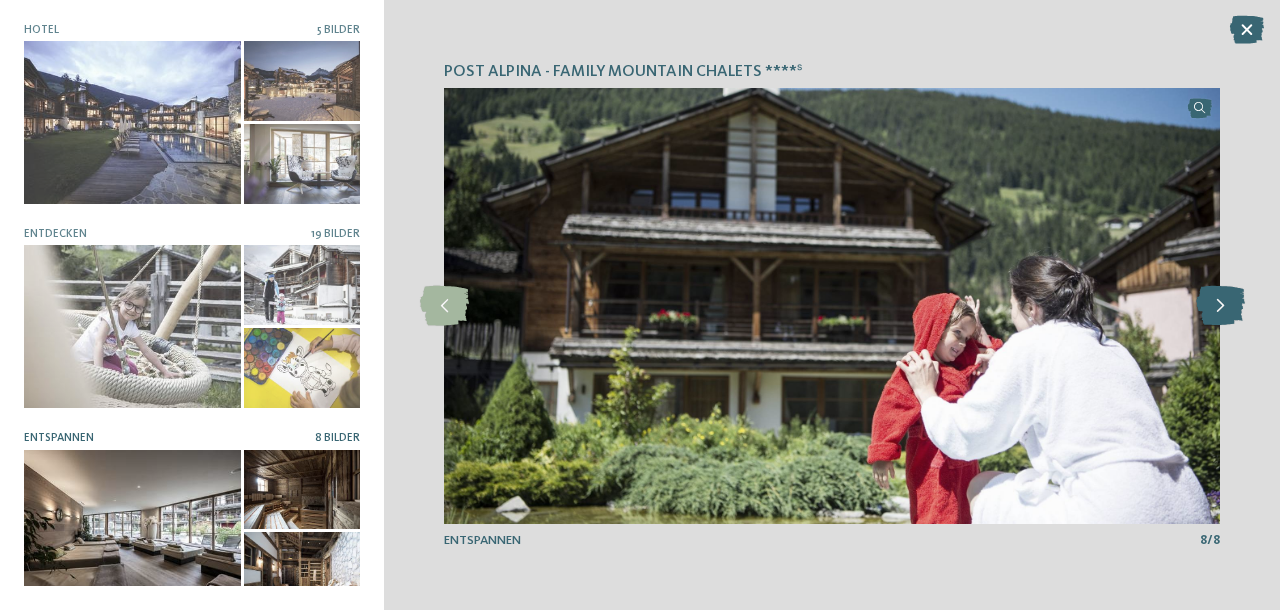 click at bounding box center [1220, 306] 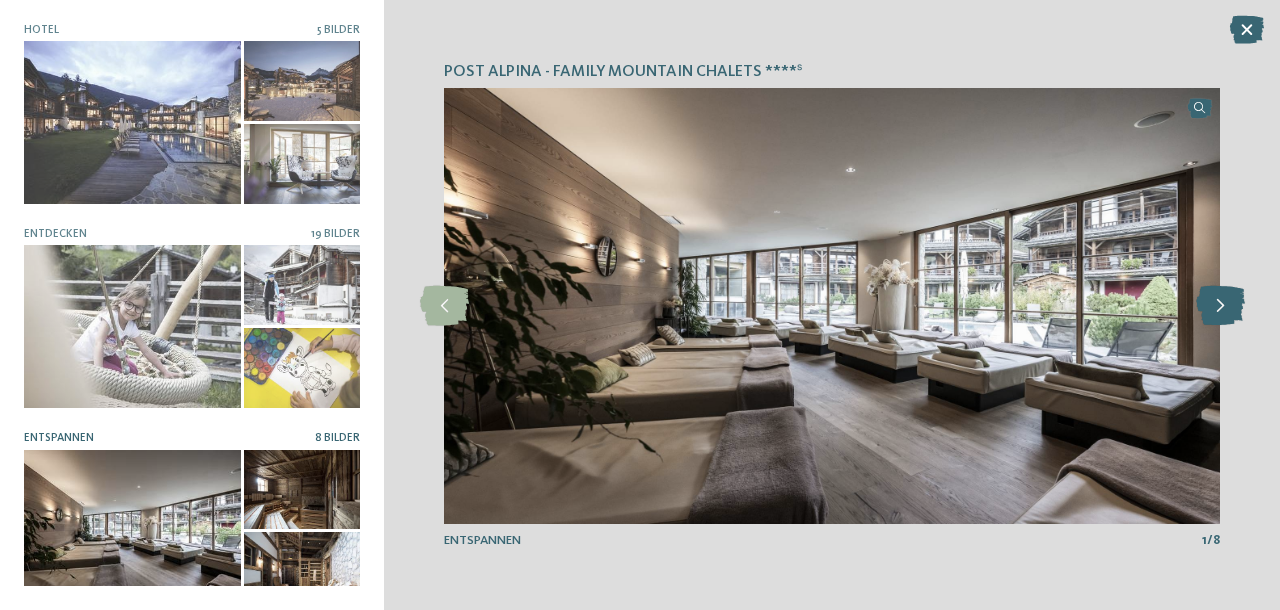 click at bounding box center (1220, 306) 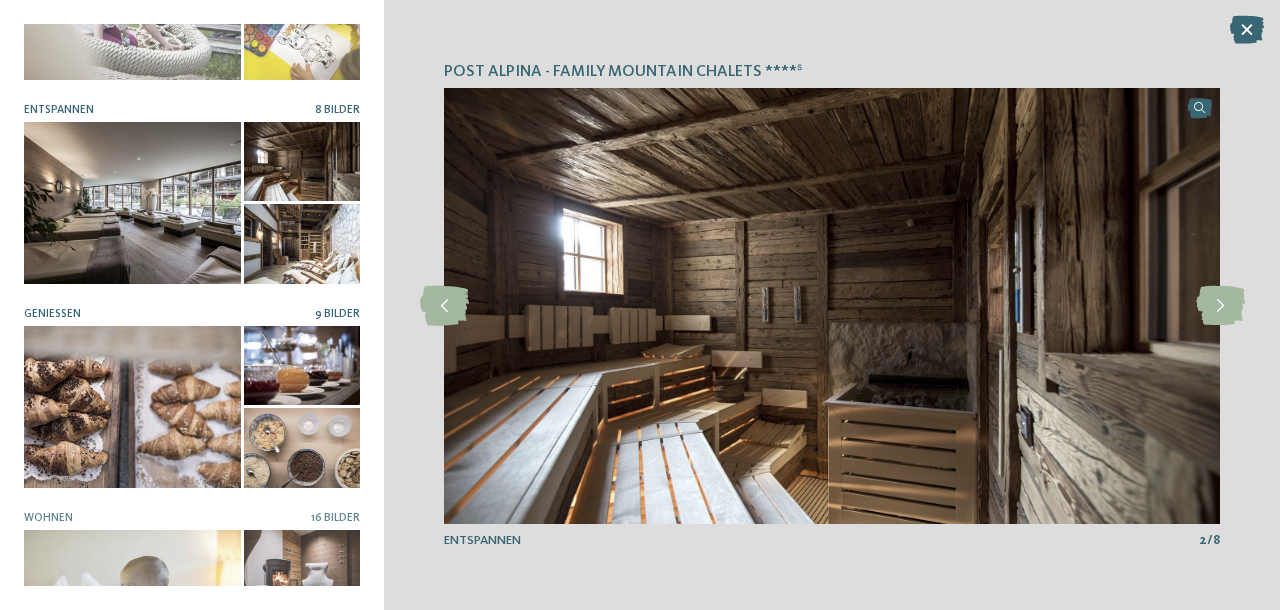 scroll, scrollTop: 330, scrollLeft: 0, axis: vertical 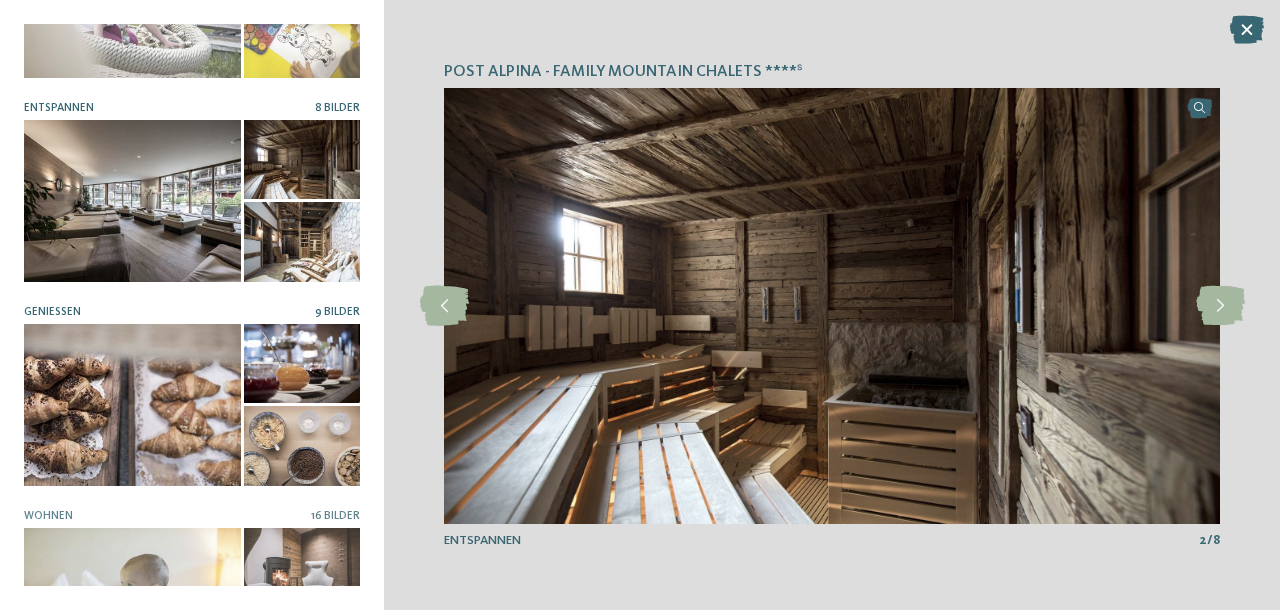 click at bounding box center [132, 405] 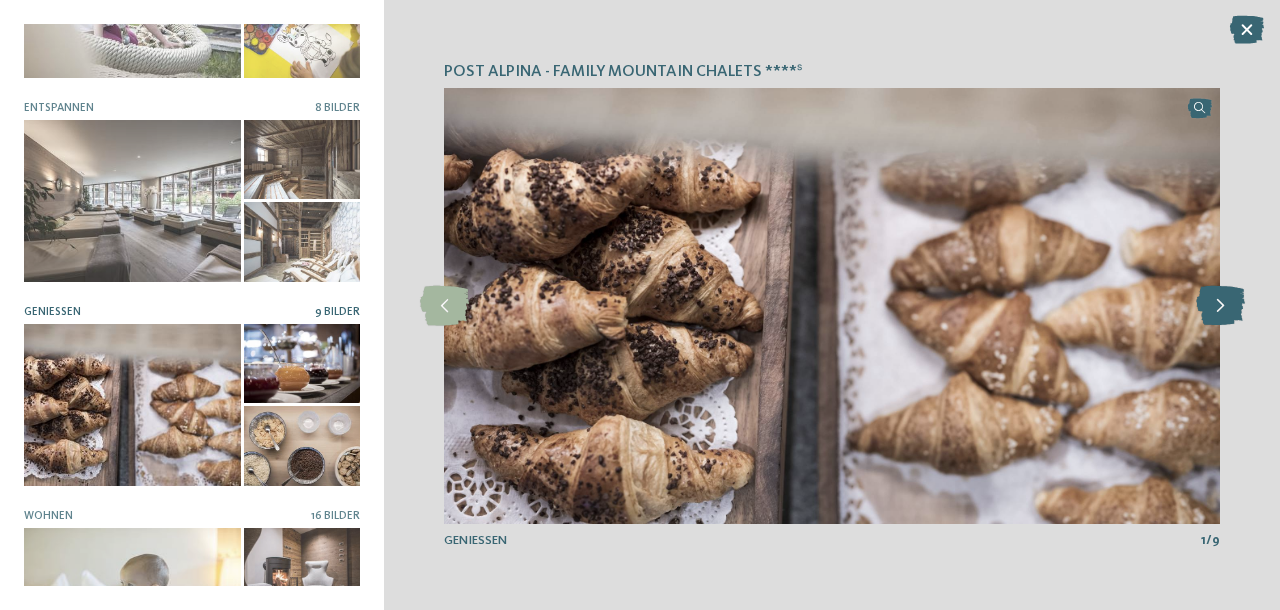 click at bounding box center [1220, 306] 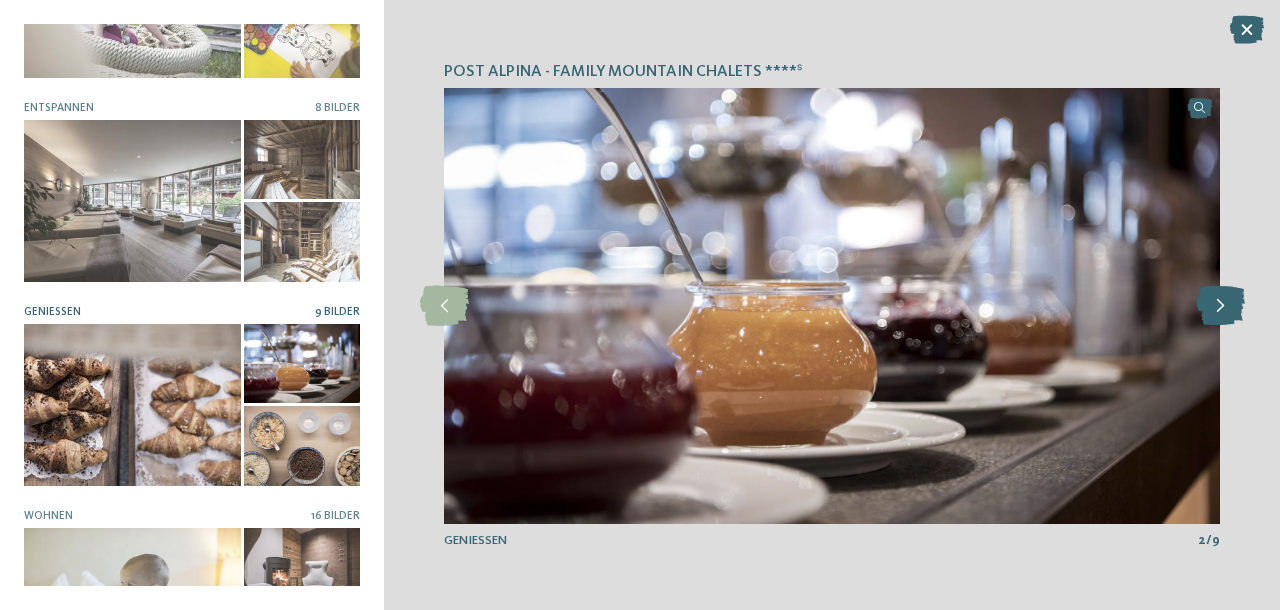 click at bounding box center (1220, 306) 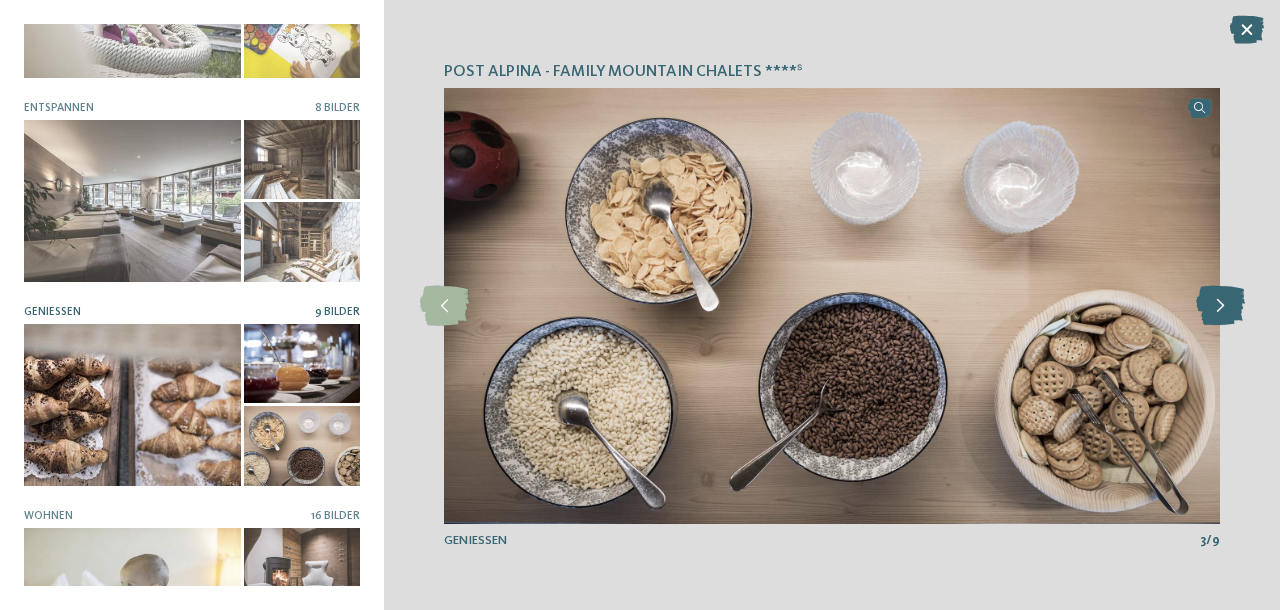 click at bounding box center [1220, 306] 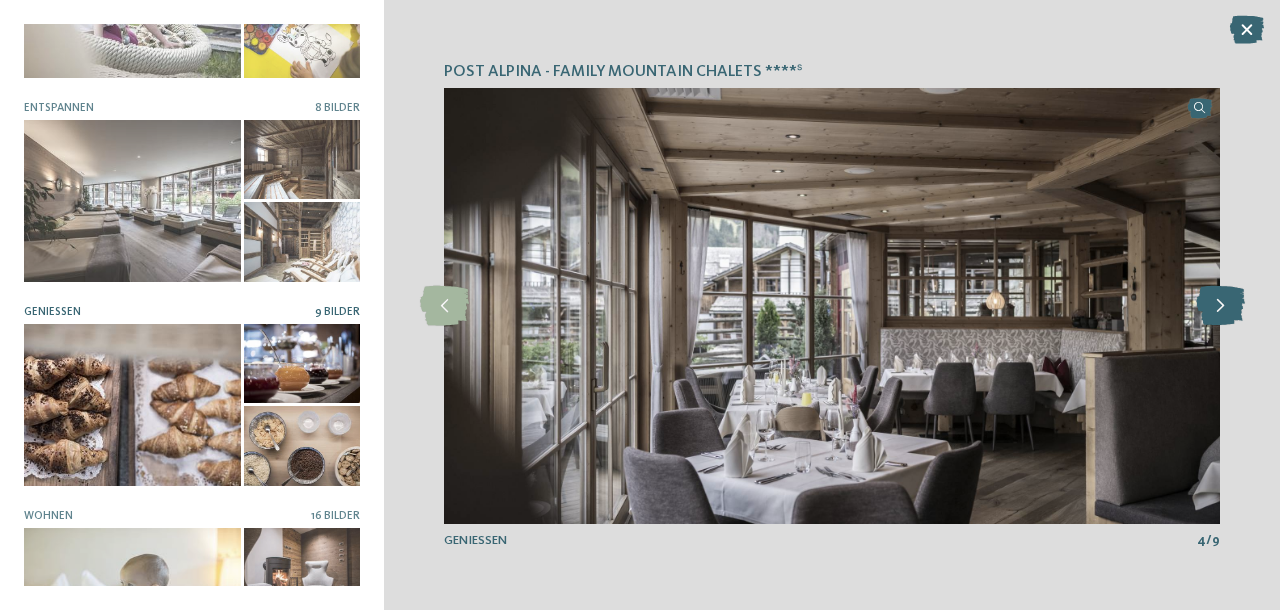 click at bounding box center [1220, 306] 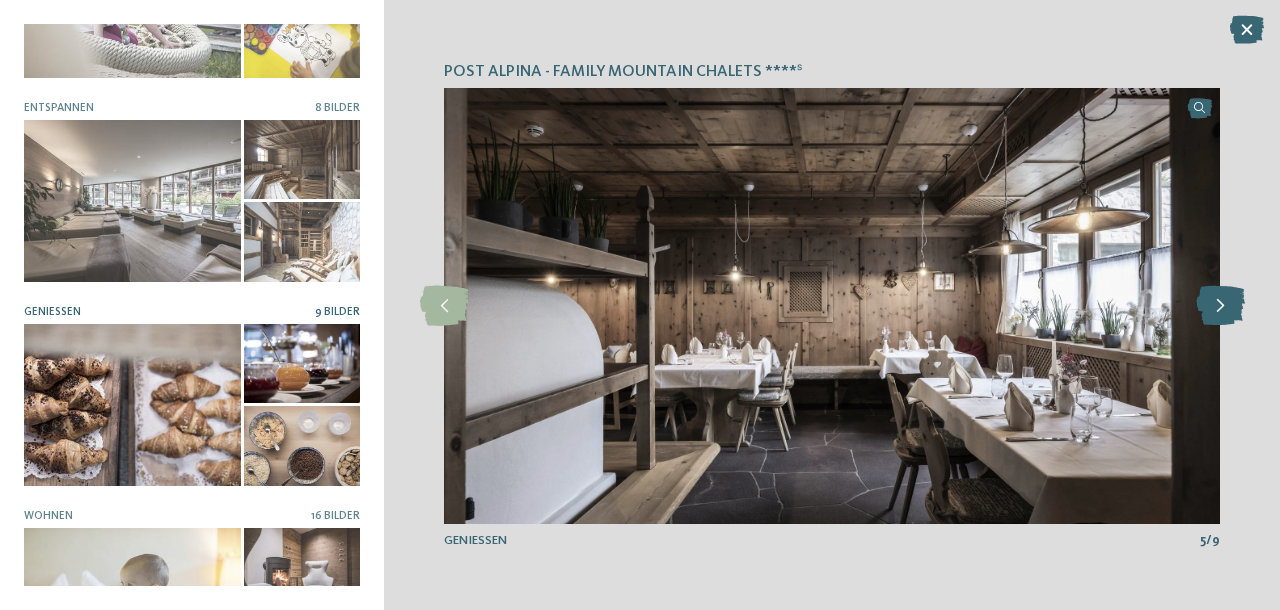 click at bounding box center [1220, 306] 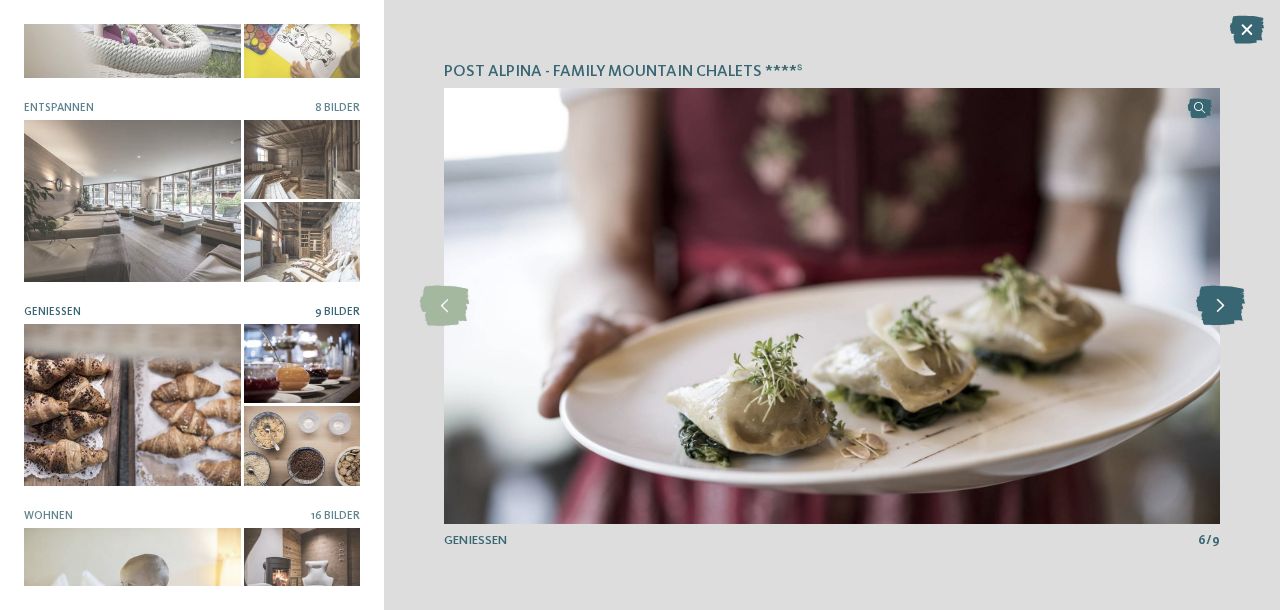 click at bounding box center (1220, 306) 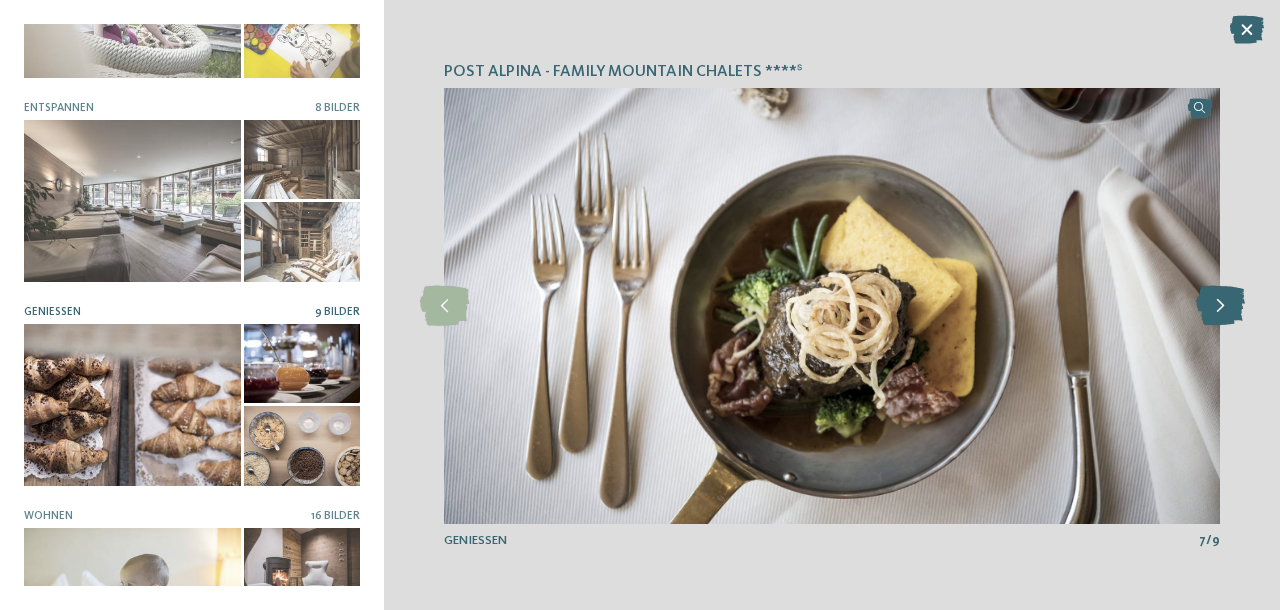 click at bounding box center (1220, 306) 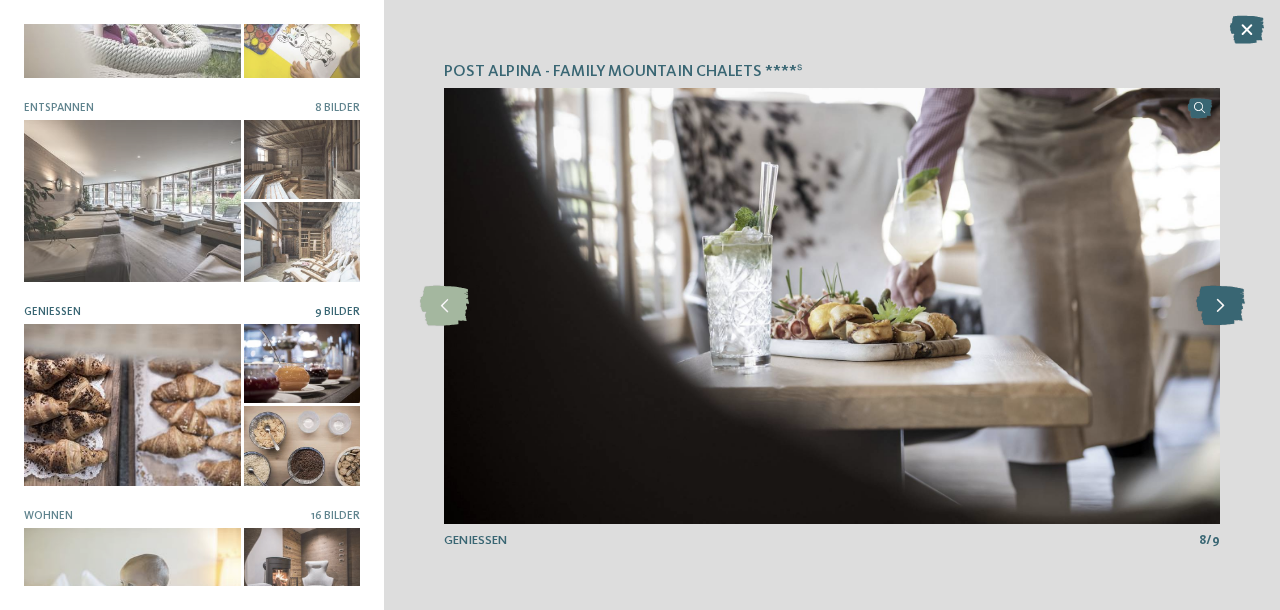 click at bounding box center [1220, 306] 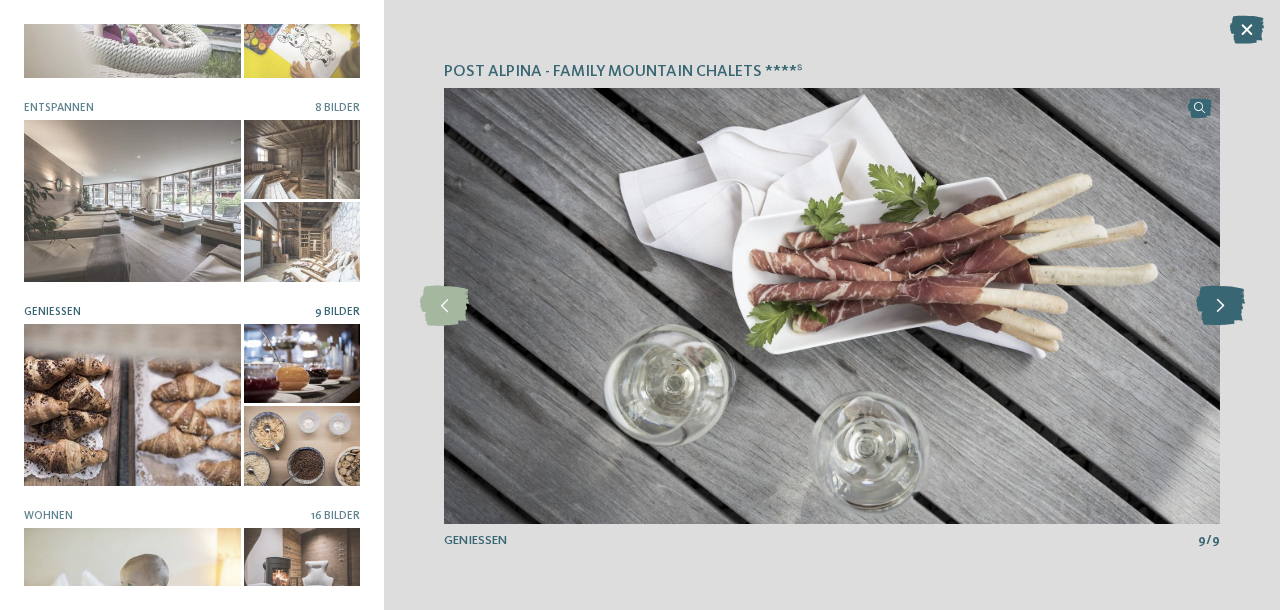 click at bounding box center (1220, 306) 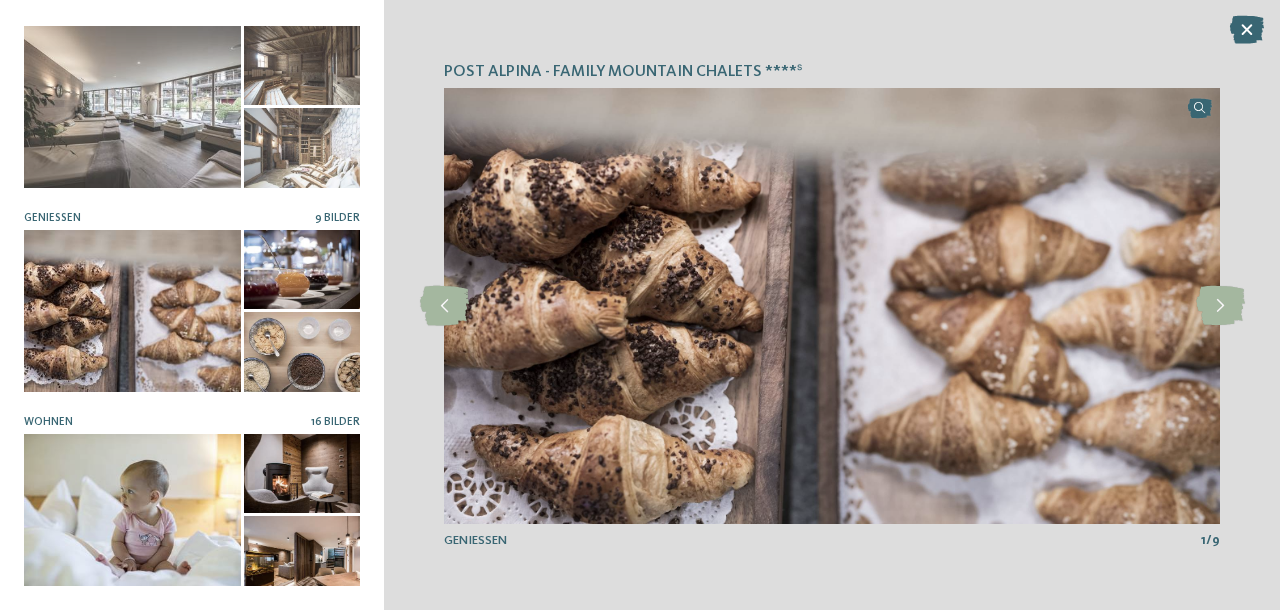 scroll, scrollTop: 422, scrollLeft: 0, axis: vertical 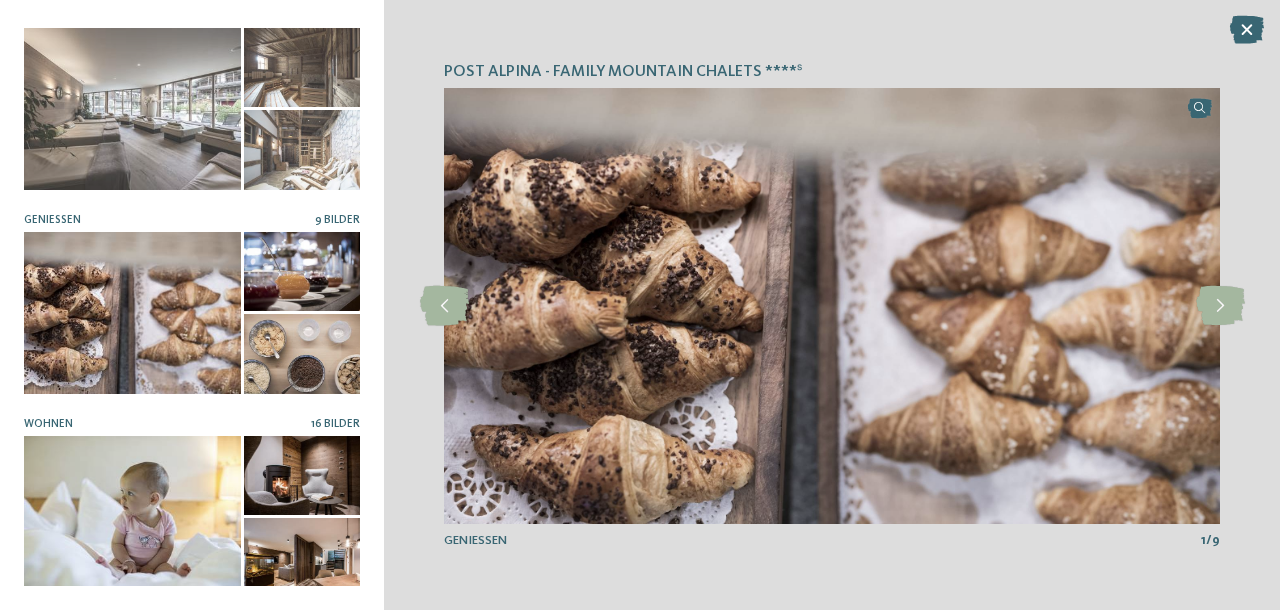 click at bounding box center [132, 517] 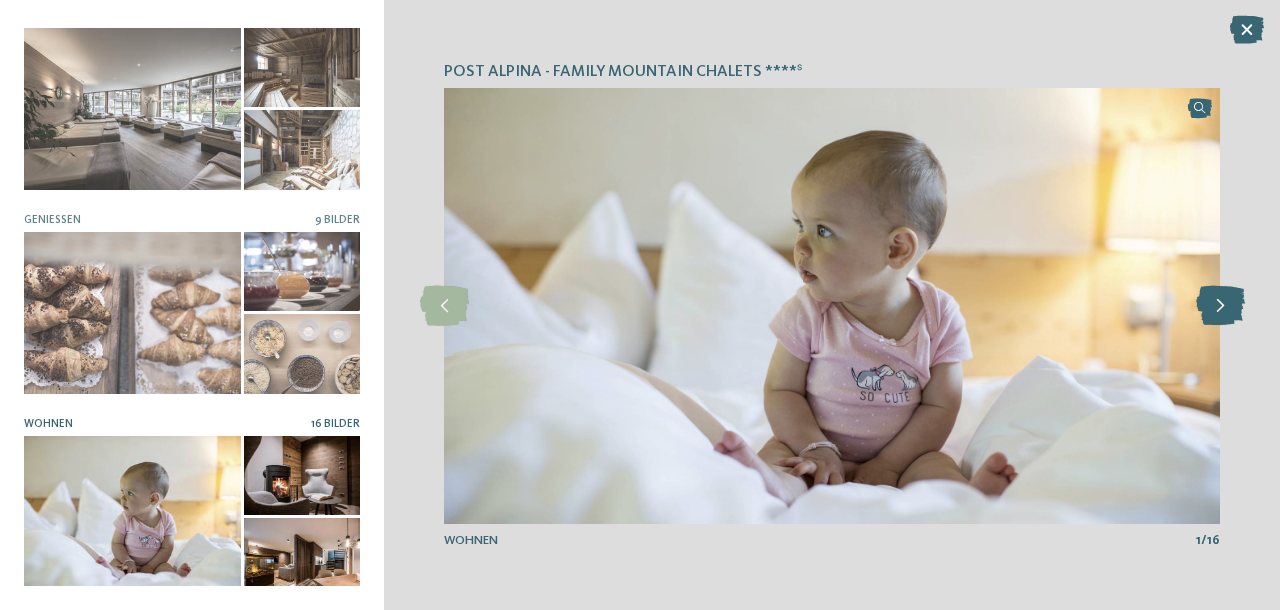 click at bounding box center (1220, 306) 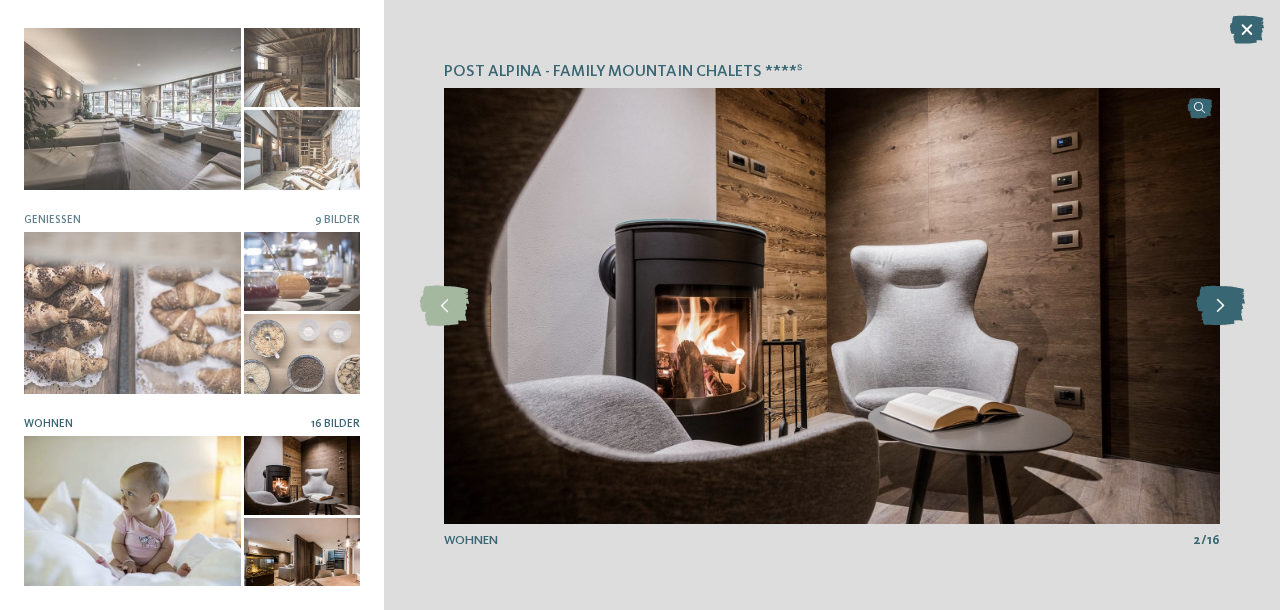 click at bounding box center [1220, 306] 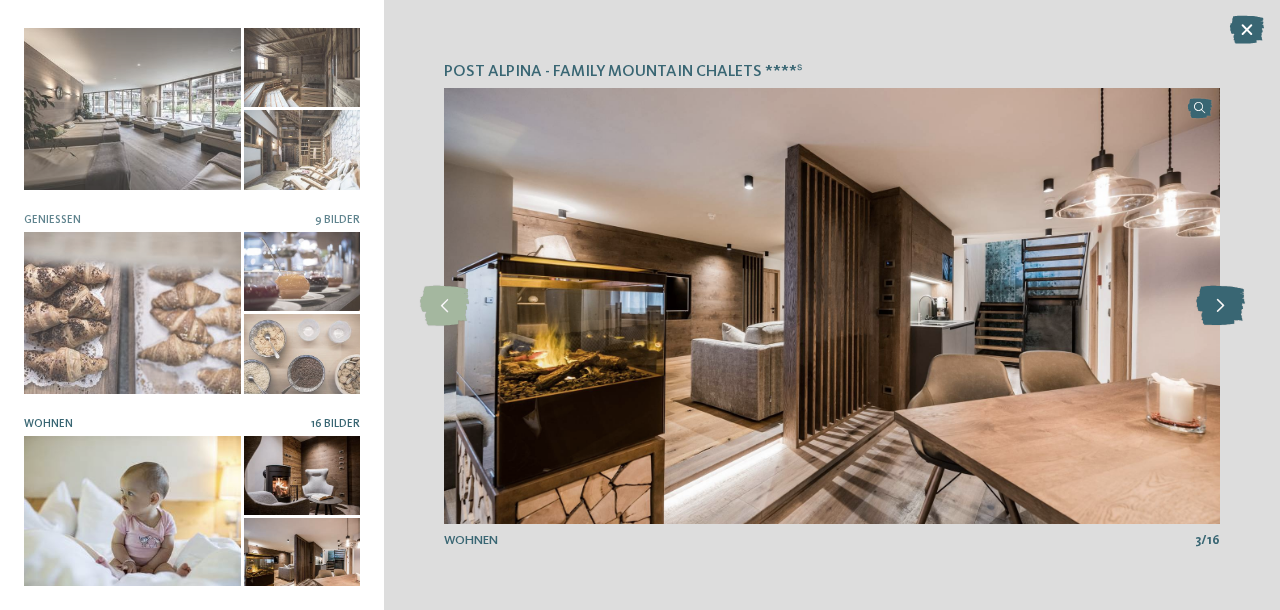 click at bounding box center (1220, 306) 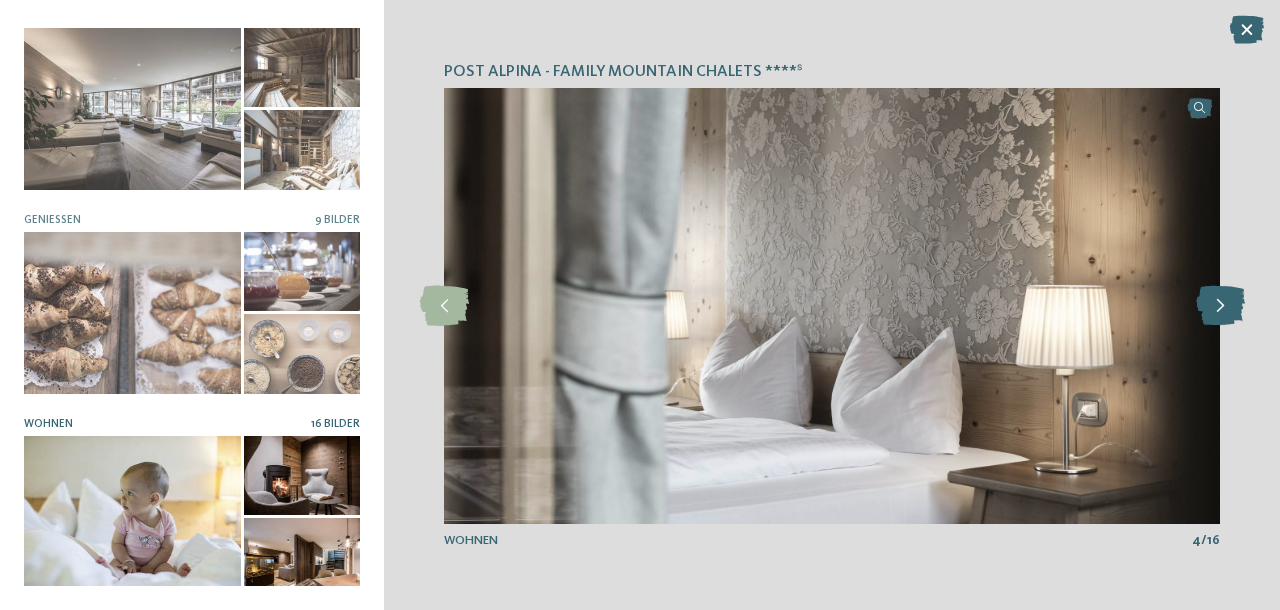 click at bounding box center (1220, 306) 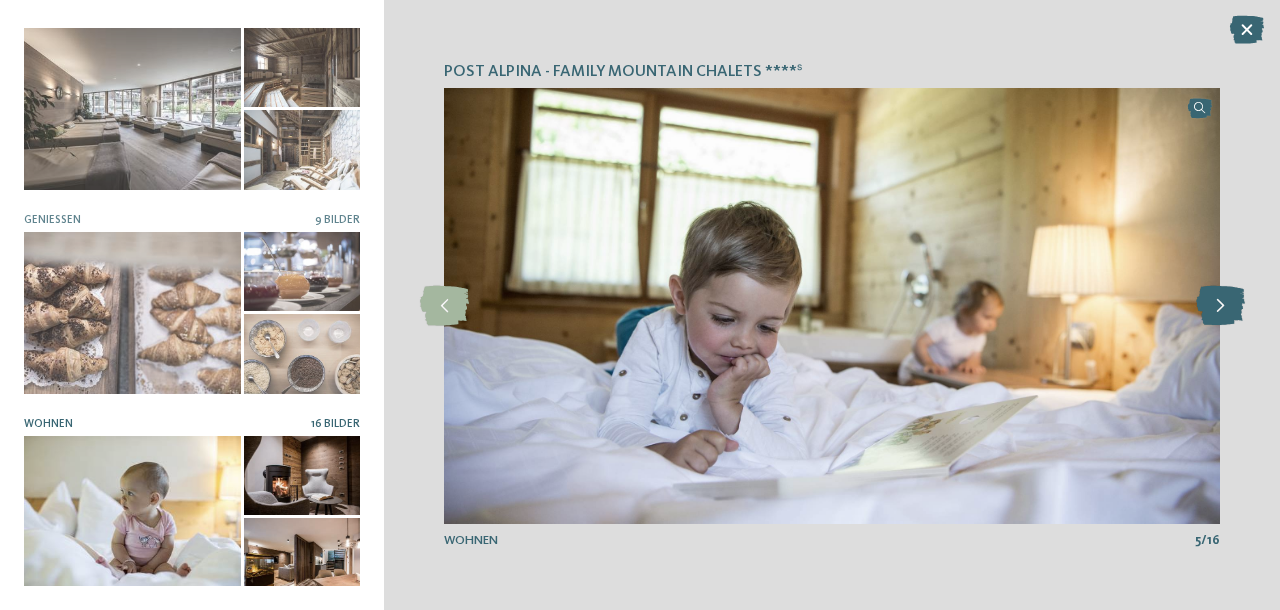 click at bounding box center (1220, 306) 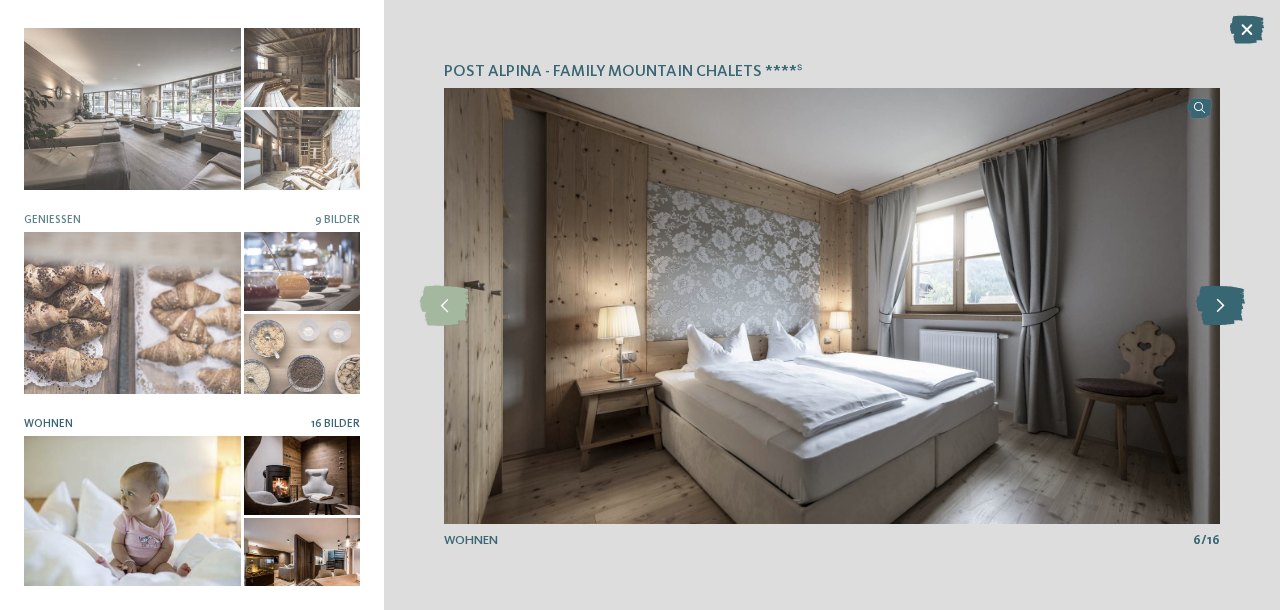 click at bounding box center (1220, 306) 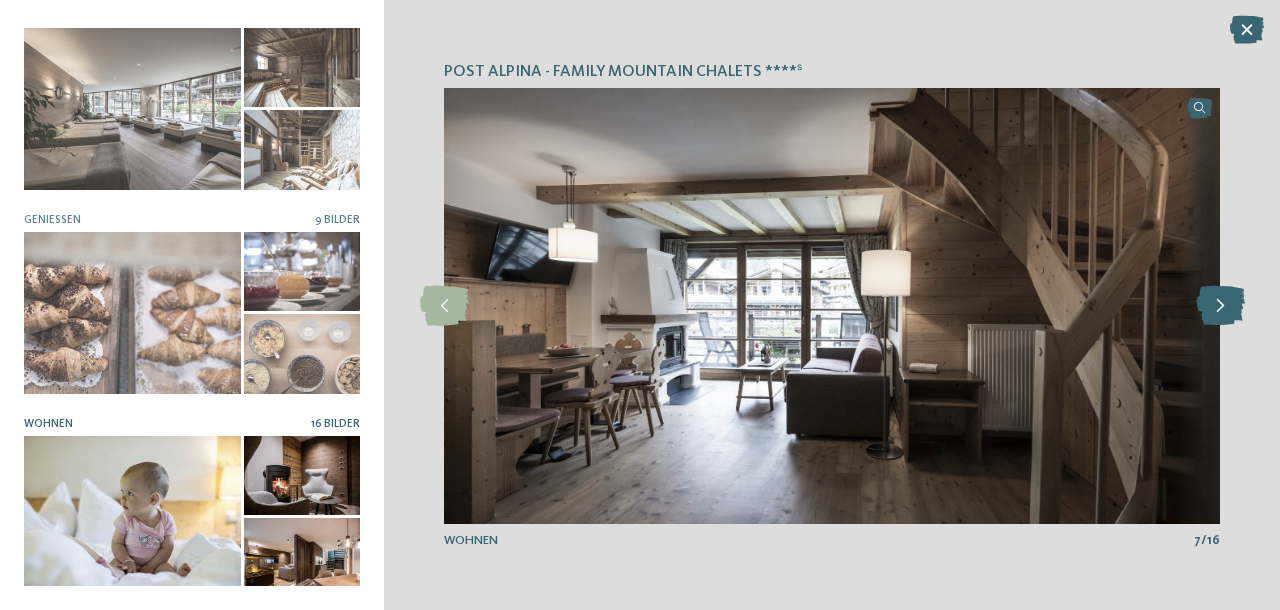 click at bounding box center (1220, 306) 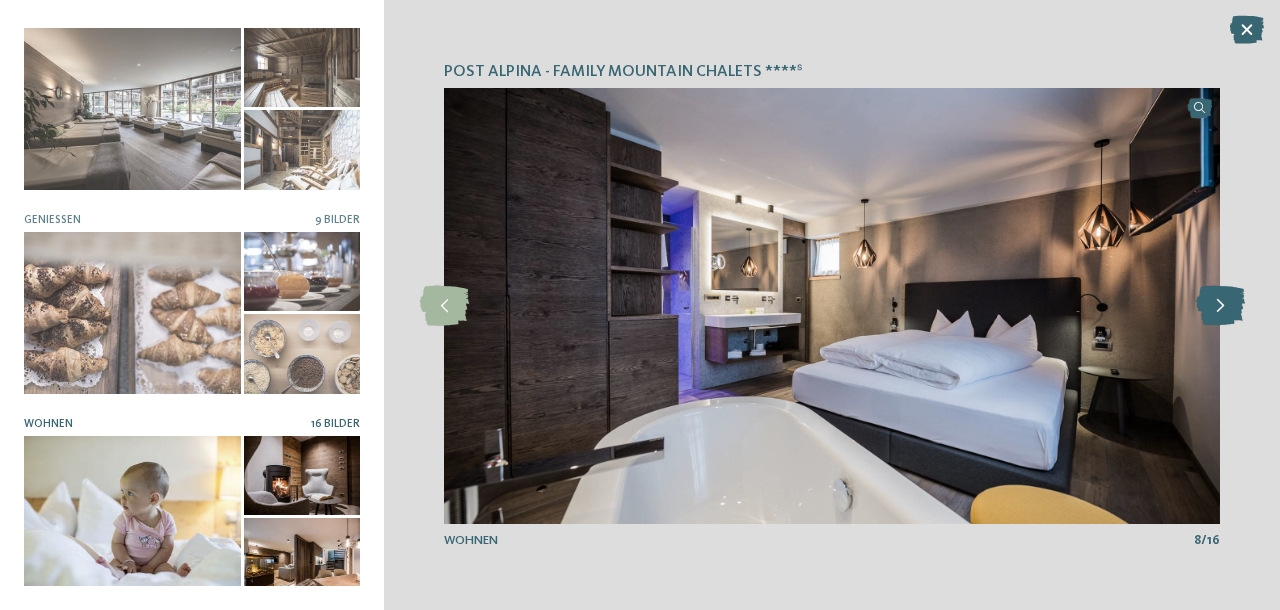 click at bounding box center (1220, 306) 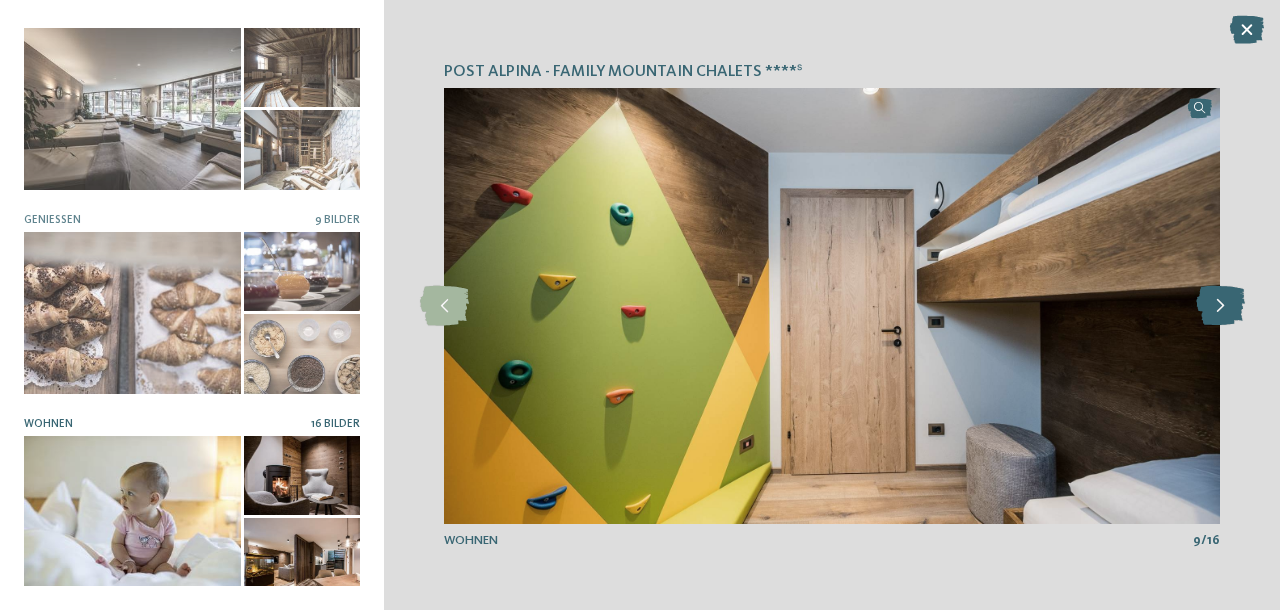 click at bounding box center (1220, 306) 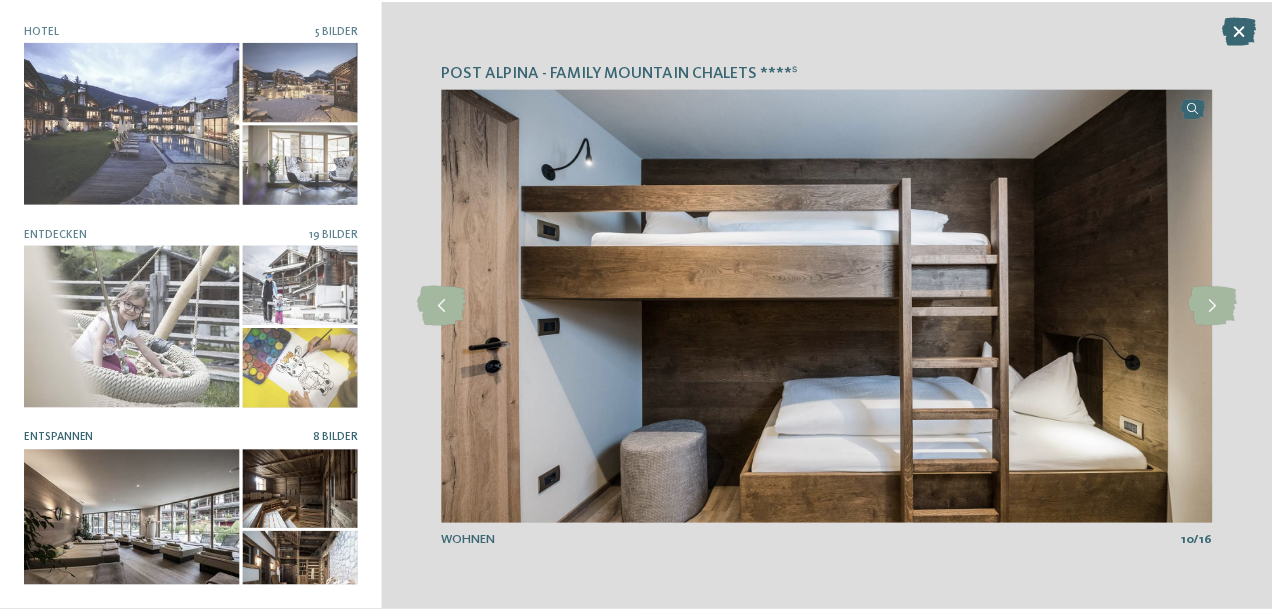 scroll, scrollTop: 0, scrollLeft: 0, axis: both 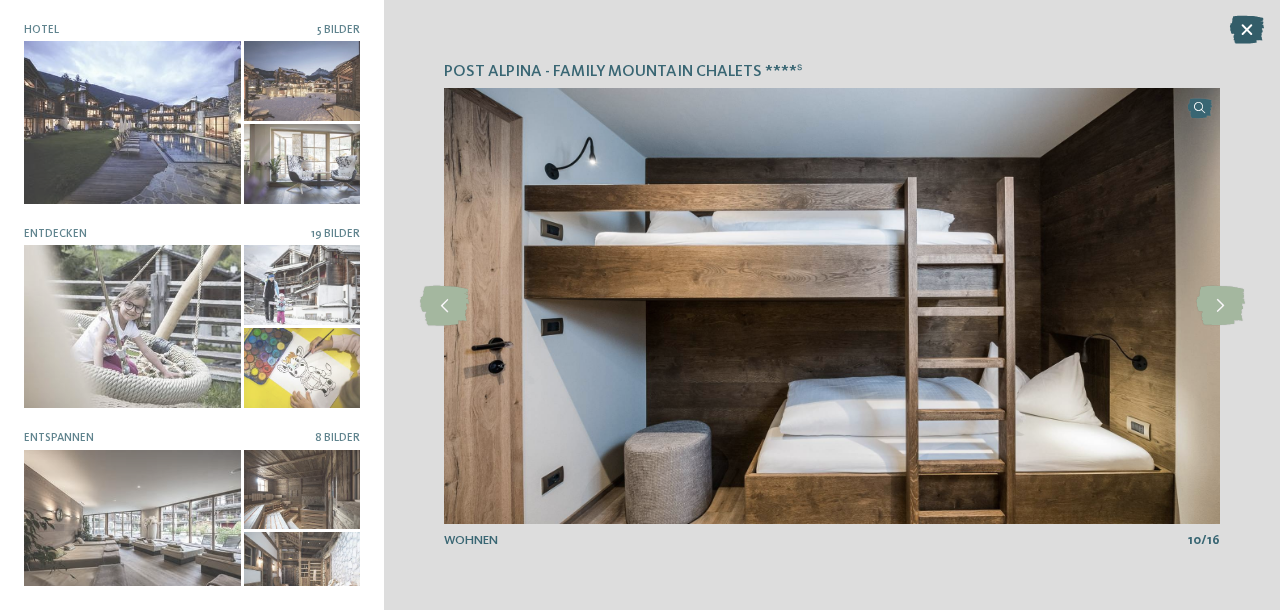 click at bounding box center [1247, 30] 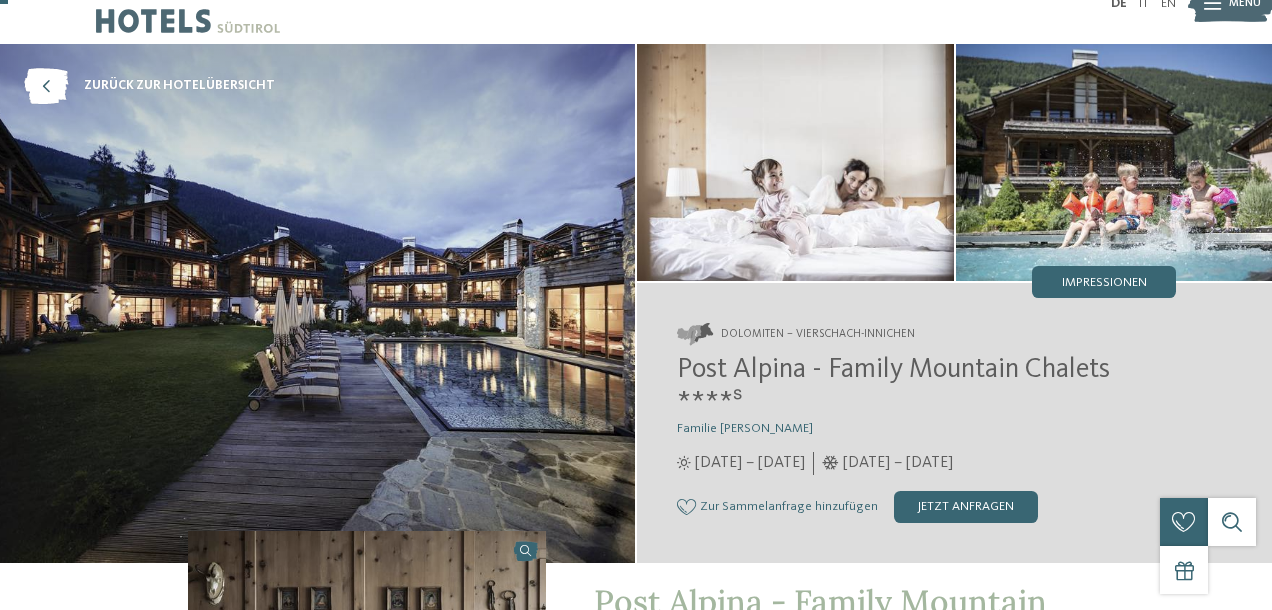 scroll, scrollTop: 34, scrollLeft: 0, axis: vertical 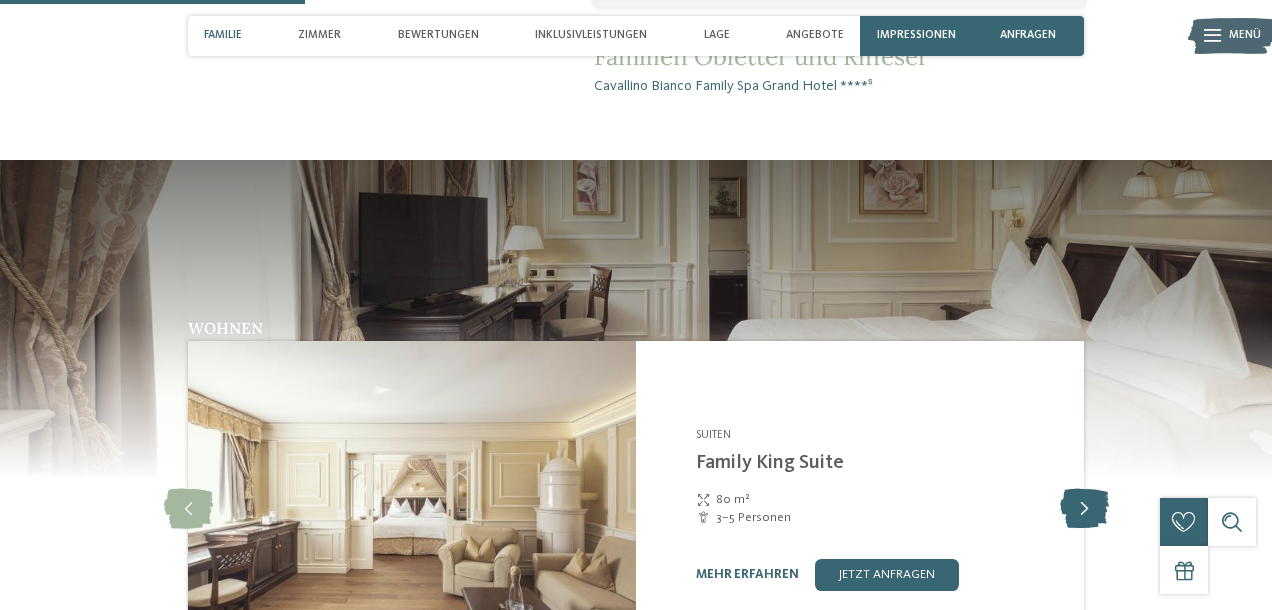 click at bounding box center (1084, 509) 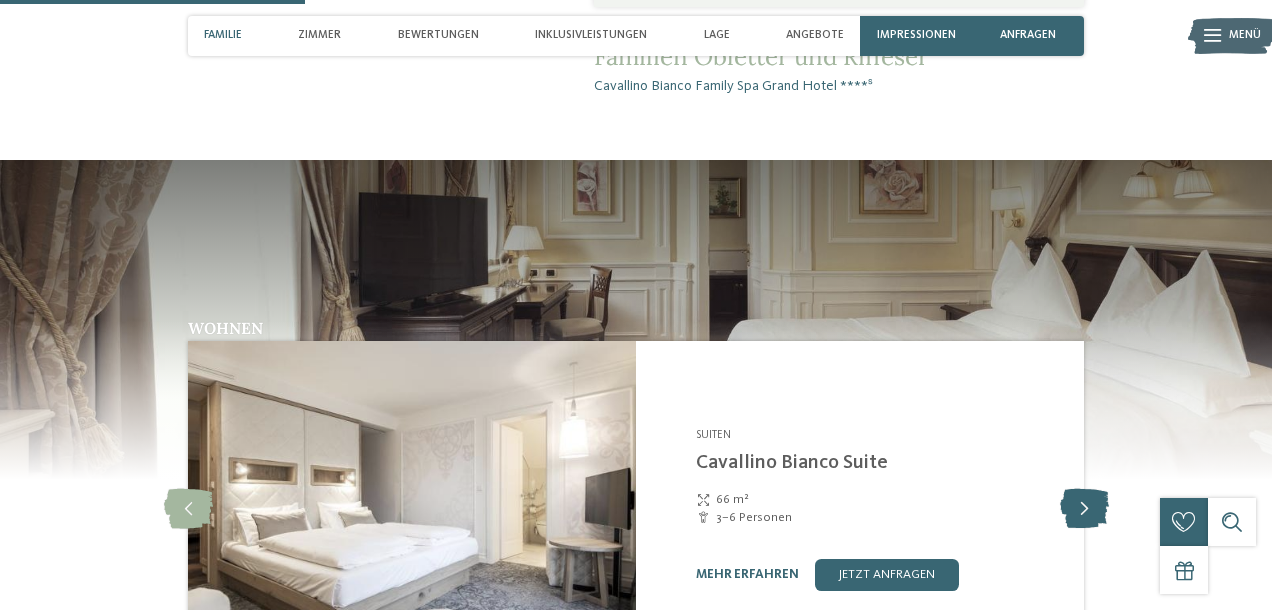 click at bounding box center (1084, 509) 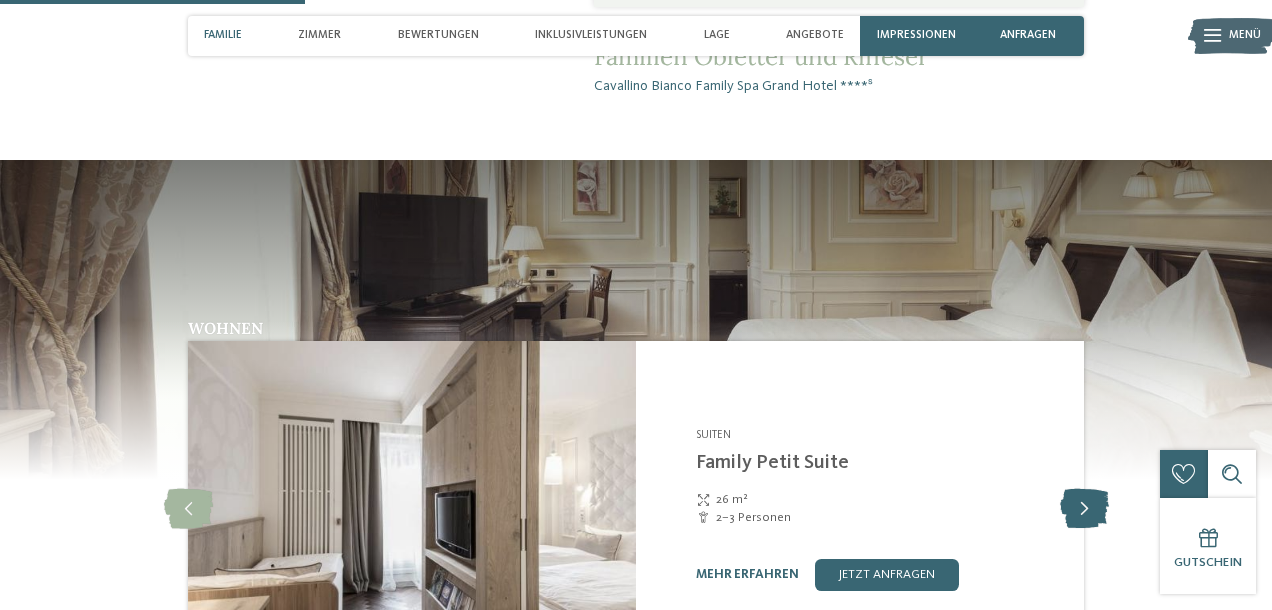 click at bounding box center (1084, 509) 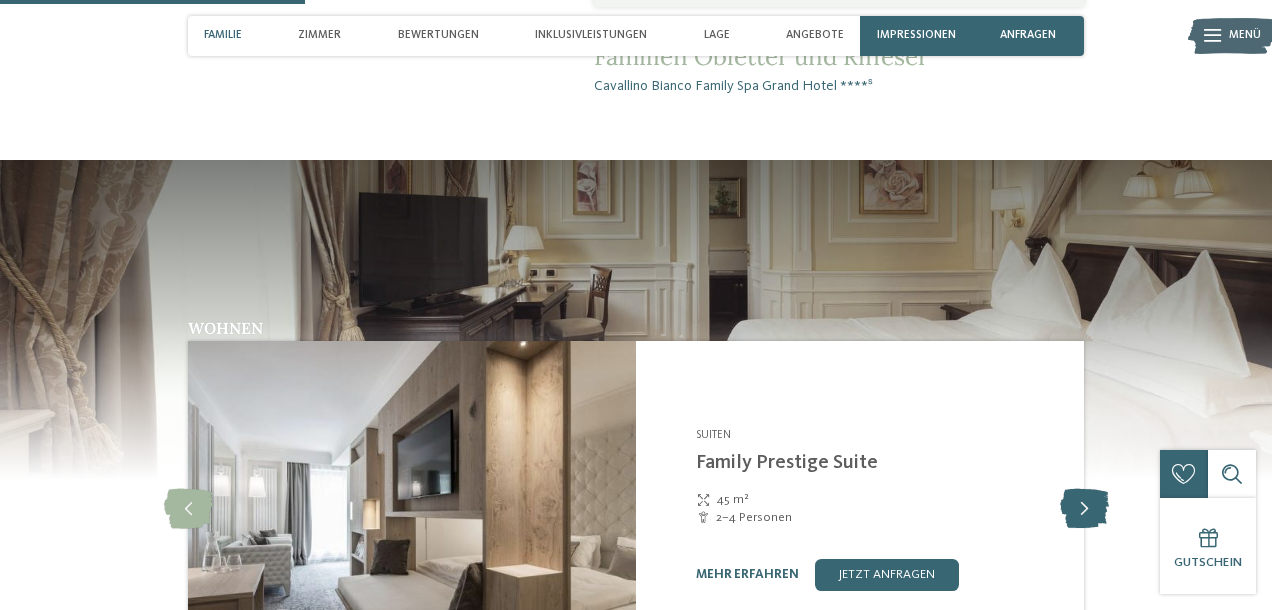 click at bounding box center [1084, 509] 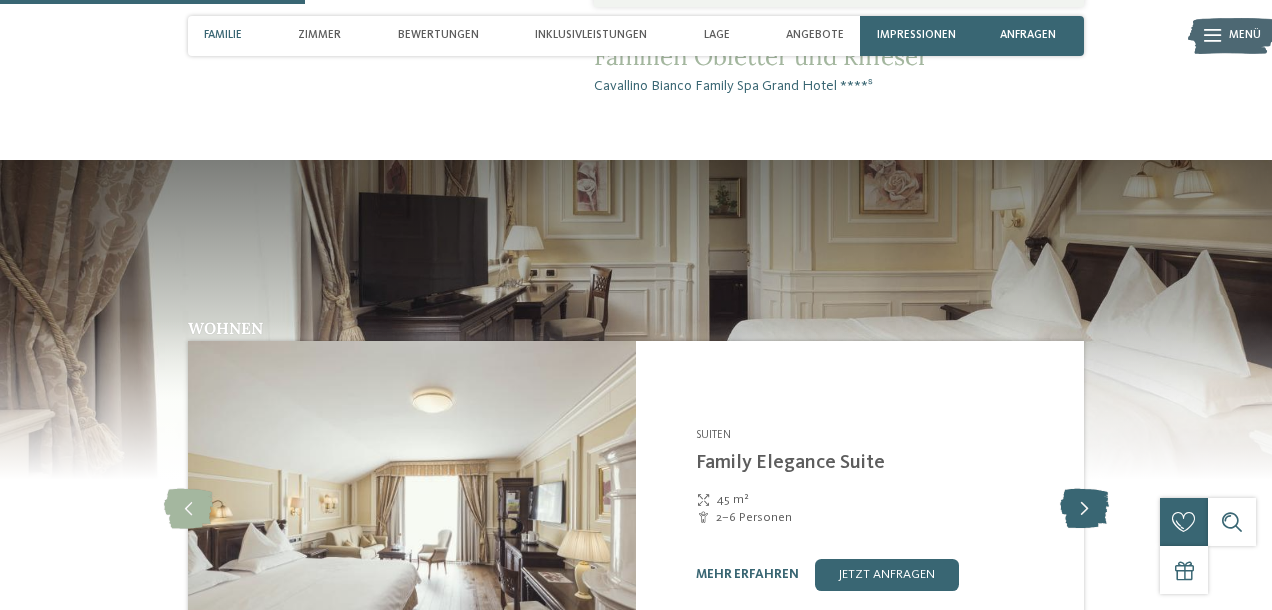 click at bounding box center [1084, 509] 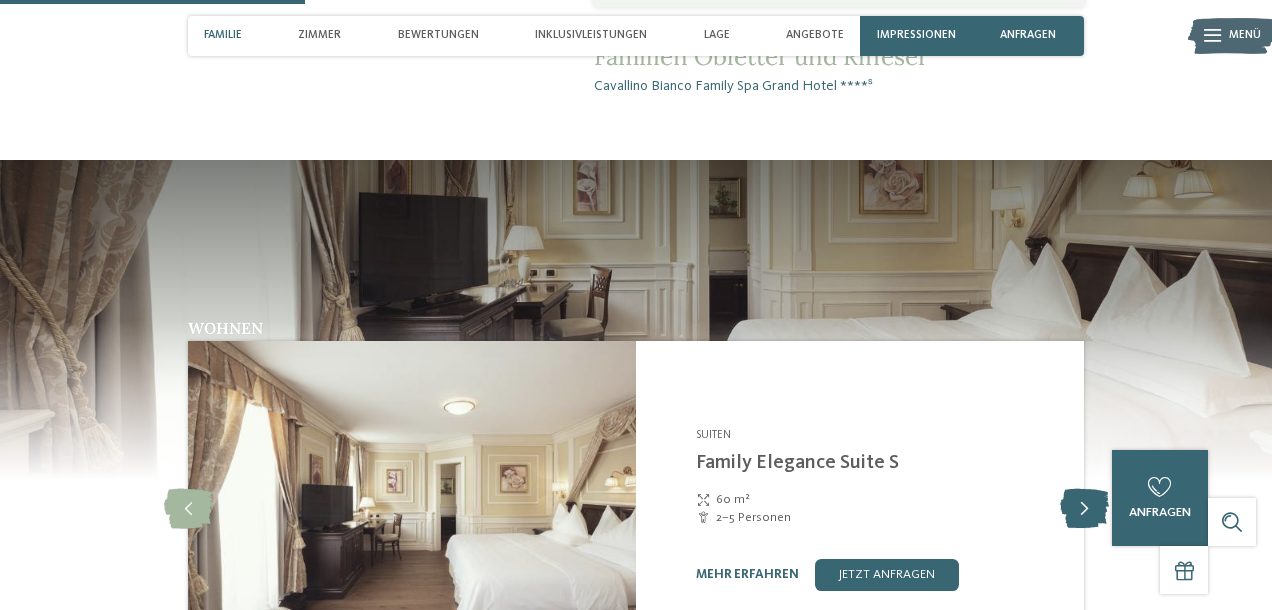 click at bounding box center [1084, 509] 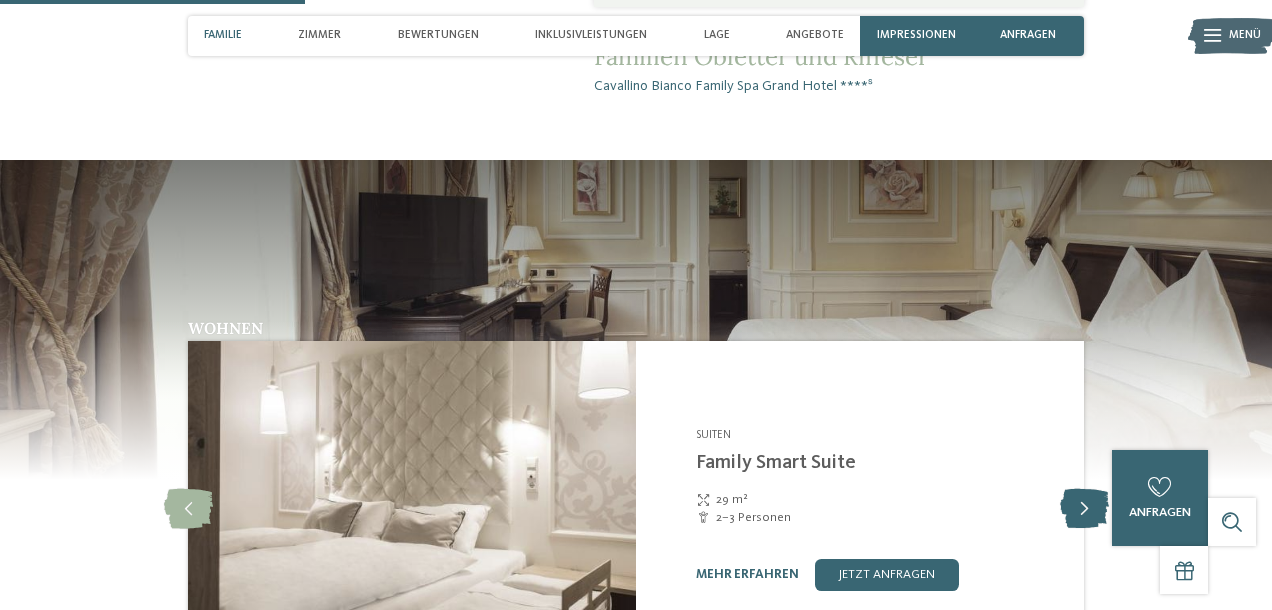 click at bounding box center [1084, 509] 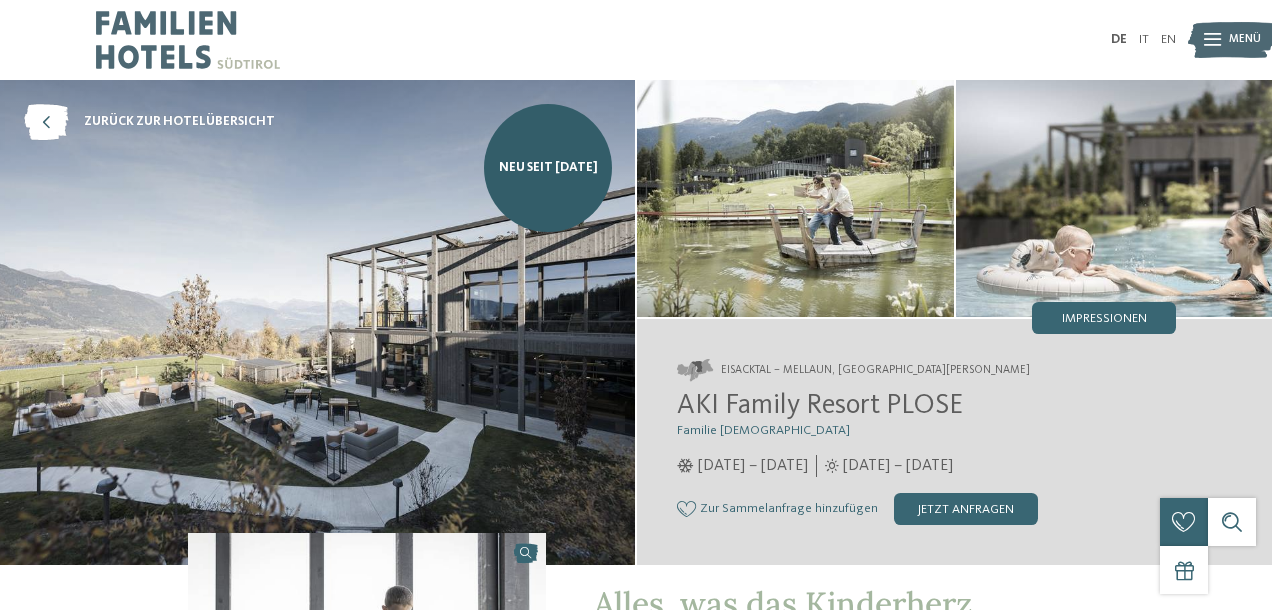 scroll, scrollTop: 0, scrollLeft: 0, axis: both 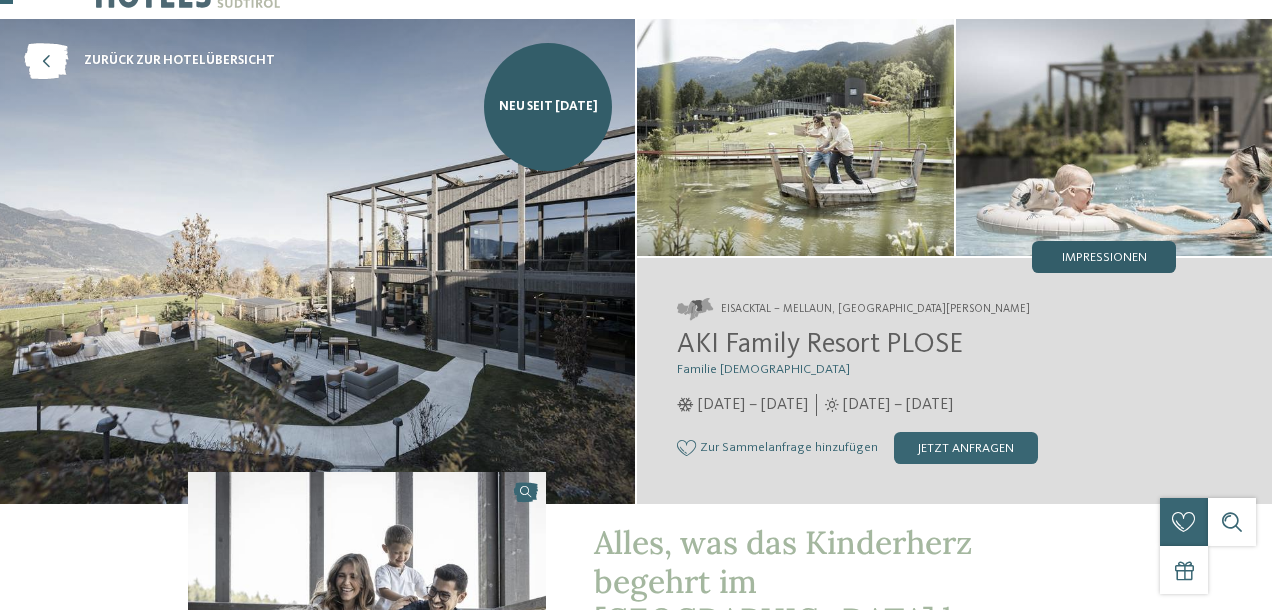 click on "Impressionen" at bounding box center [1104, 258] 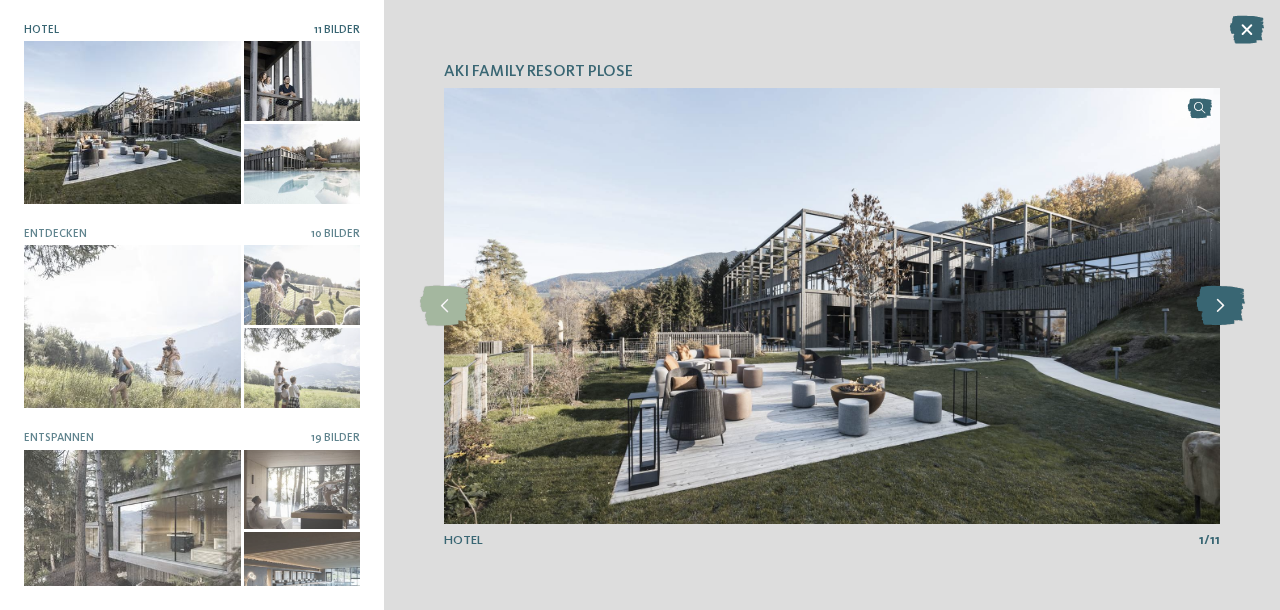 click at bounding box center [1220, 306] 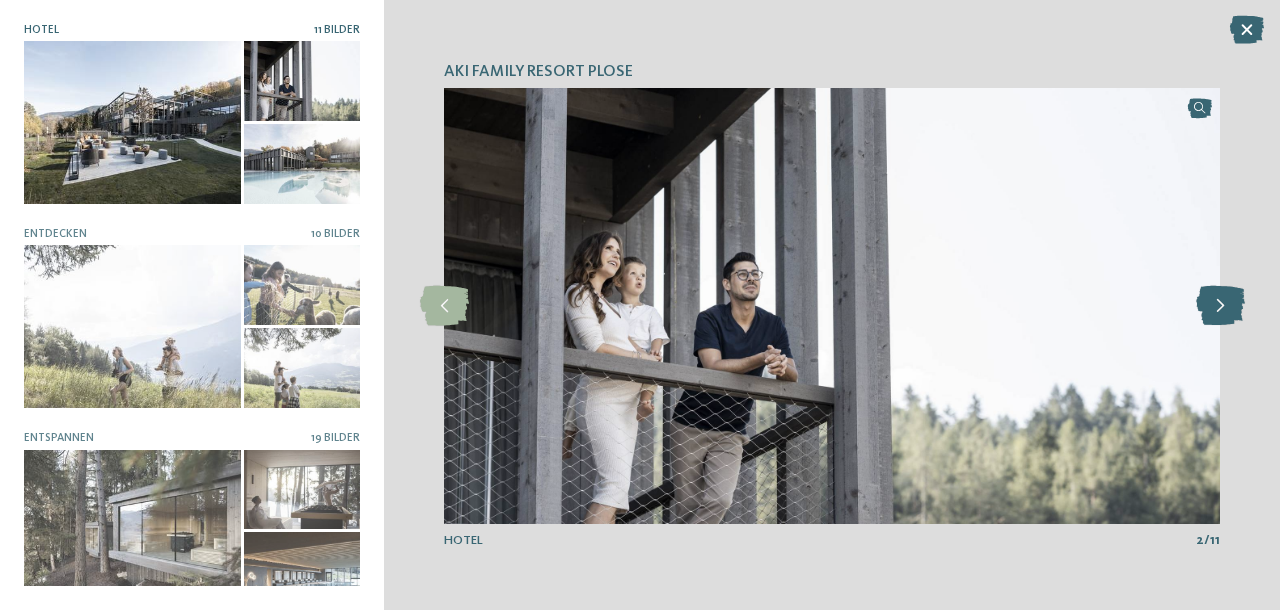 click at bounding box center (1220, 306) 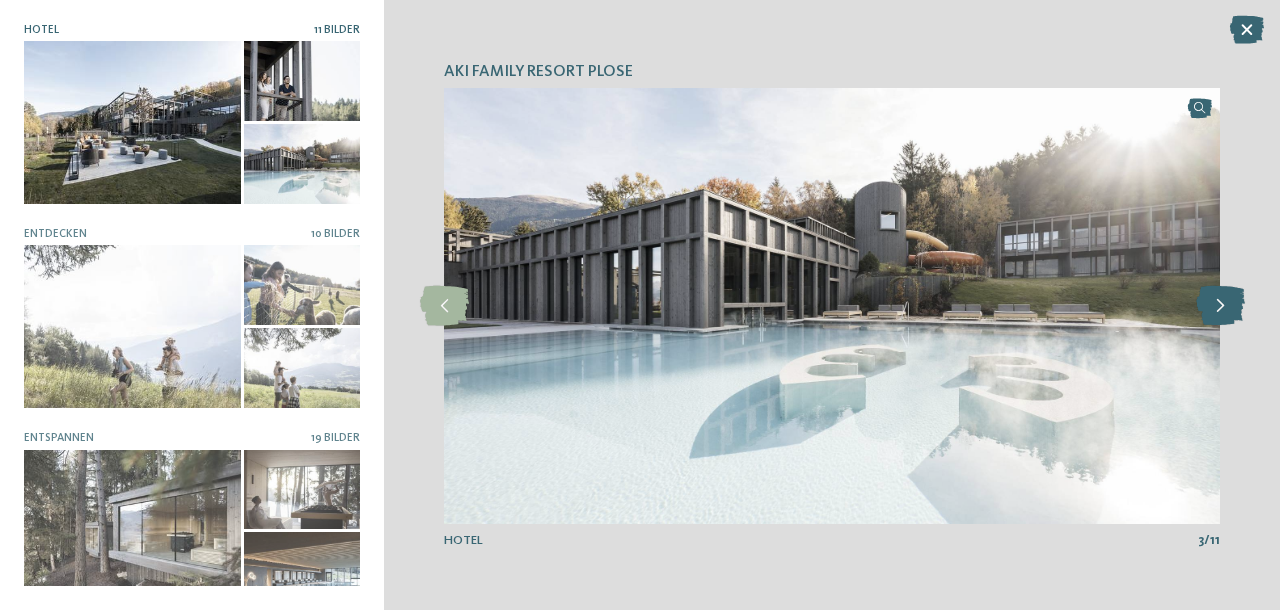 click at bounding box center (1220, 306) 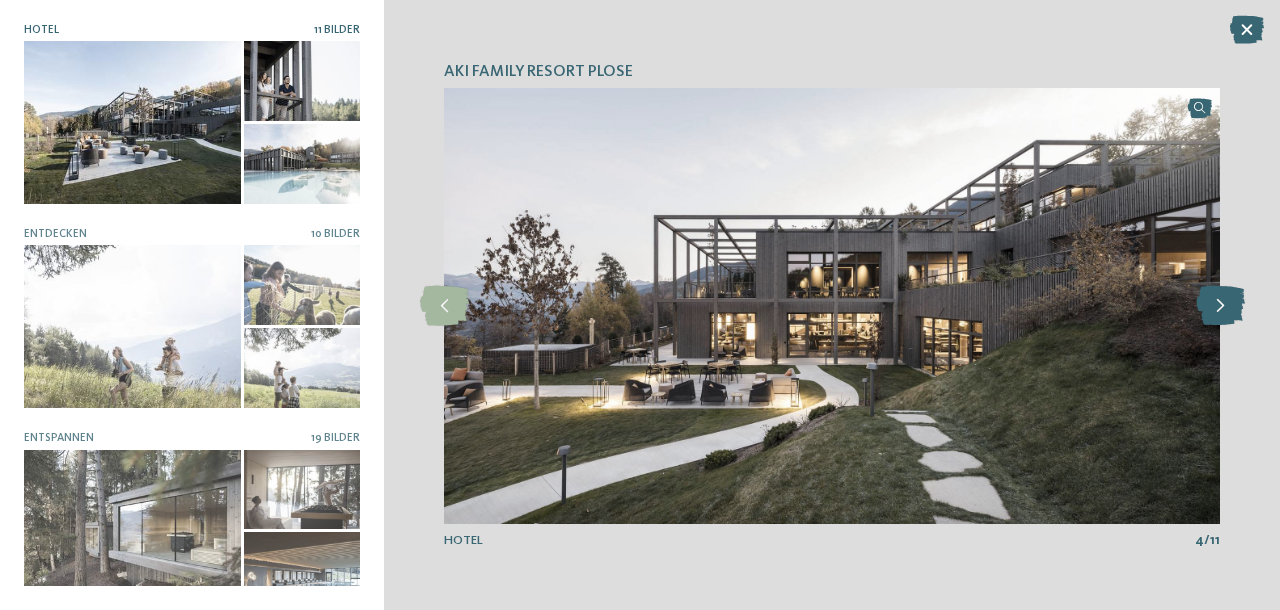 click at bounding box center [1220, 306] 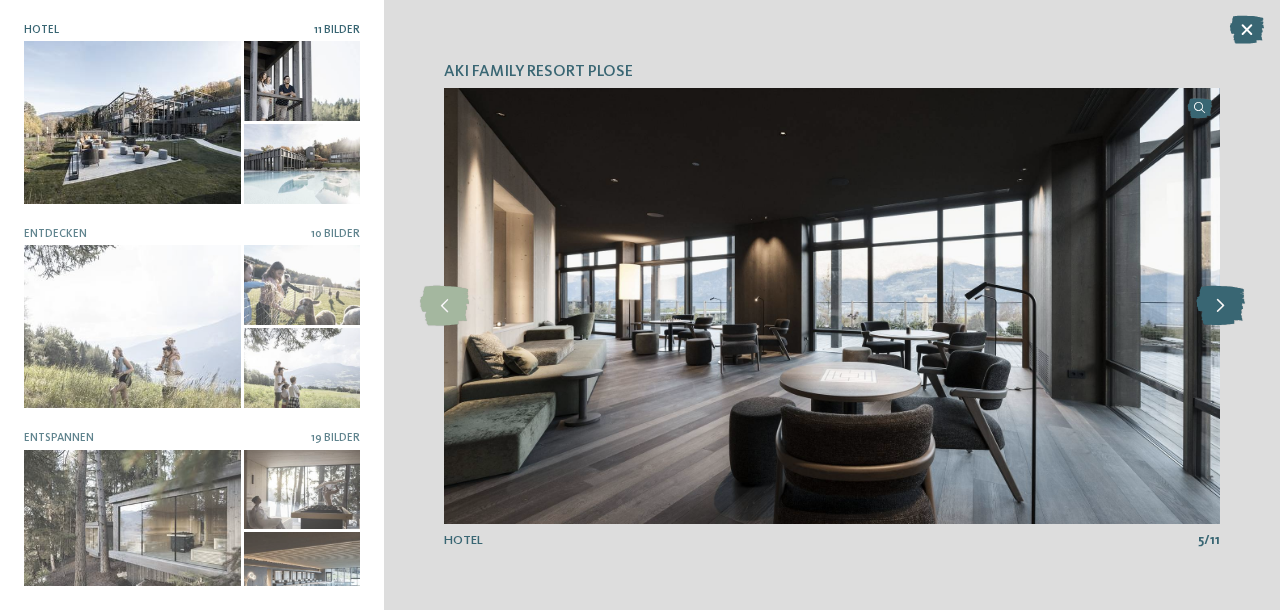click at bounding box center (1220, 306) 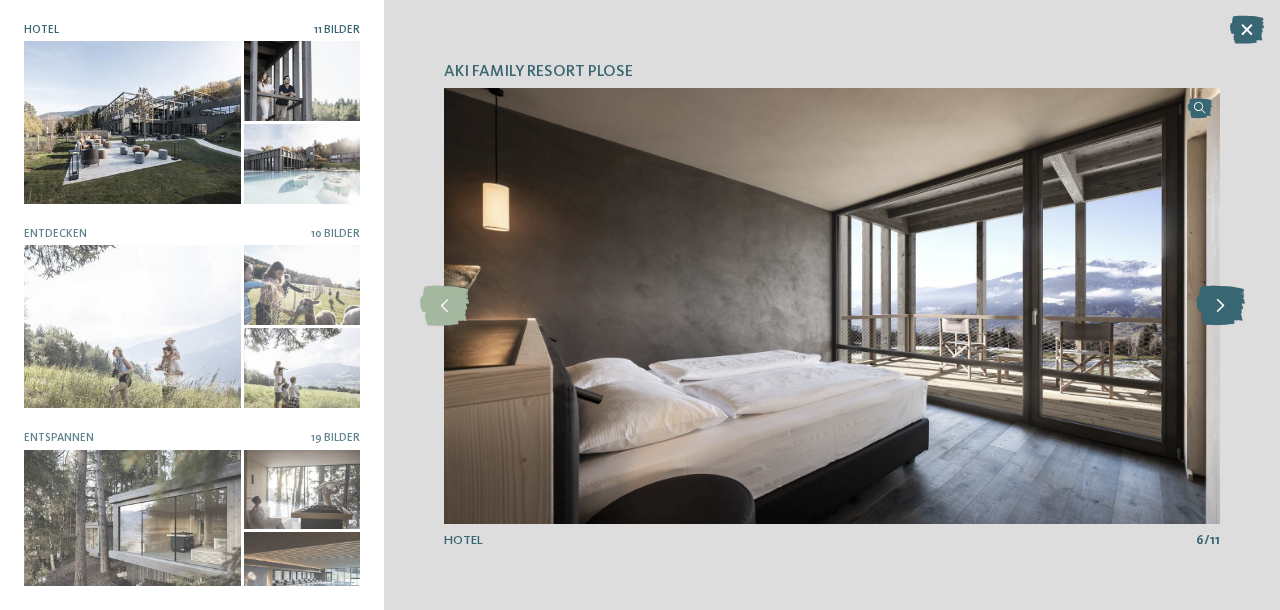 click at bounding box center [1220, 306] 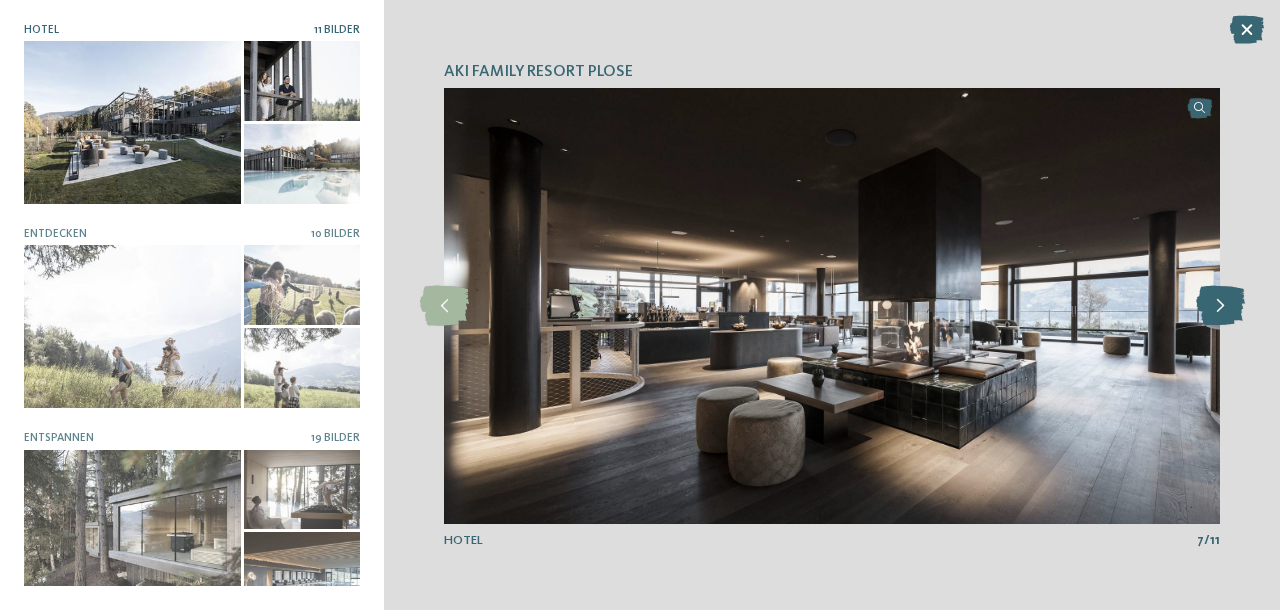 click at bounding box center (1220, 306) 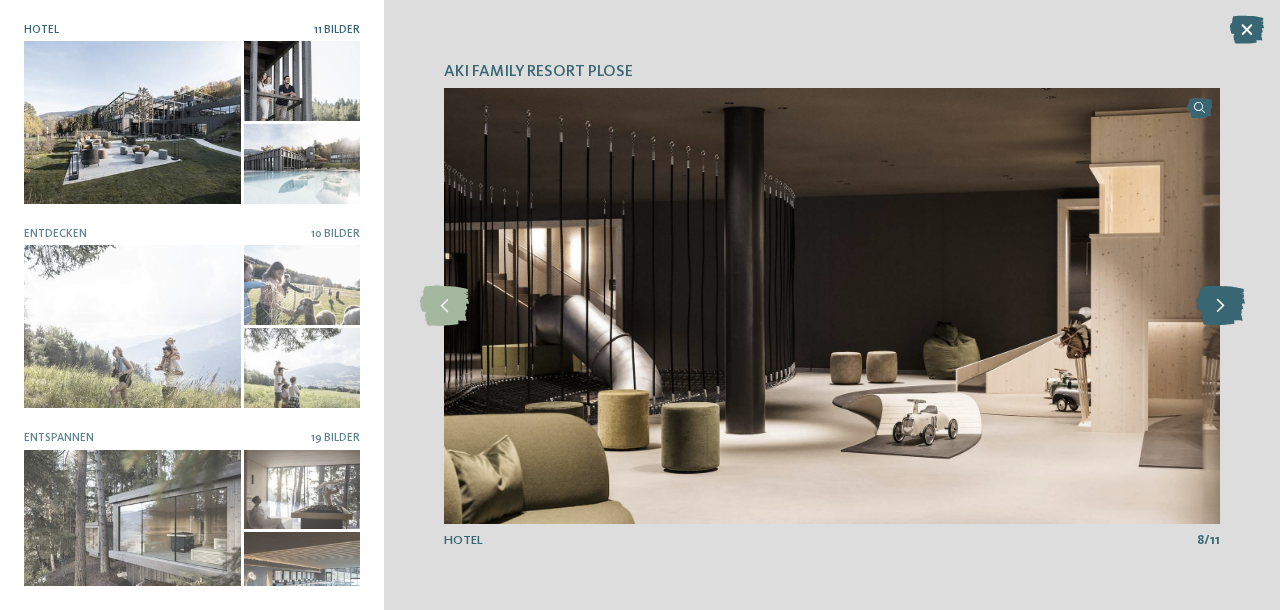 click at bounding box center [1220, 306] 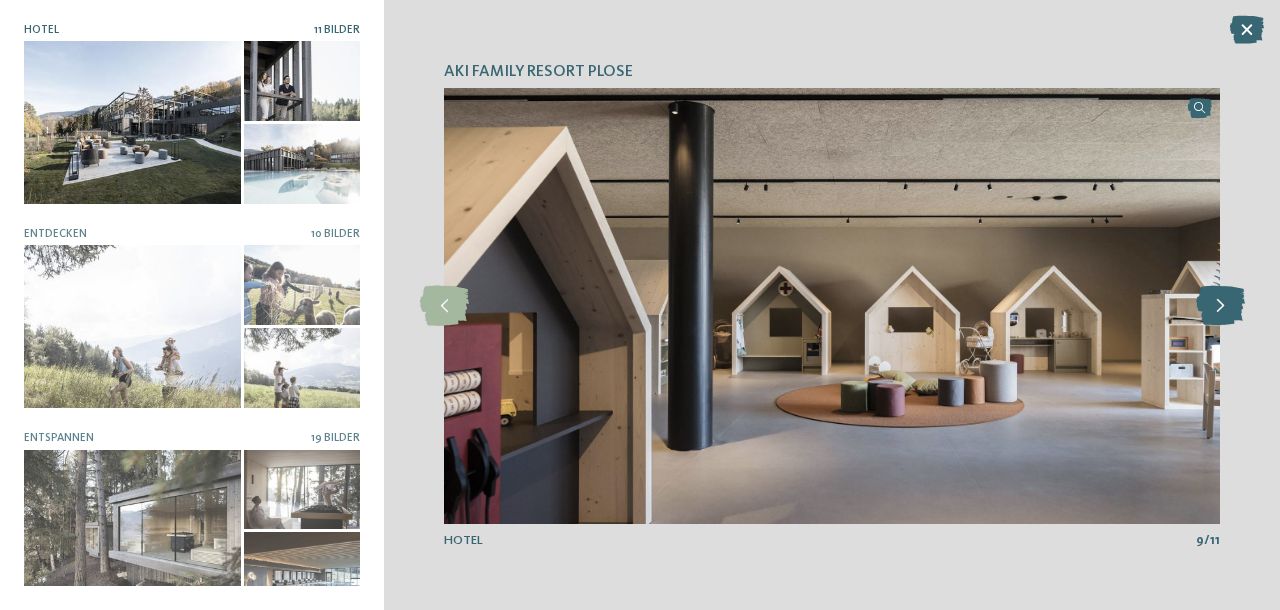 click at bounding box center (1220, 306) 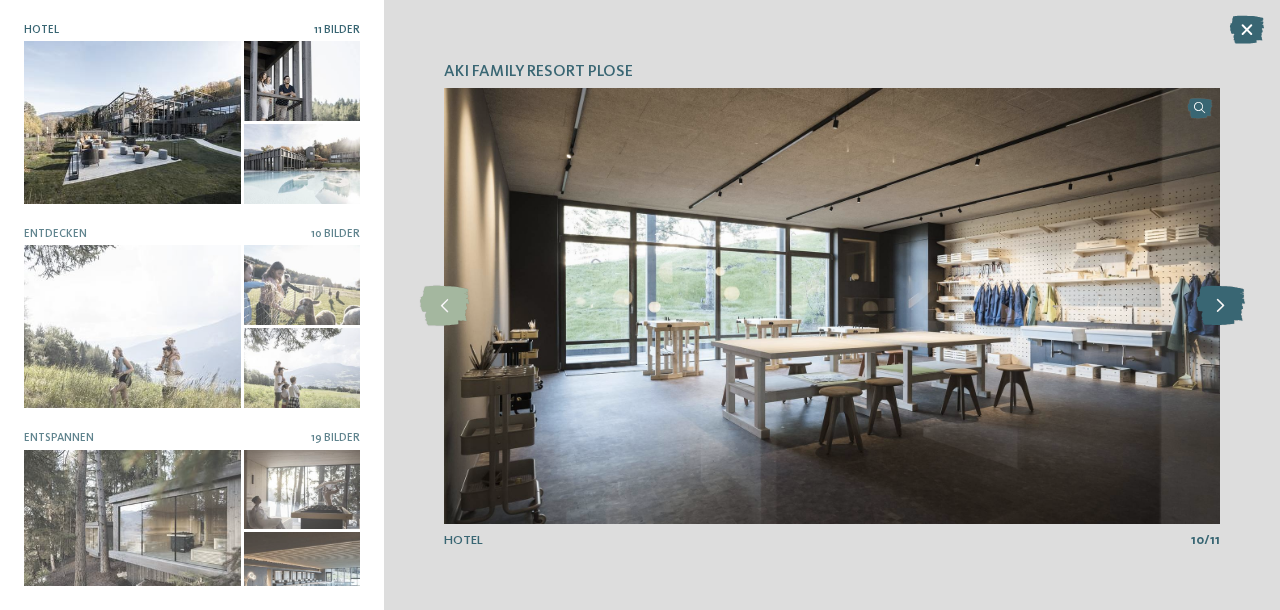 click at bounding box center [1220, 306] 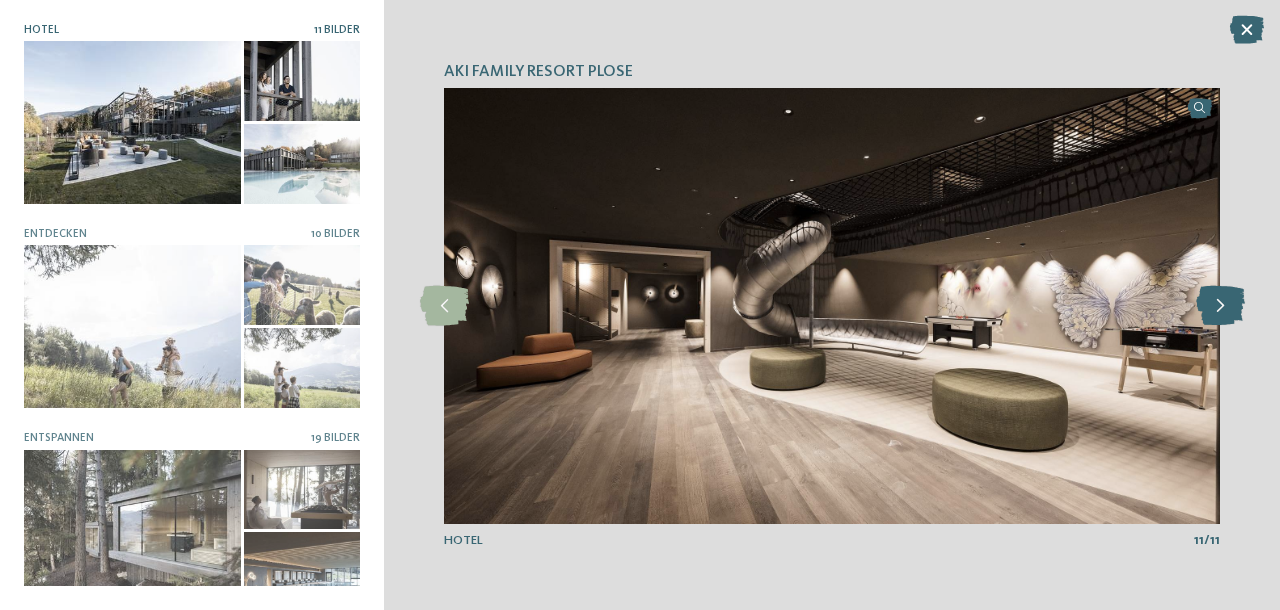 click at bounding box center (1220, 306) 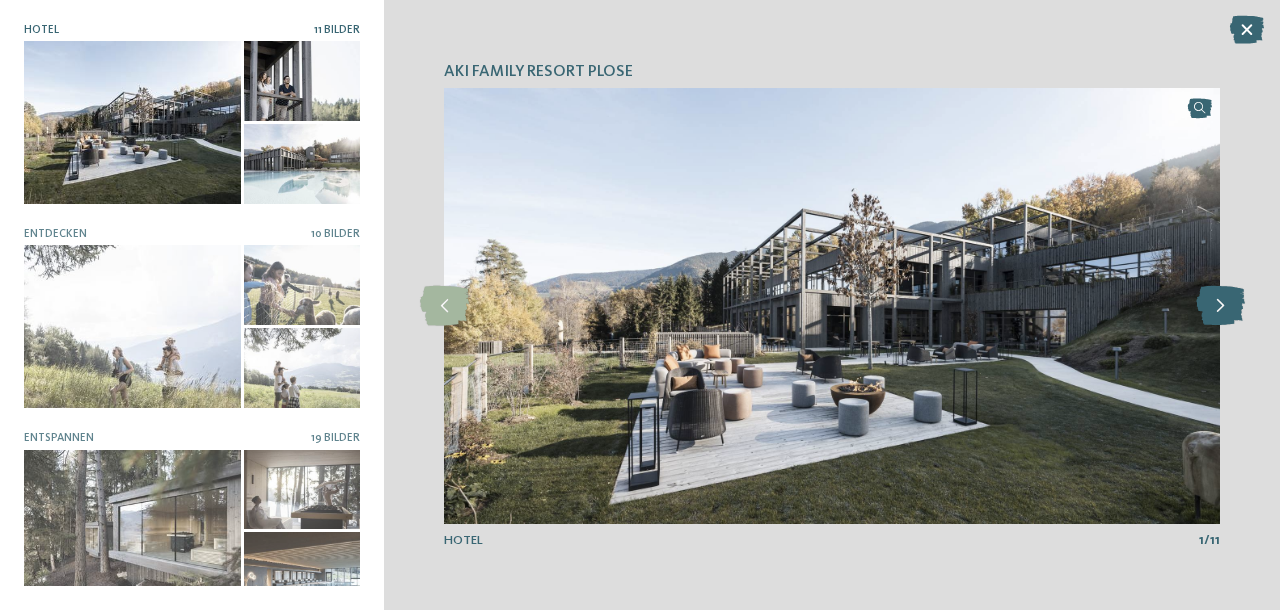 click at bounding box center [1220, 306] 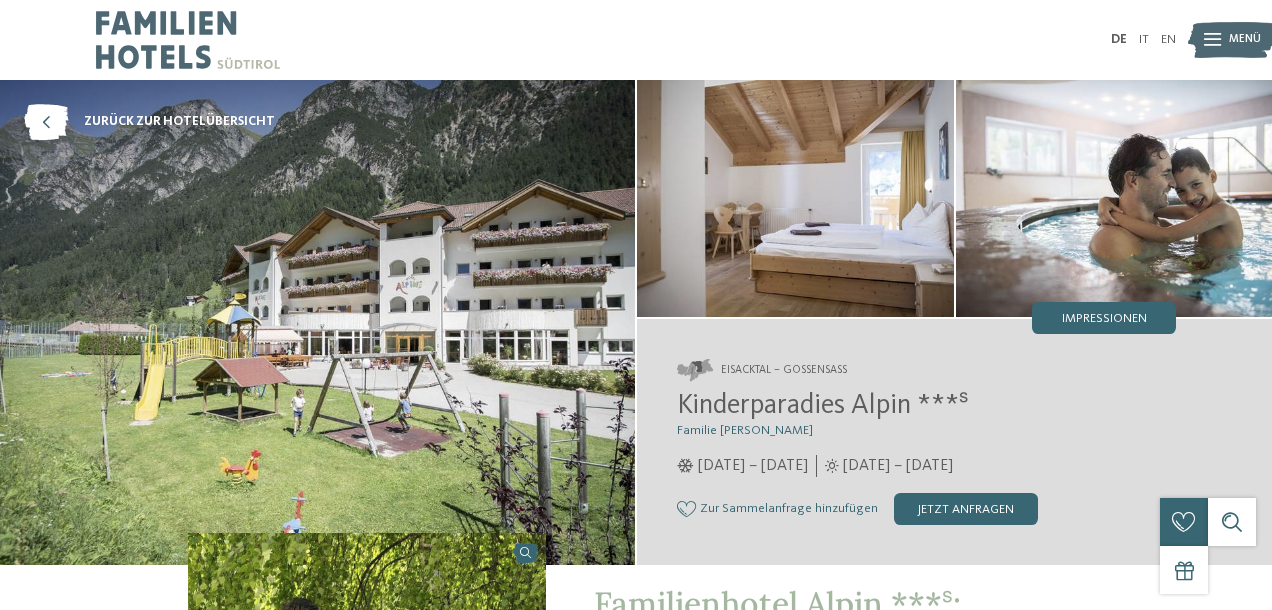 scroll, scrollTop: 0, scrollLeft: 0, axis: both 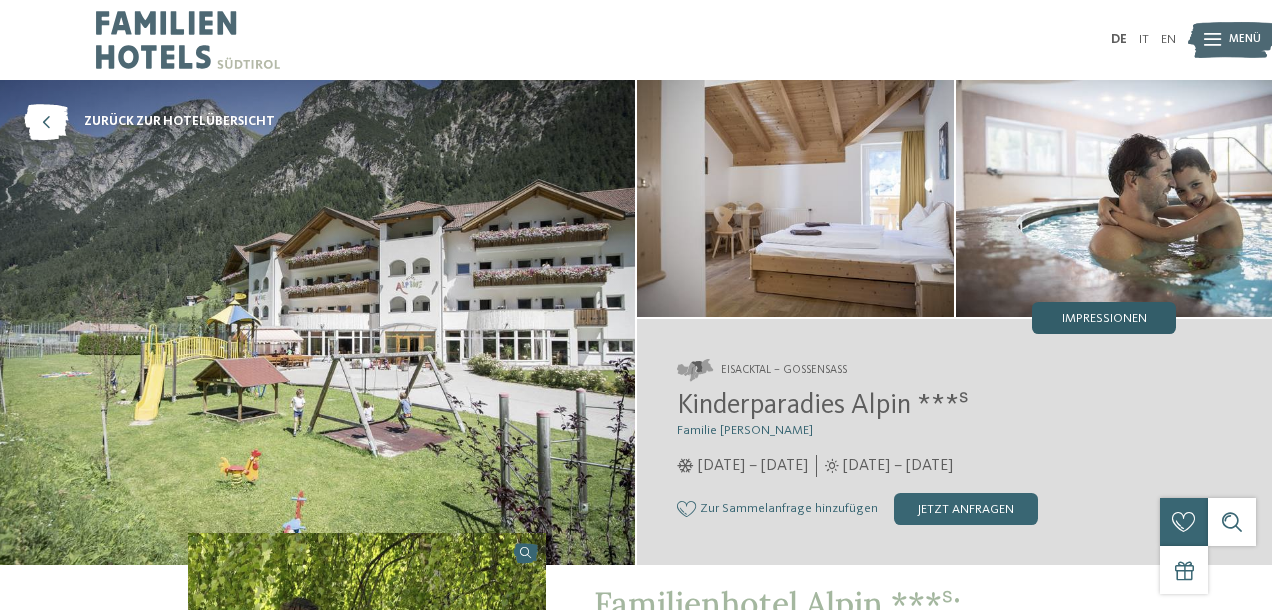 click on "Impressionen" at bounding box center (1104, 319) 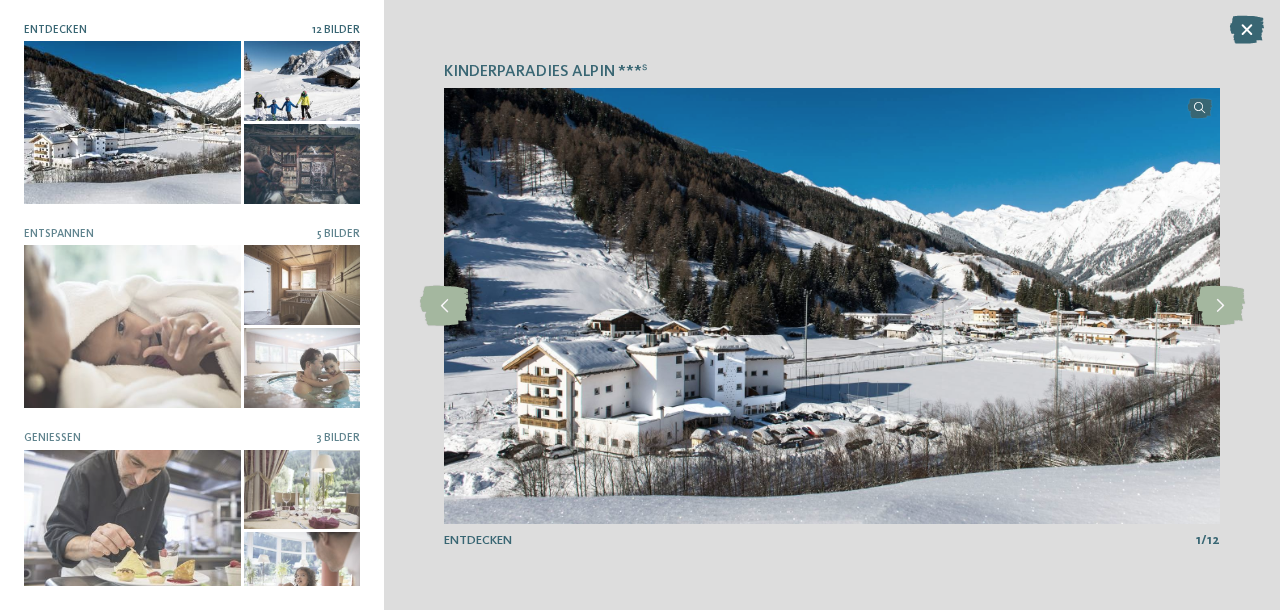 click at bounding box center [132, 122] 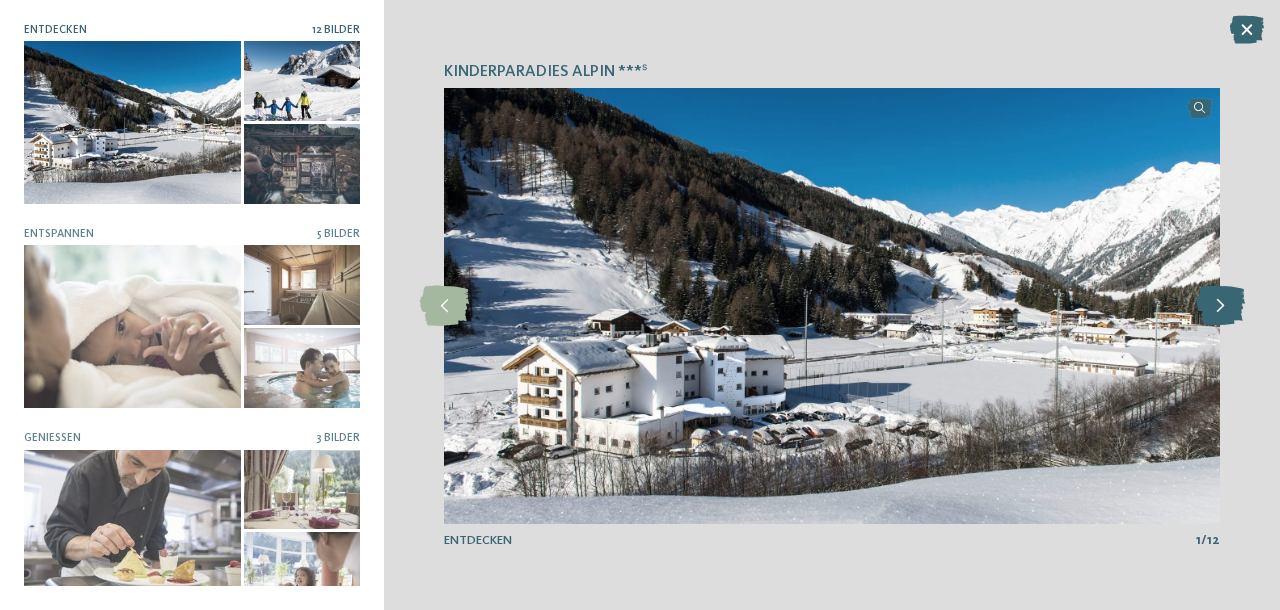 click at bounding box center (1220, 306) 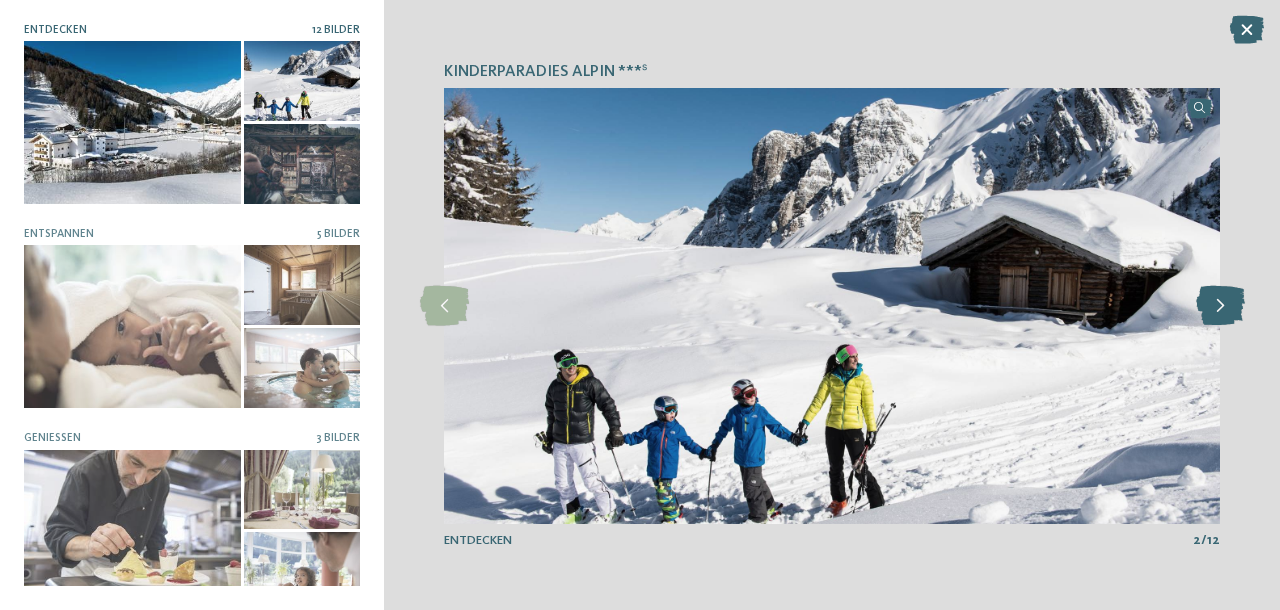 click at bounding box center [1220, 306] 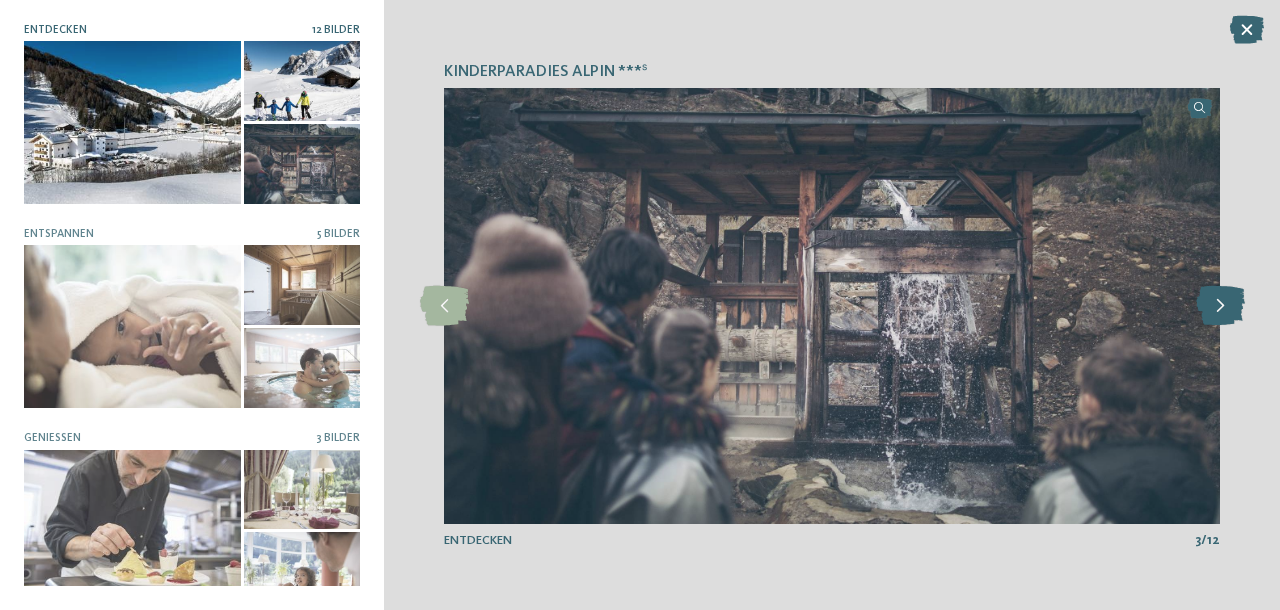 click at bounding box center [1220, 306] 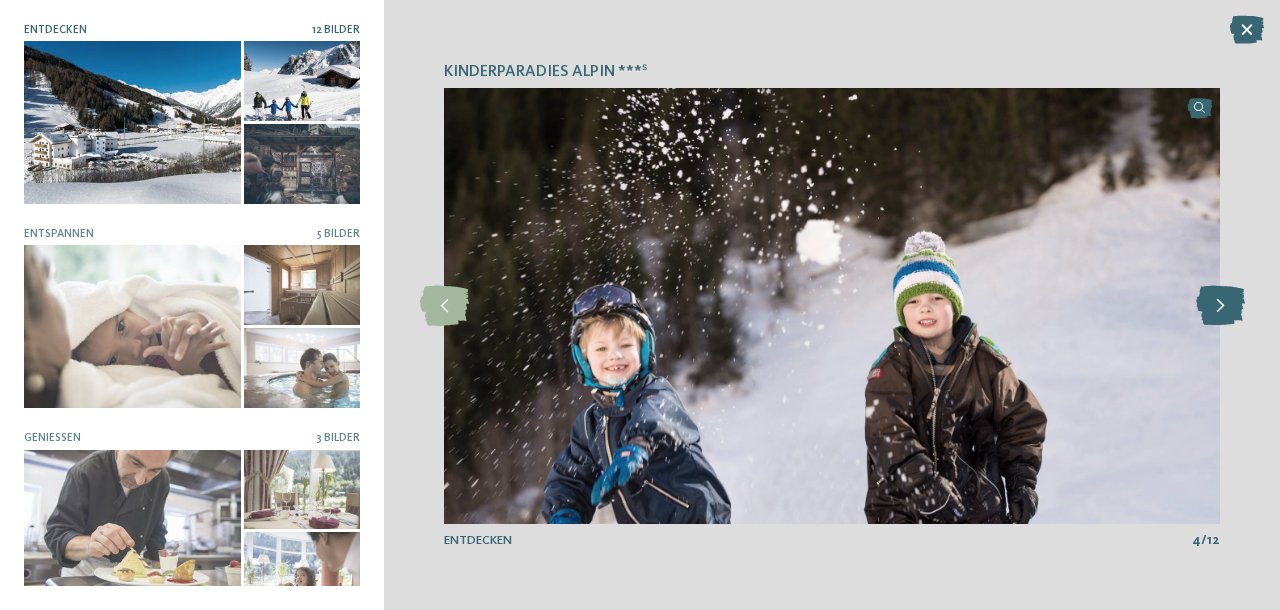 click at bounding box center [1220, 306] 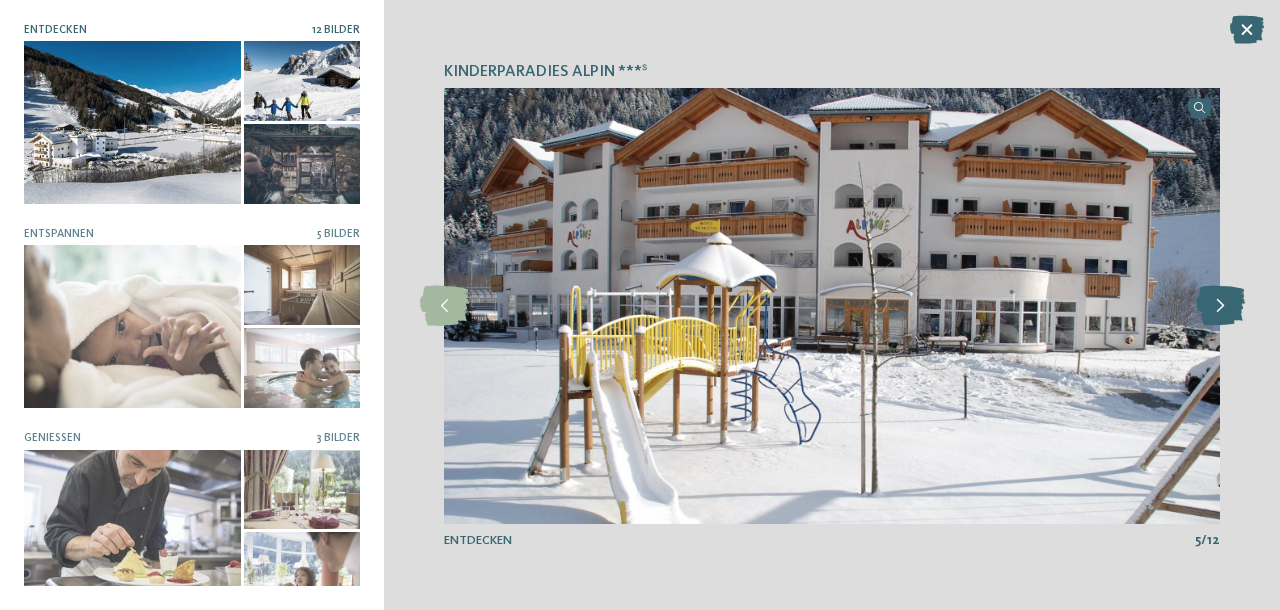 click at bounding box center (1220, 306) 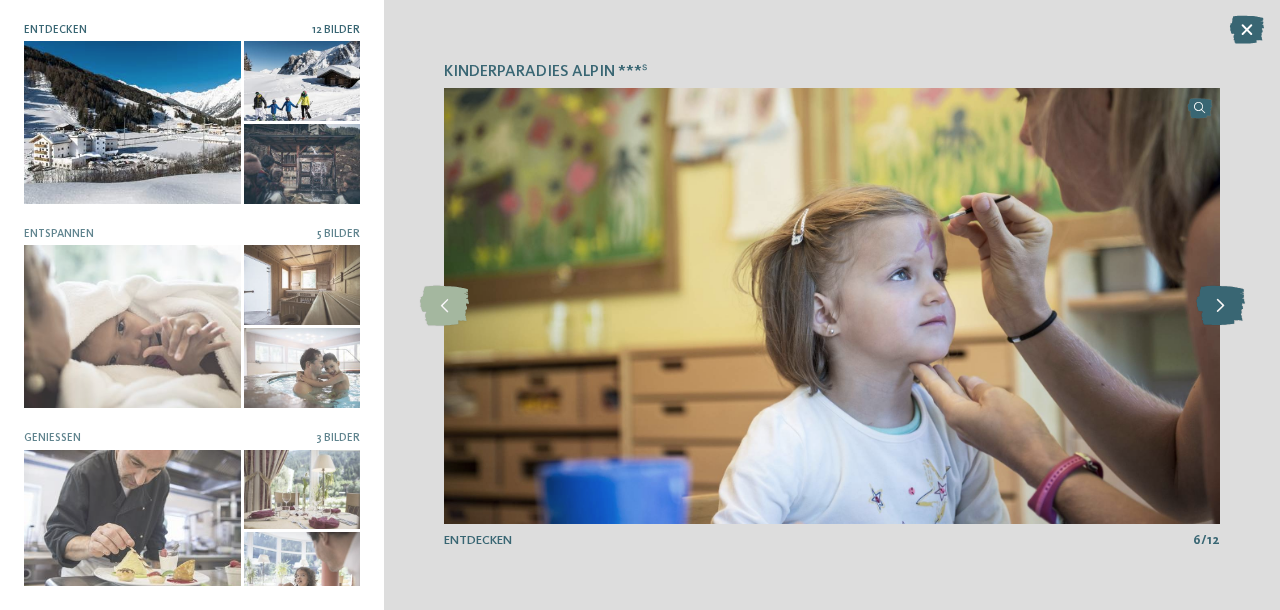 click at bounding box center [1220, 306] 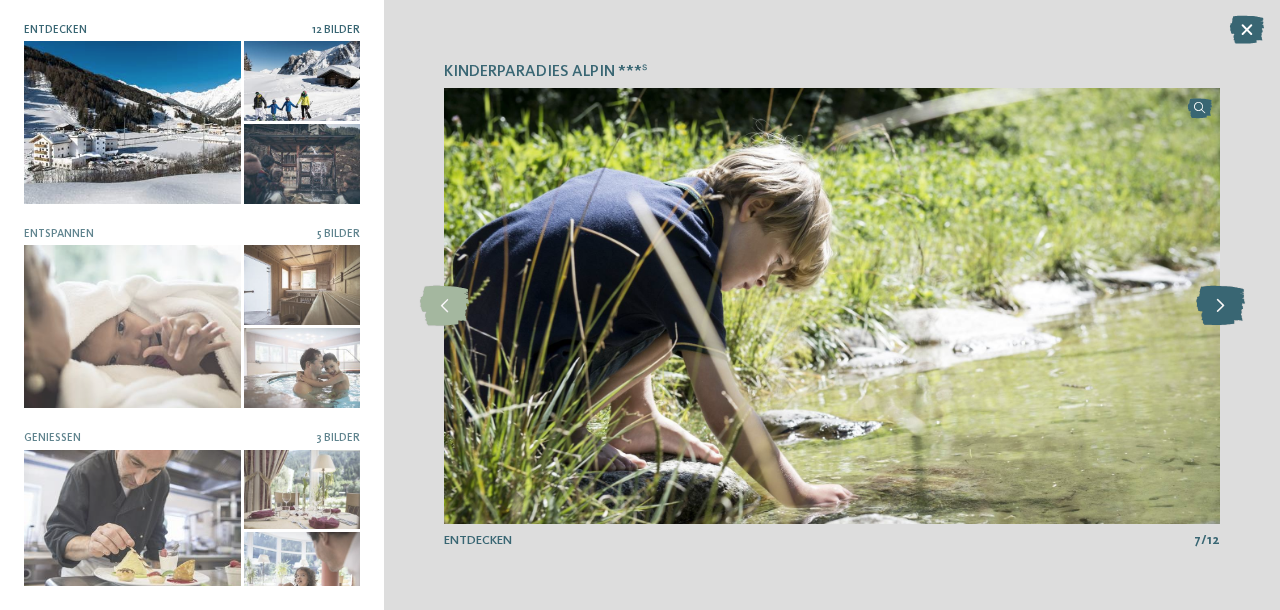 click at bounding box center [1220, 306] 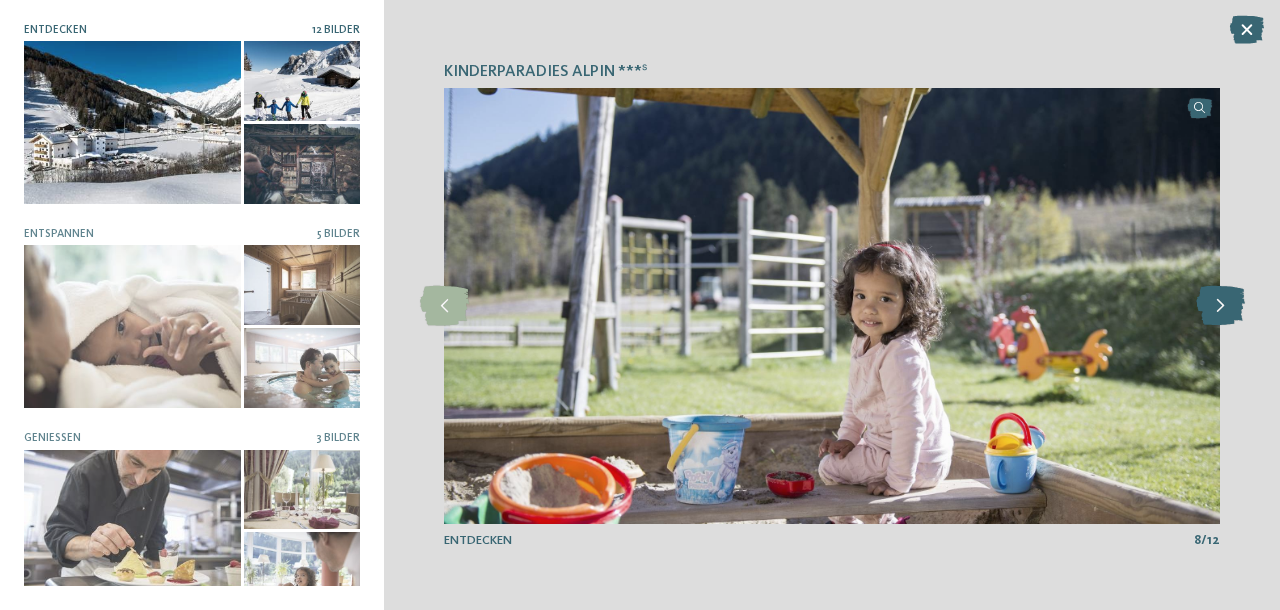 click at bounding box center [1220, 306] 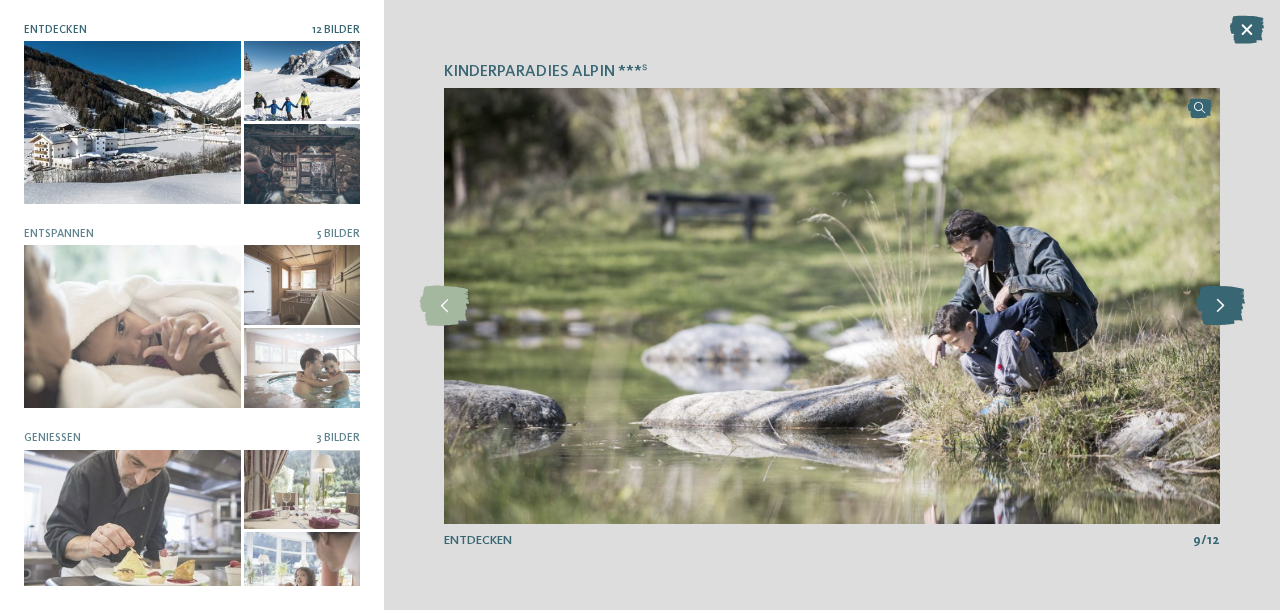 click at bounding box center [1220, 306] 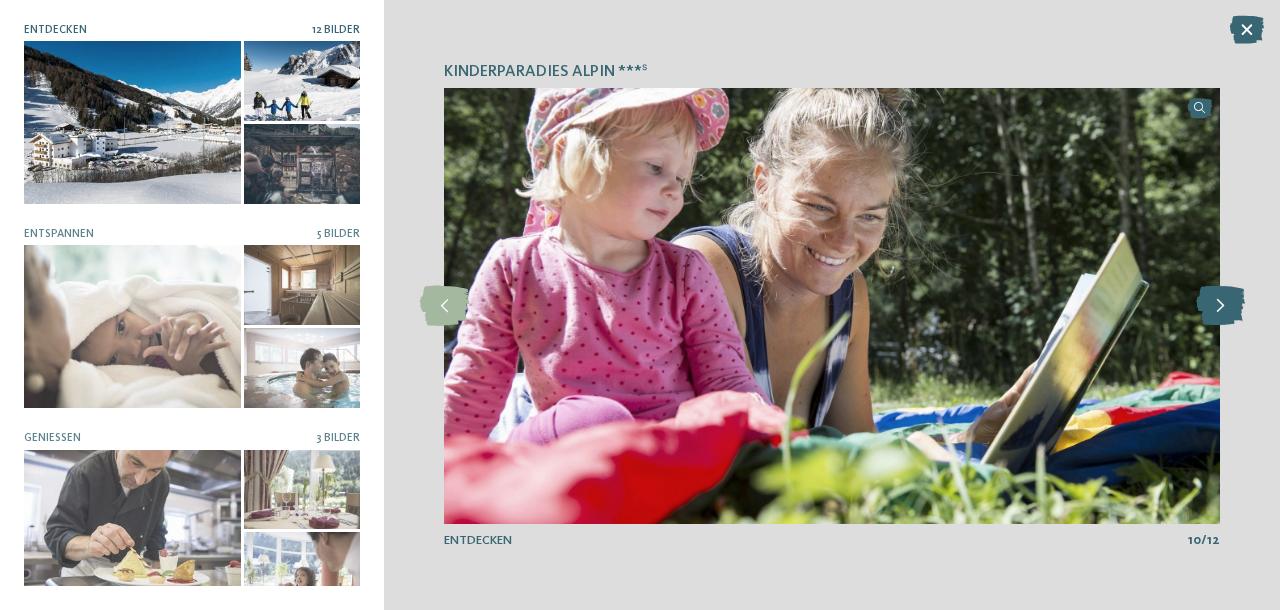 click at bounding box center [1220, 306] 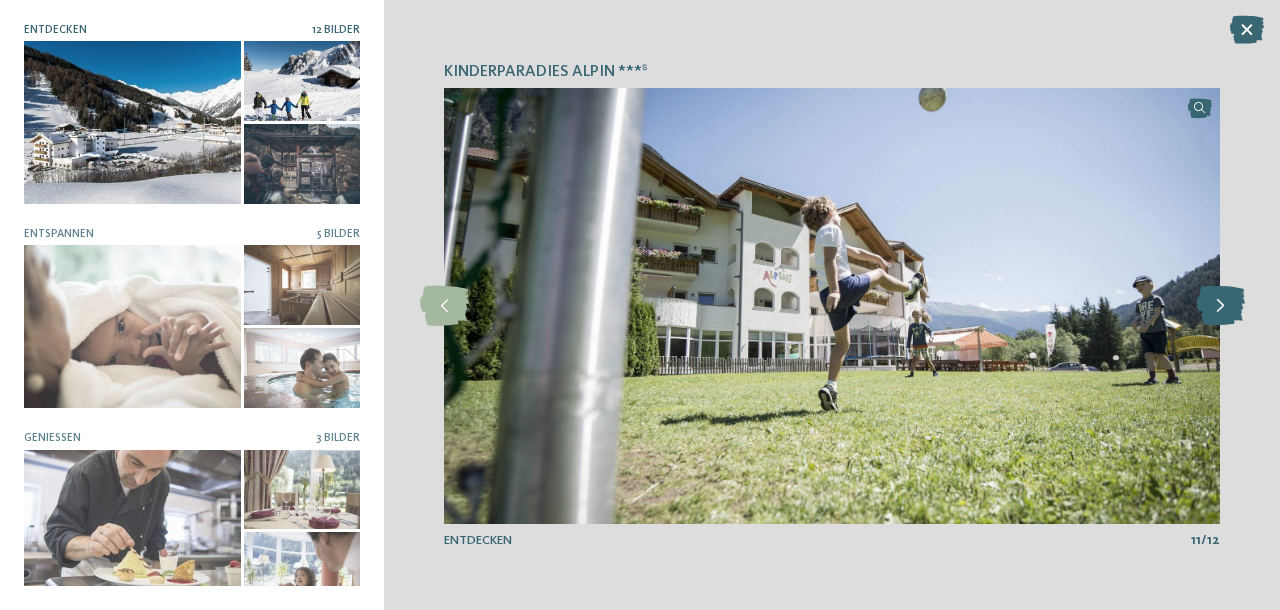 click at bounding box center [1220, 306] 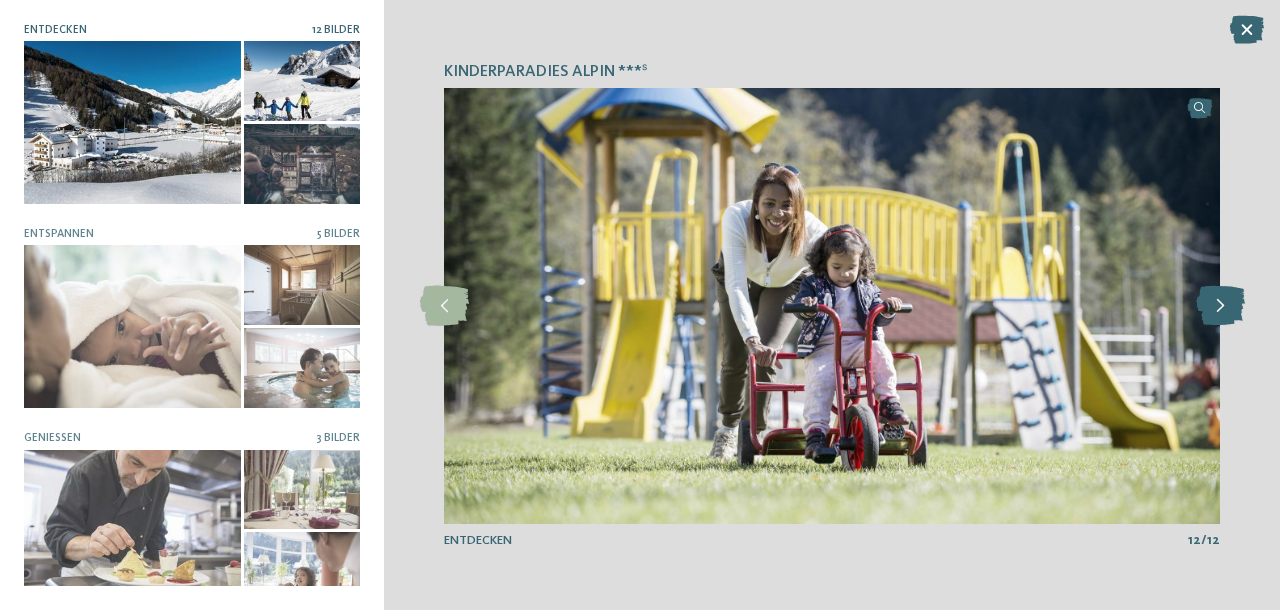 click at bounding box center [1220, 306] 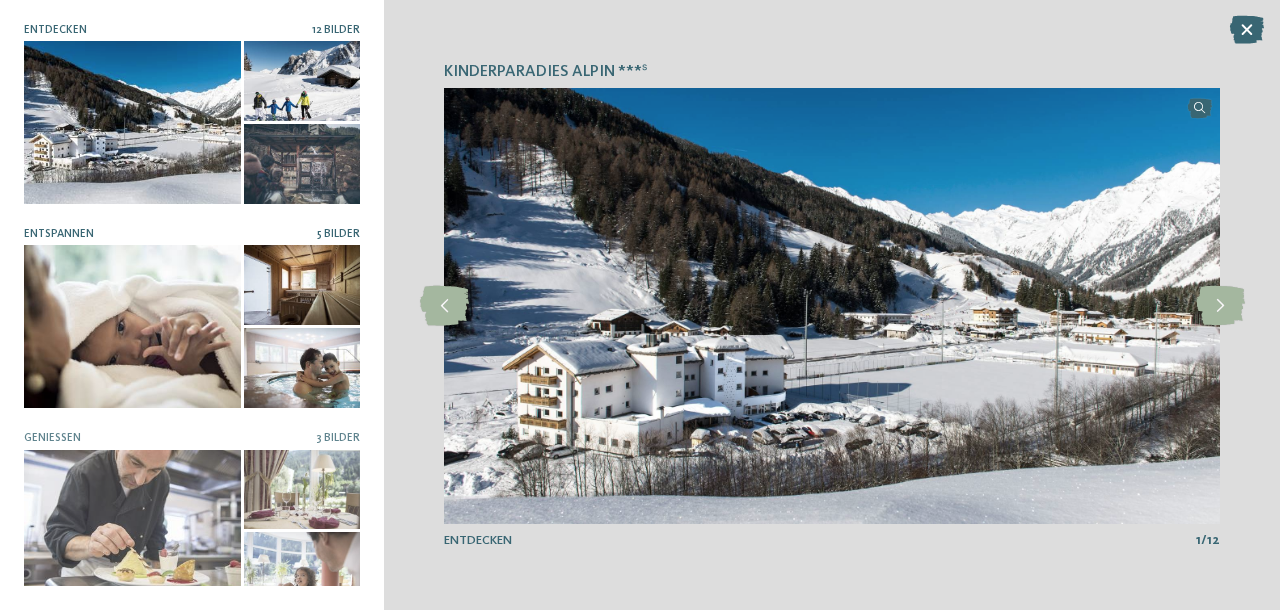 click at bounding box center [132, 326] 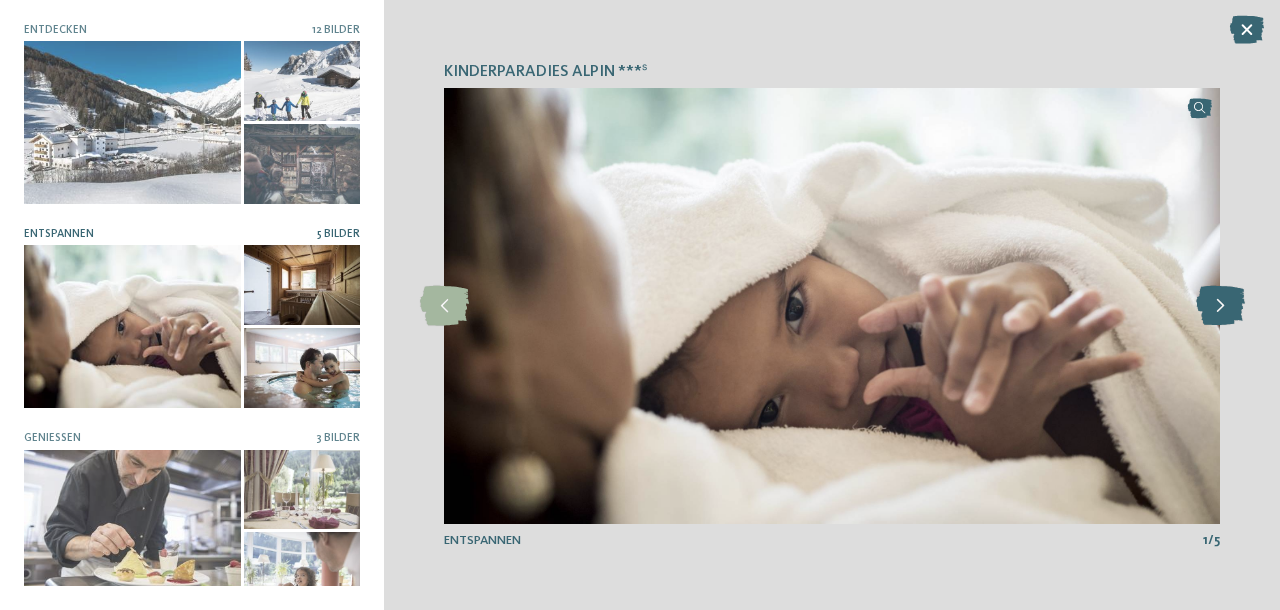 click at bounding box center [1220, 306] 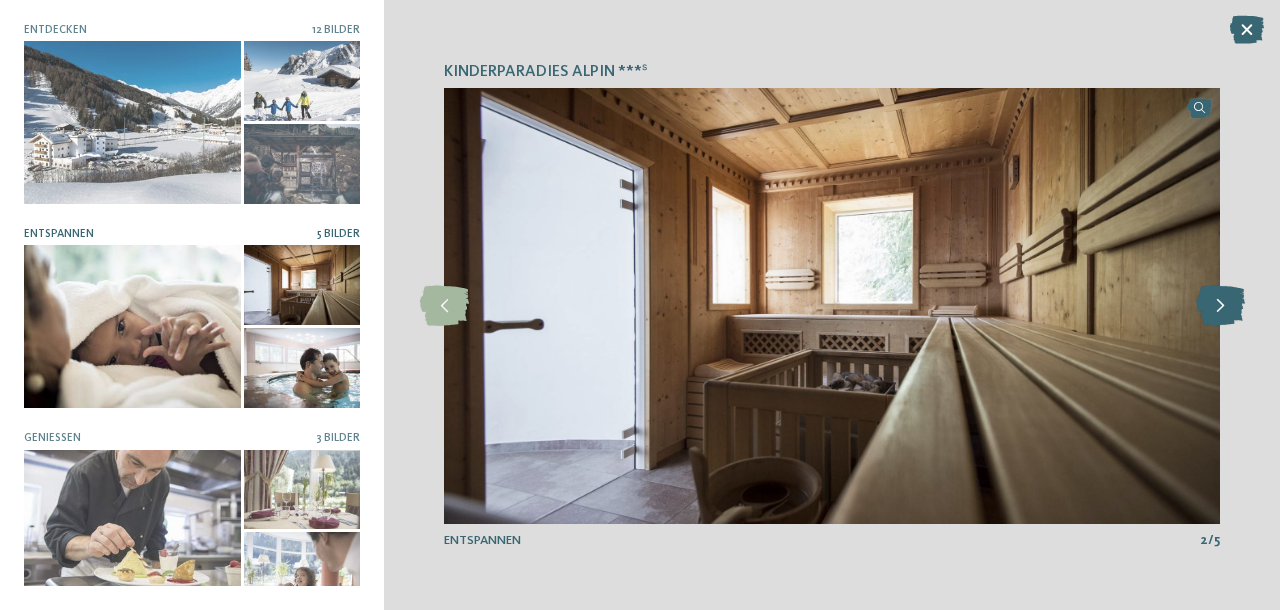 click at bounding box center [1220, 306] 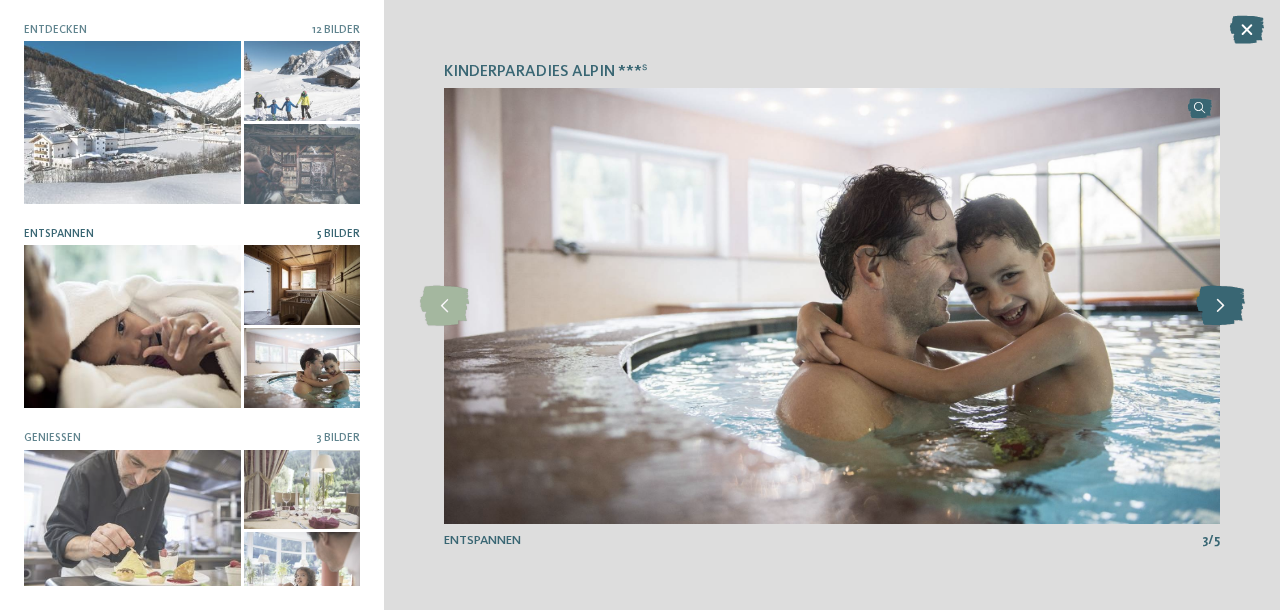 click at bounding box center (1220, 306) 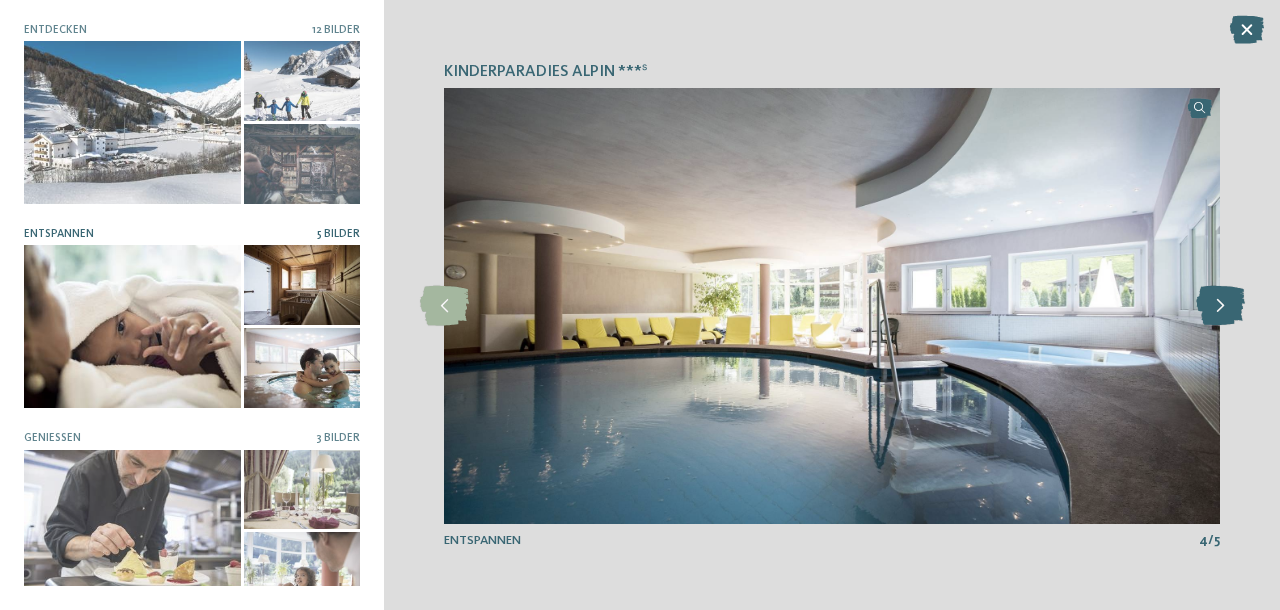 click at bounding box center (1220, 306) 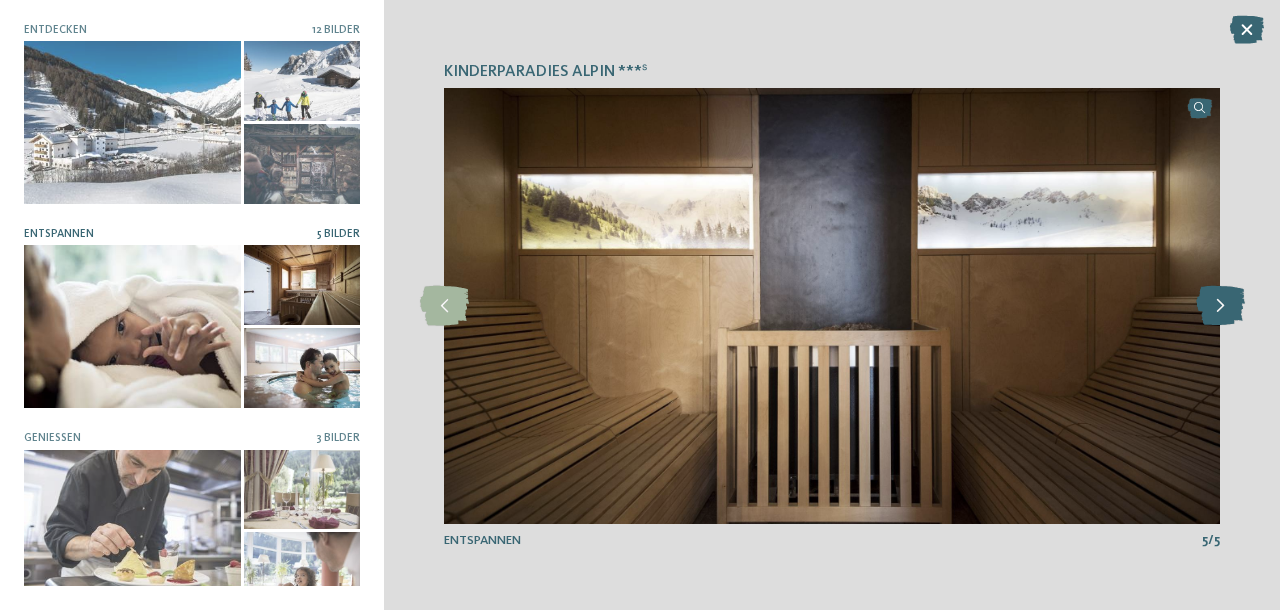 click at bounding box center (1220, 306) 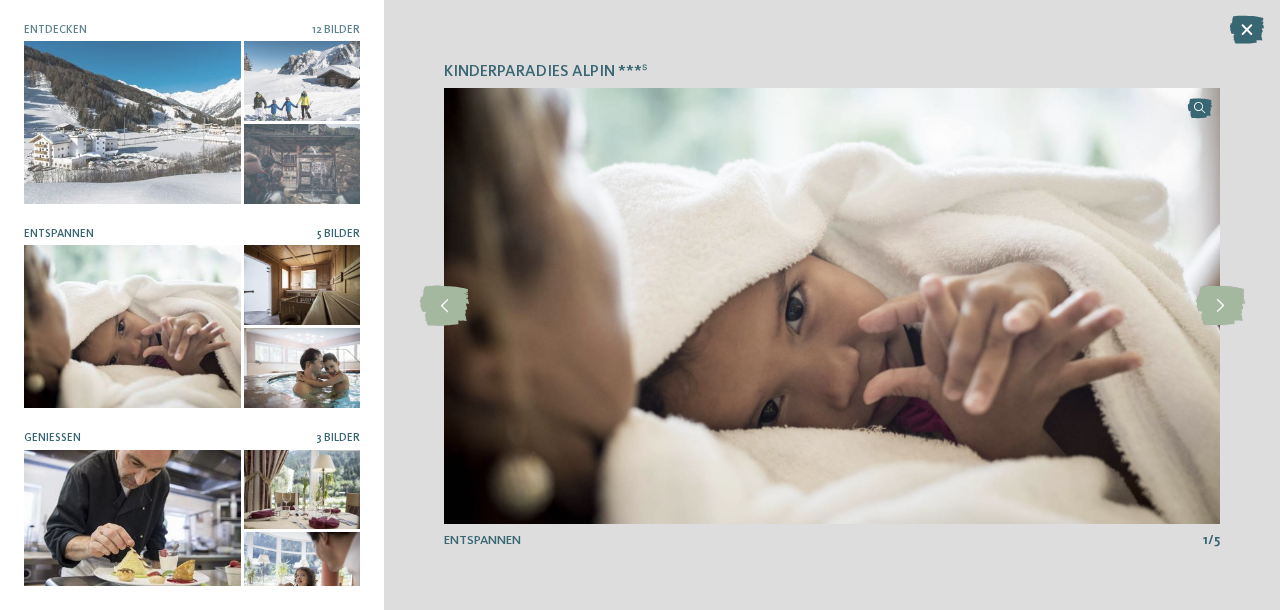 click at bounding box center (132, 531) 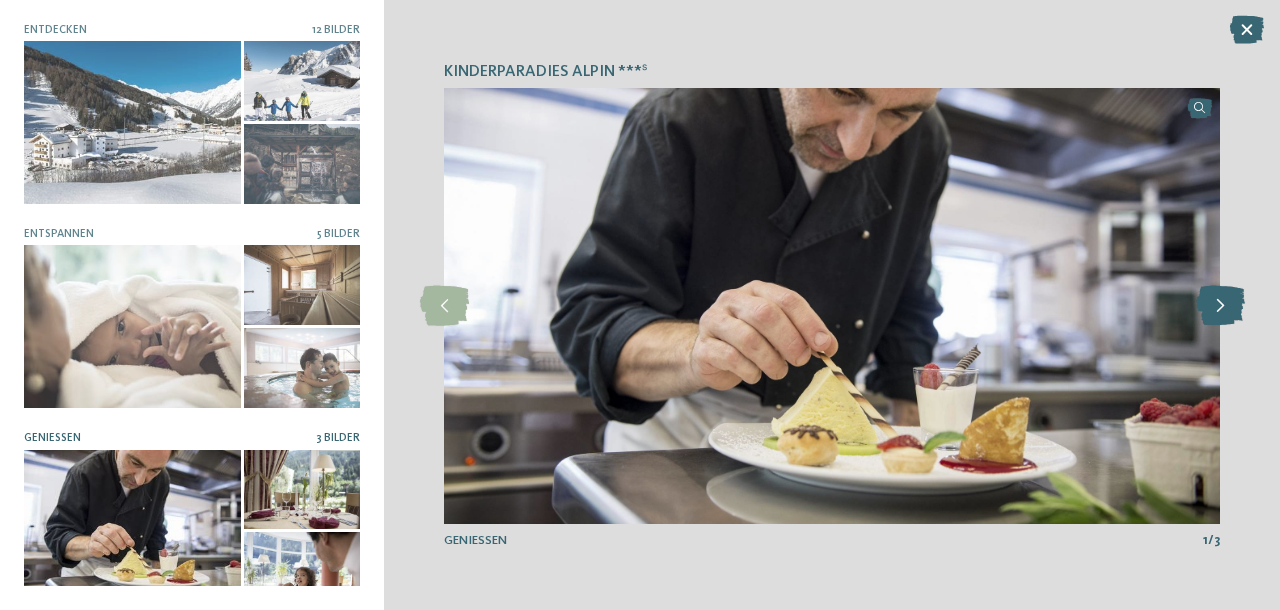 click at bounding box center [1220, 306] 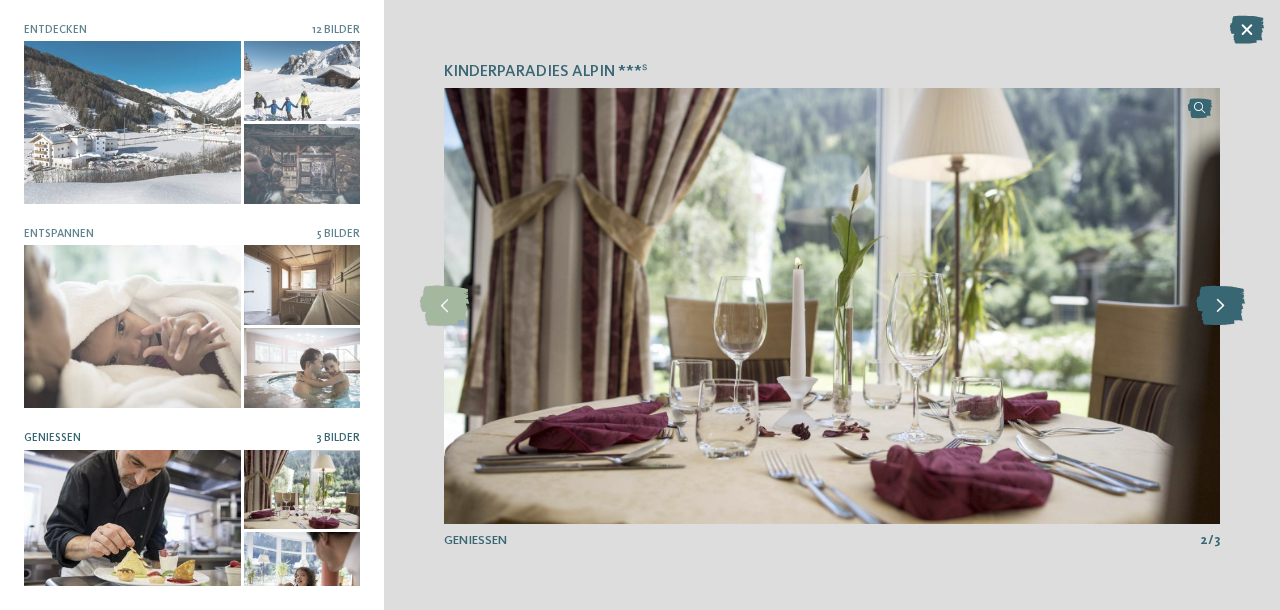 click at bounding box center (1220, 306) 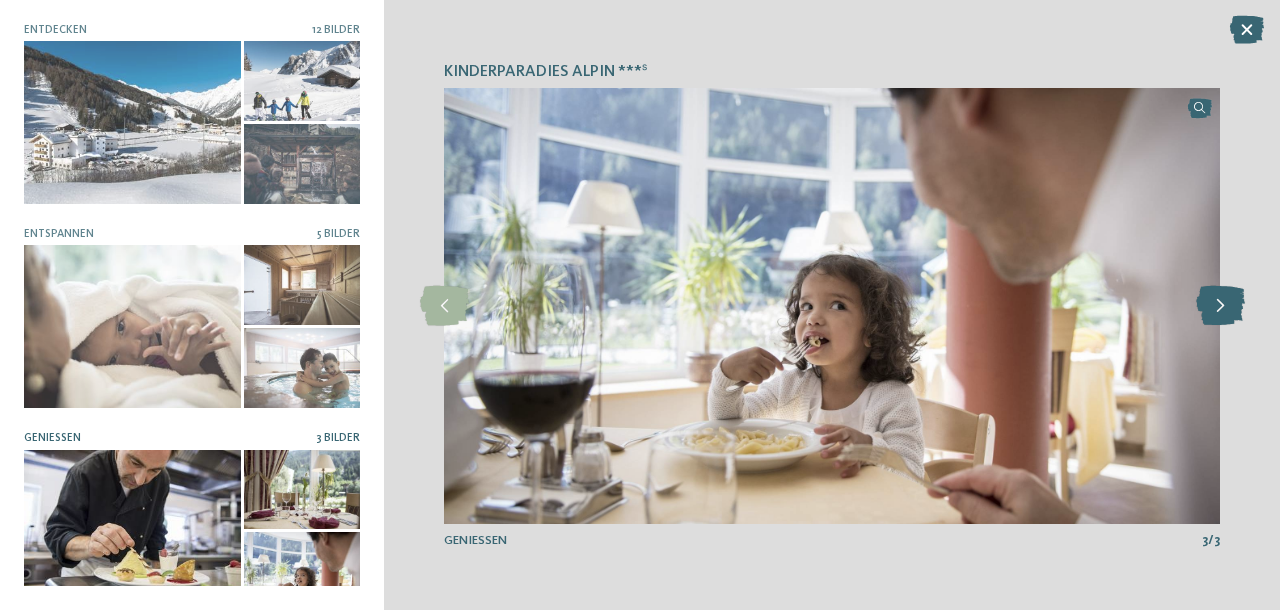 click at bounding box center (1220, 306) 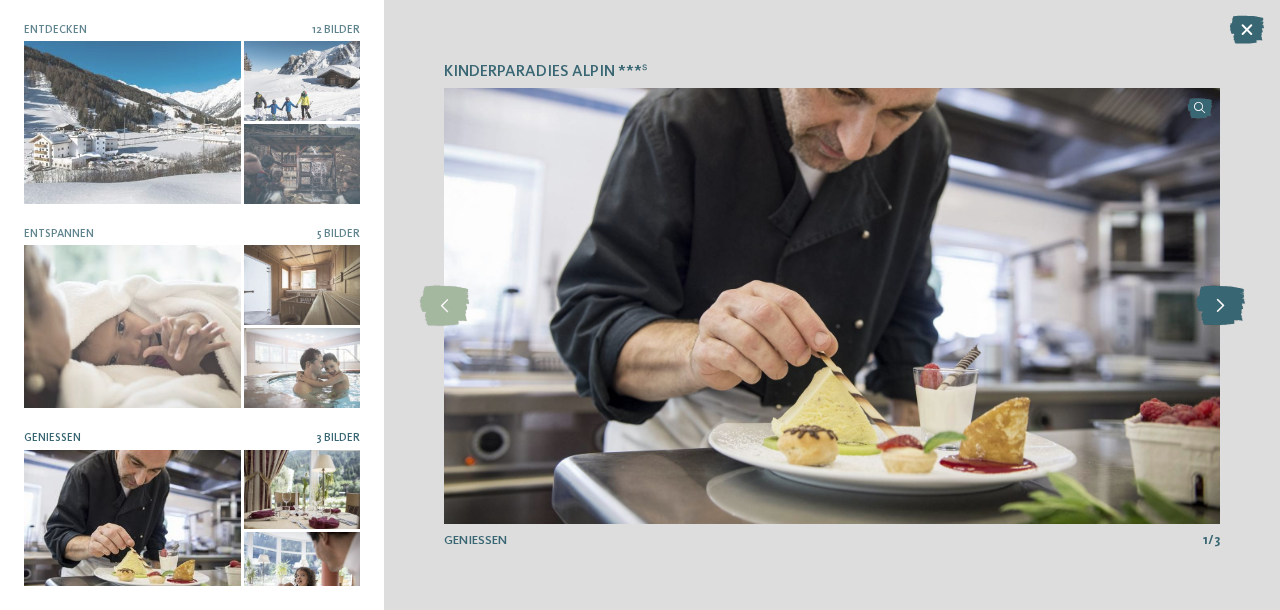 click at bounding box center [1220, 306] 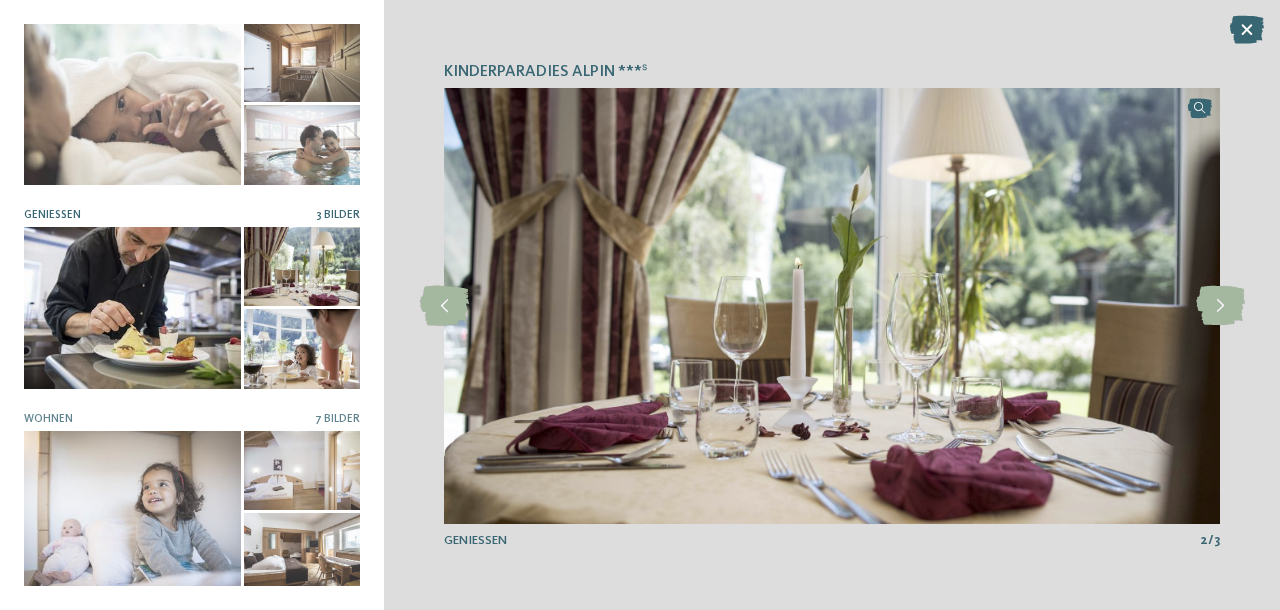 scroll, scrollTop: 221, scrollLeft: 0, axis: vertical 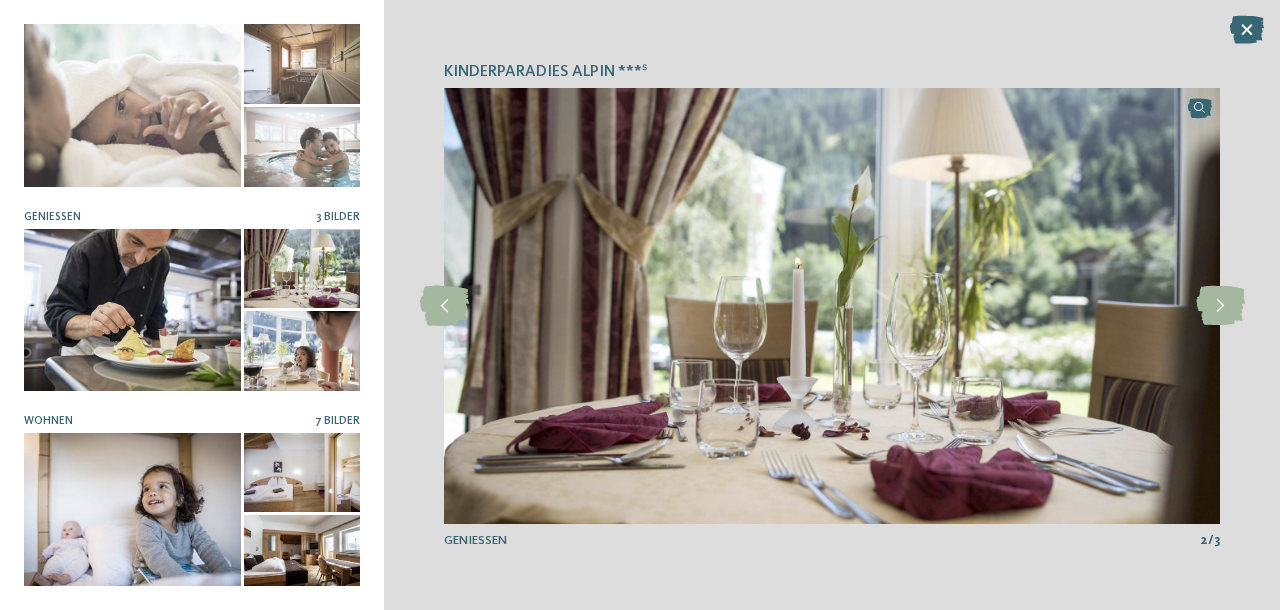 click at bounding box center (302, 555) 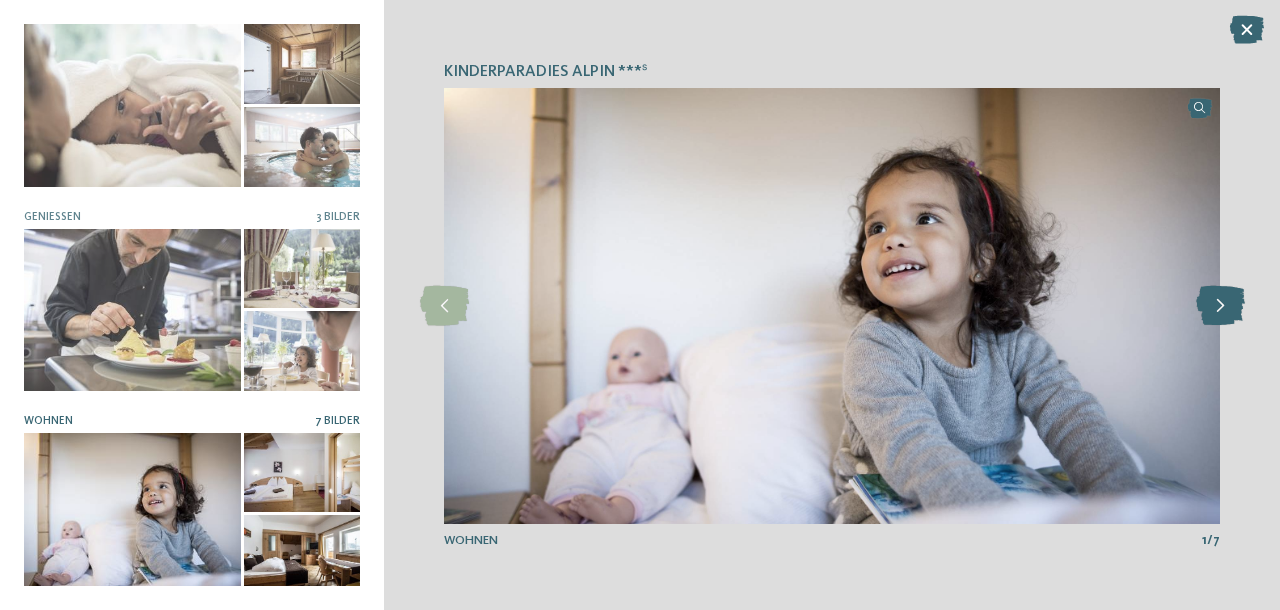 click at bounding box center [1220, 306] 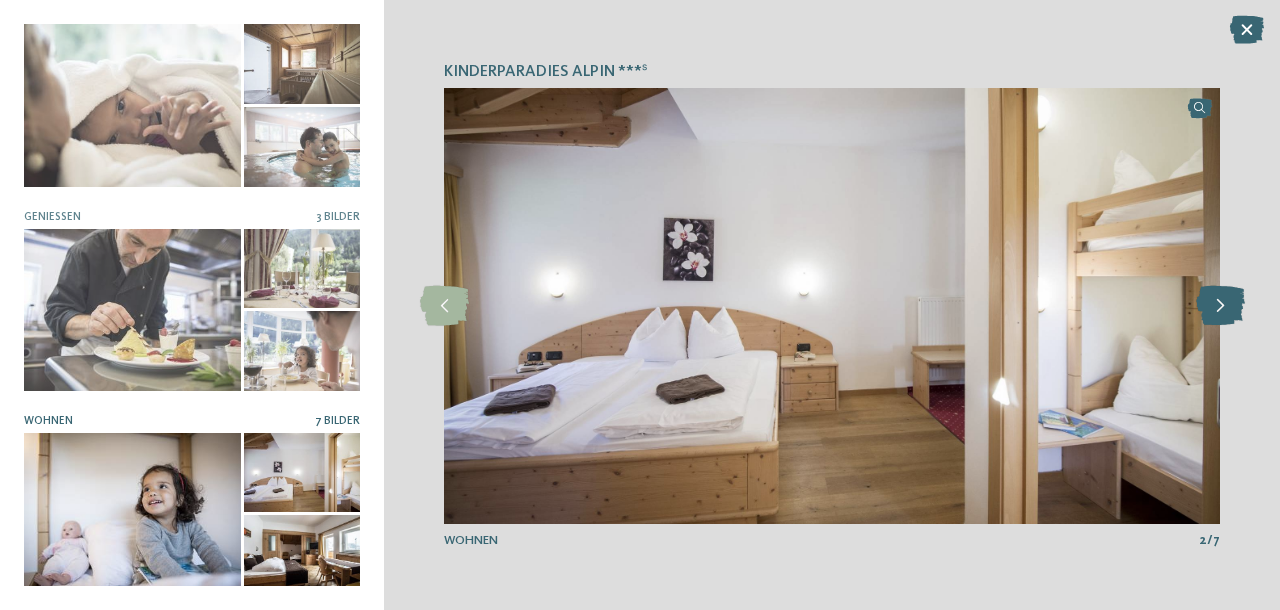 click at bounding box center (1220, 306) 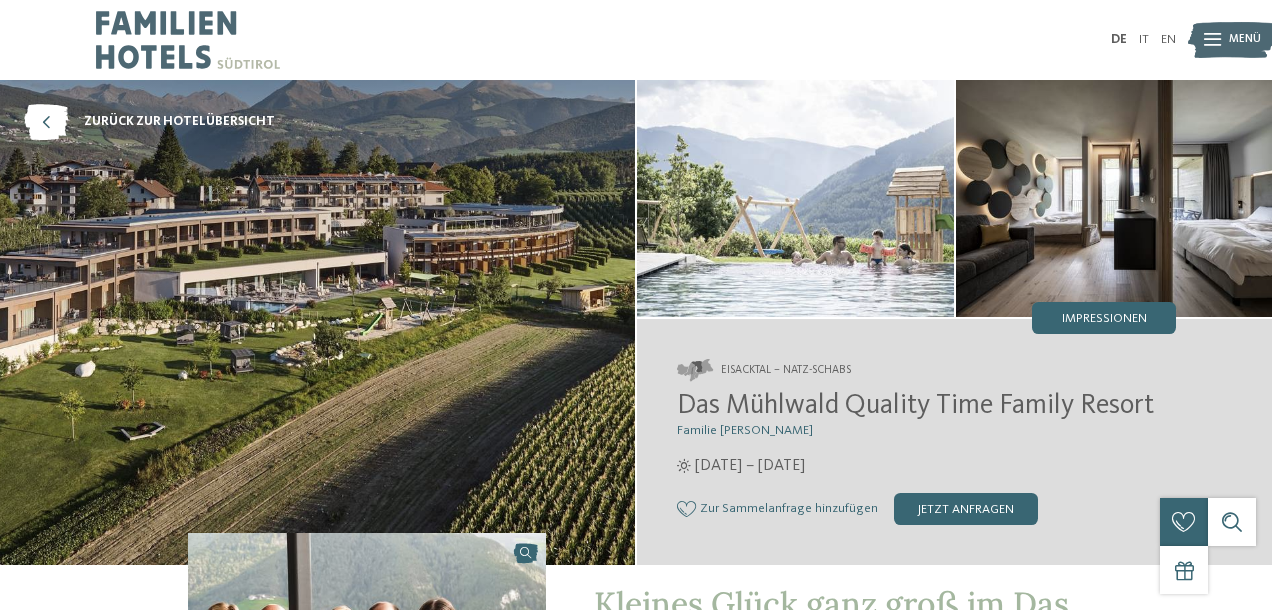 scroll, scrollTop: 0, scrollLeft: 0, axis: both 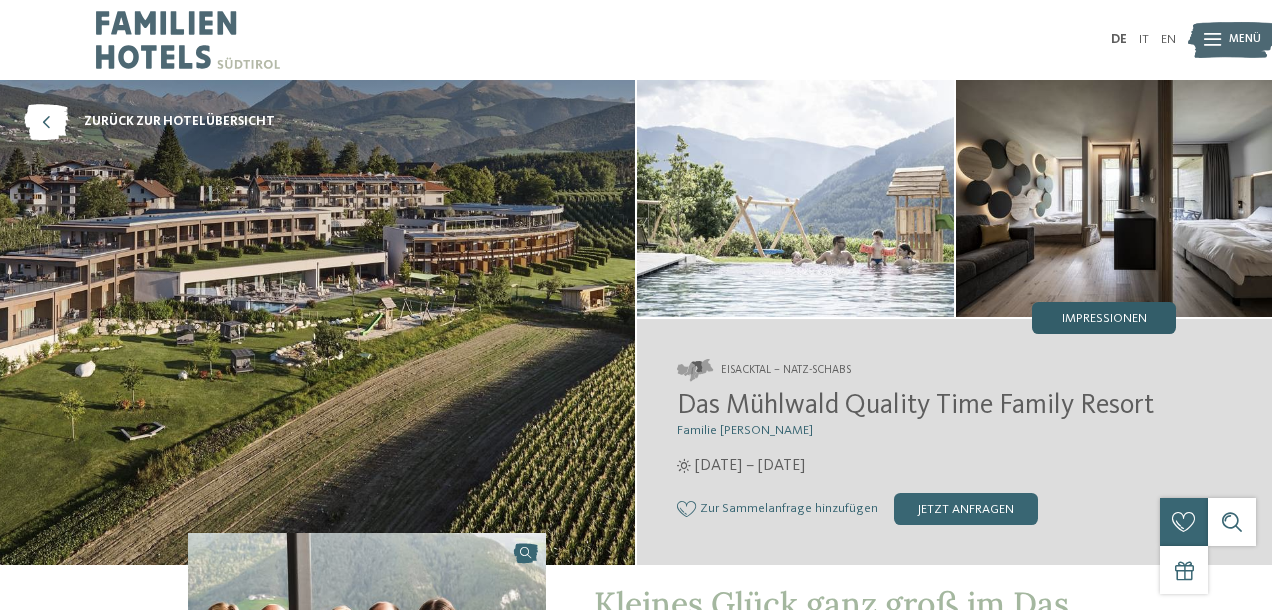 click on "Impressionen" at bounding box center [1104, 319] 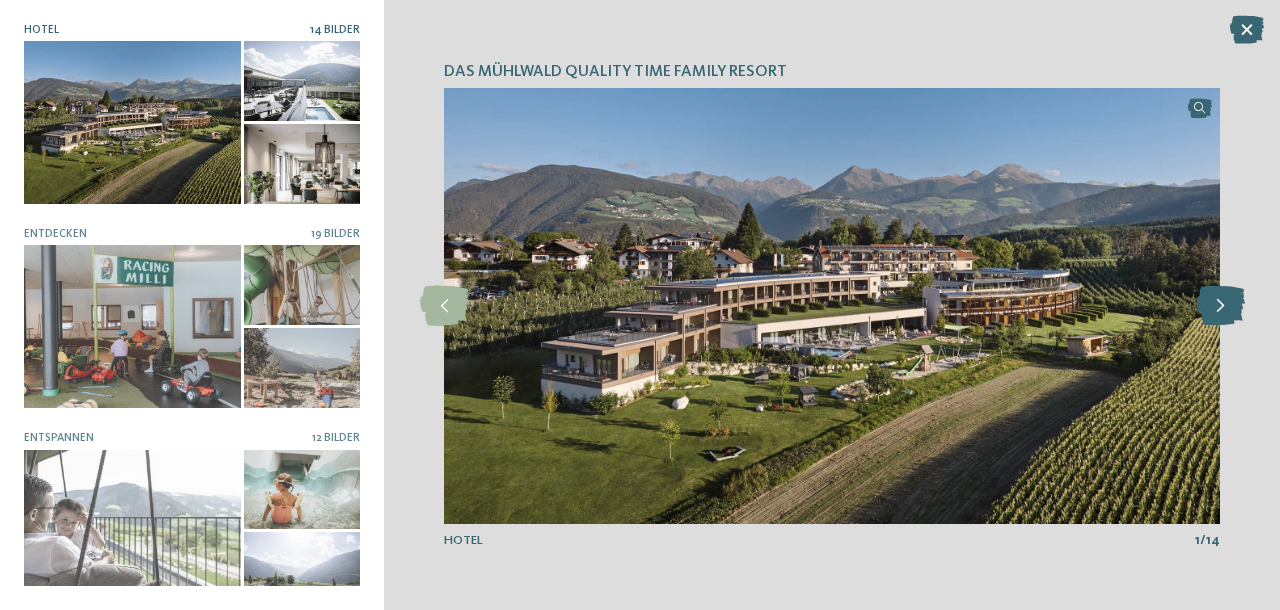 click at bounding box center [1220, 306] 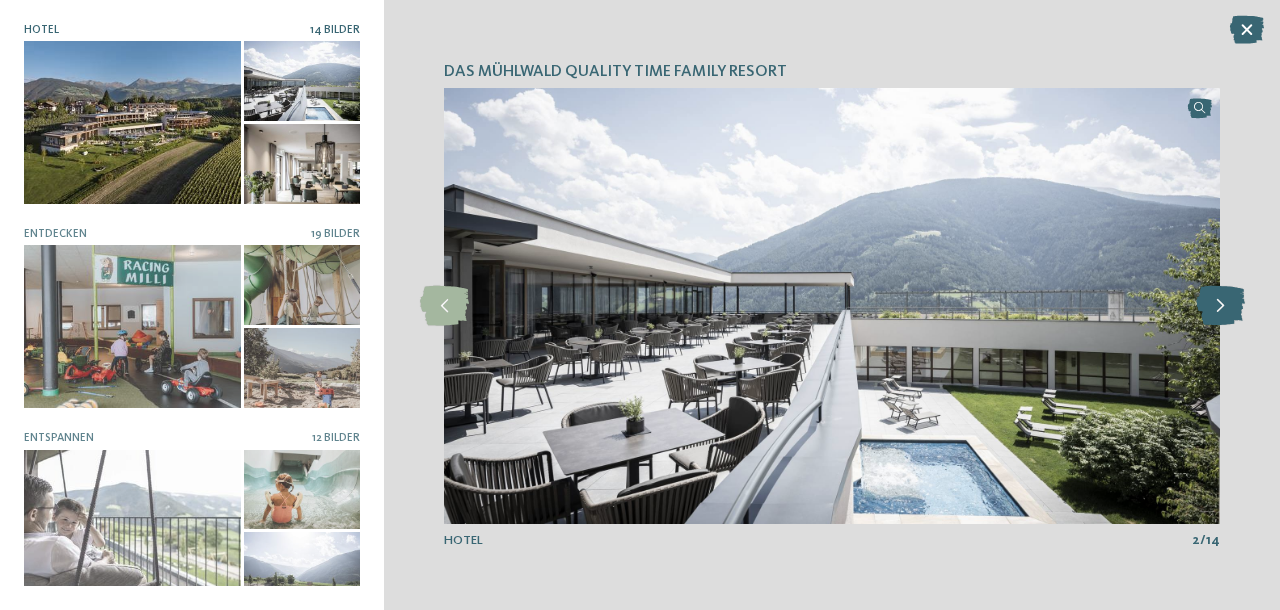 click at bounding box center [1220, 306] 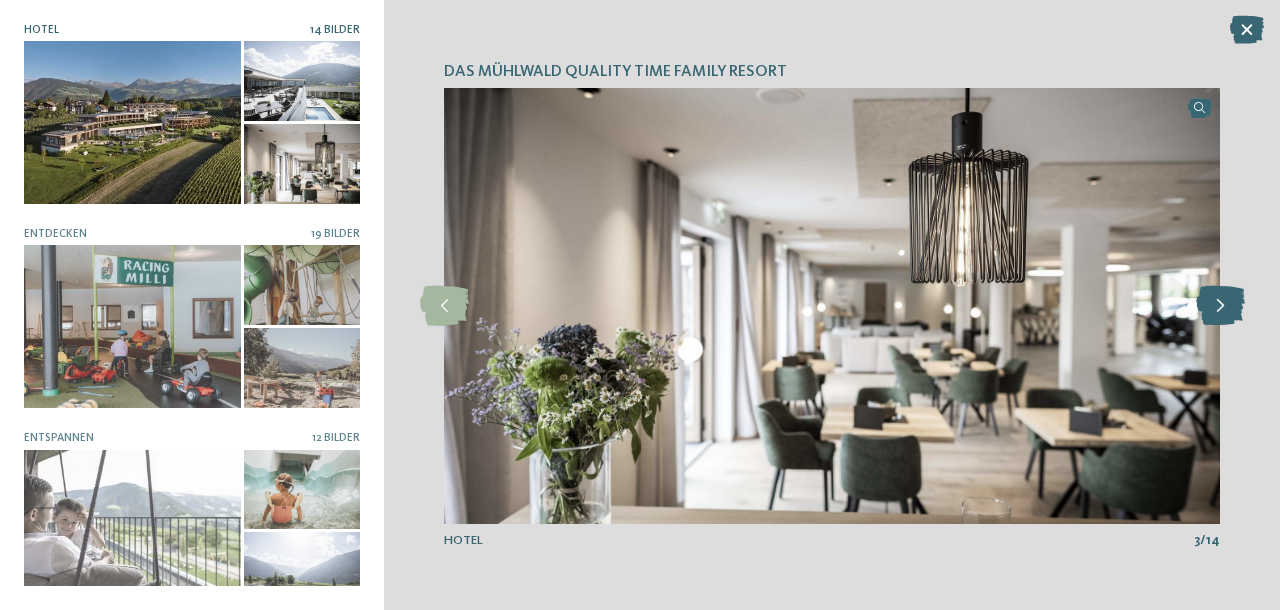 click at bounding box center (1220, 306) 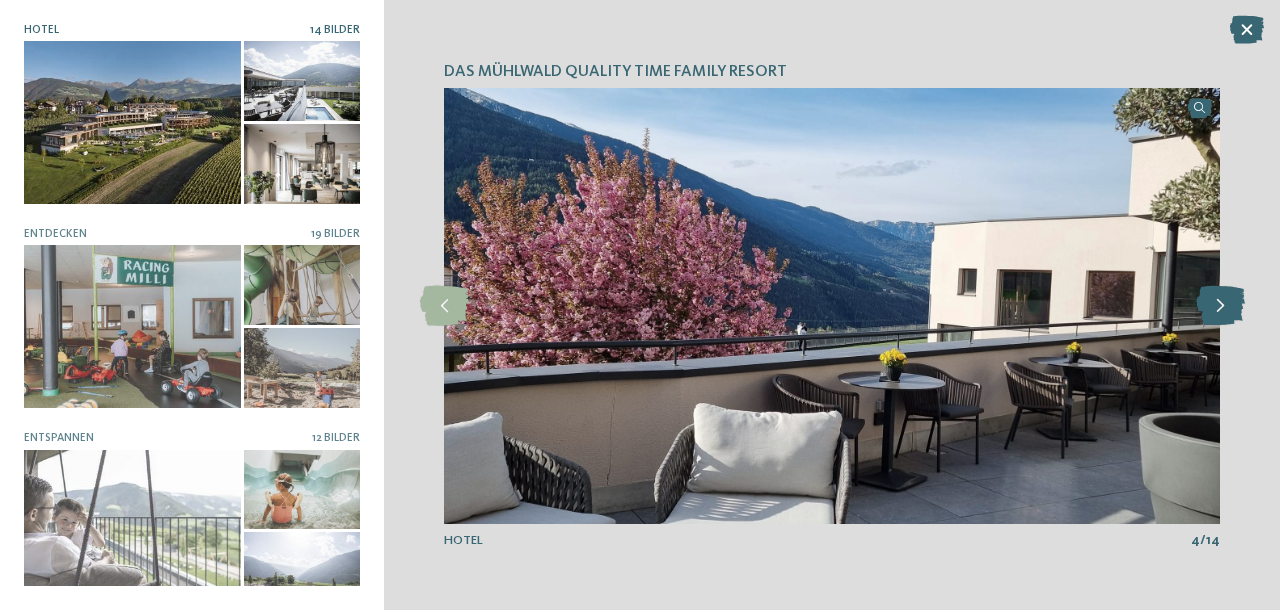 click at bounding box center [1220, 306] 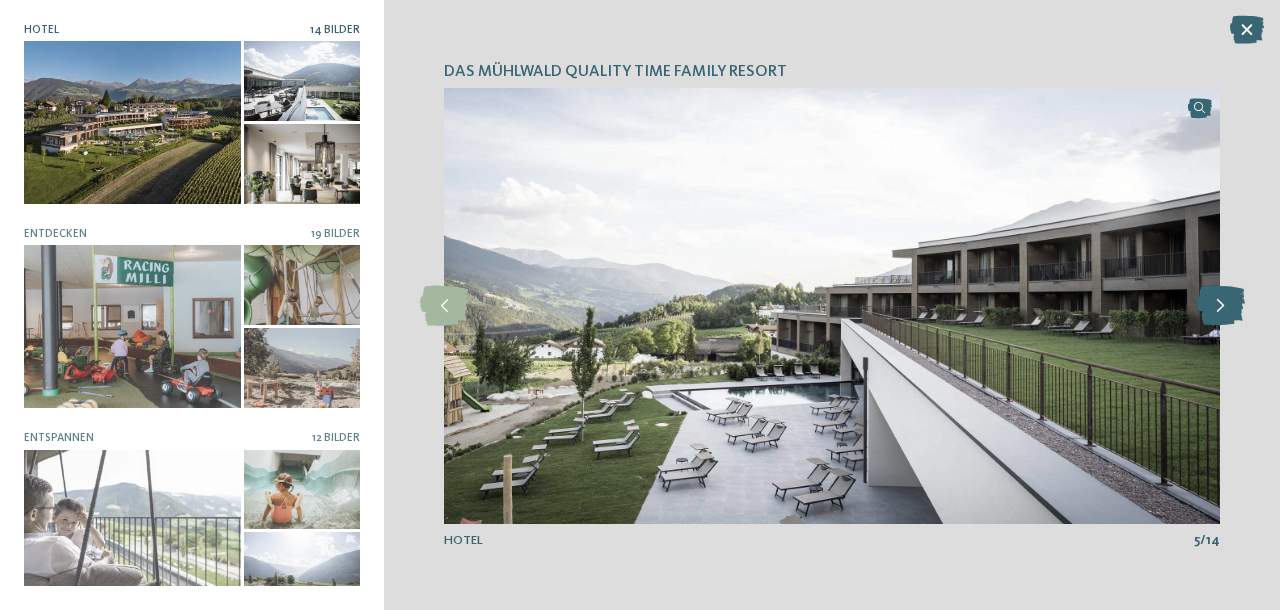 click at bounding box center (1220, 306) 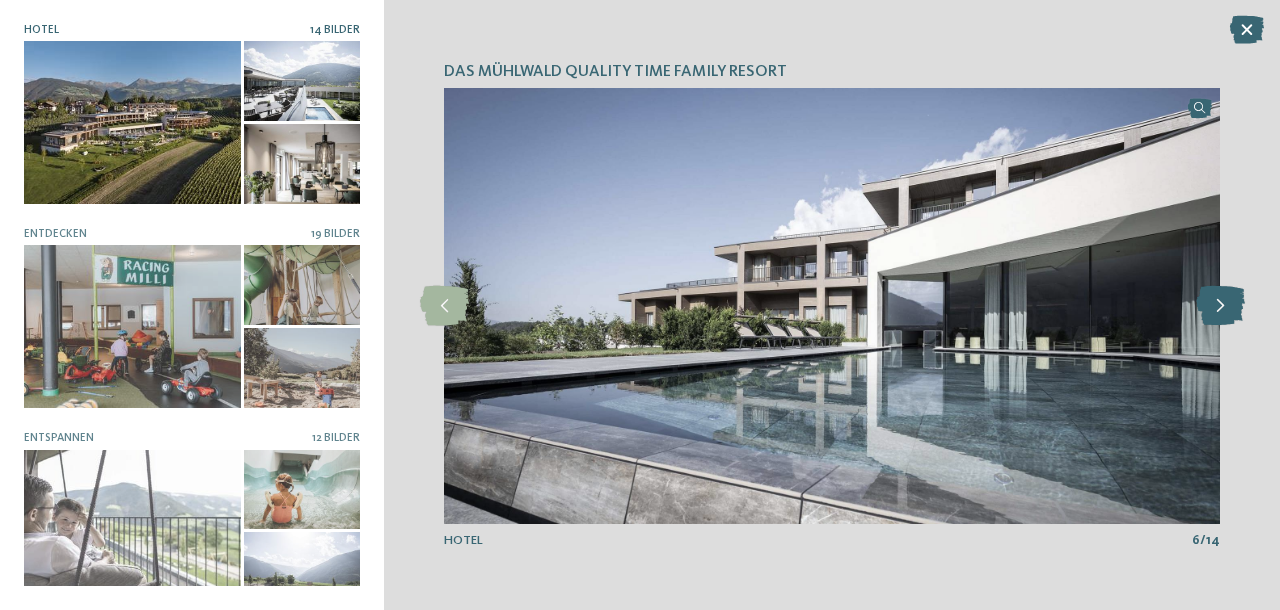 click at bounding box center (1220, 306) 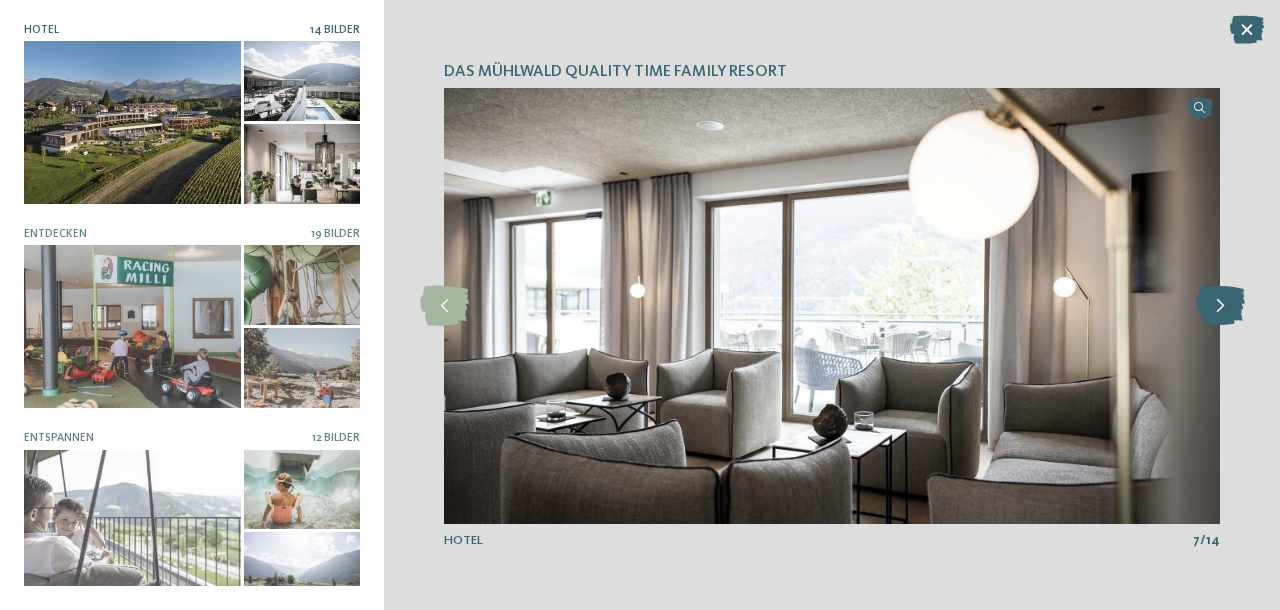 click at bounding box center (1220, 306) 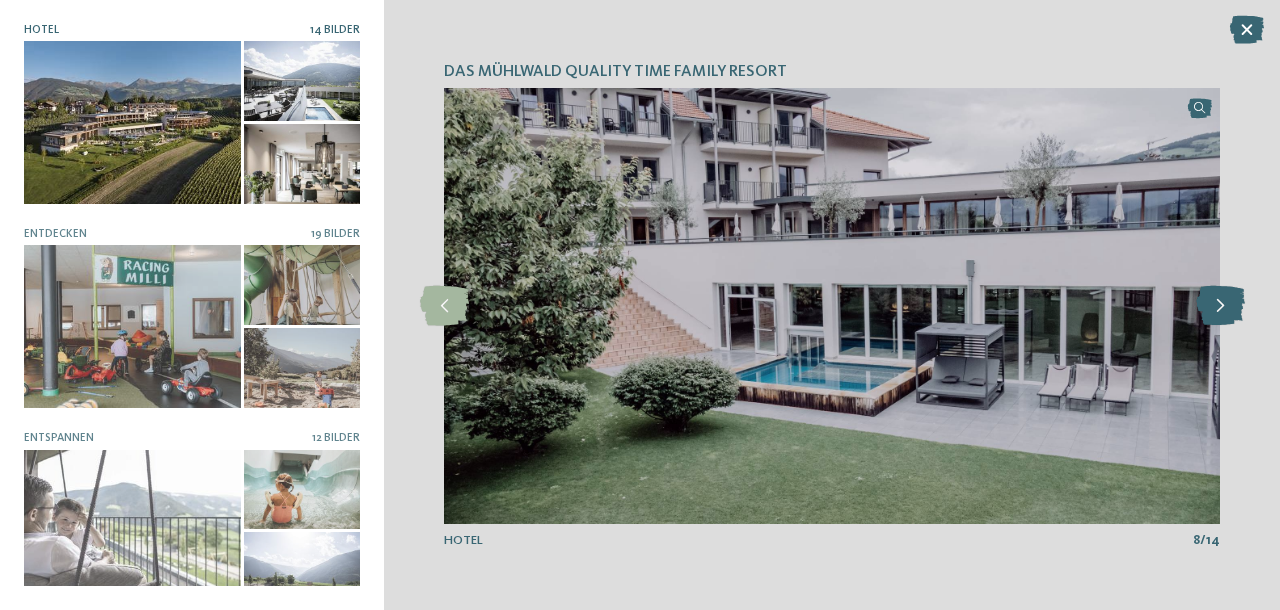 click at bounding box center [1220, 306] 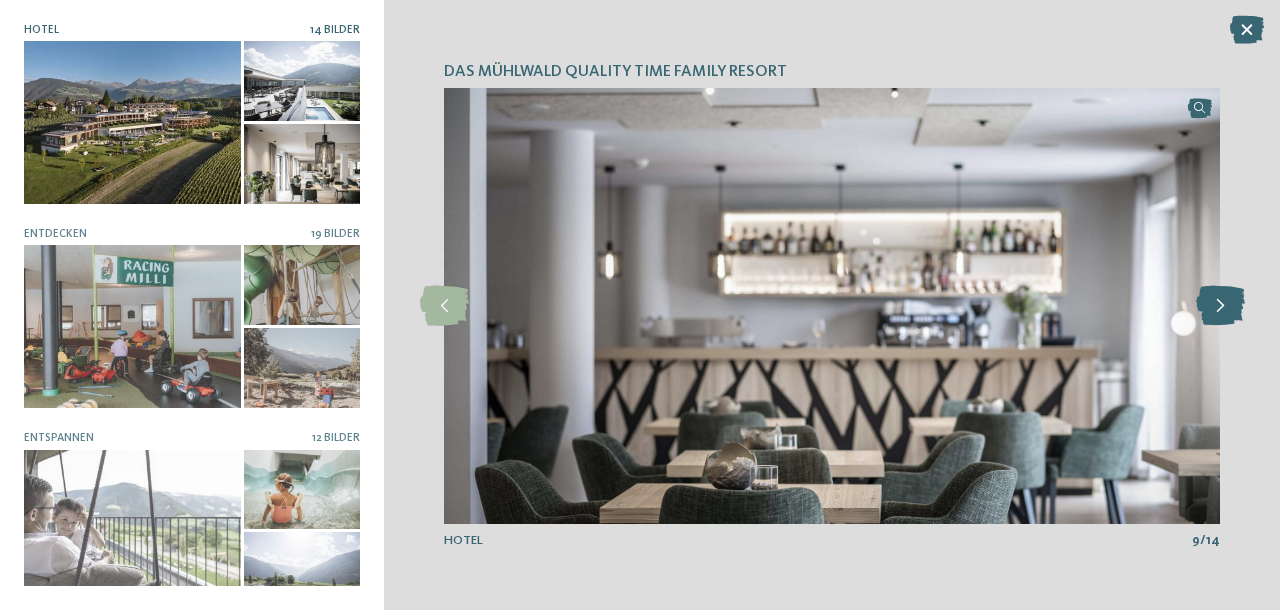 click at bounding box center (1220, 306) 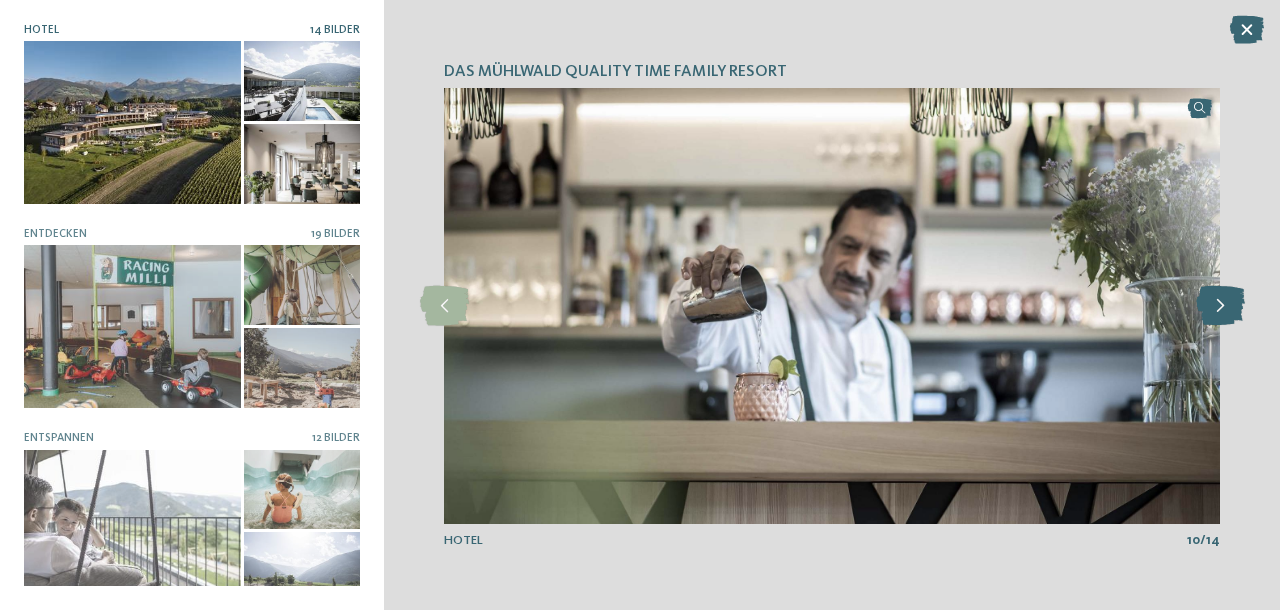 click at bounding box center (1220, 306) 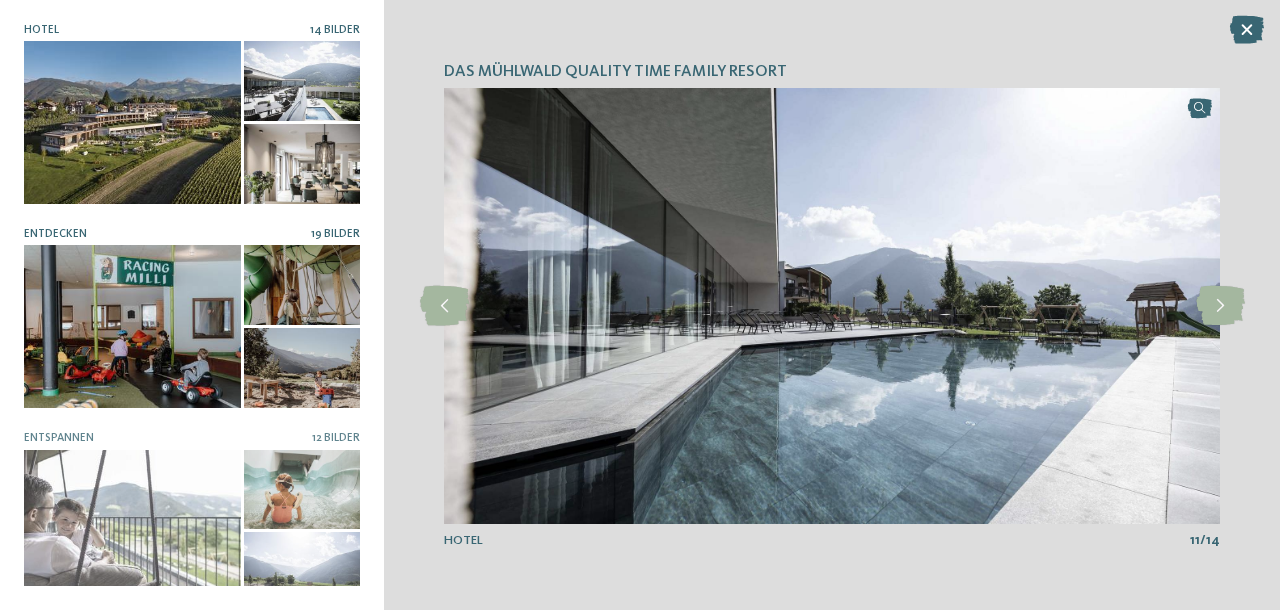 click at bounding box center [132, 326] 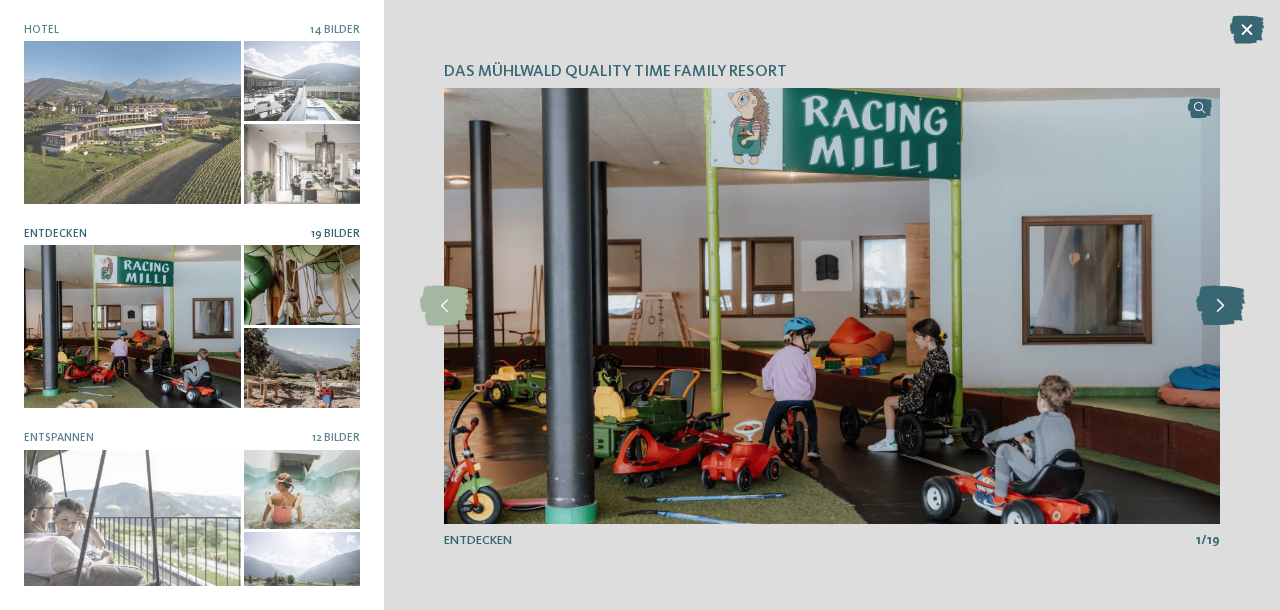 click at bounding box center (1220, 306) 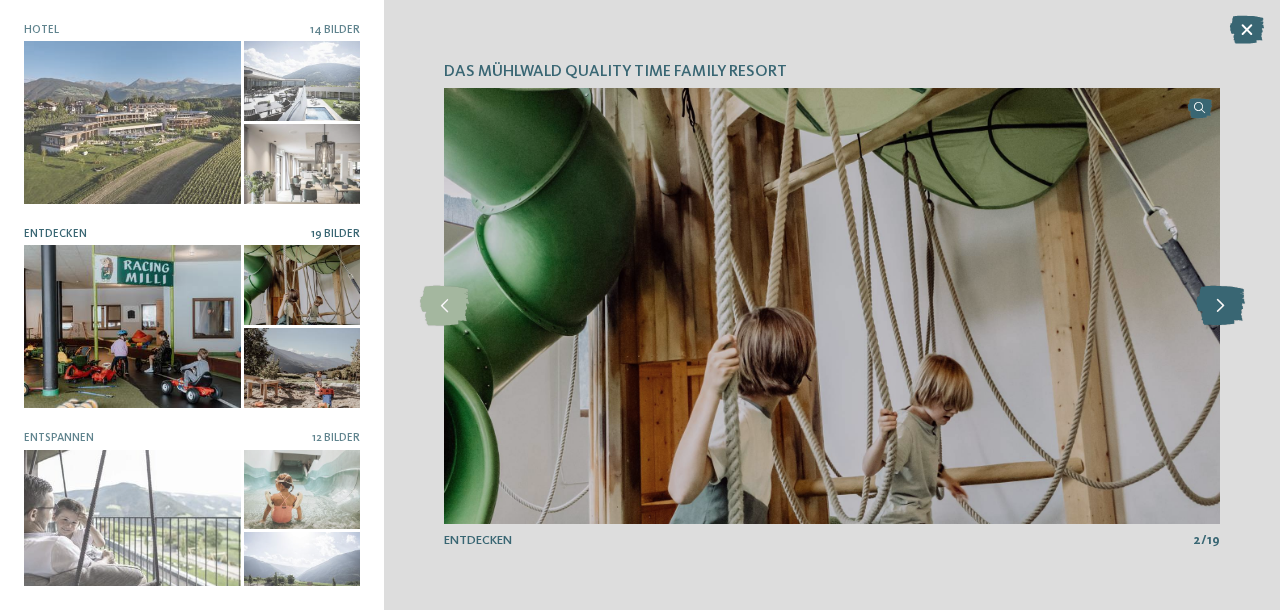 click at bounding box center [1220, 306] 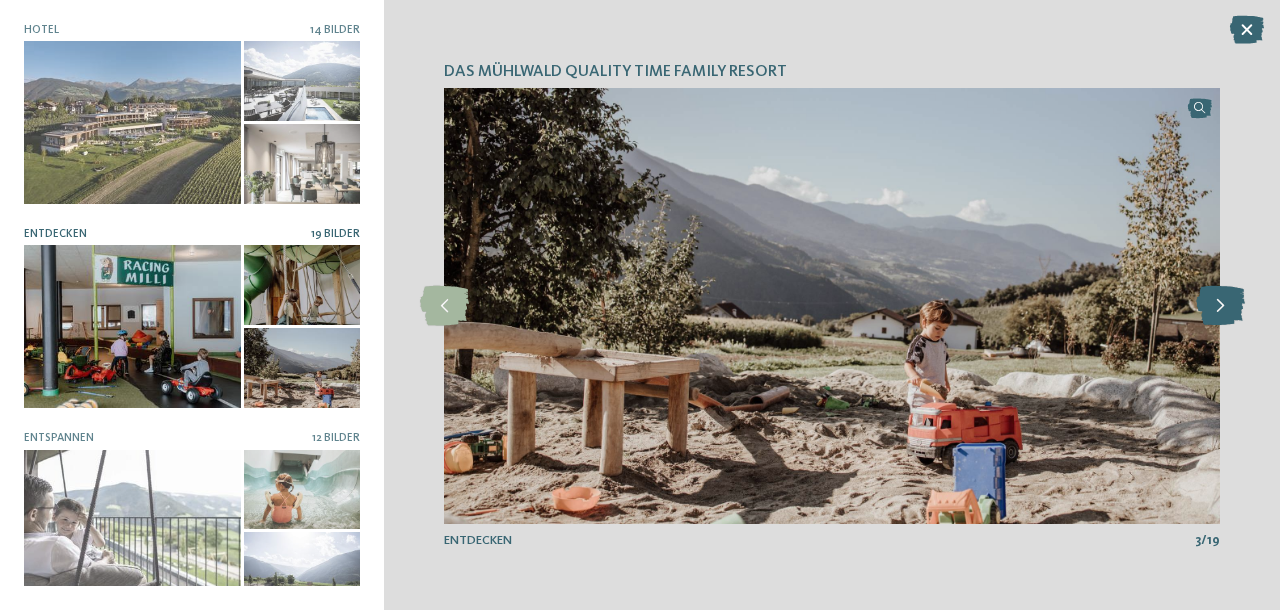 click at bounding box center [1220, 306] 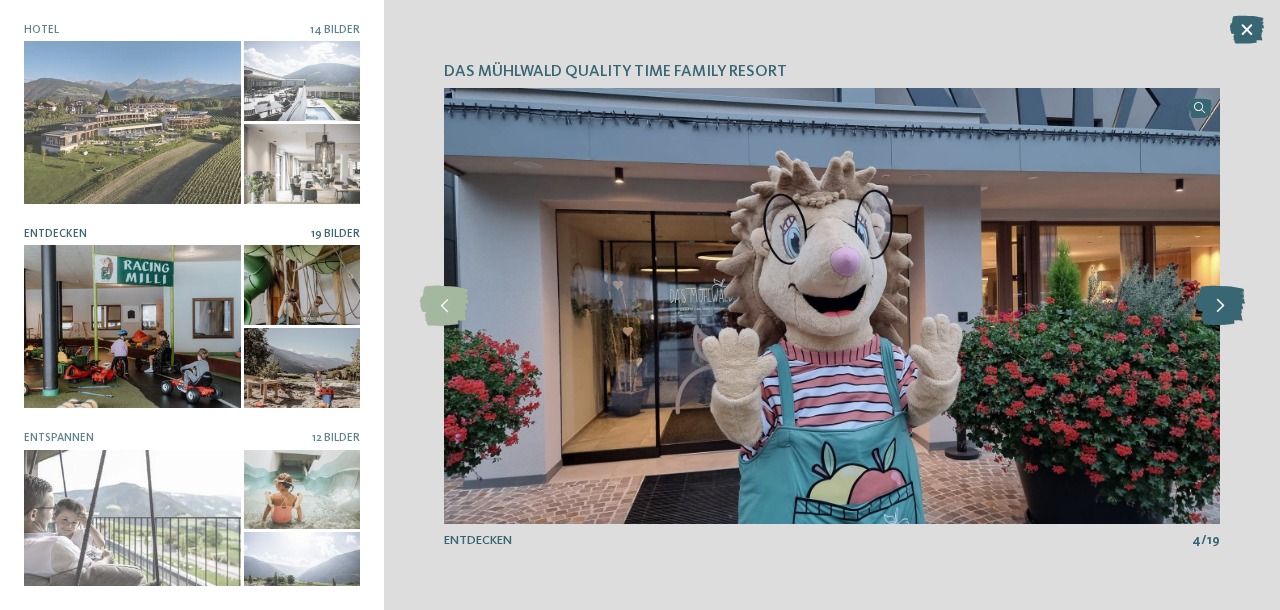 click at bounding box center [1220, 306] 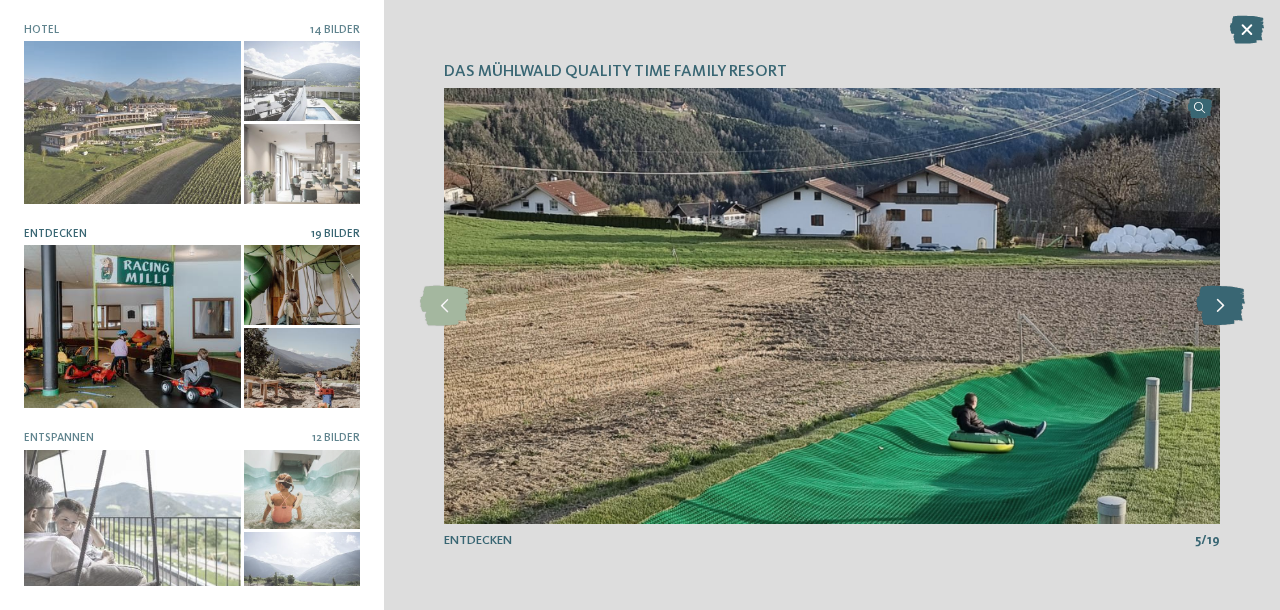 click at bounding box center (1220, 306) 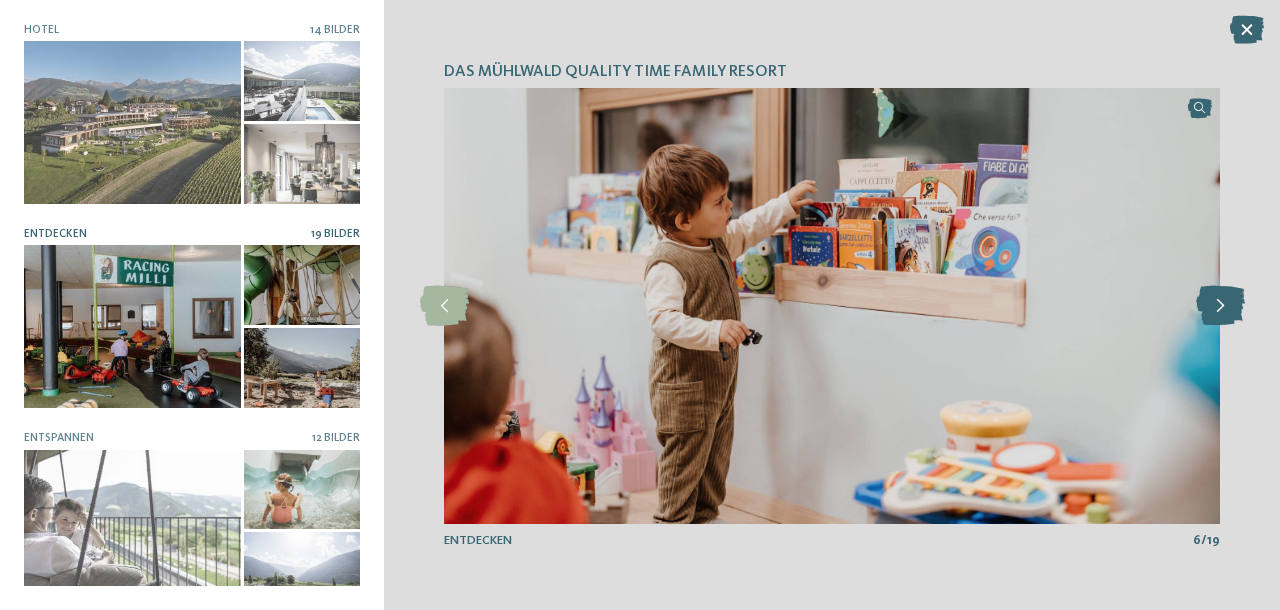 click at bounding box center [1220, 306] 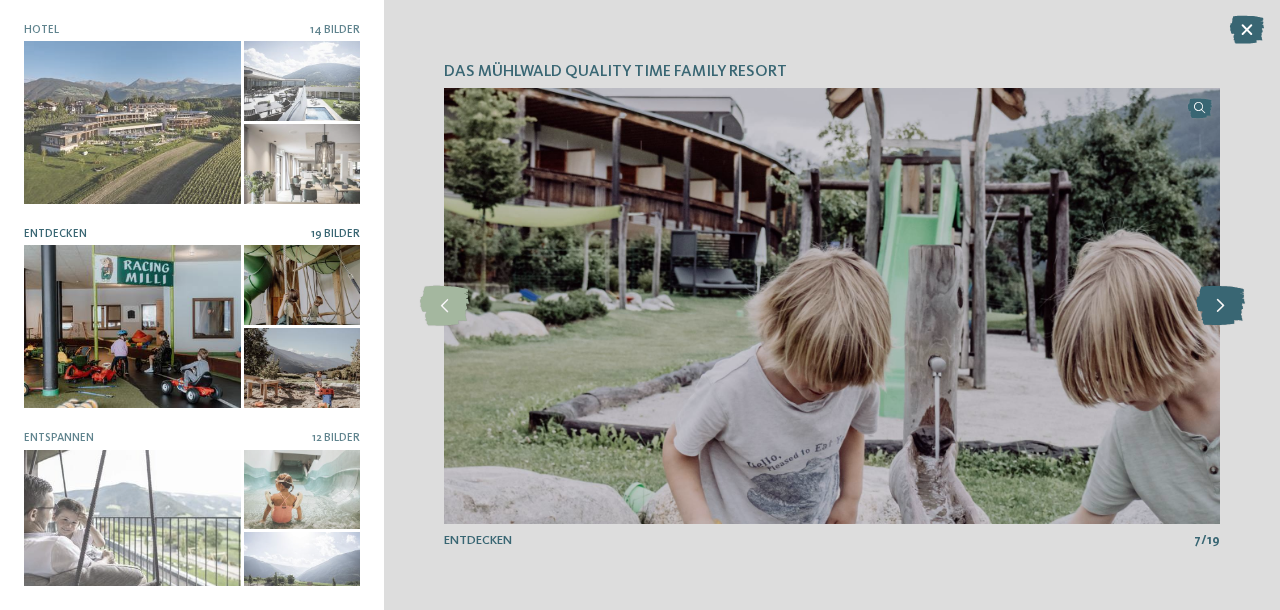 click at bounding box center (1220, 306) 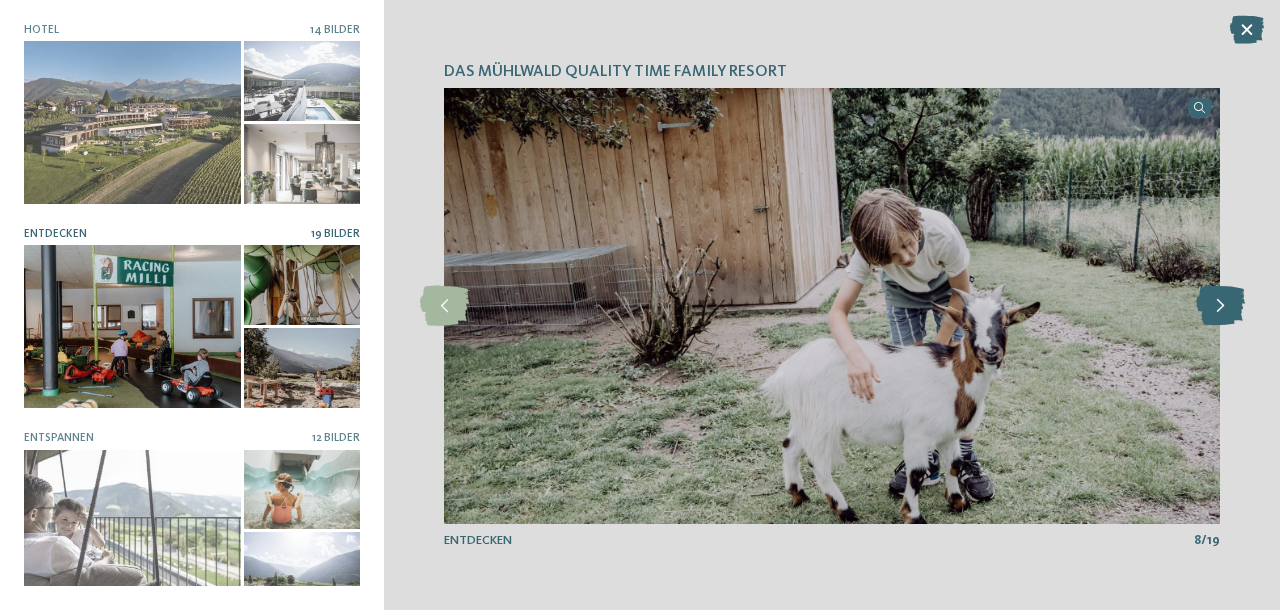 click at bounding box center (1220, 306) 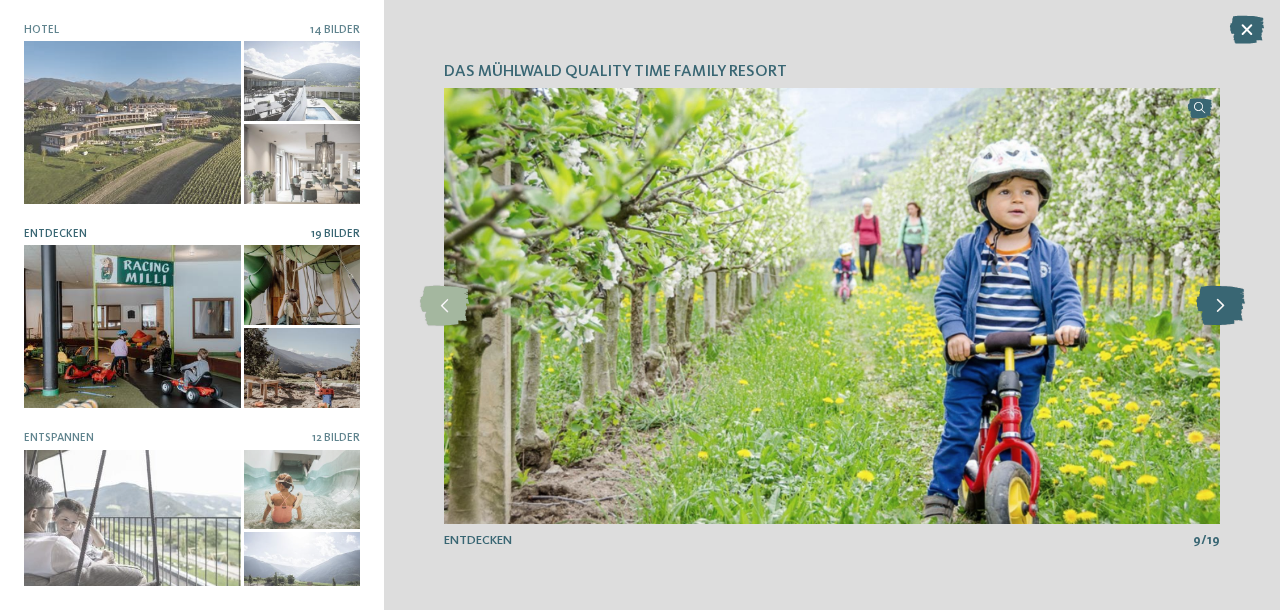 click at bounding box center [1220, 306] 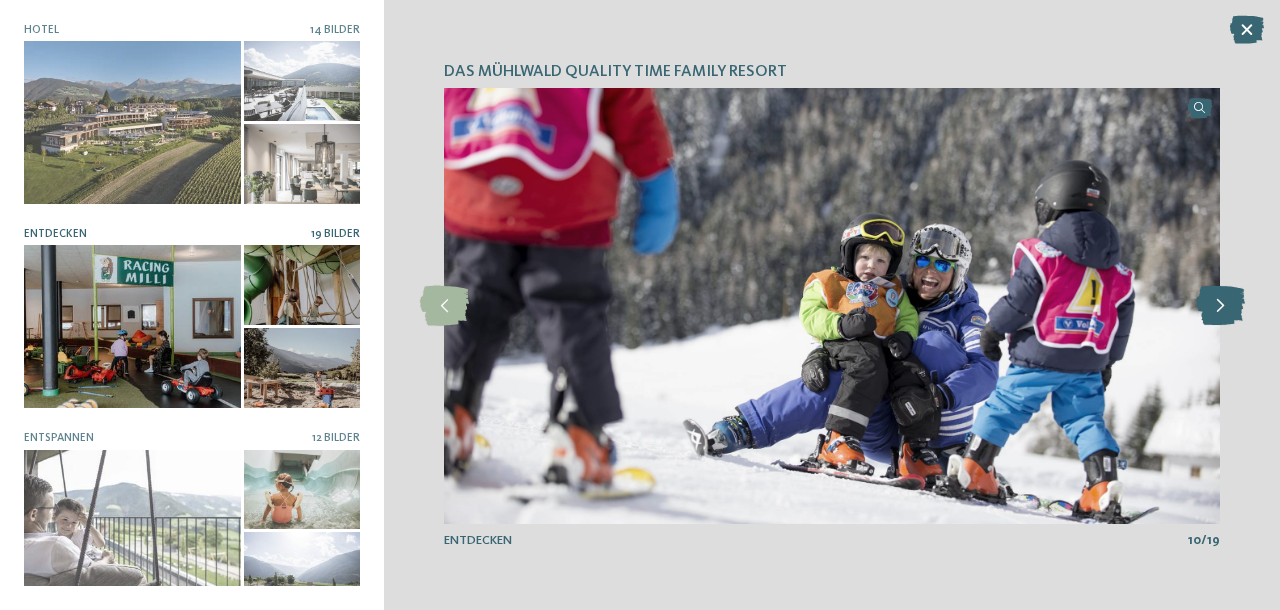 click at bounding box center [1220, 306] 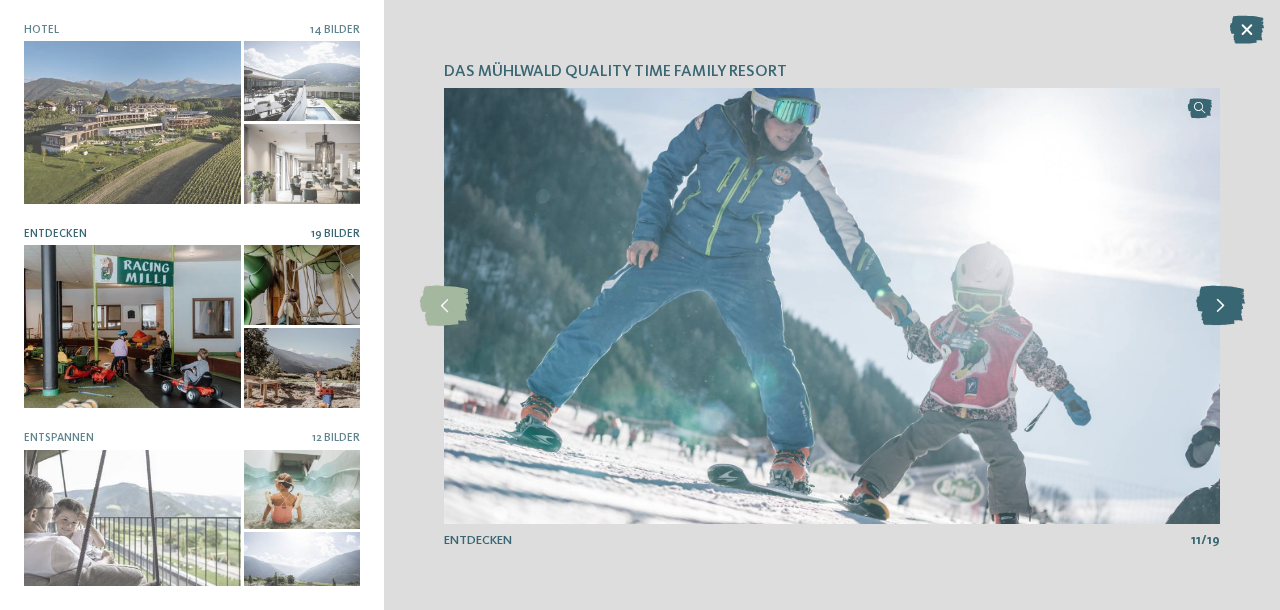 click at bounding box center [1220, 306] 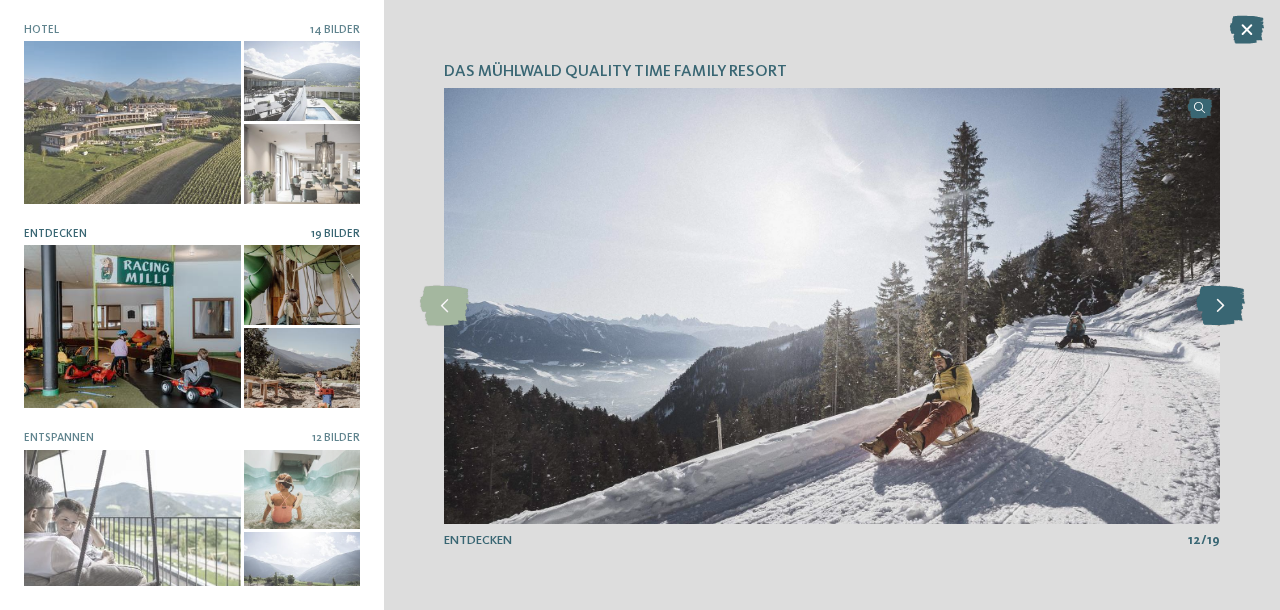 click at bounding box center [1220, 306] 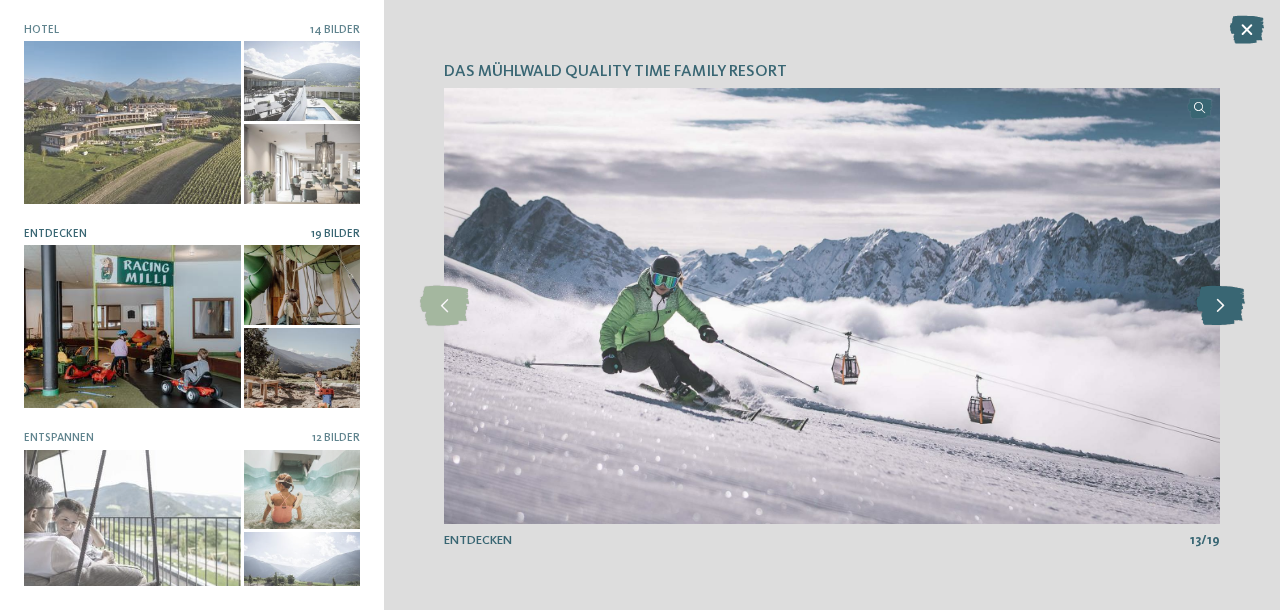 click at bounding box center [1220, 306] 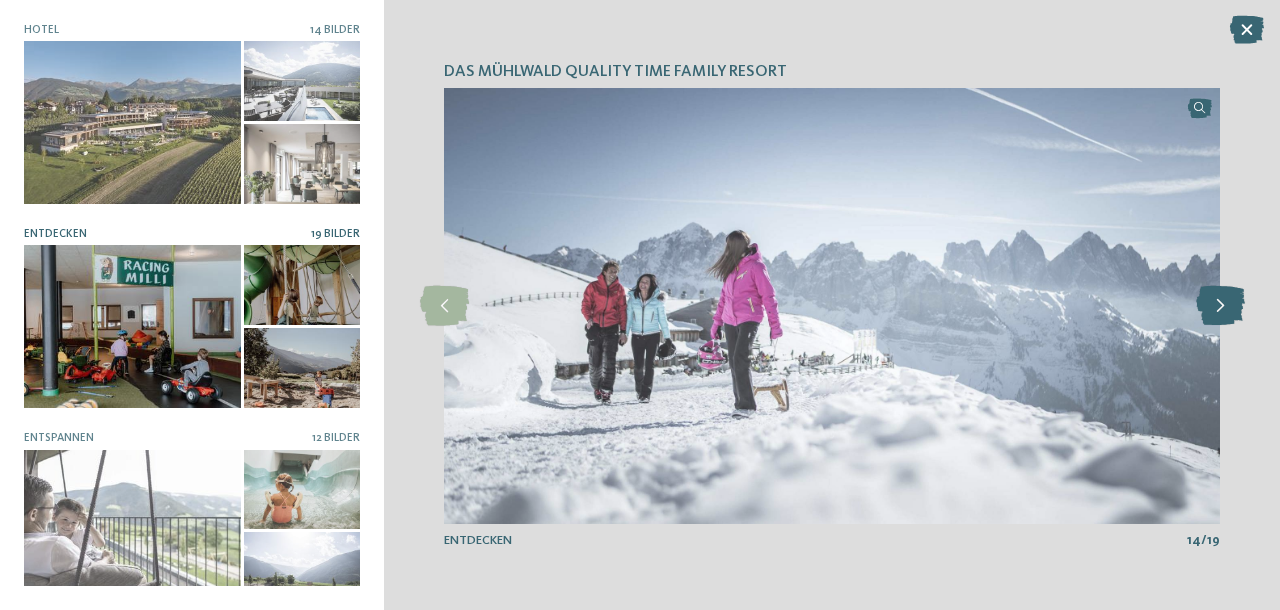 click at bounding box center (1220, 306) 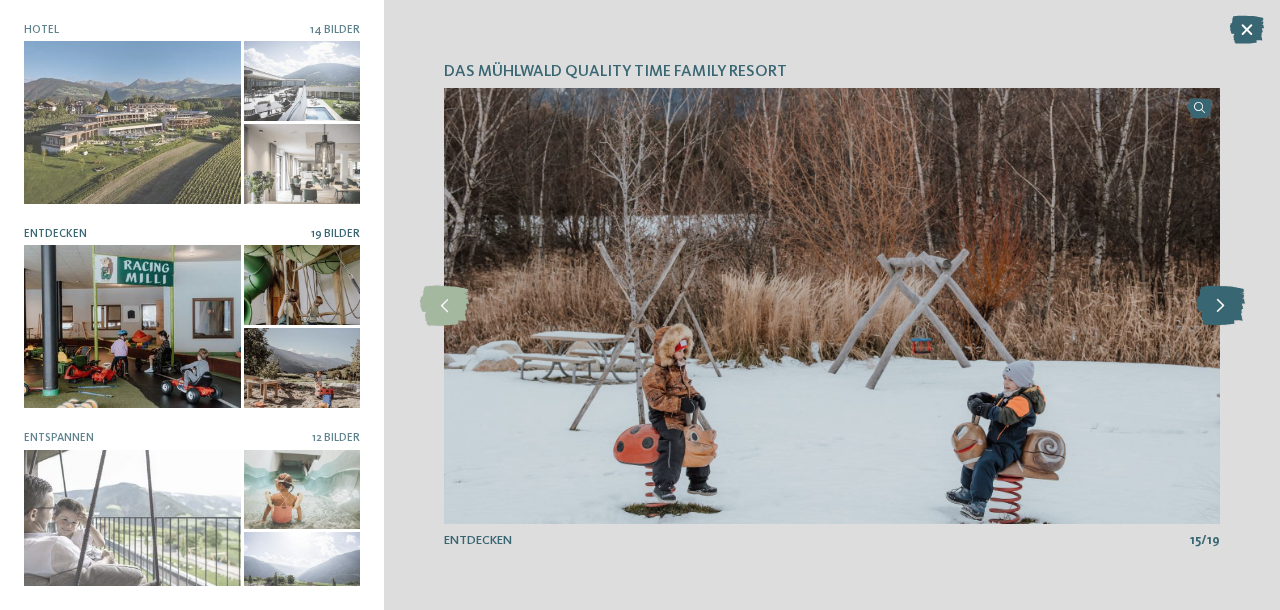 click at bounding box center [1220, 306] 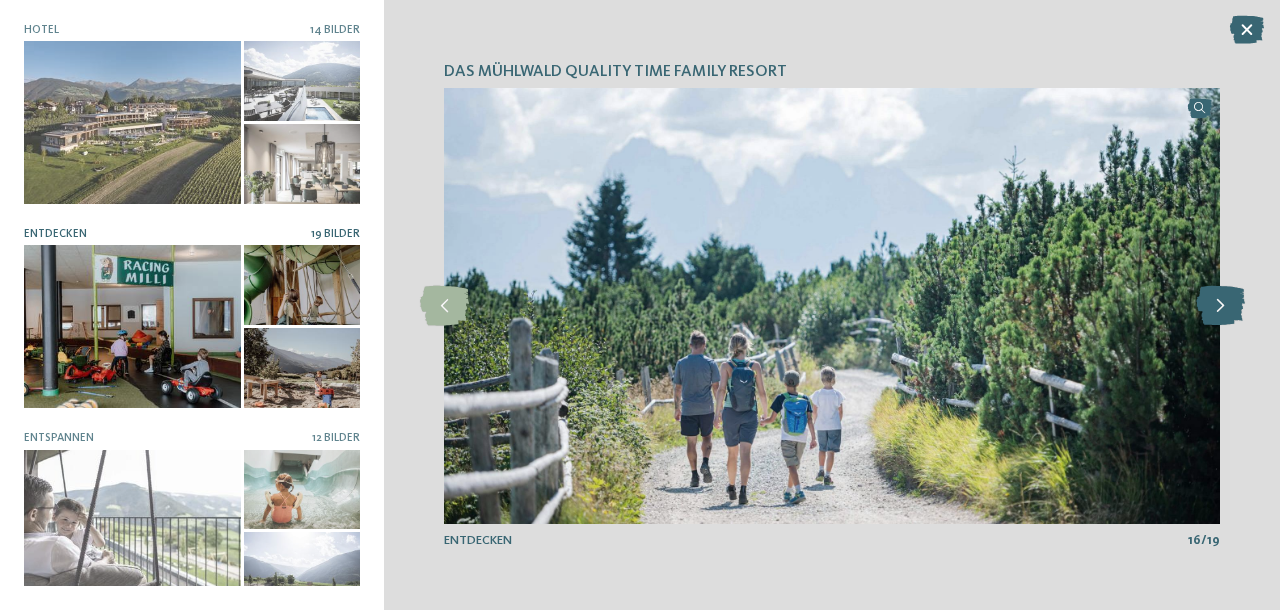 click at bounding box center (1220, 306) 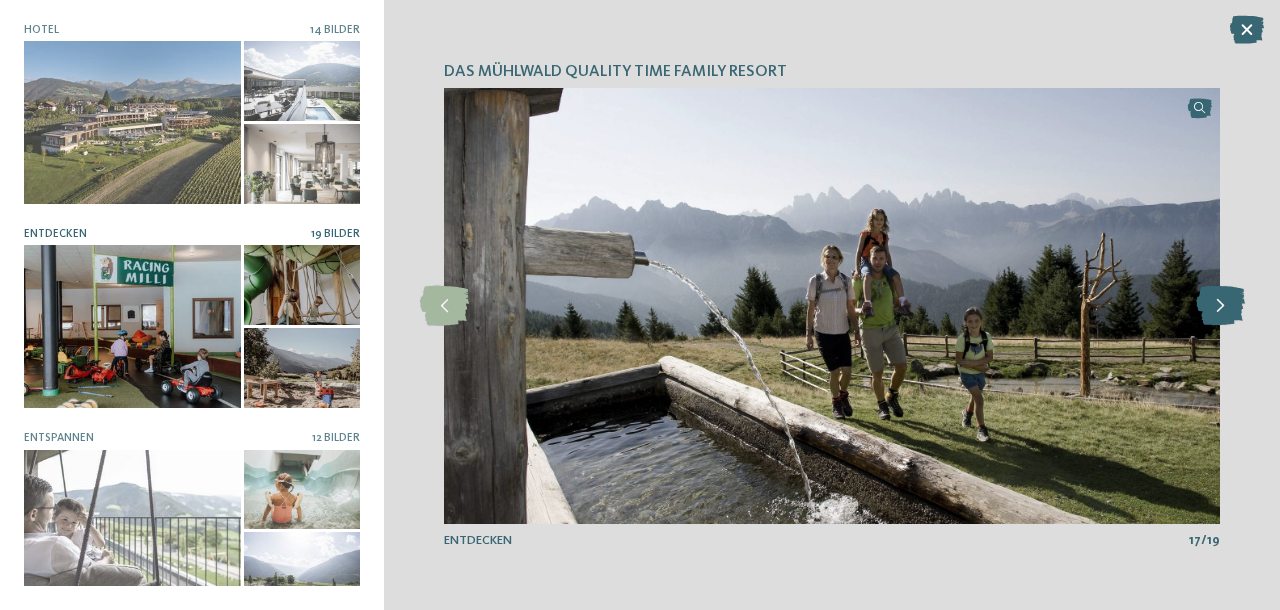 click at bounding box center [1220, 306] 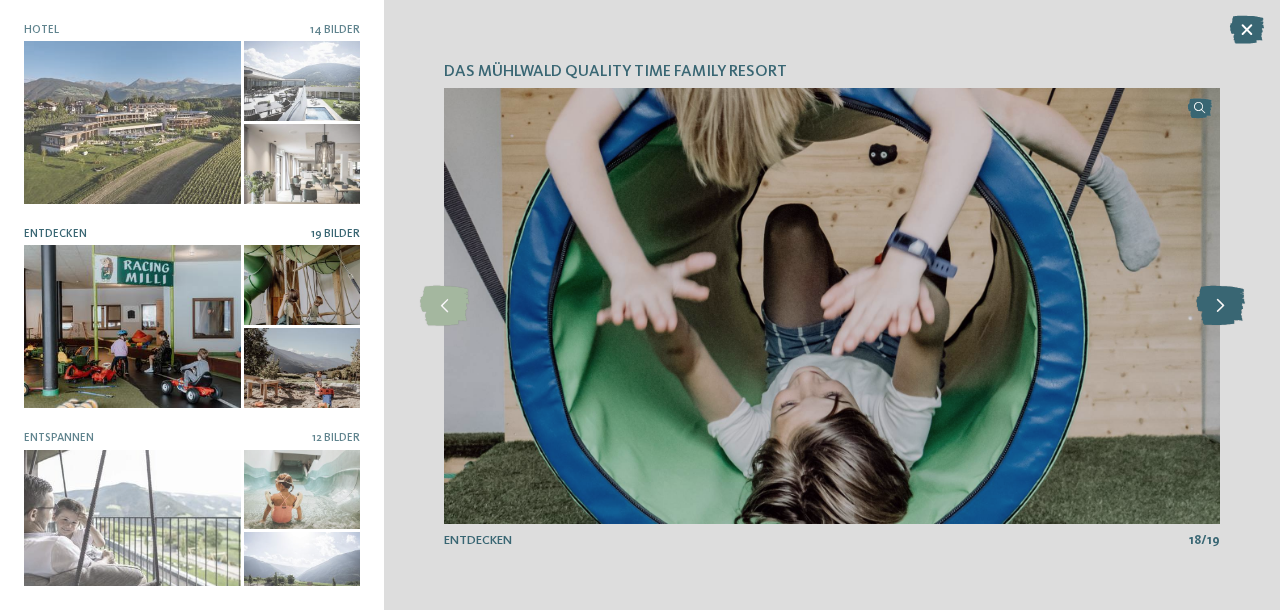 click at bounding box center (1220, 306) 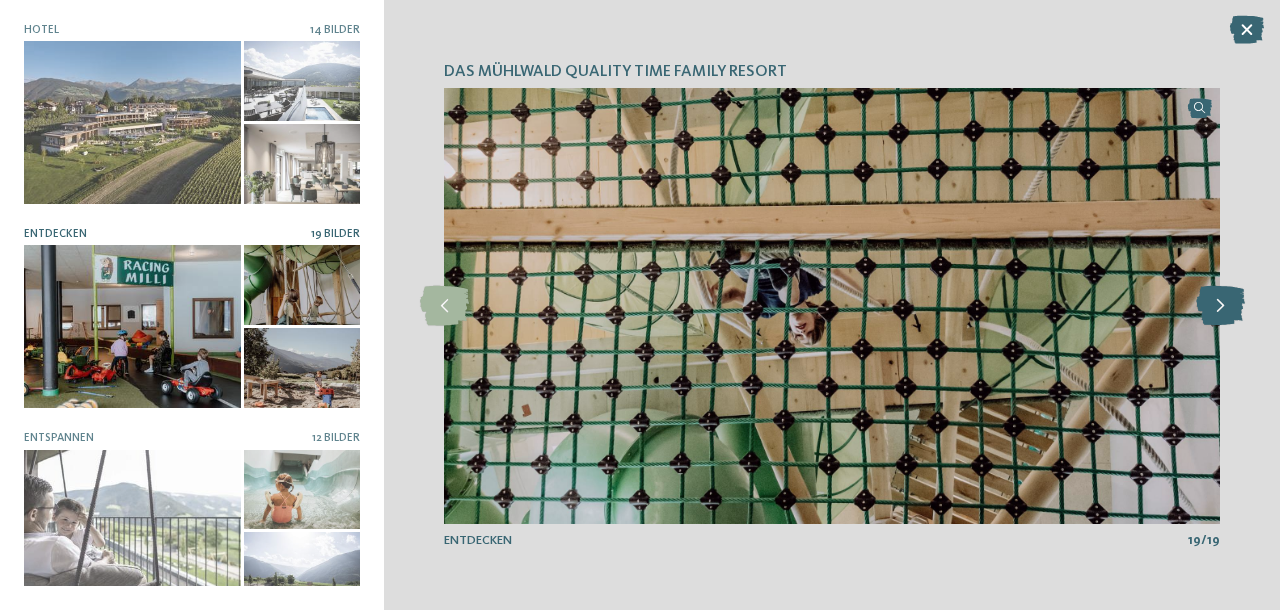 click at bounding box center (1220, 306) 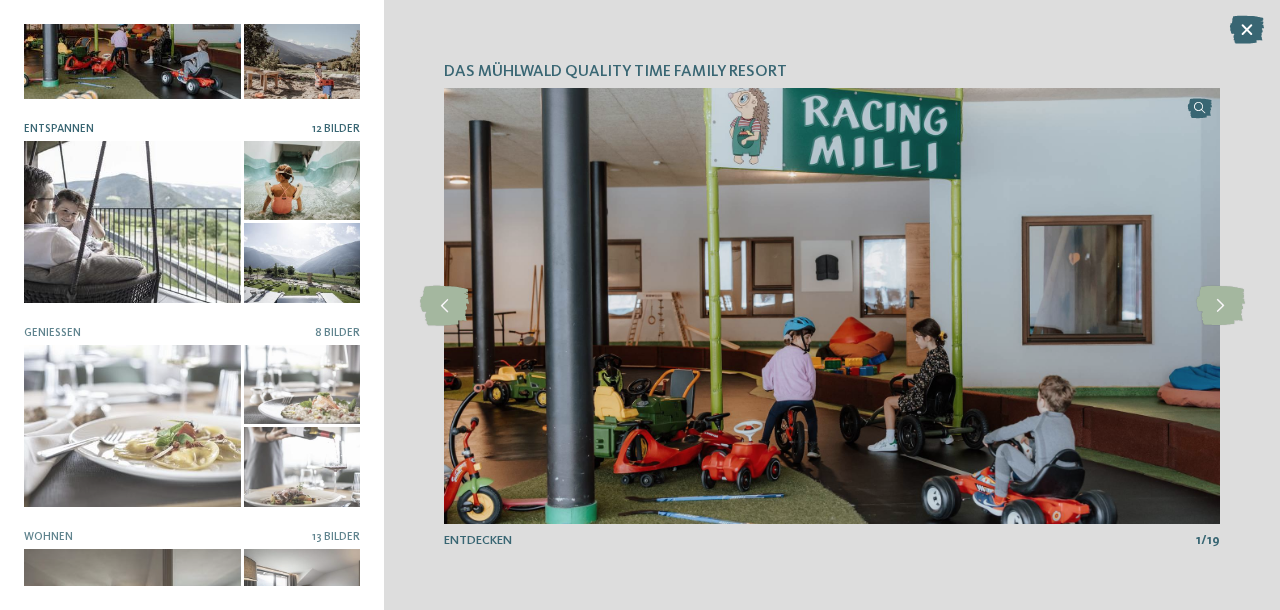 scroll, scrollTop: 311, scrollLeft: 0, axis: vertical 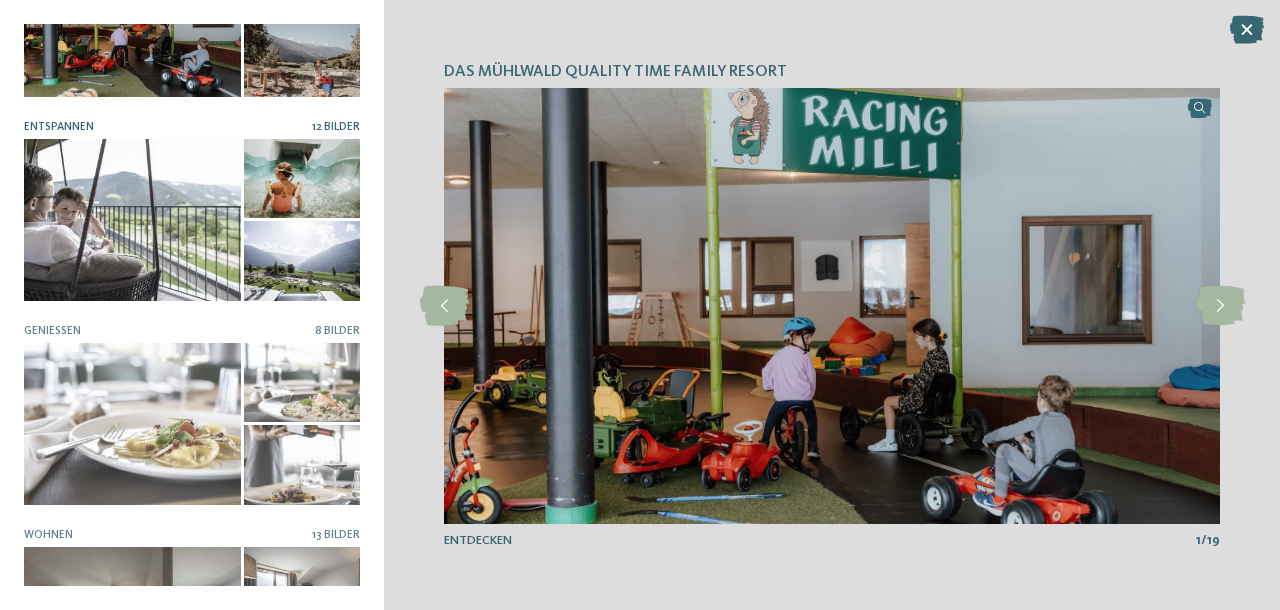click at bounding box center (302, 179) 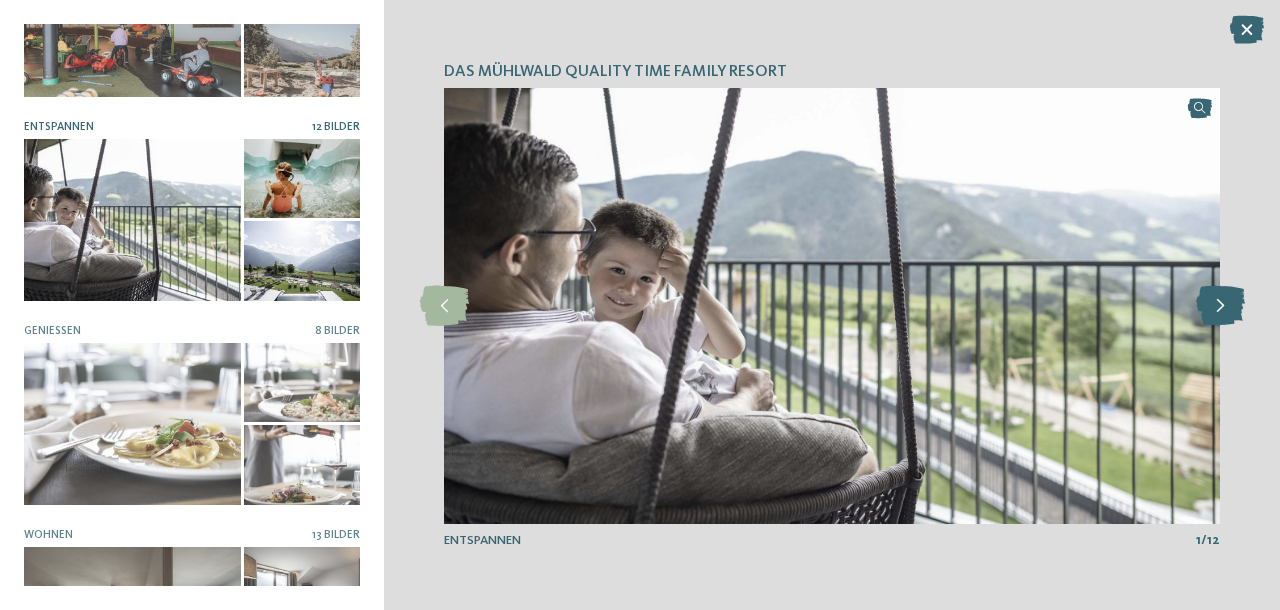 click at bounding box center [1220, 306] 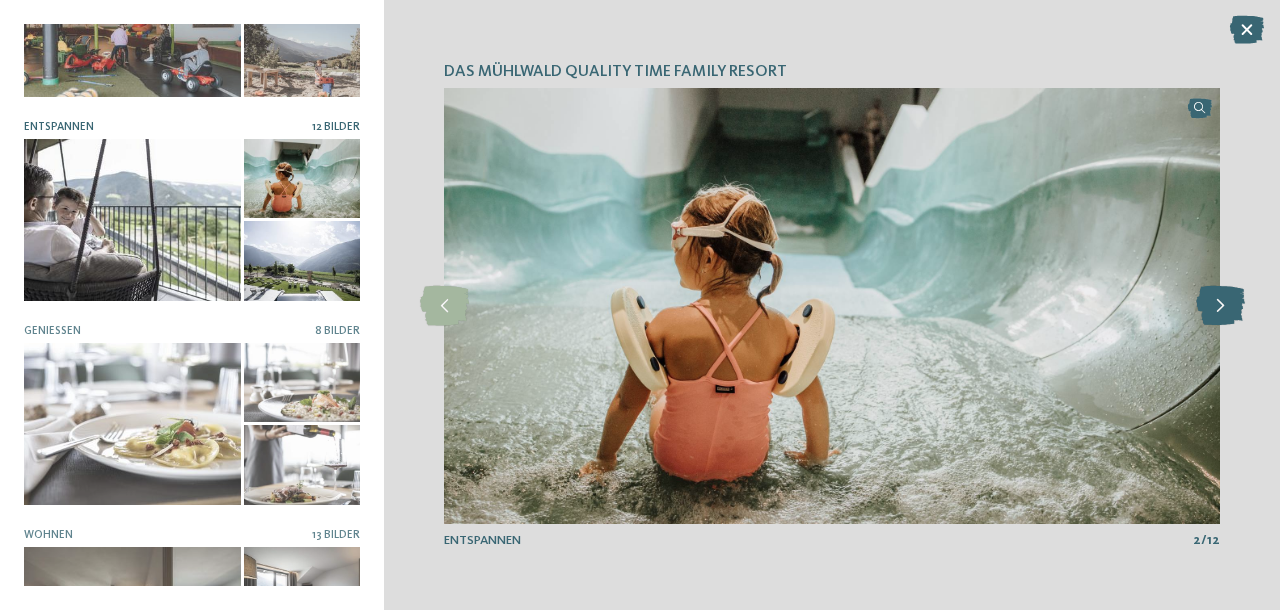 click at bounding box center [1220, 306] 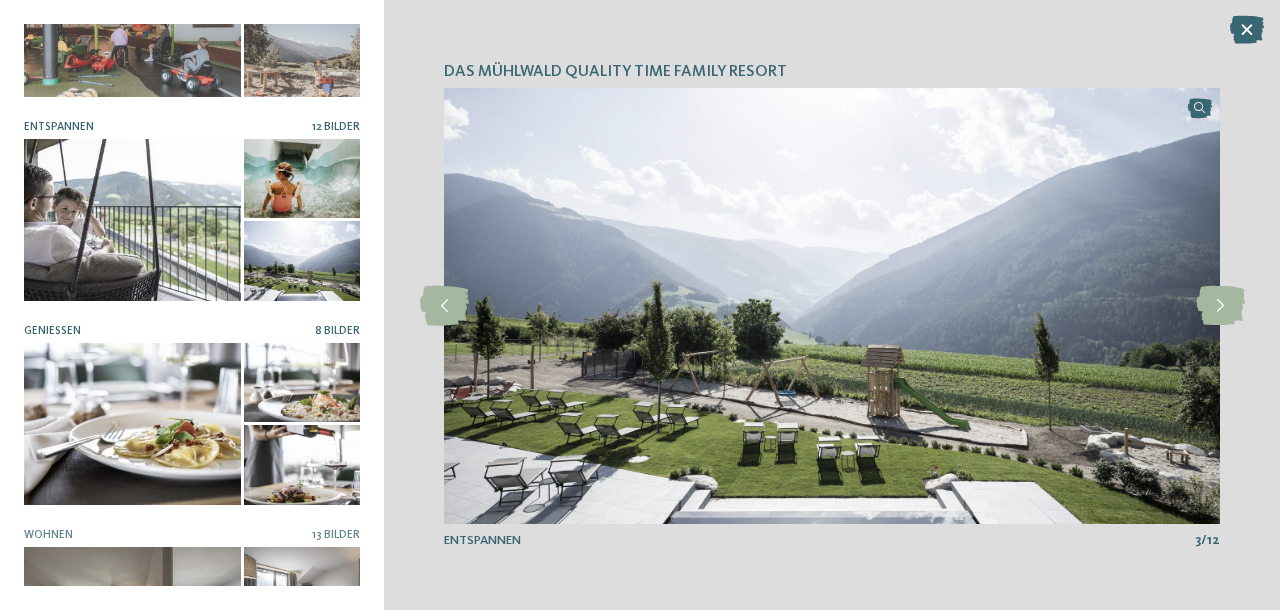 click at bounding box center (132, 424) 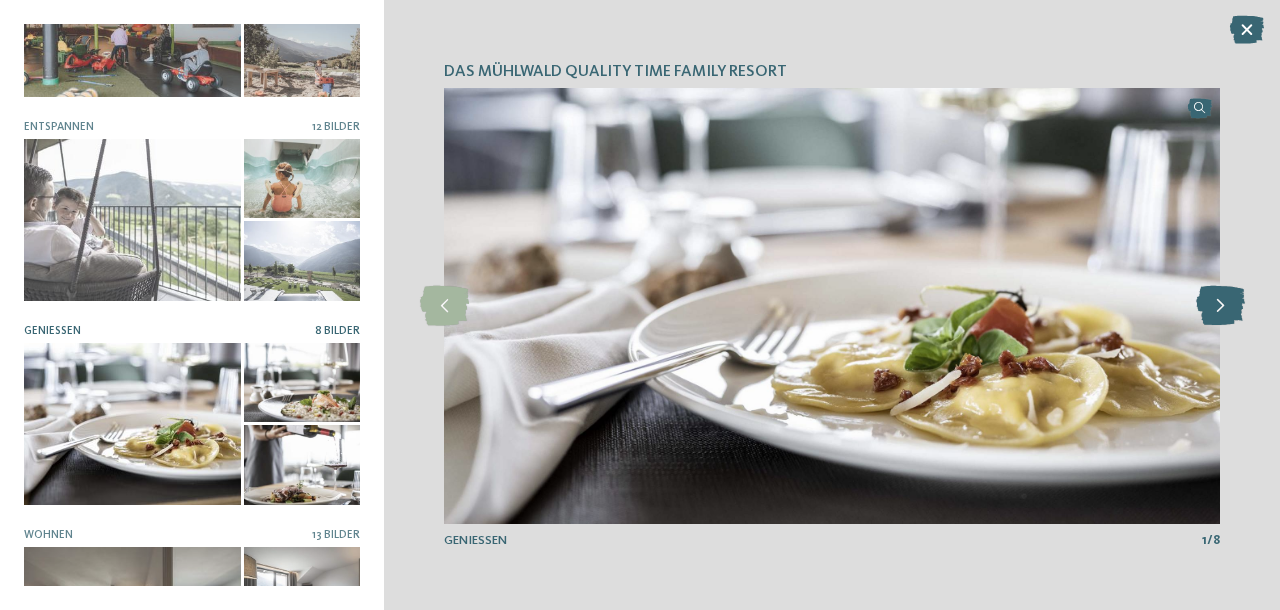 click at bounding box center (1220, 306) 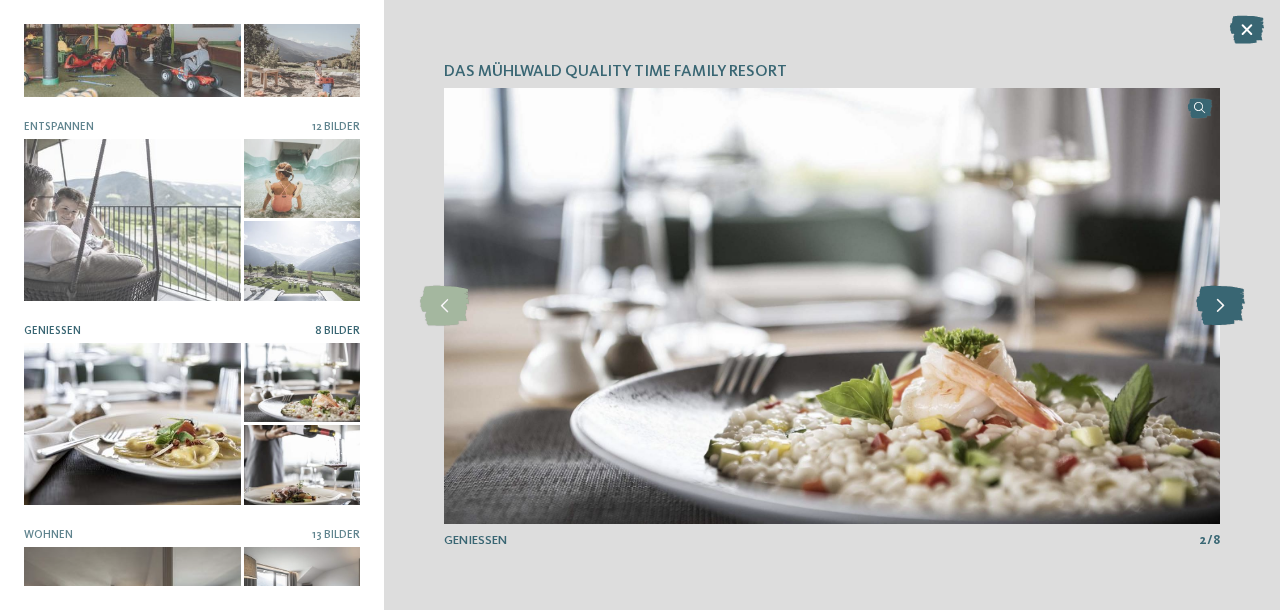 click at bounding box center (1220, 306) 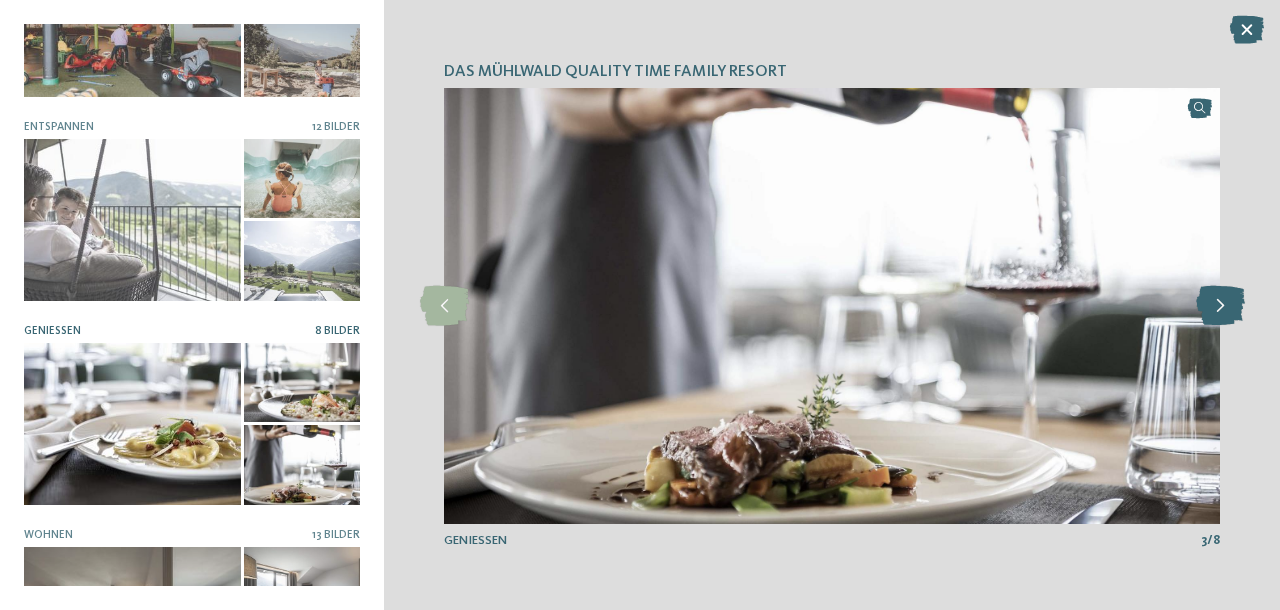 click at bounding box center [1220, 306] 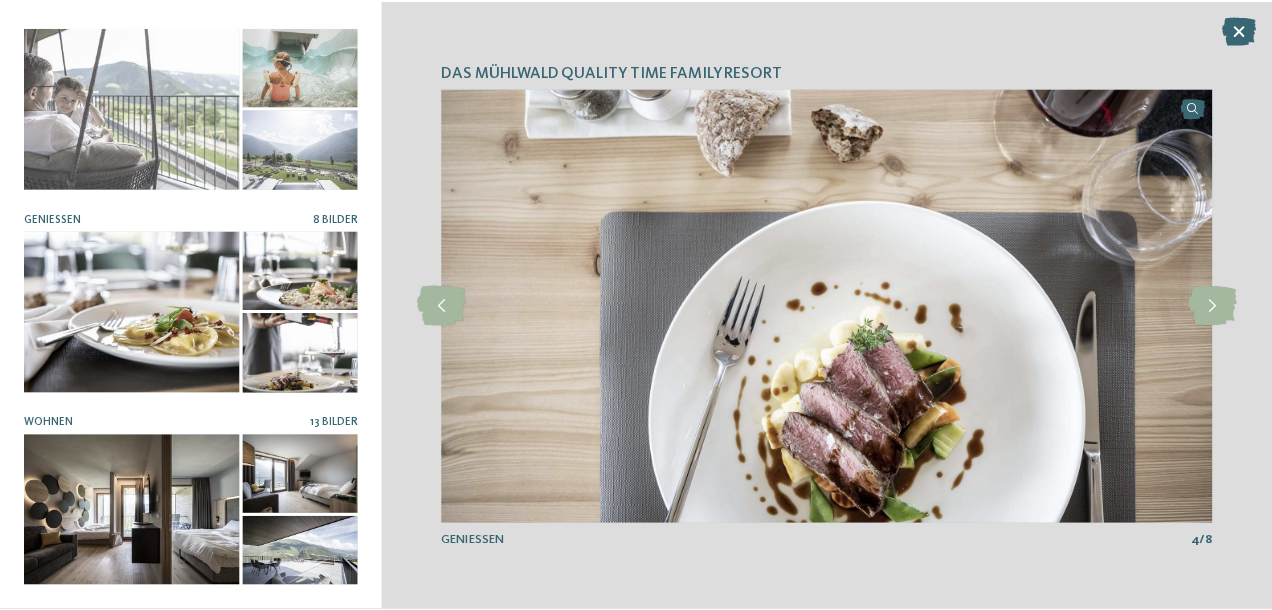 scroll, scrollTop: 422, scrollLeft: 0, axis: vertical 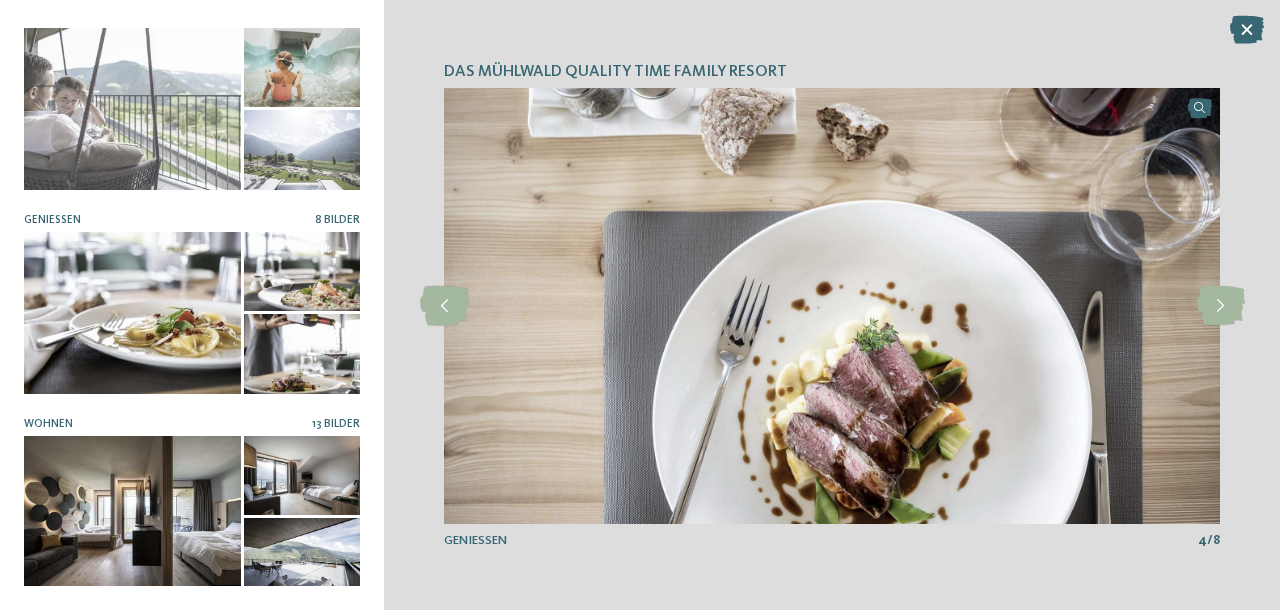 click at bounding box center [132, 517] 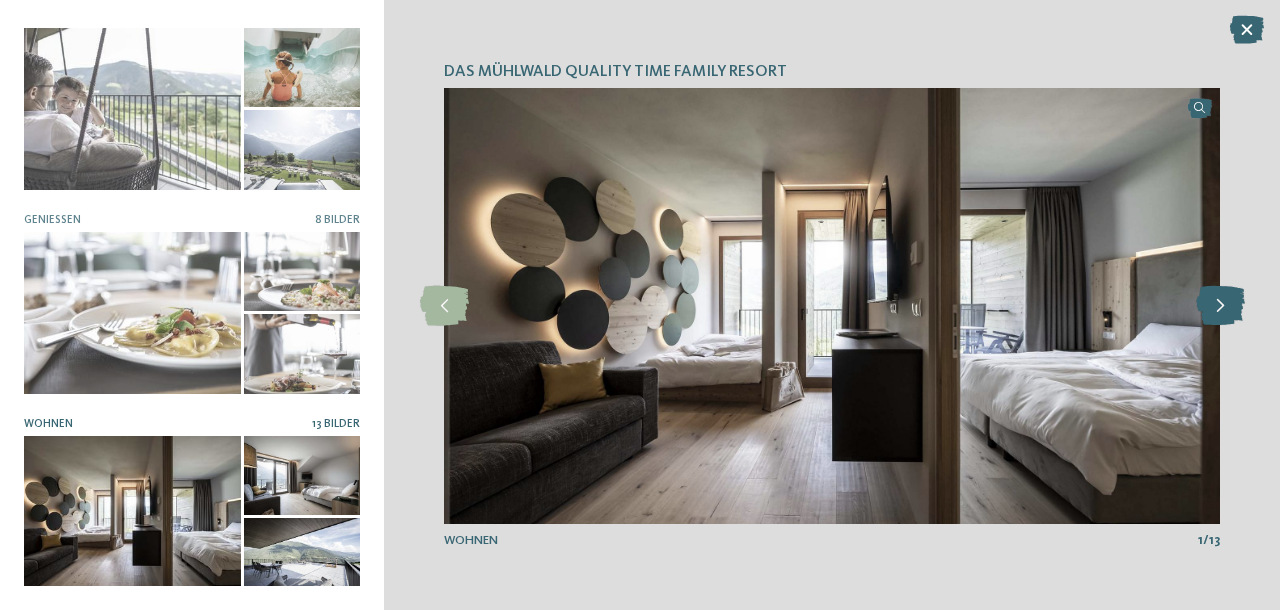 click at bounding box center (1220, 306) 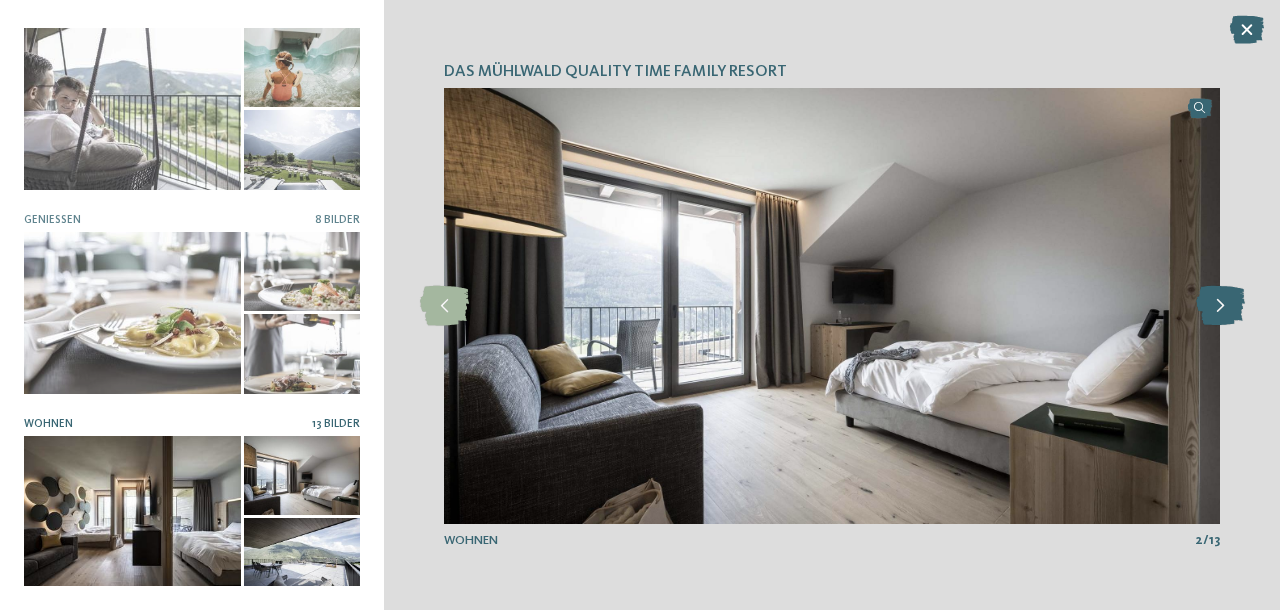 click at bounding box center [1220, 306] 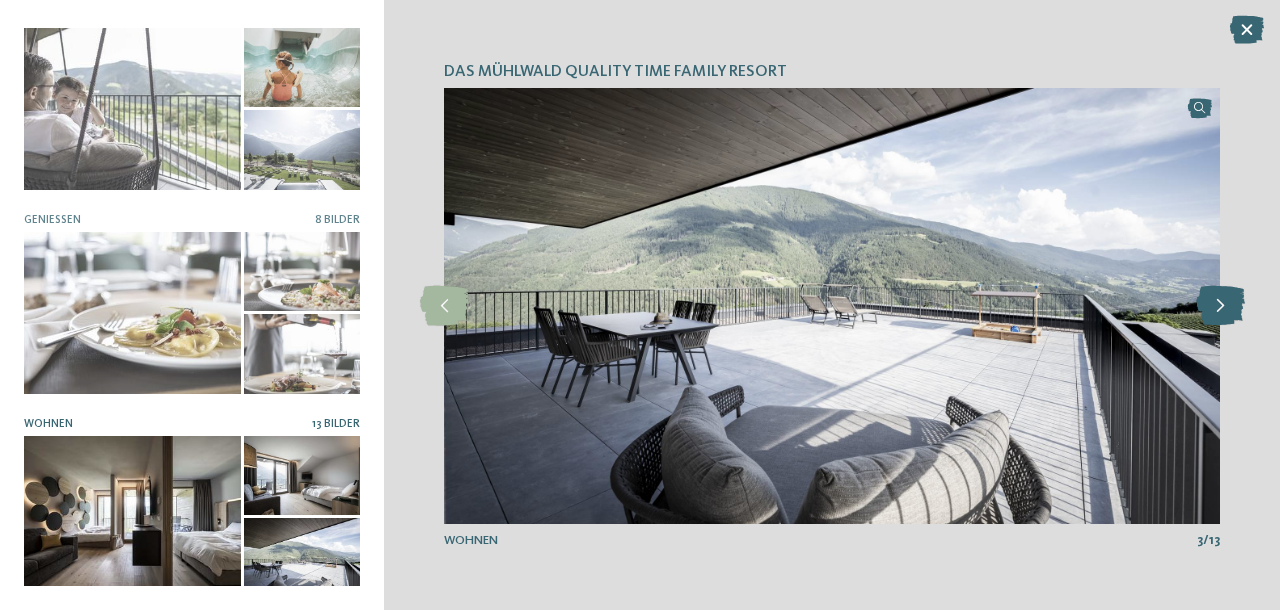 click at bounding box center (1220, 306) 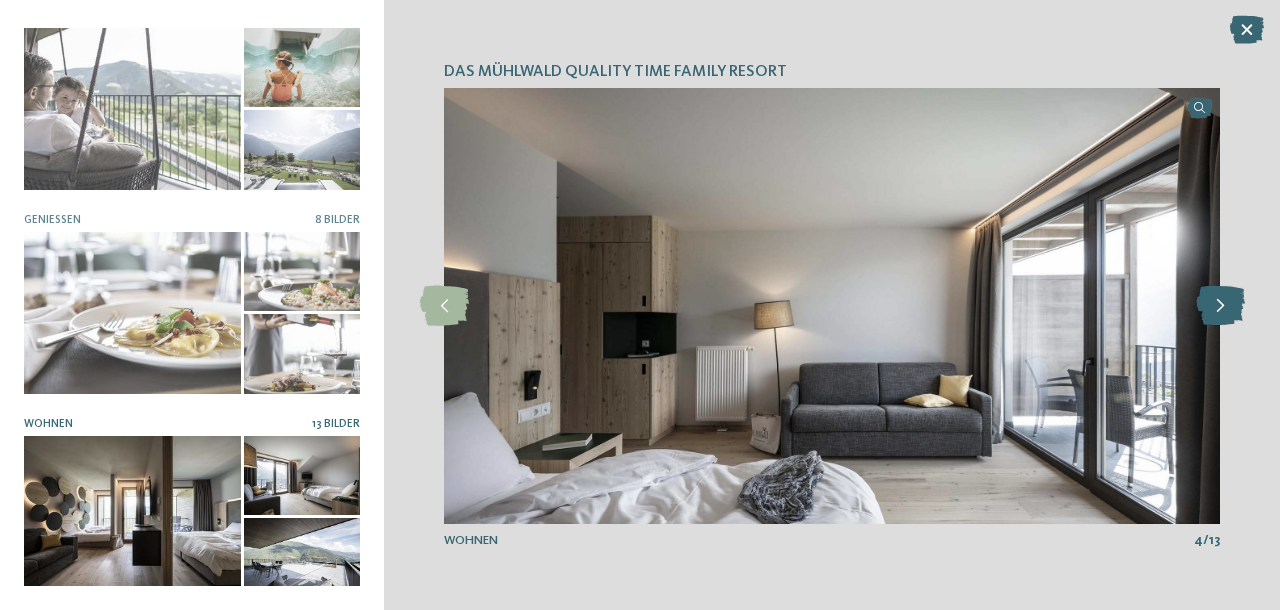 click at bounding box center (1220, 306) 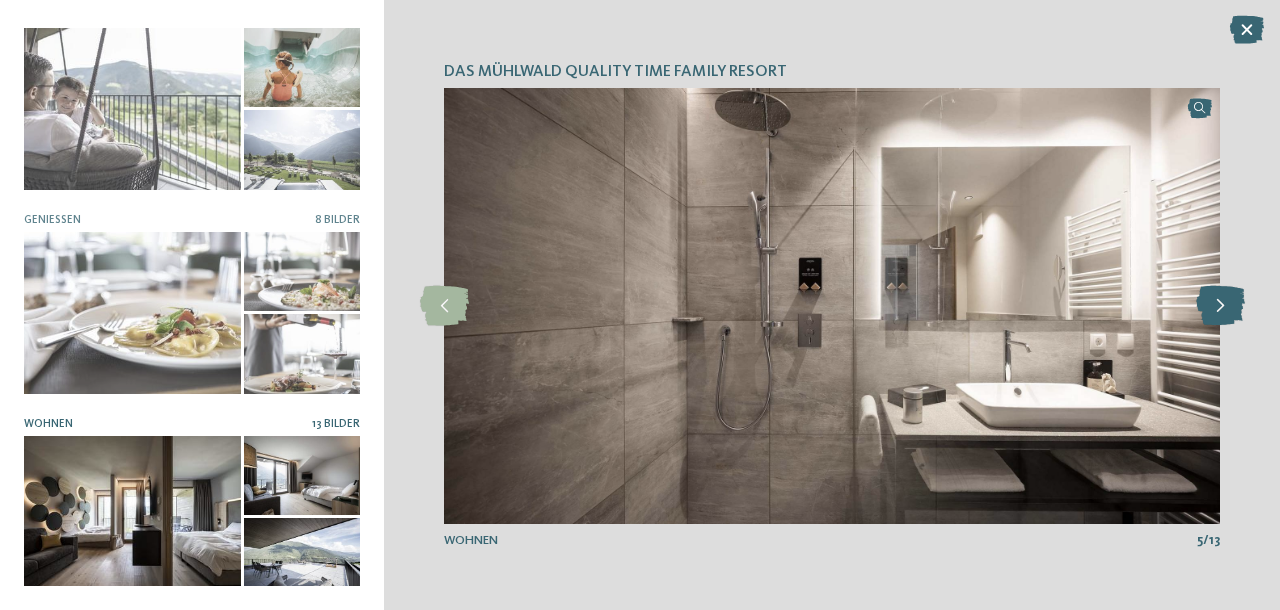 click at bounding box center [1220, 306] 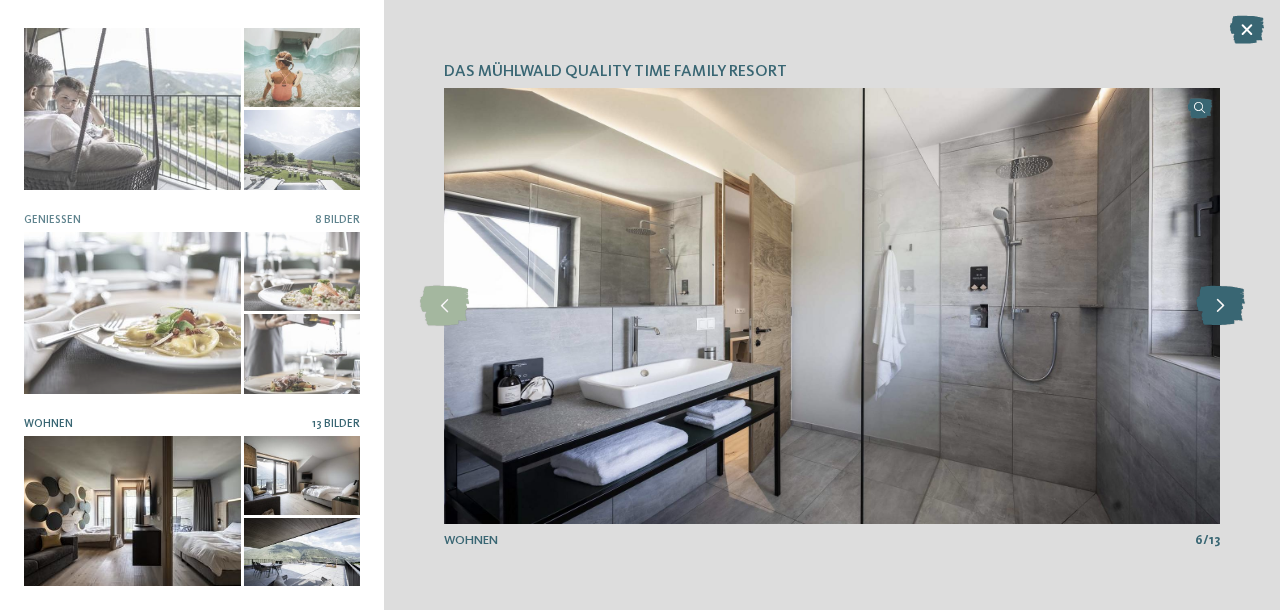 click at bounding box center (1220, 306) 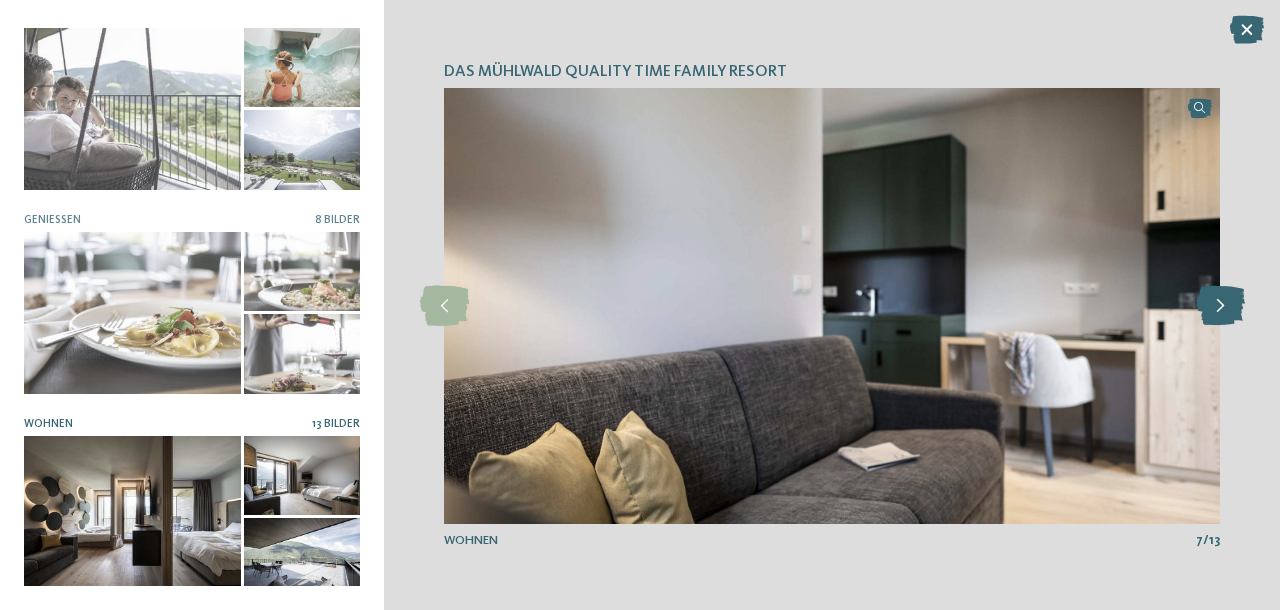 click at bounding box center [1220, 306] 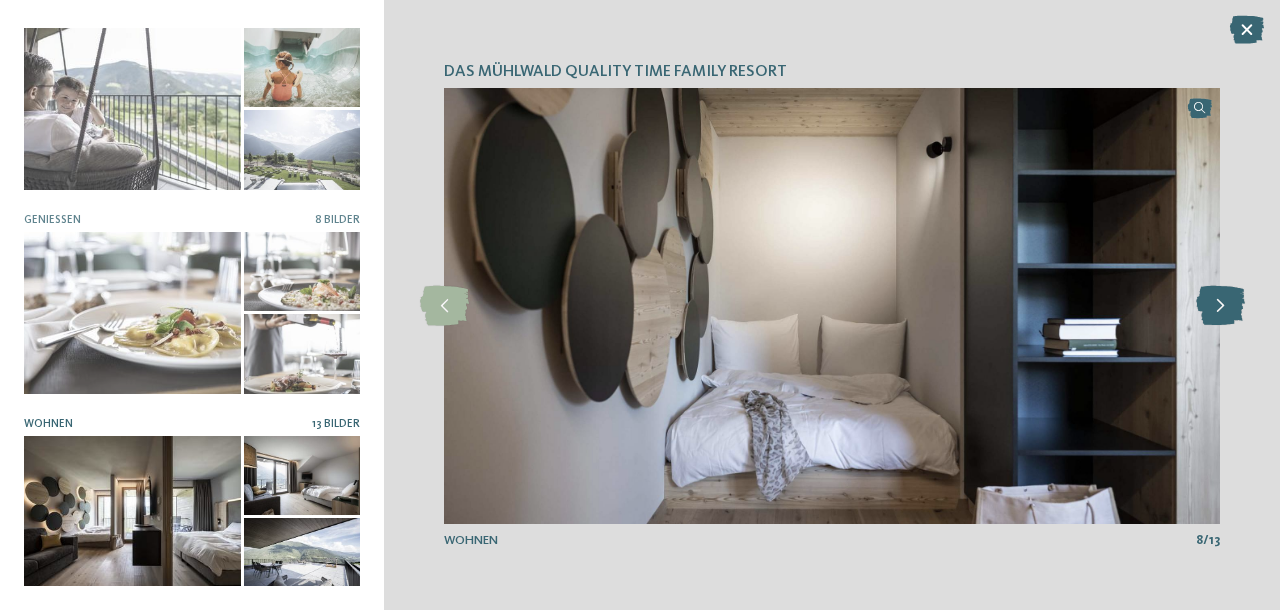 click at bounding box center (1220, 306) 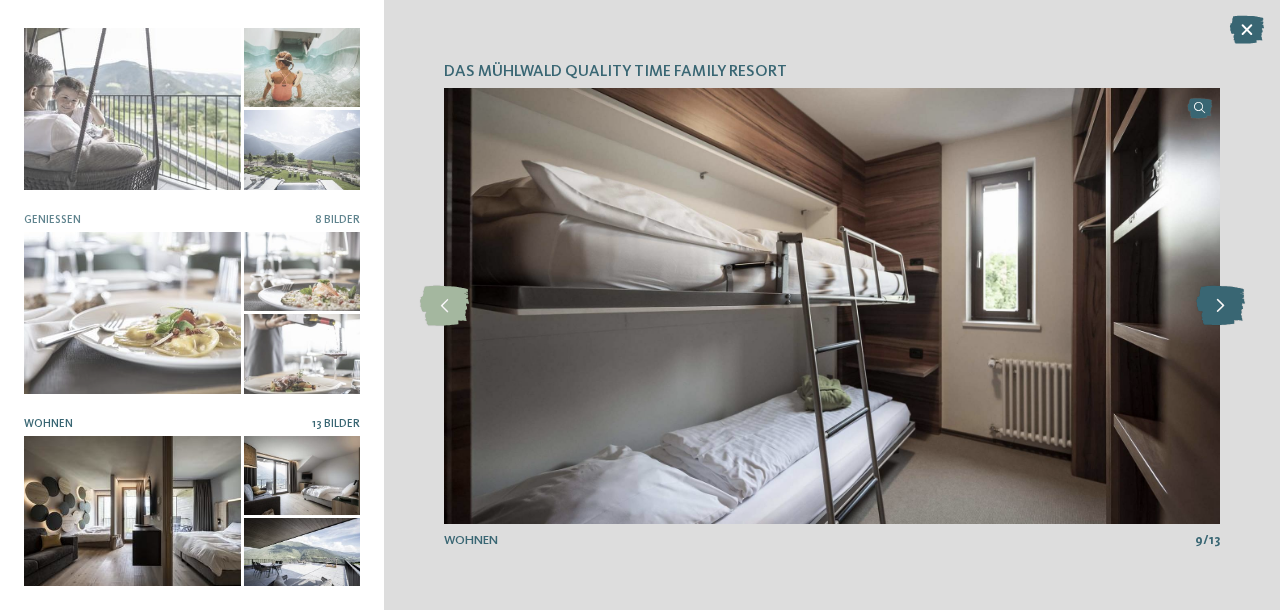 click at bounding box center (1220, 306) 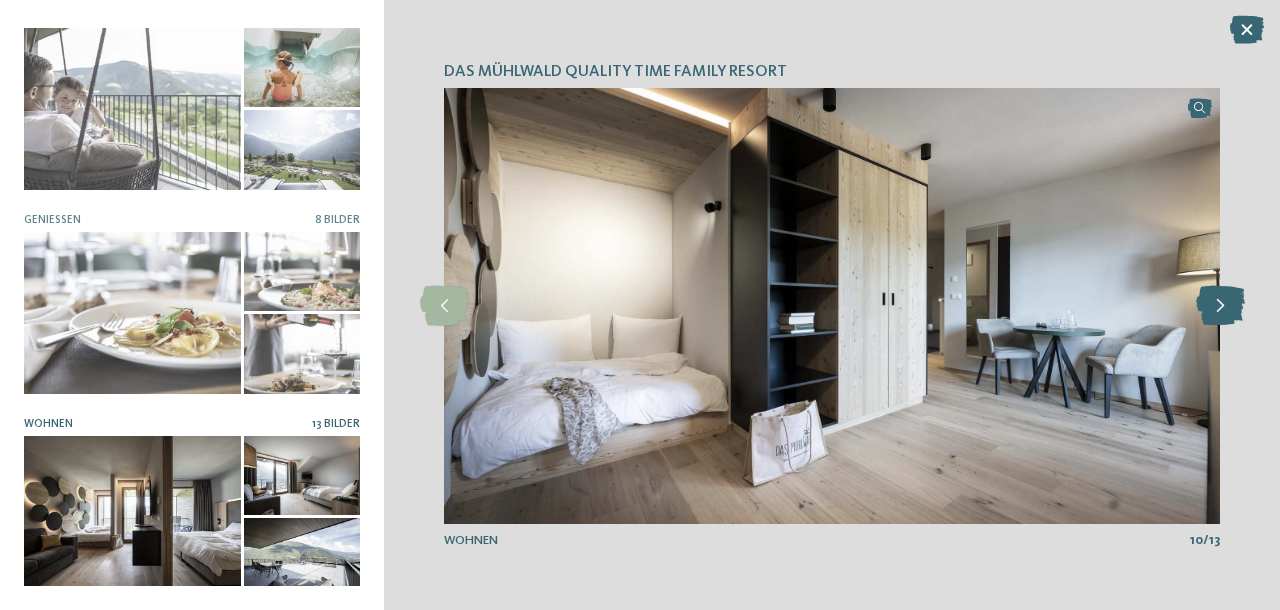 click at bounding box center [1220, 306] 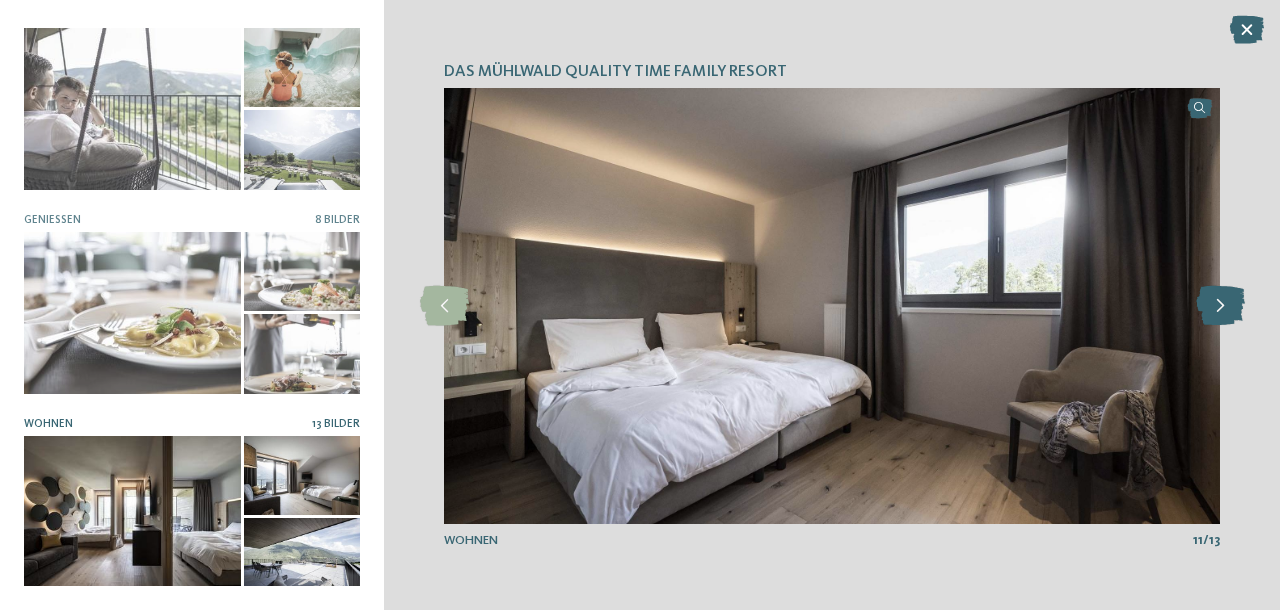 click at bounding box center (1220, 306) 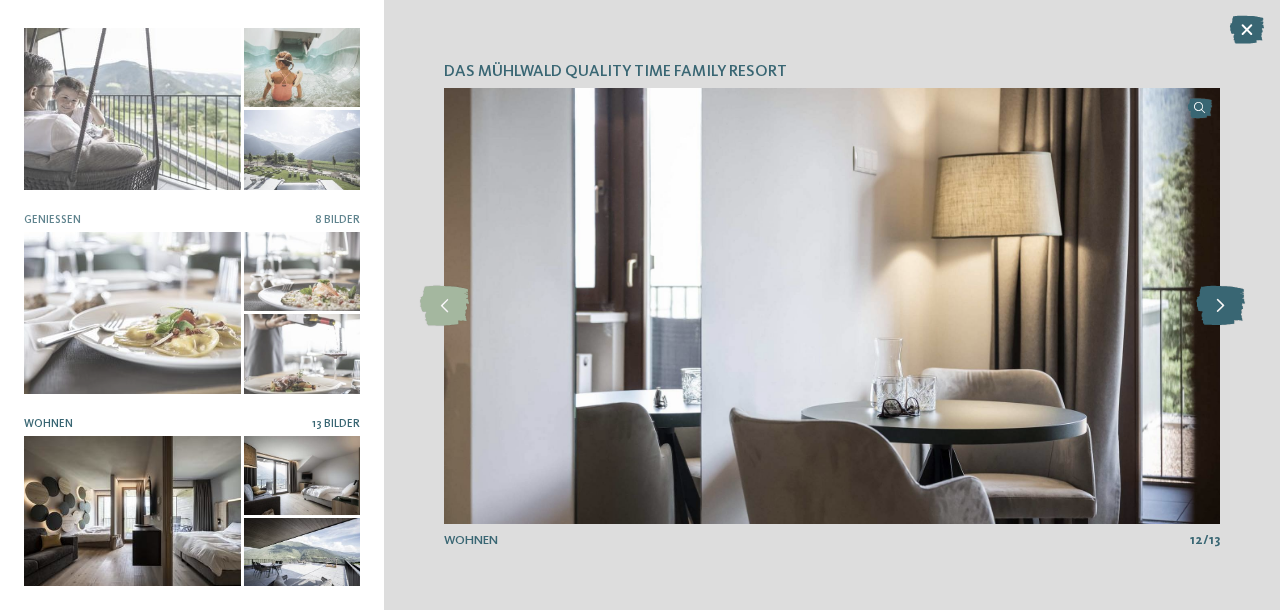 click at bounding box center [1220, 306] 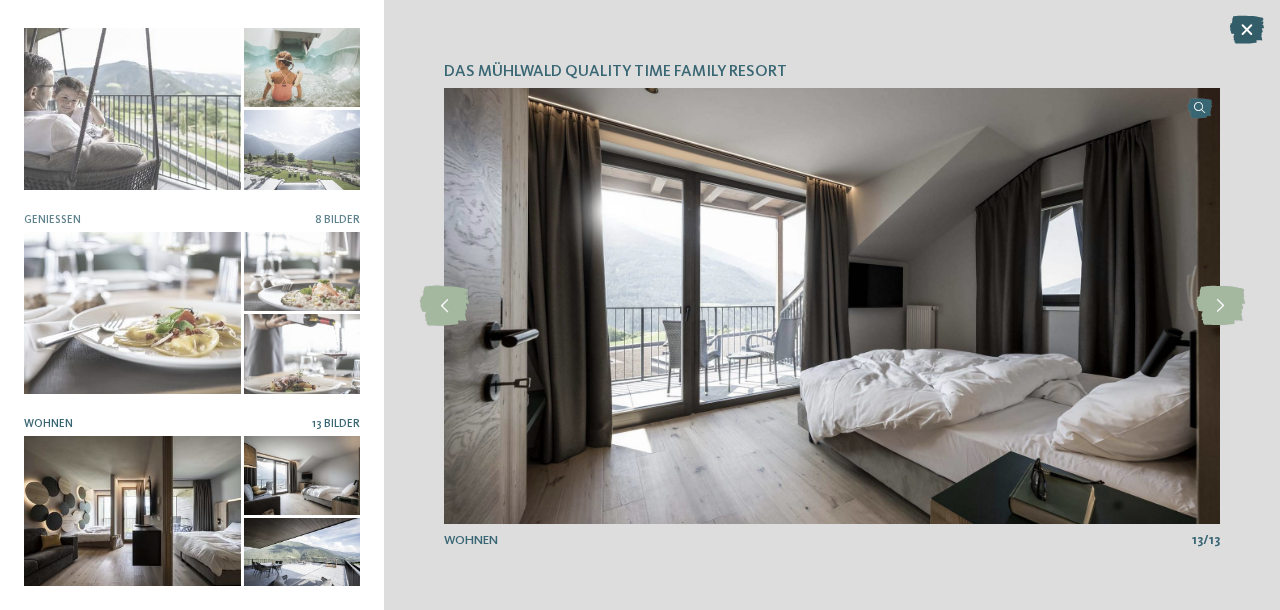 click at bounding box center (1247, 30) 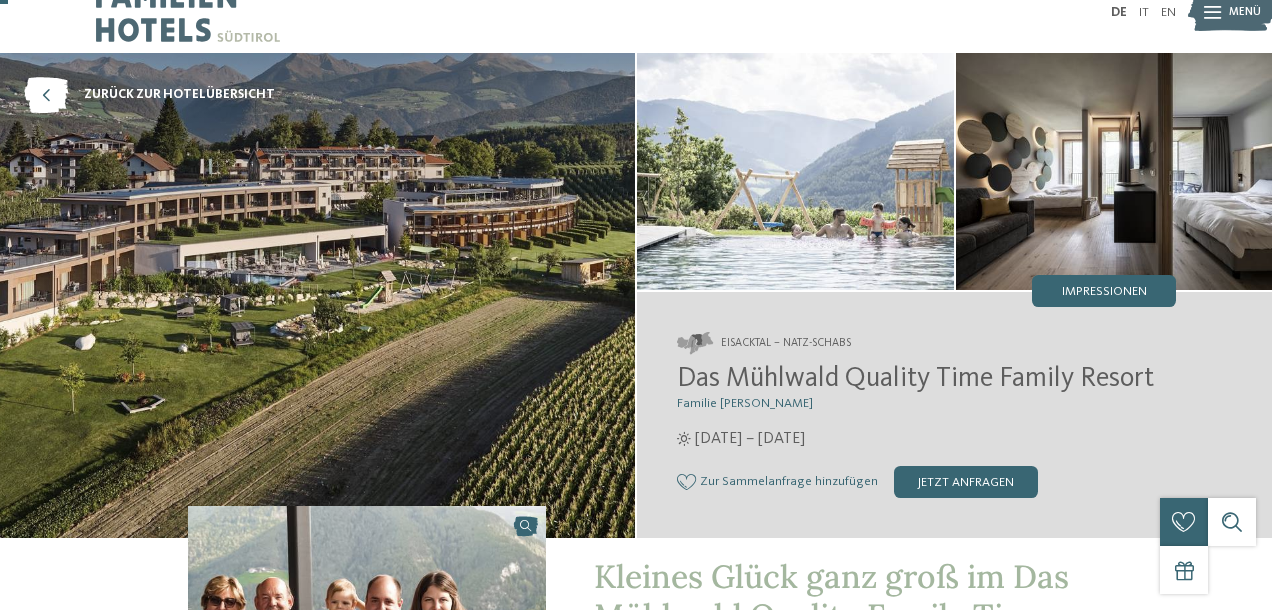 scroll, scrollTop: 40, scrollLeft: 0, axis: vertical 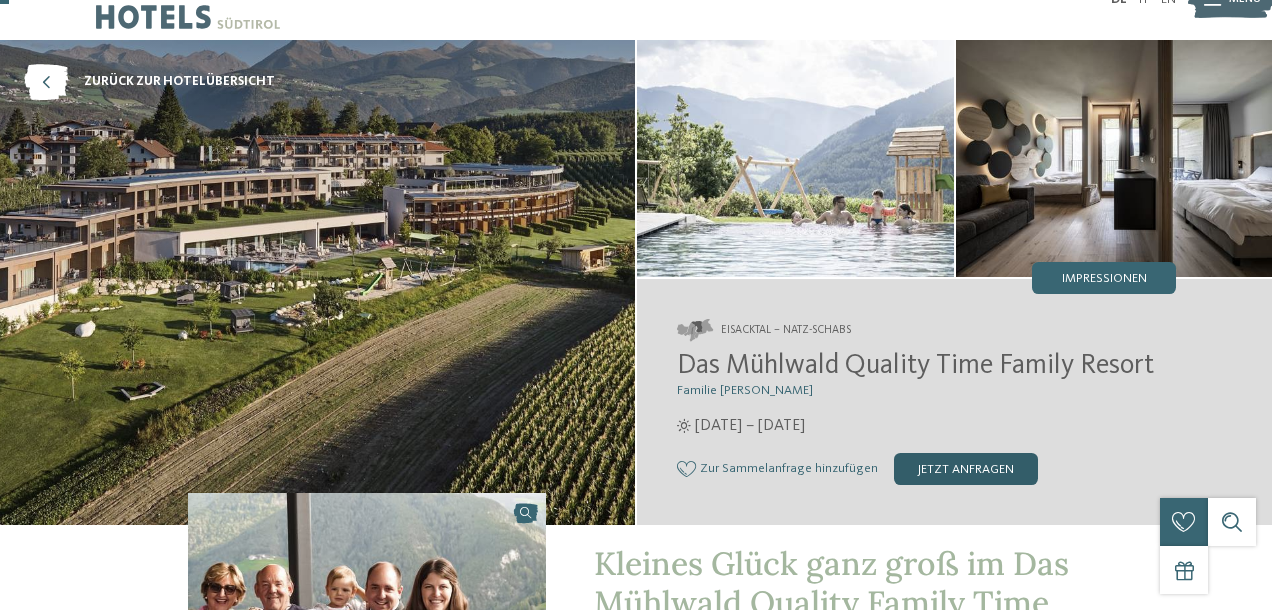 click on "jetzt anfragen" at bounding box center [966, 469] 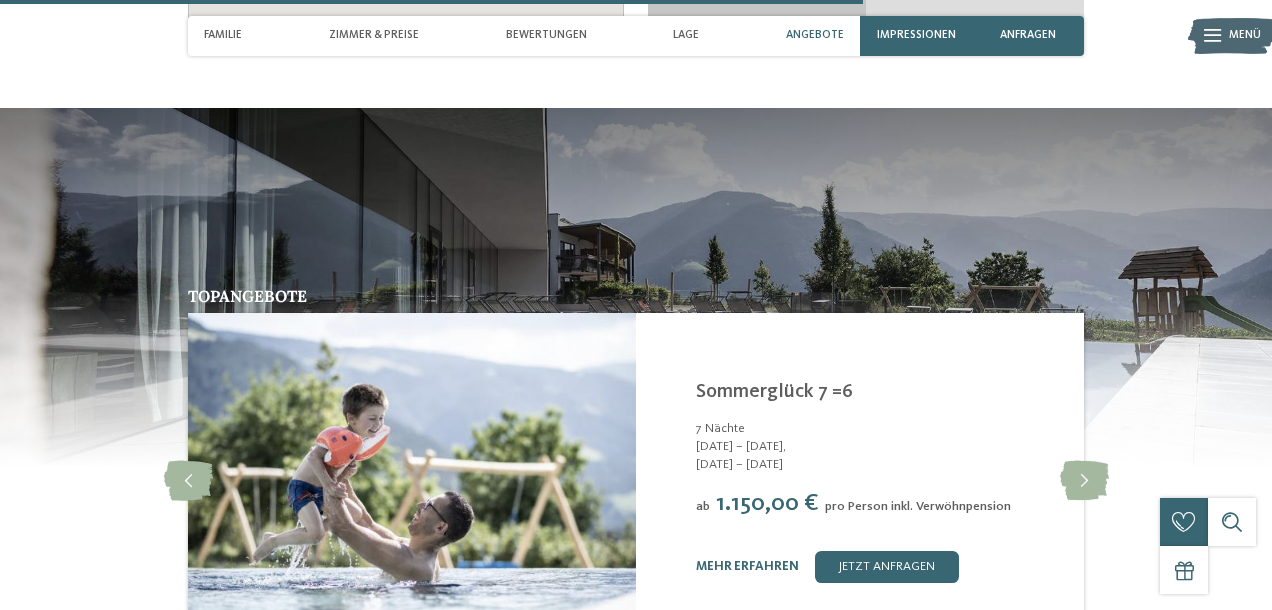 scroll, scrollTop: 3870, scrollLeft: 0, axis: vertical 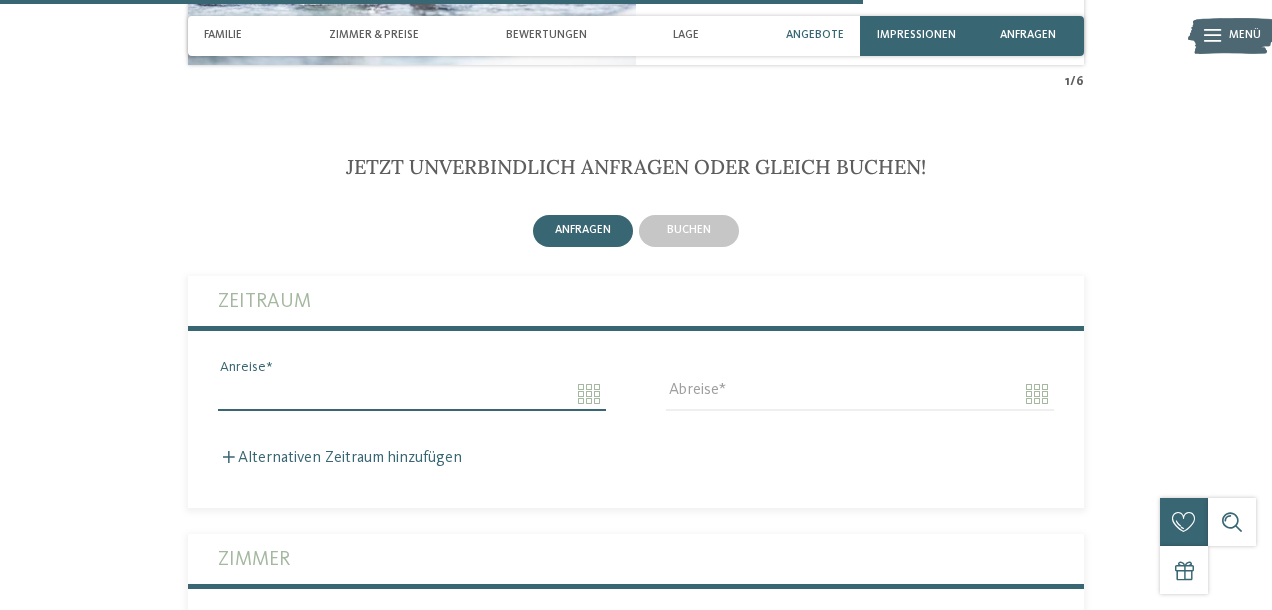 click on "Anreise" at bounding box center [412, 394] 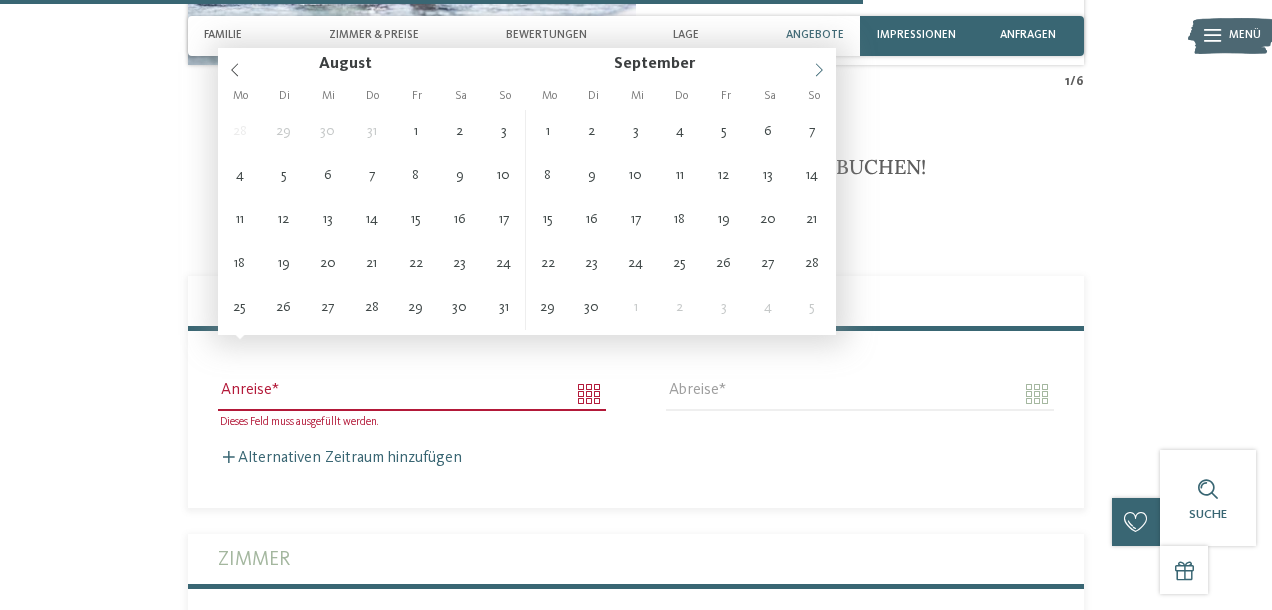 click 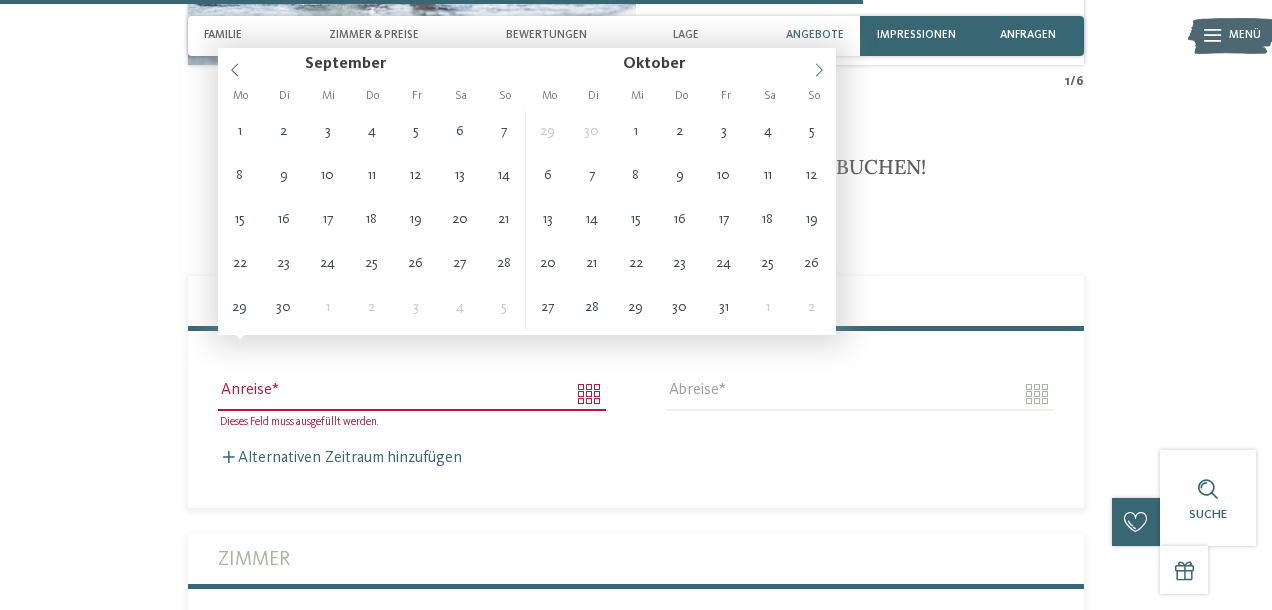 click 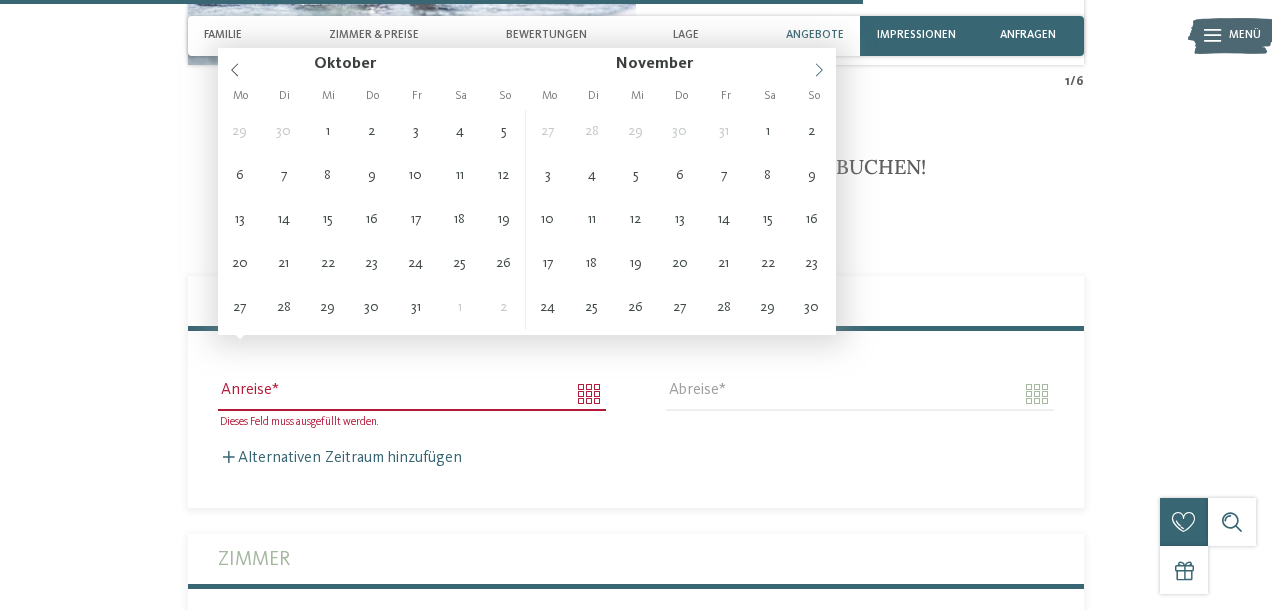 click 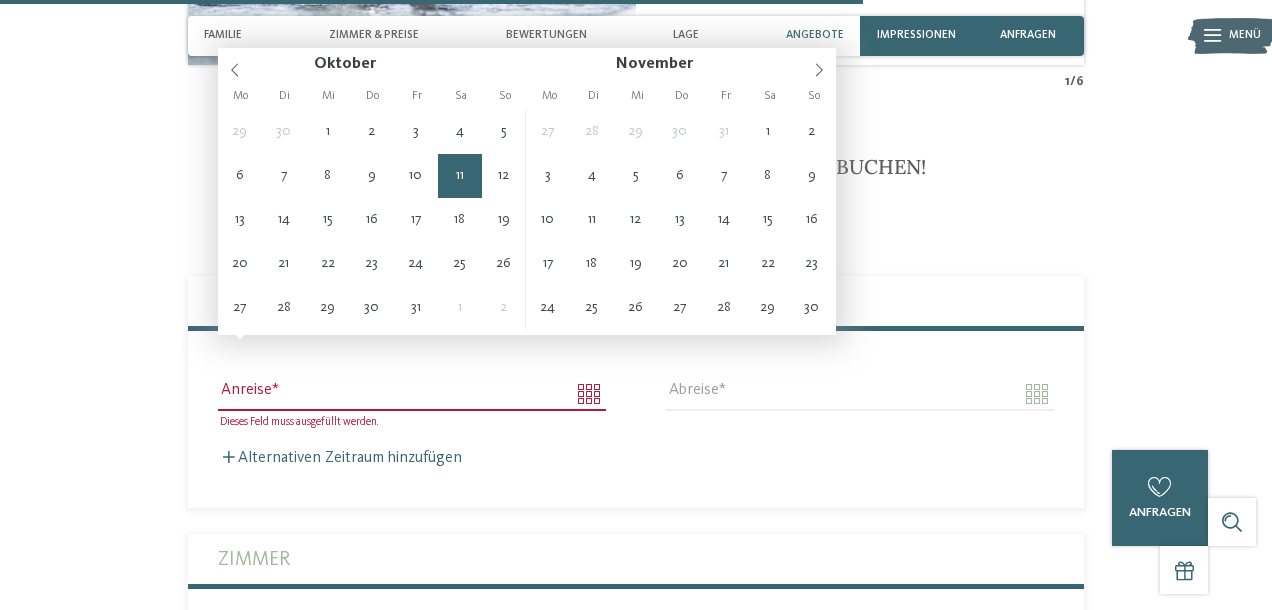 type on "**********" 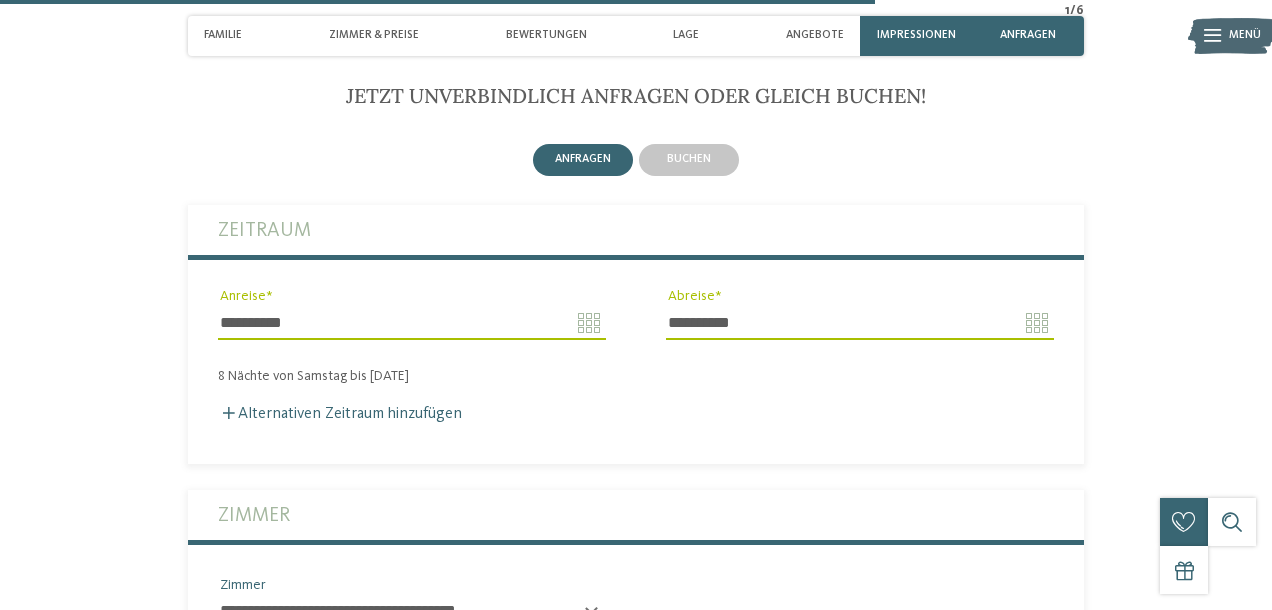 scroll, scrollTop: 3948, scrollLeft: 0, axis: vertical 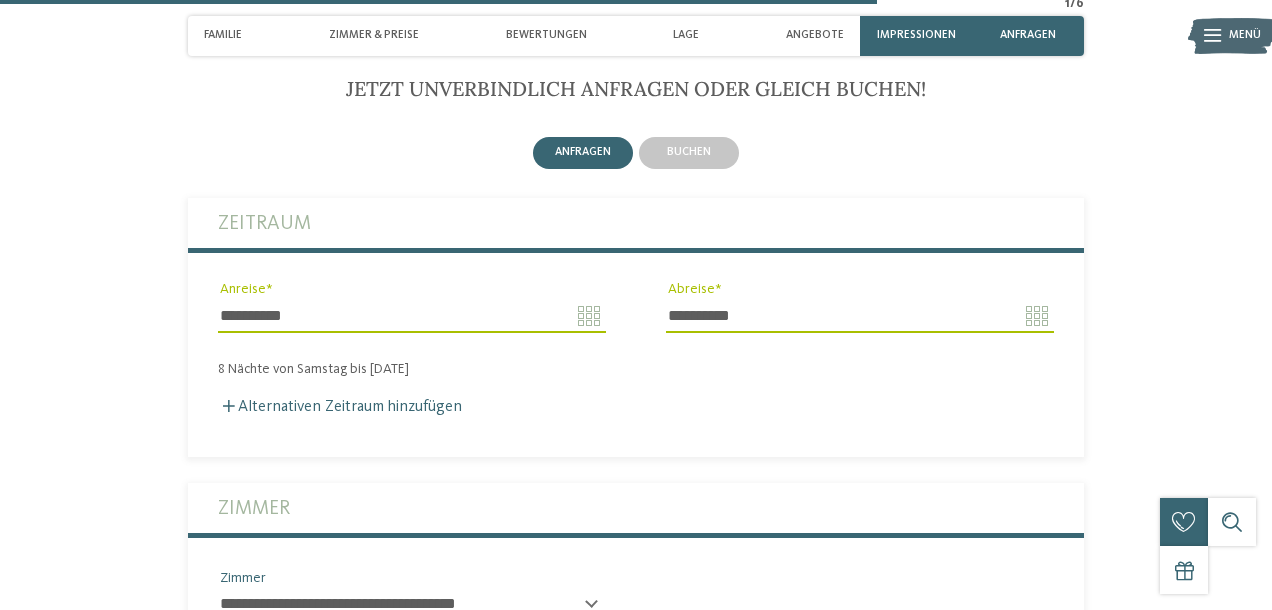 click on "**********" at bounding box center [860, 316] 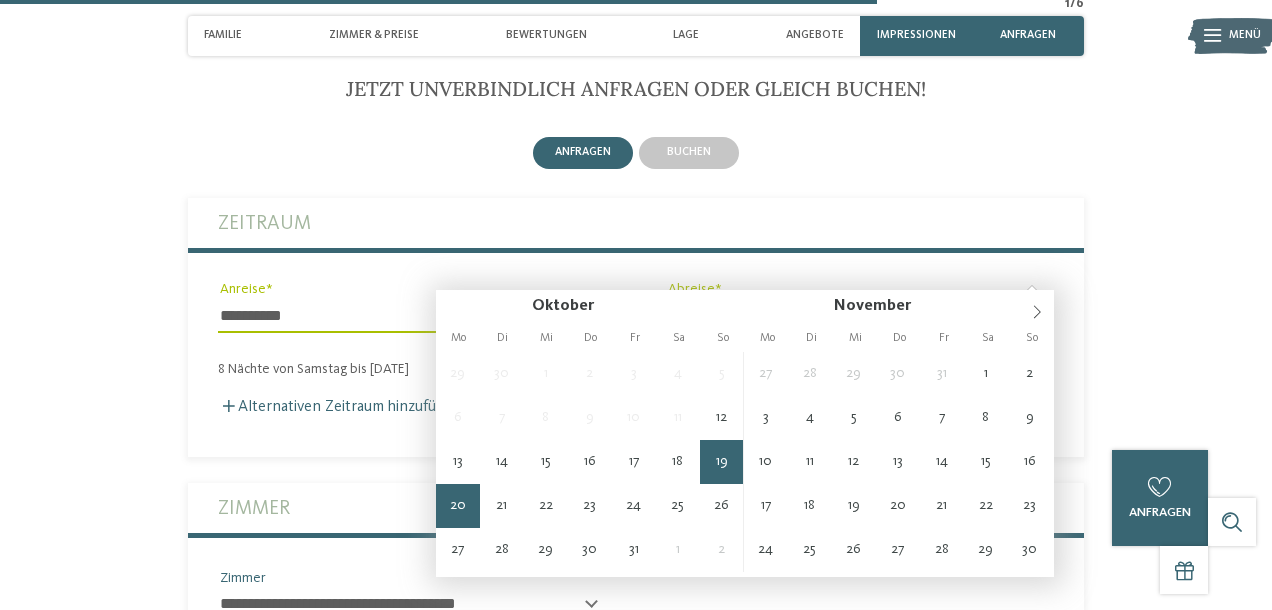 type on "**********" 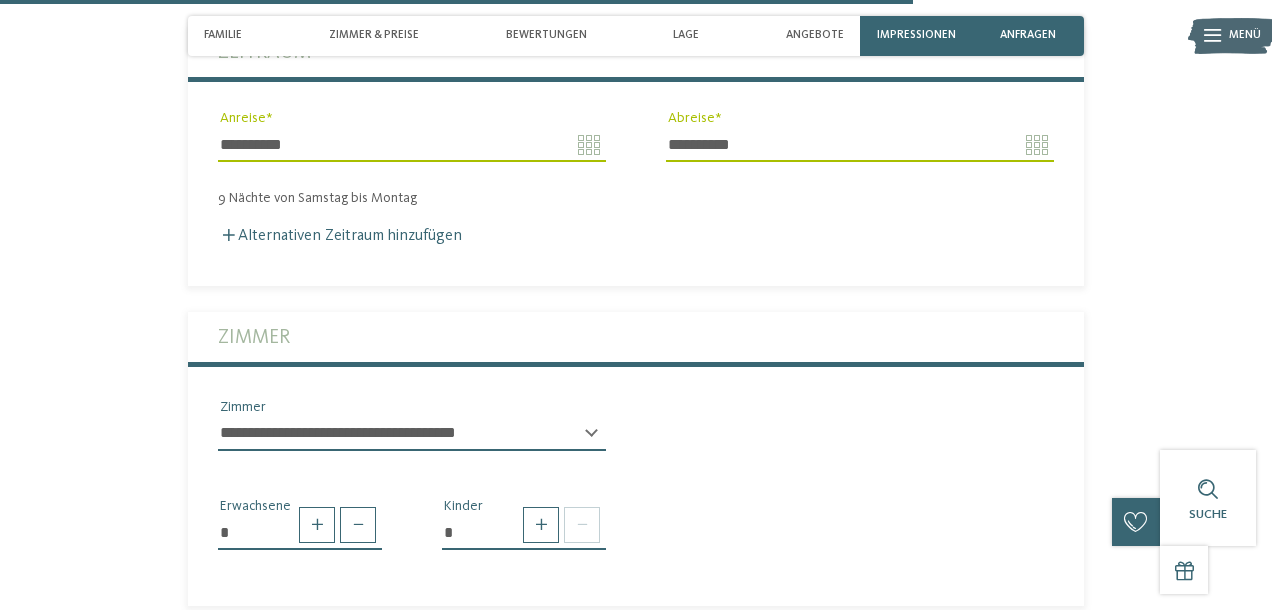 scroll, scrollTop: 4120, scrollLeft: 0, axis: vertical 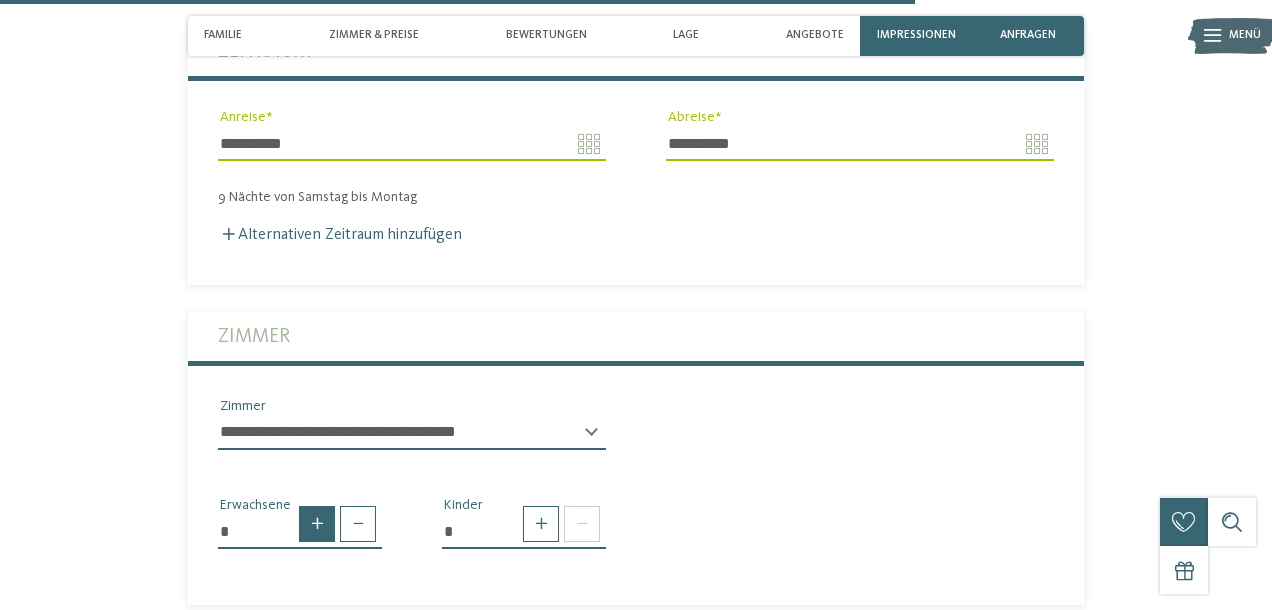click at bounding box center (317, 524) 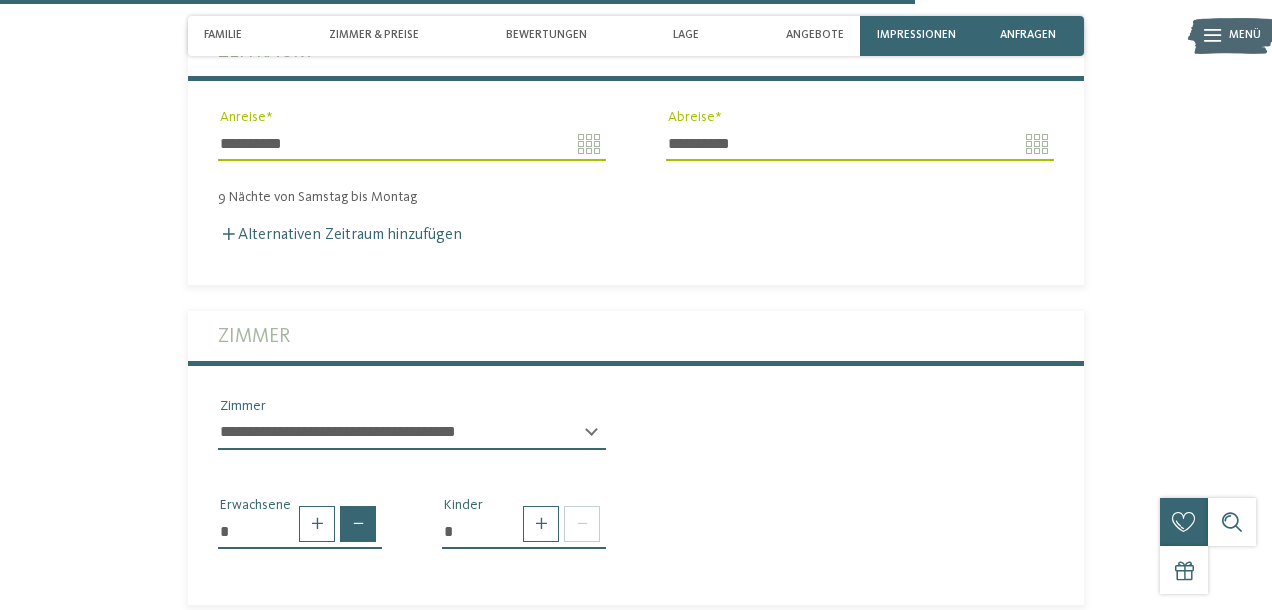 click at bounding box center [358, 524] 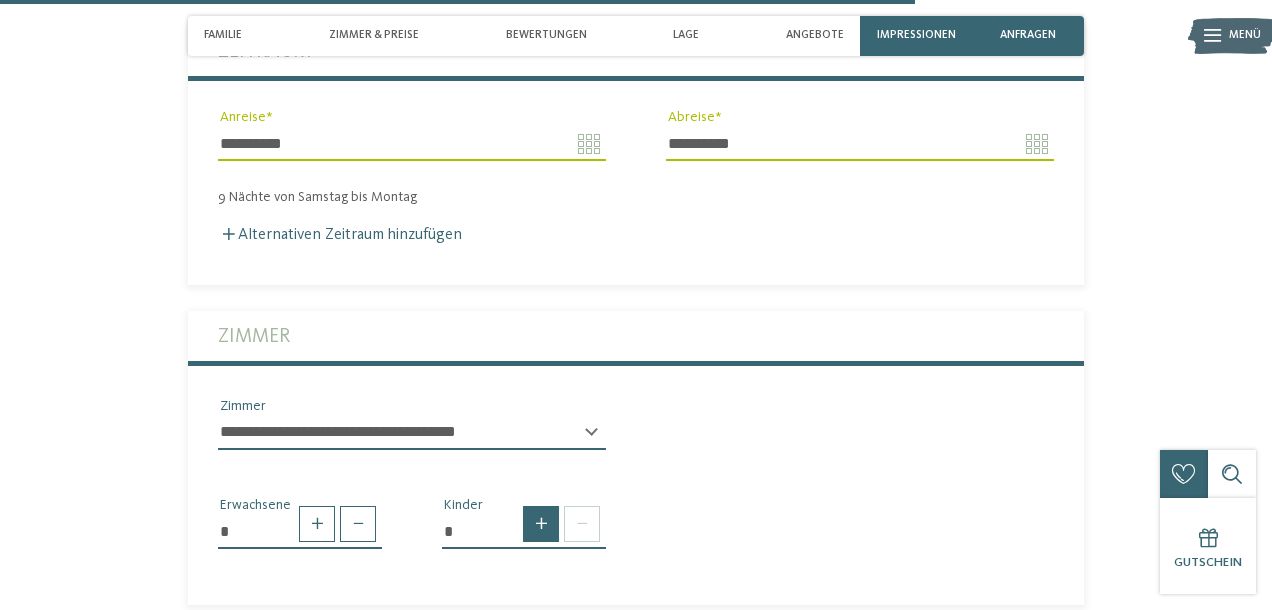 click at bounding box center (541, 524) 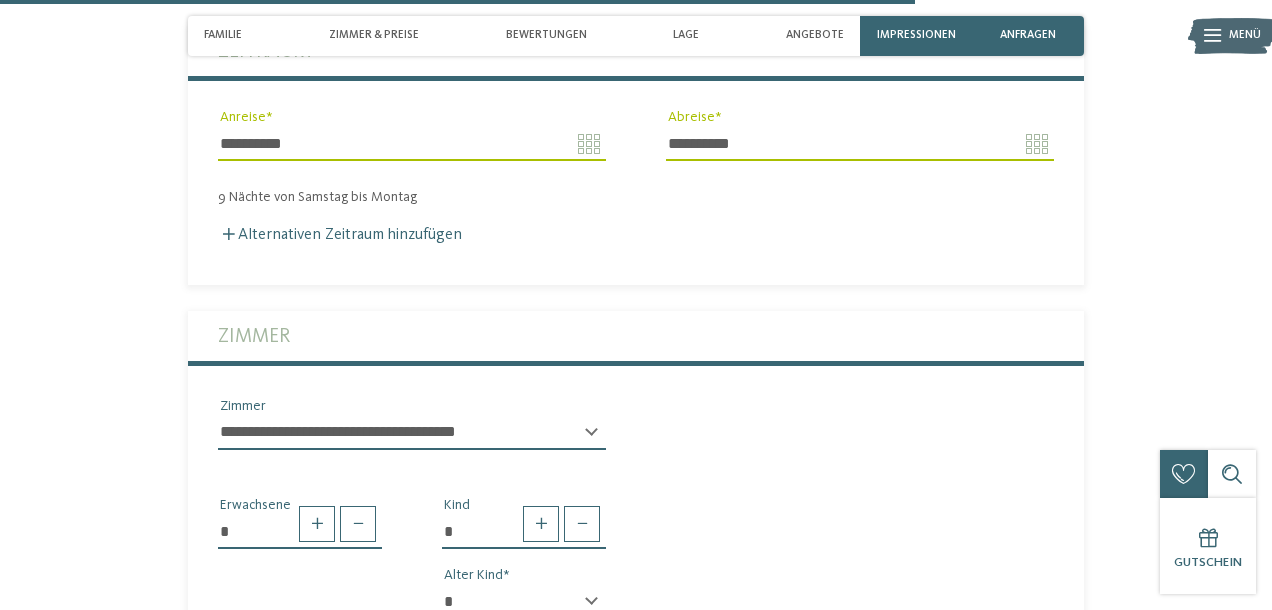 click on "* * * * * * * * * * * ** ** ** ** ** ** ** **     Alter Kind" at bounding box center [524, 610] 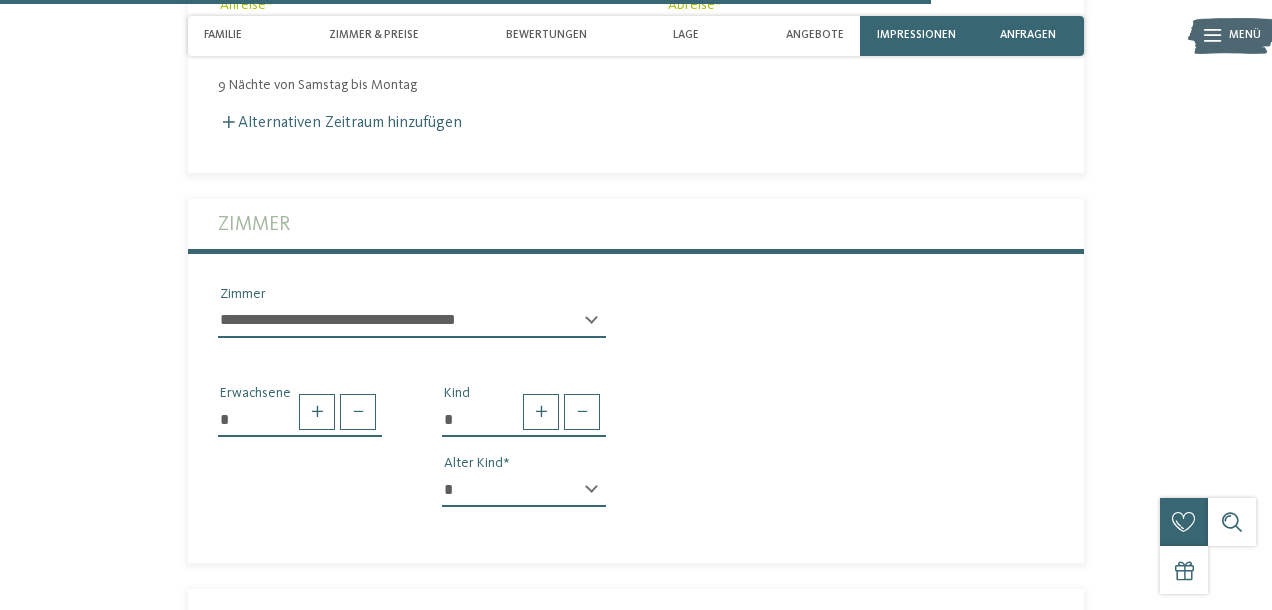 scroll, scrollTop: 4267, scrollLeft: 0, axis: vertical 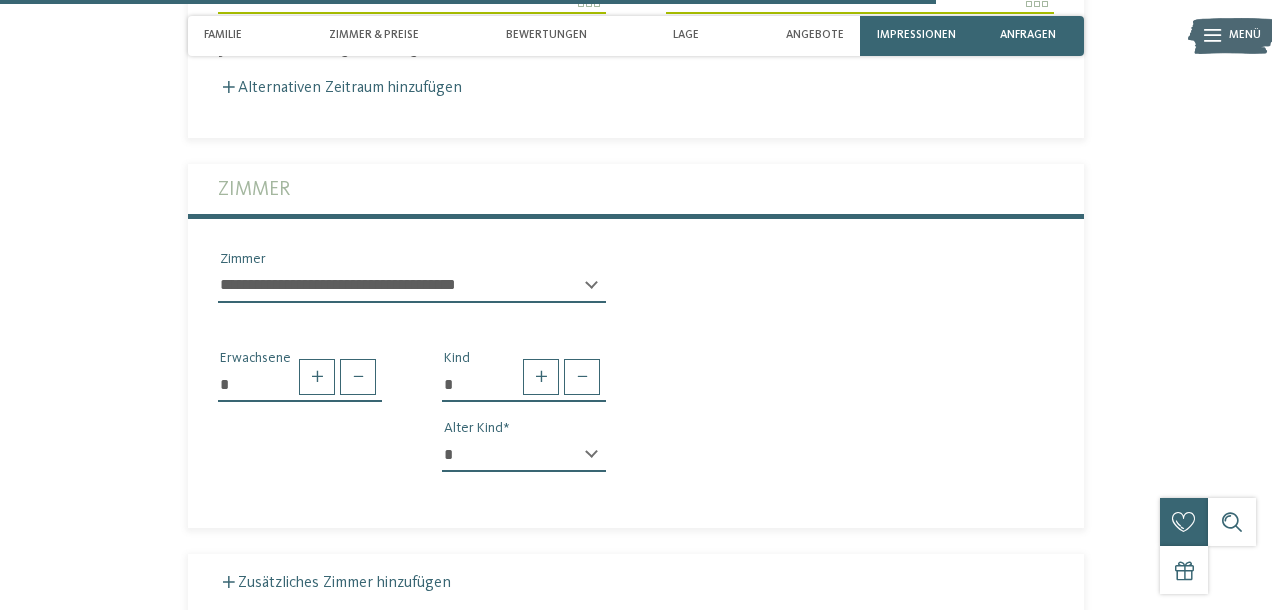 click on "* * * * * * * * * * * ** ** ** ** ** ** ** **     Alter Kind" at bounding box center [524, 463] 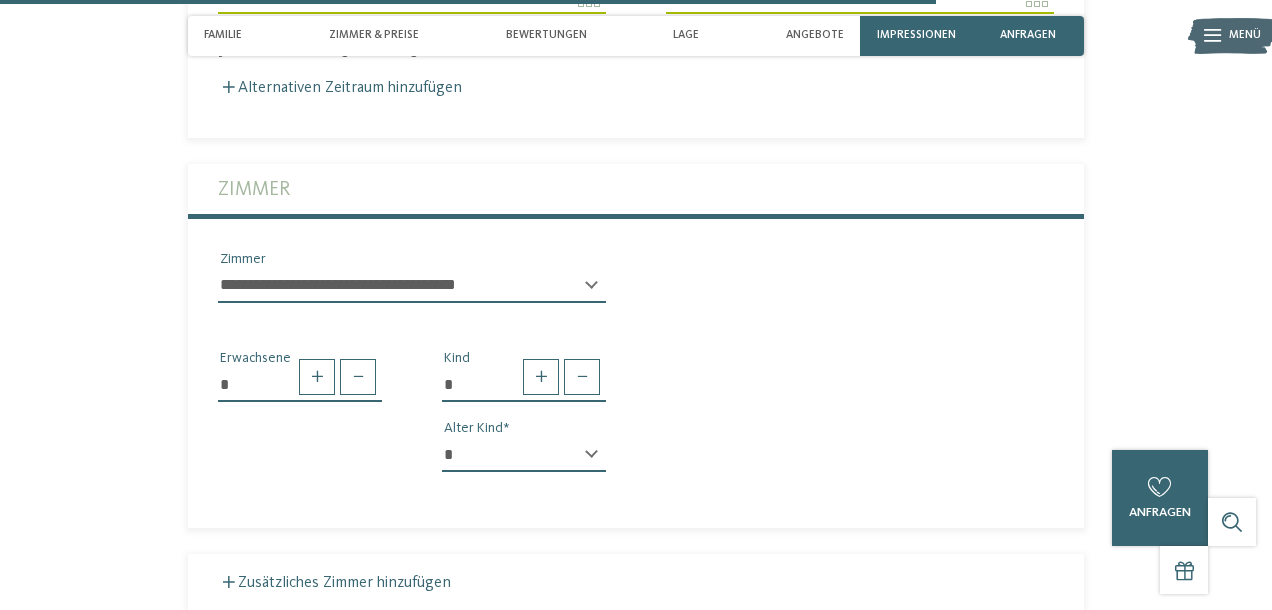 select on "*" 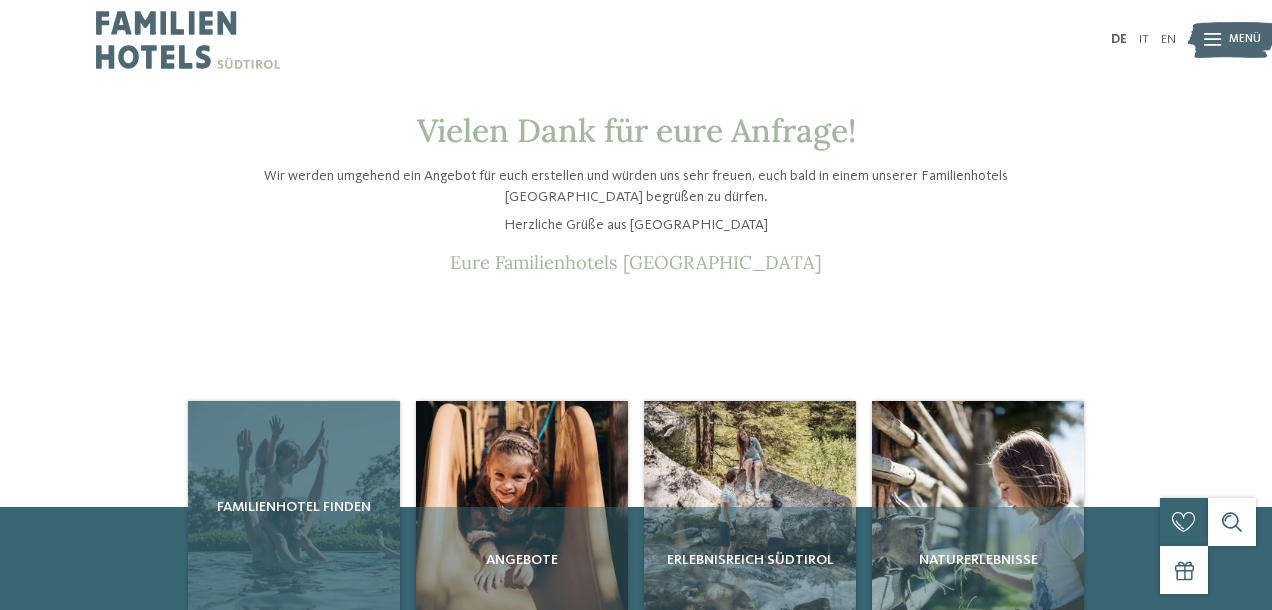 scroll, scrollTop: 0, scrollLeft: 0, axis: both 